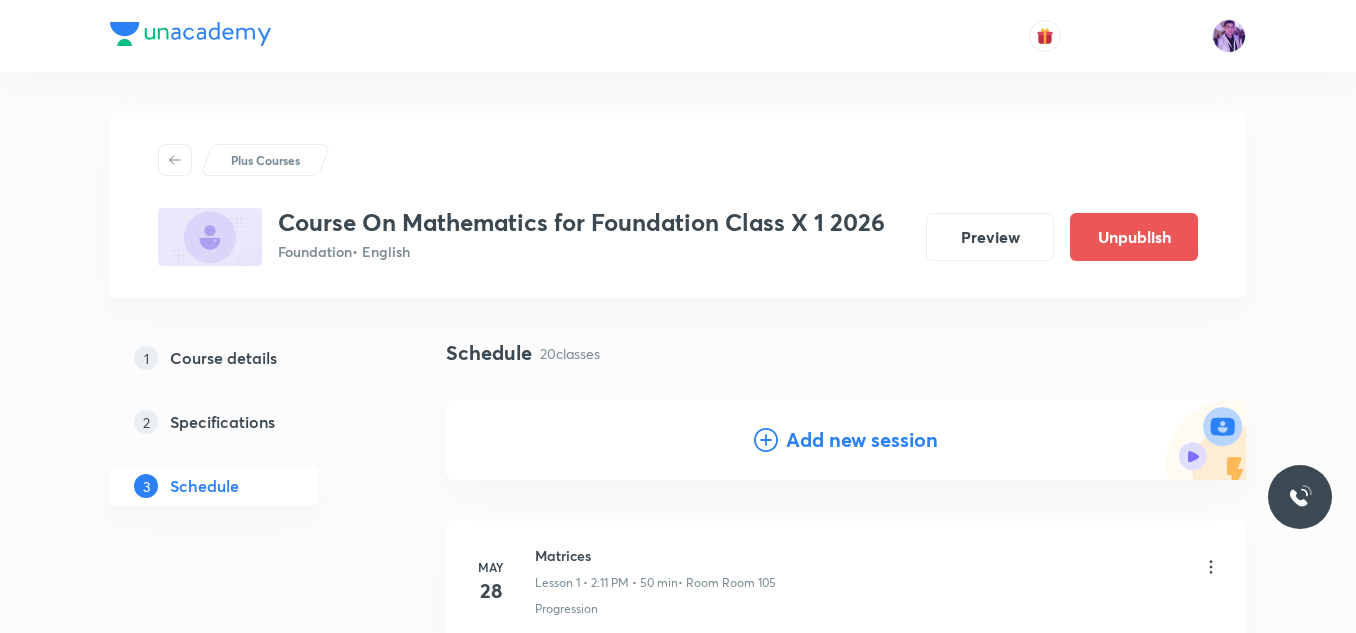 scroll, scrollTop: 415, scrollLeft: 0, axis: vertical 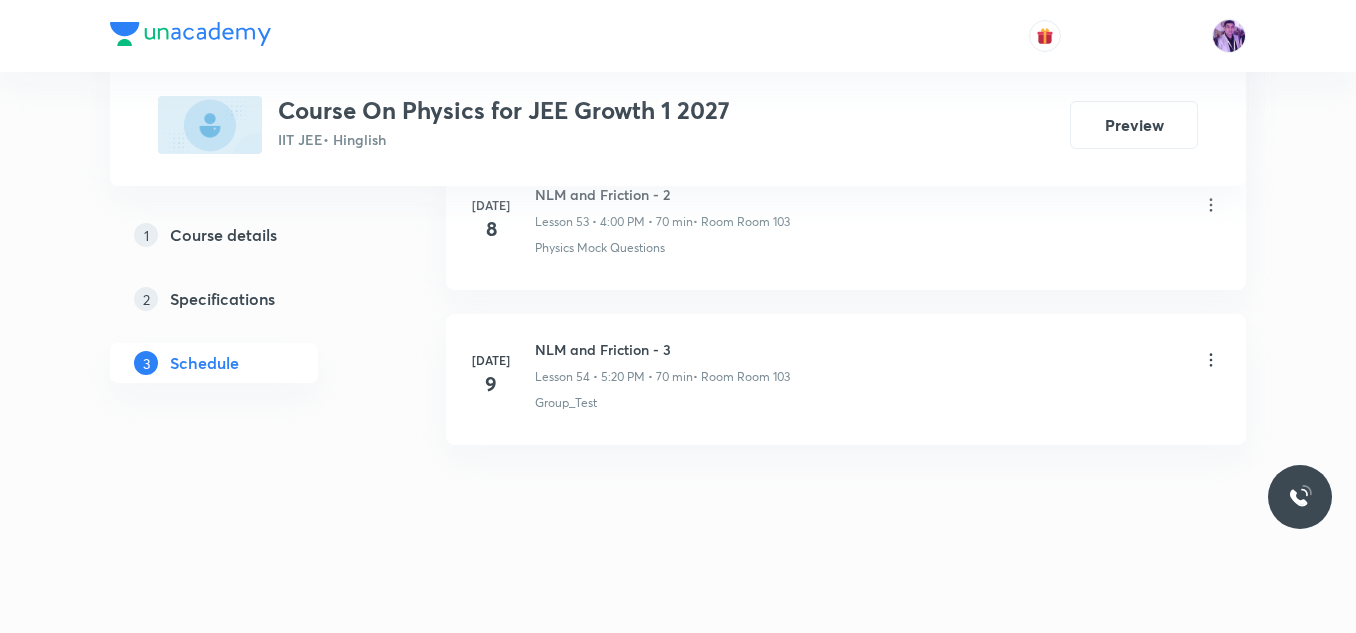 click on "NLM and Friction - 3" at bounding box center [662, 349] 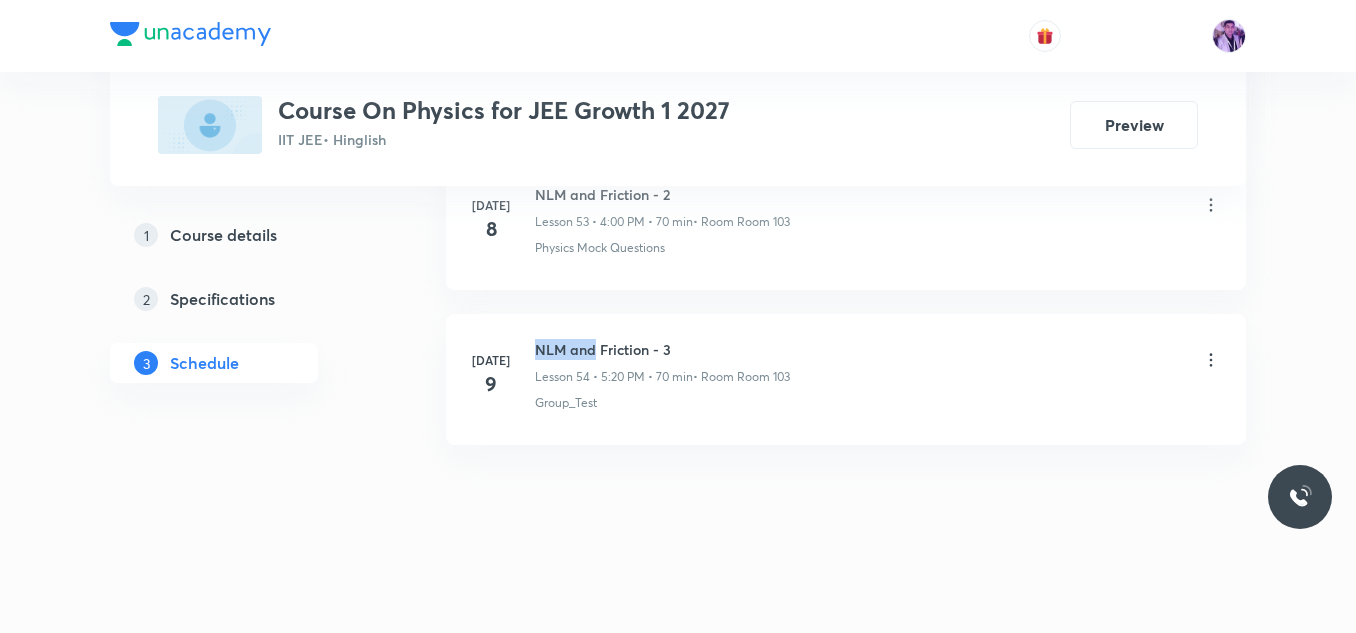 drag, startPoint x: 538, startPoint y: 344, endPoint x: 594, endPoint y: 337, distance: 56.435802 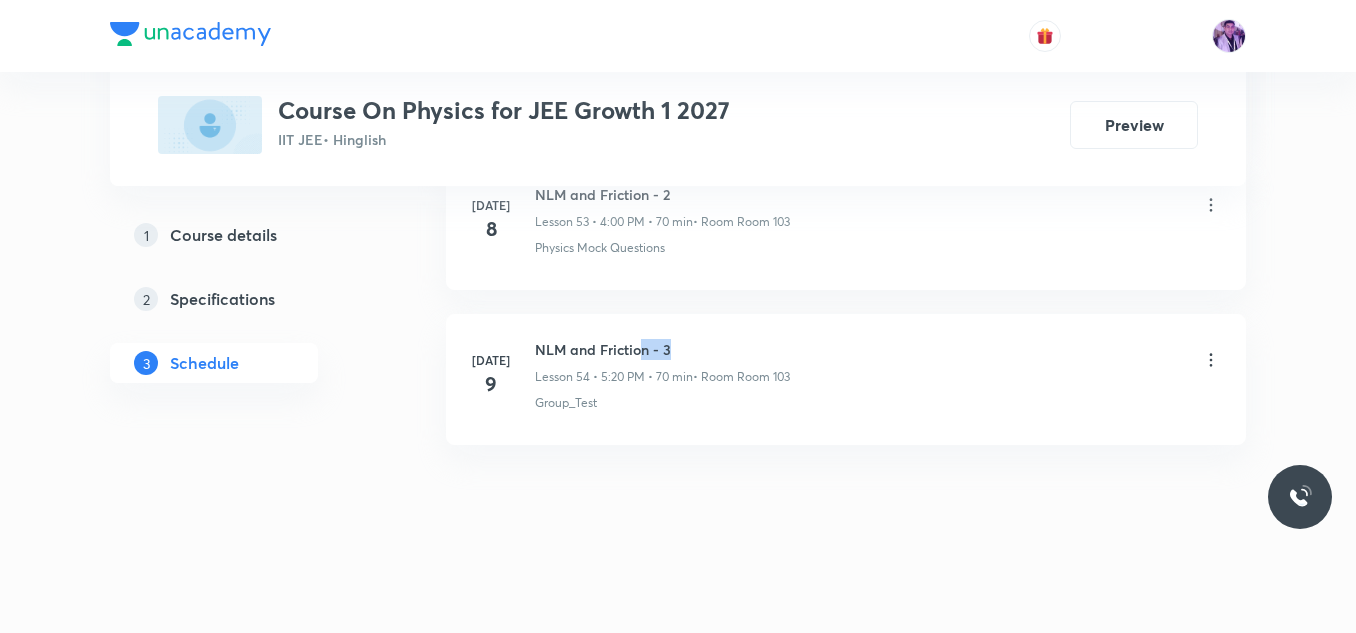 drag, startPoint x: 646, startPoint y: 339, endPoint x: 699, endPoint y: 350, distance: 54.129475 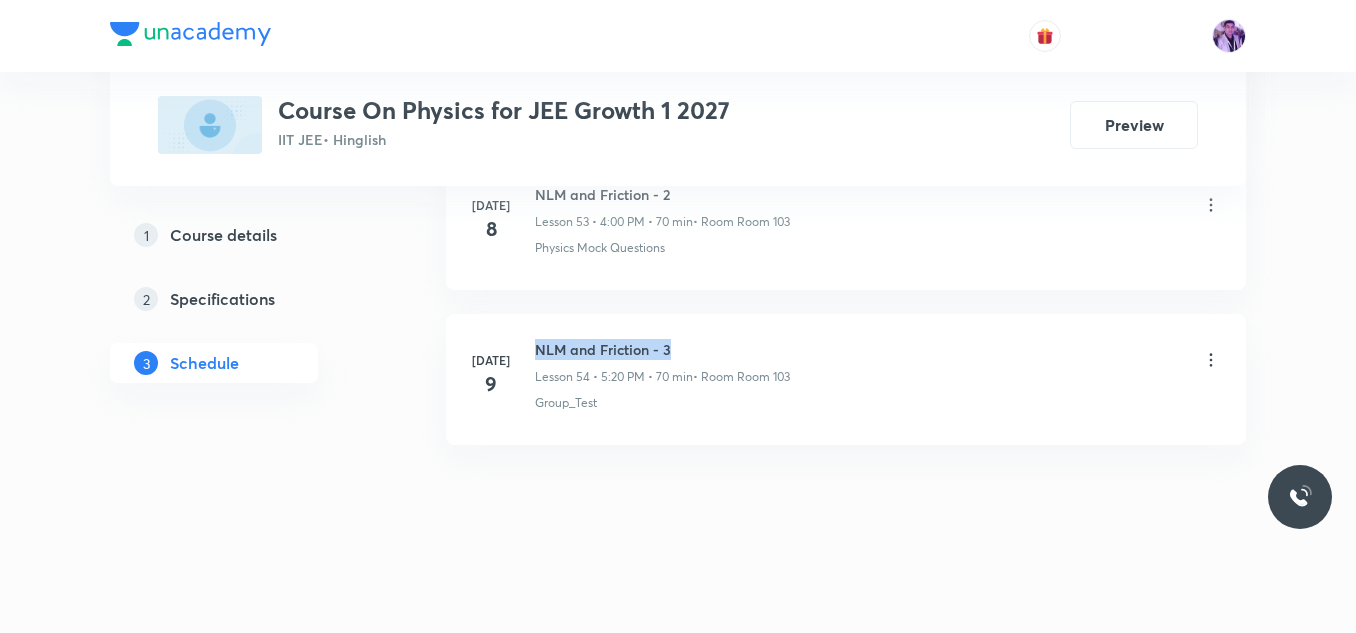 drag, startPoint x: 533, startPoint y: 348, endPoint x: 685, endPoint y: 345, distance: 152.0296 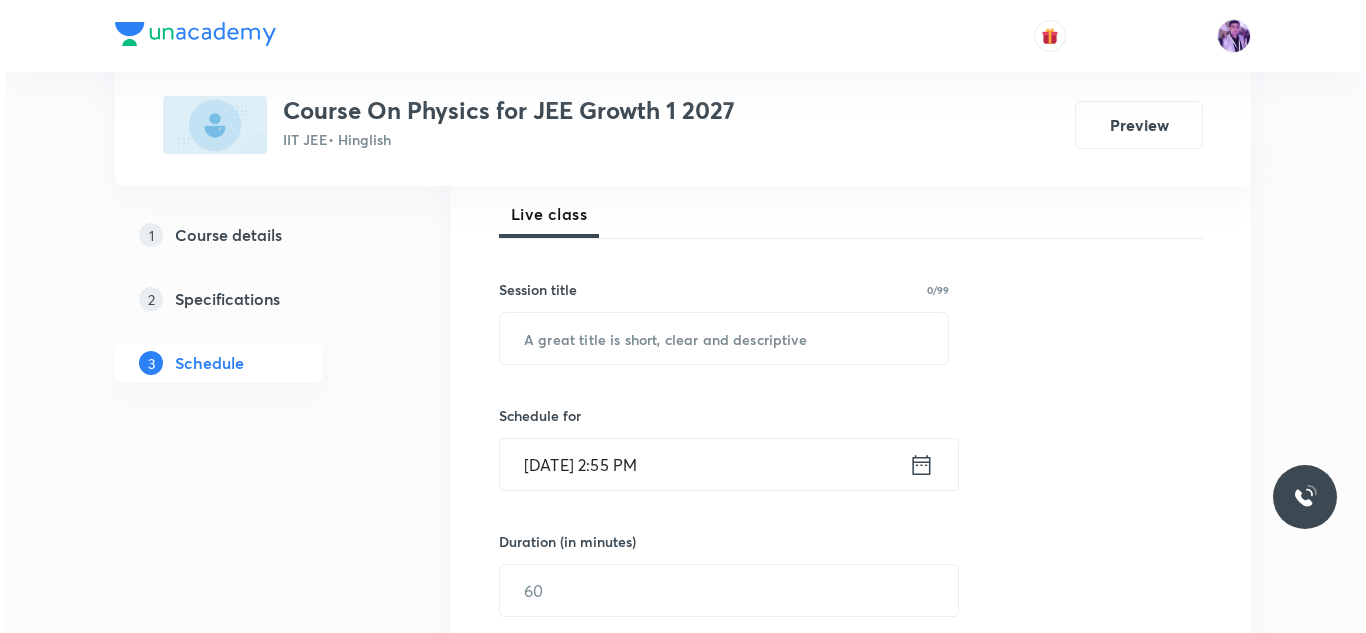 scroll, scrollTop: 268, scrollLeft: 0, axis: vertical 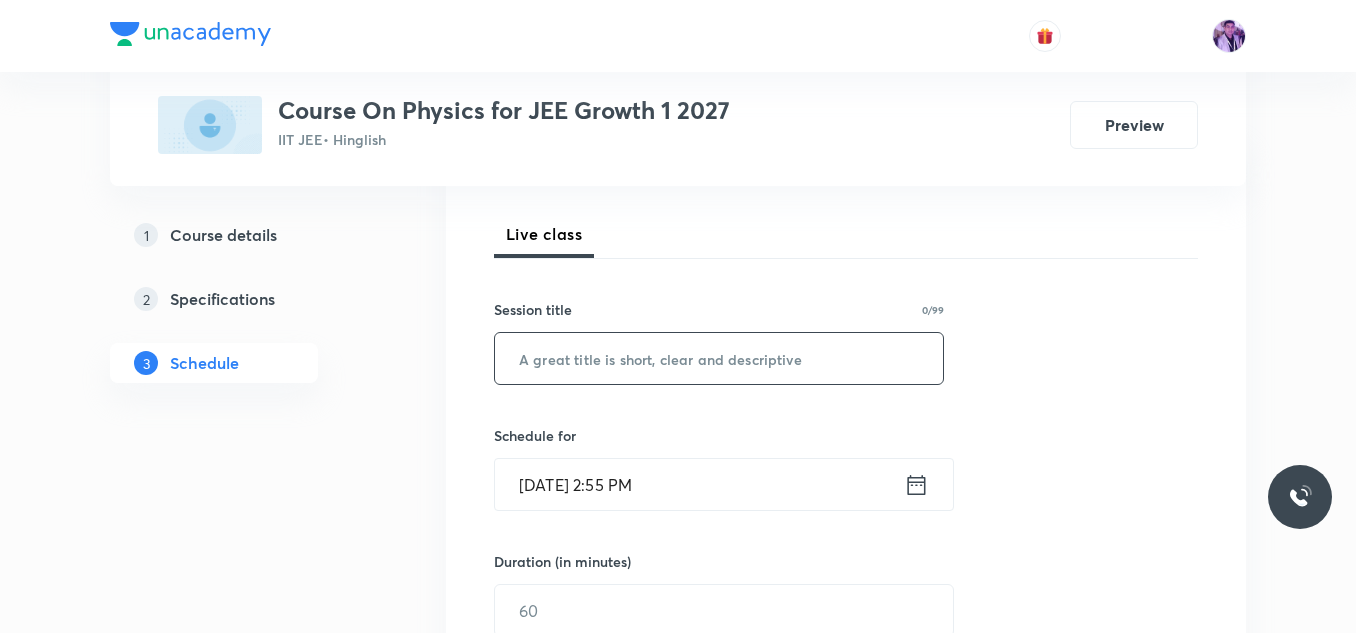 click at bounding box center [719, 358] 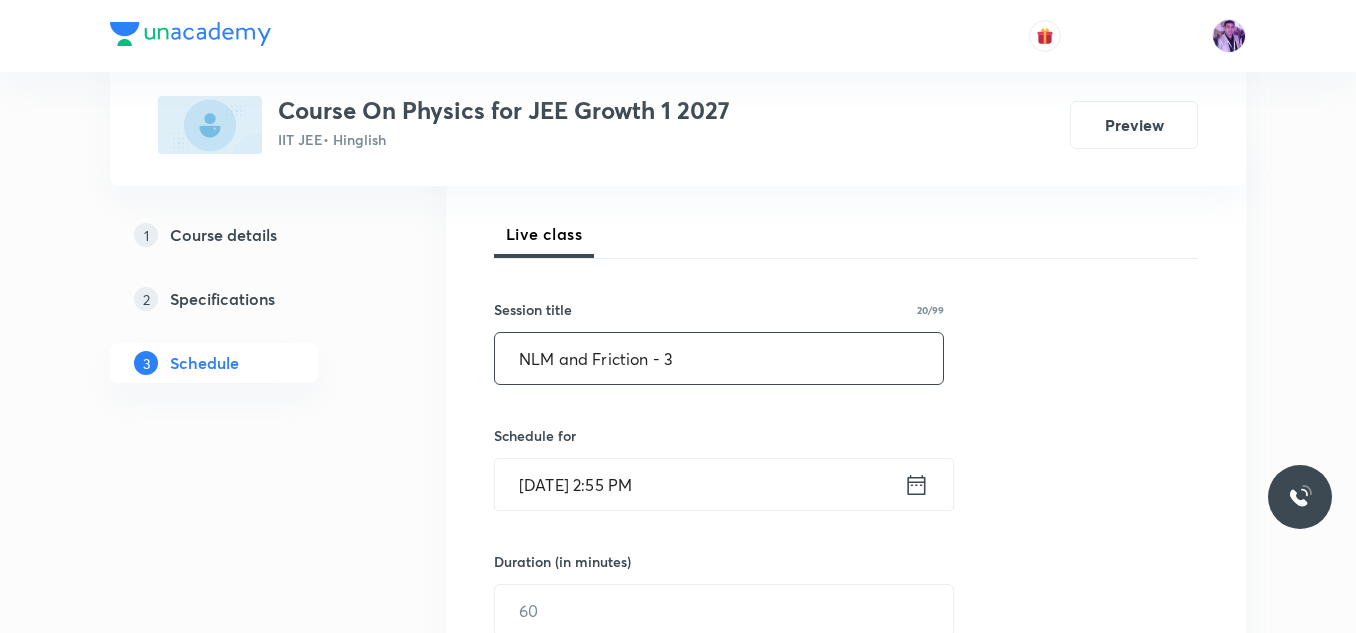 click on "NLM and Friction - 3" 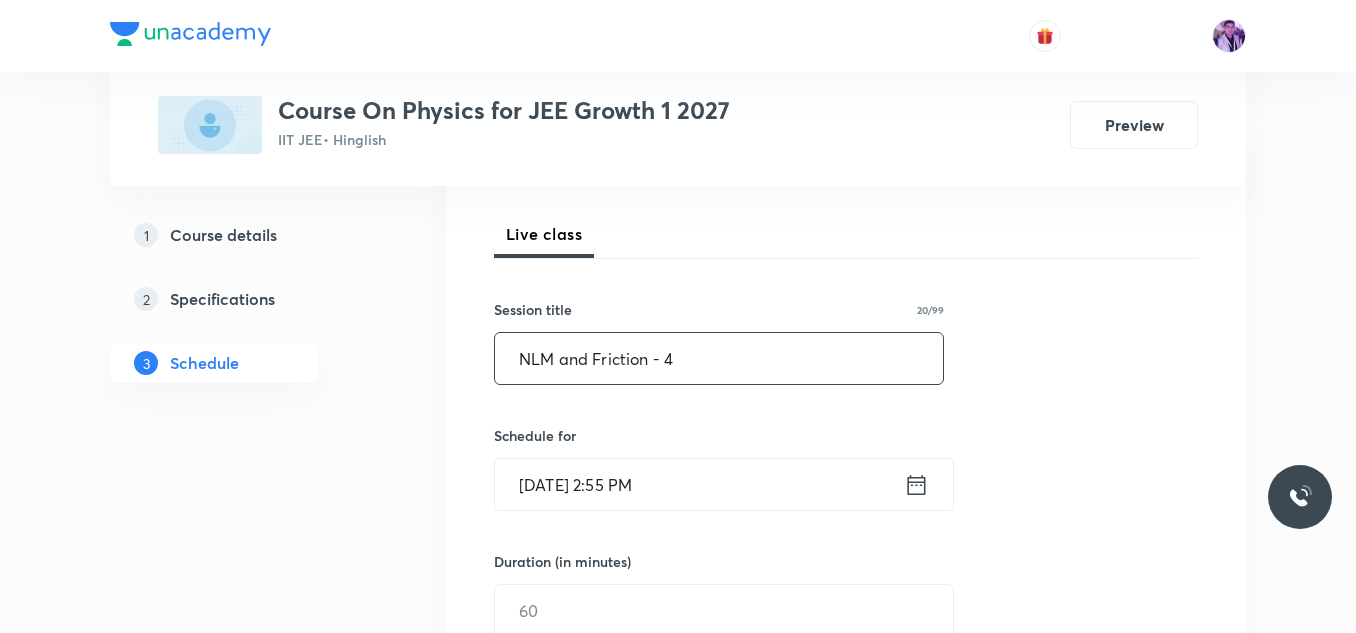 type on "NLM and Friction - 4" 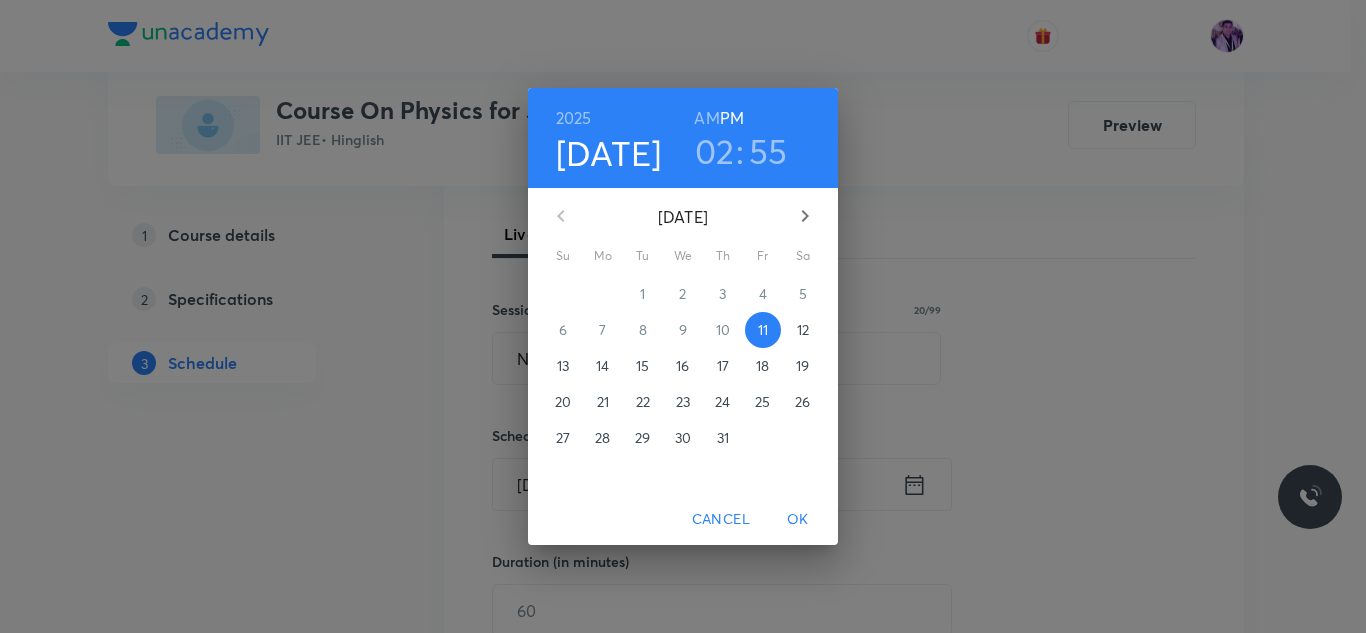 click on "02" 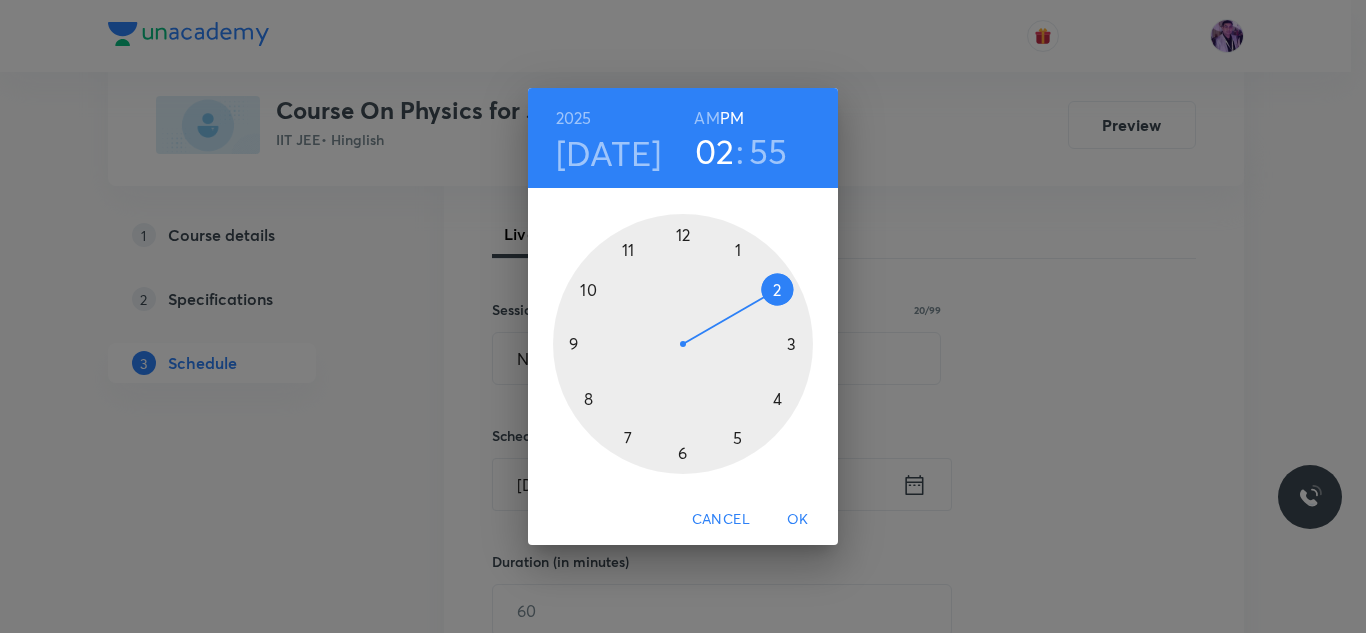 click 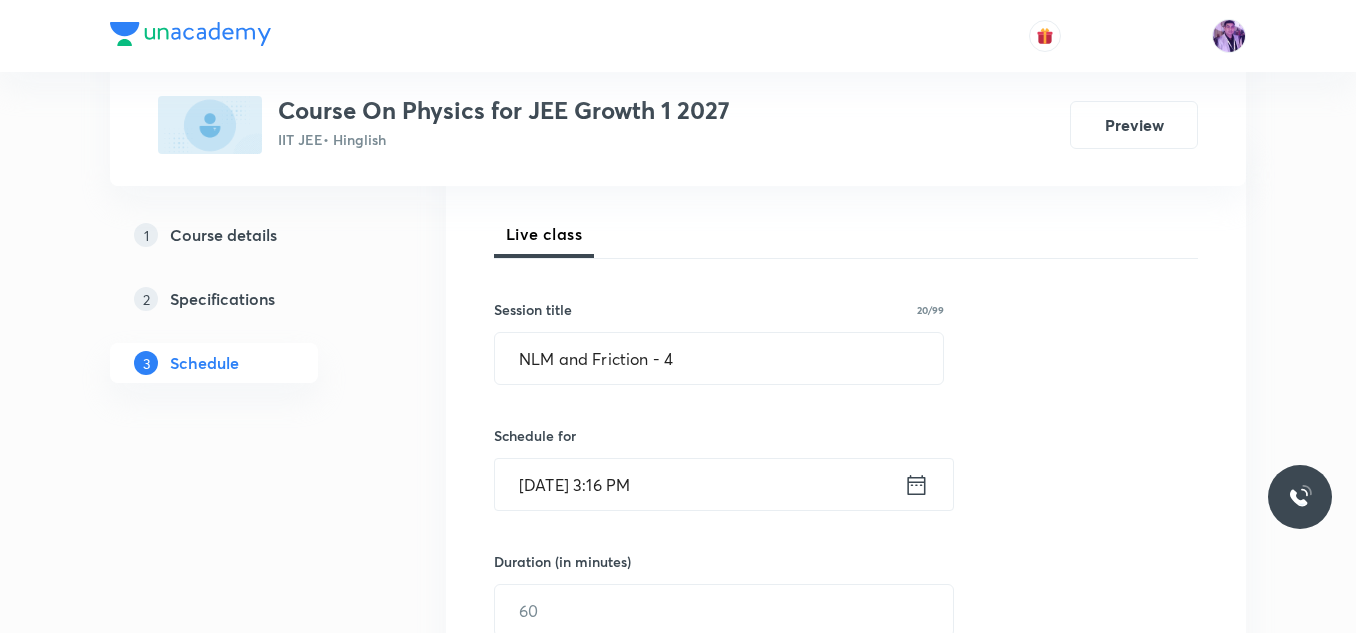 click on "Jul 11, 2025, 3:16 PM" 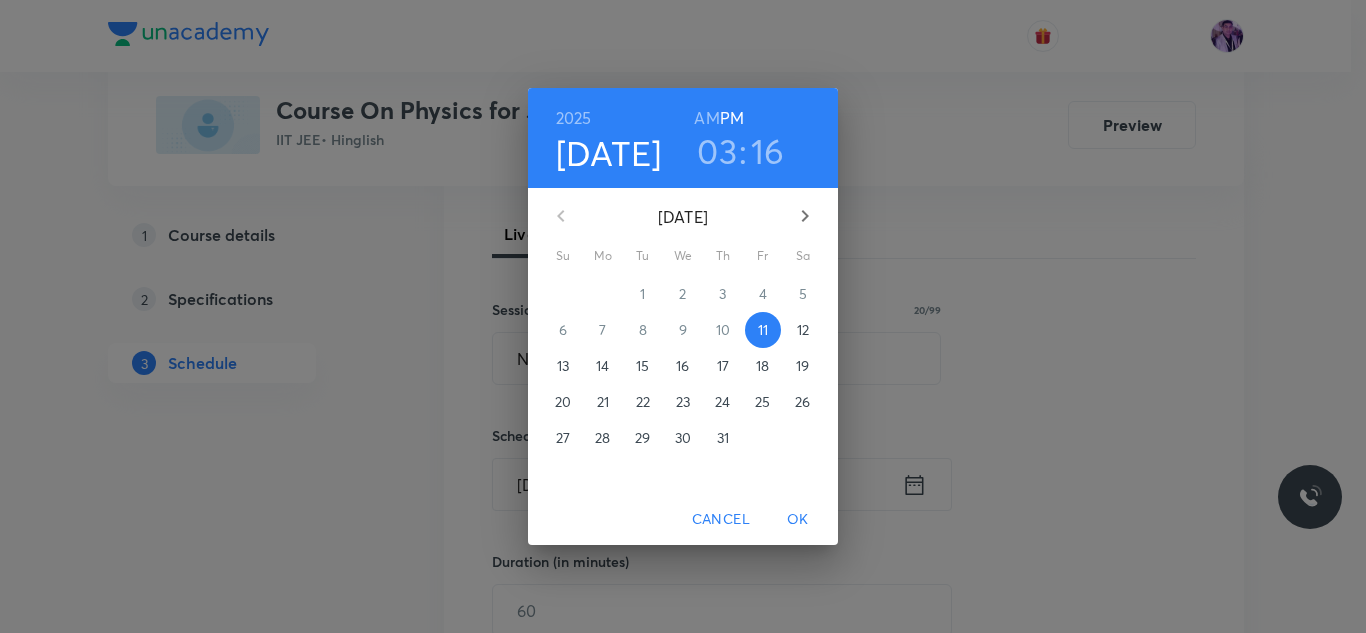 click on "03" 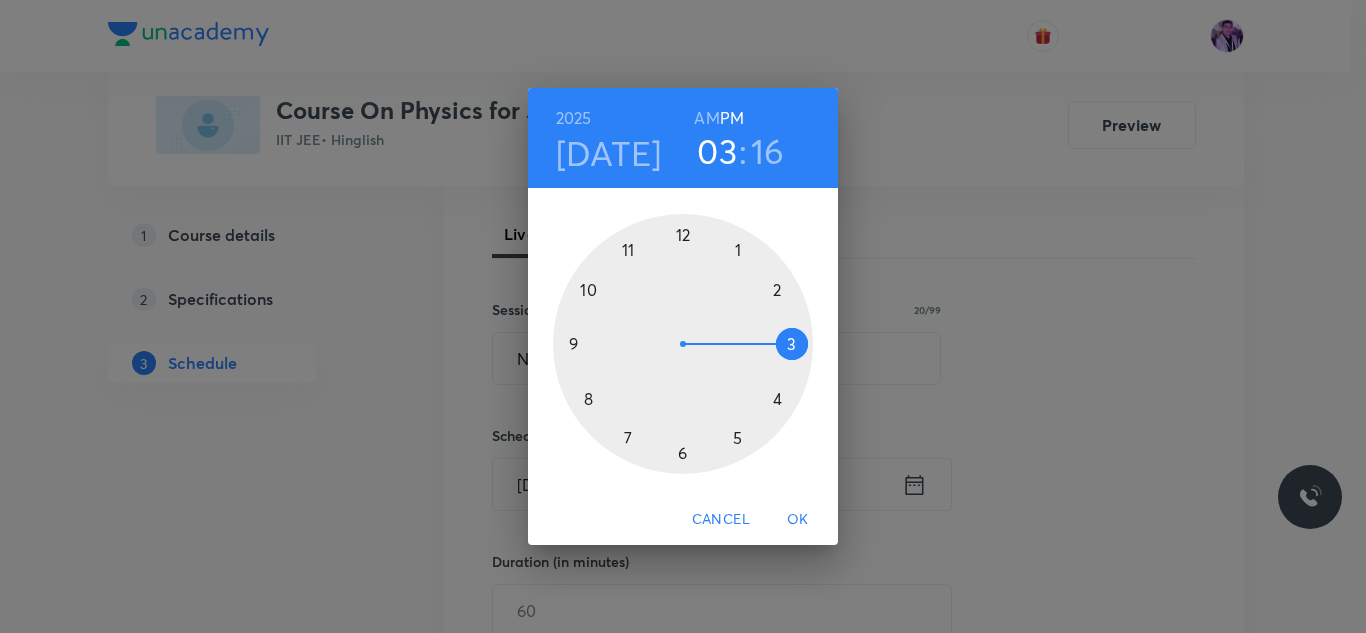 click 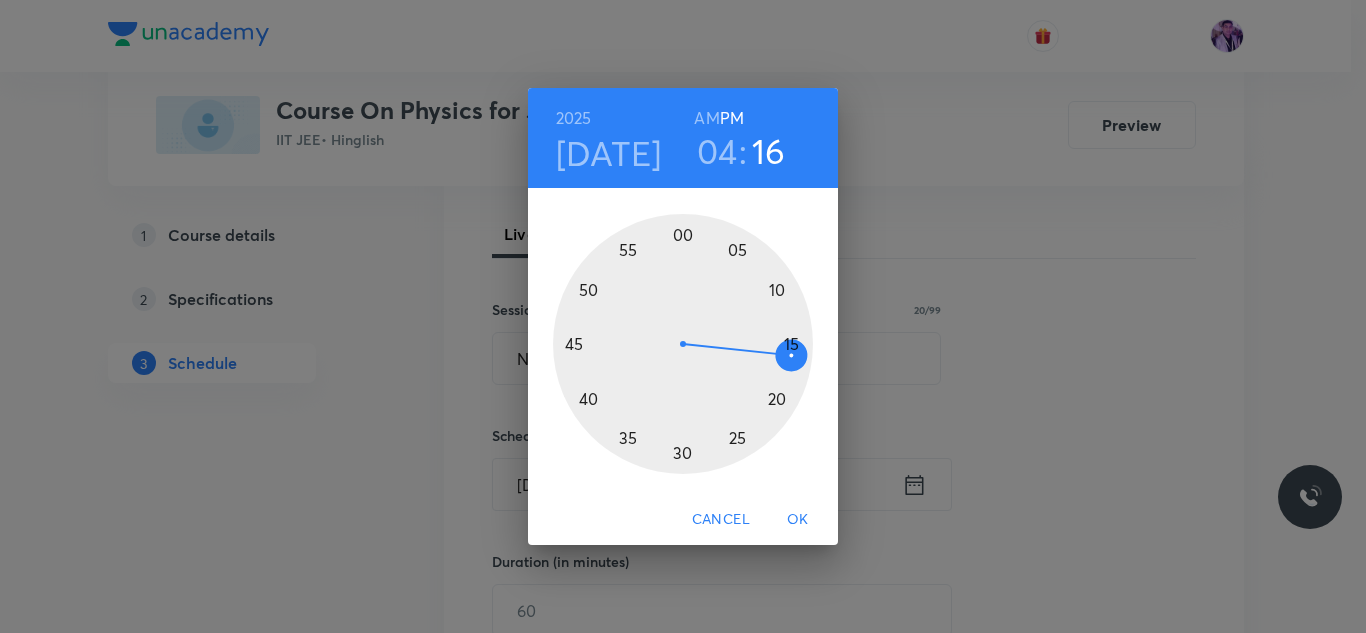 click 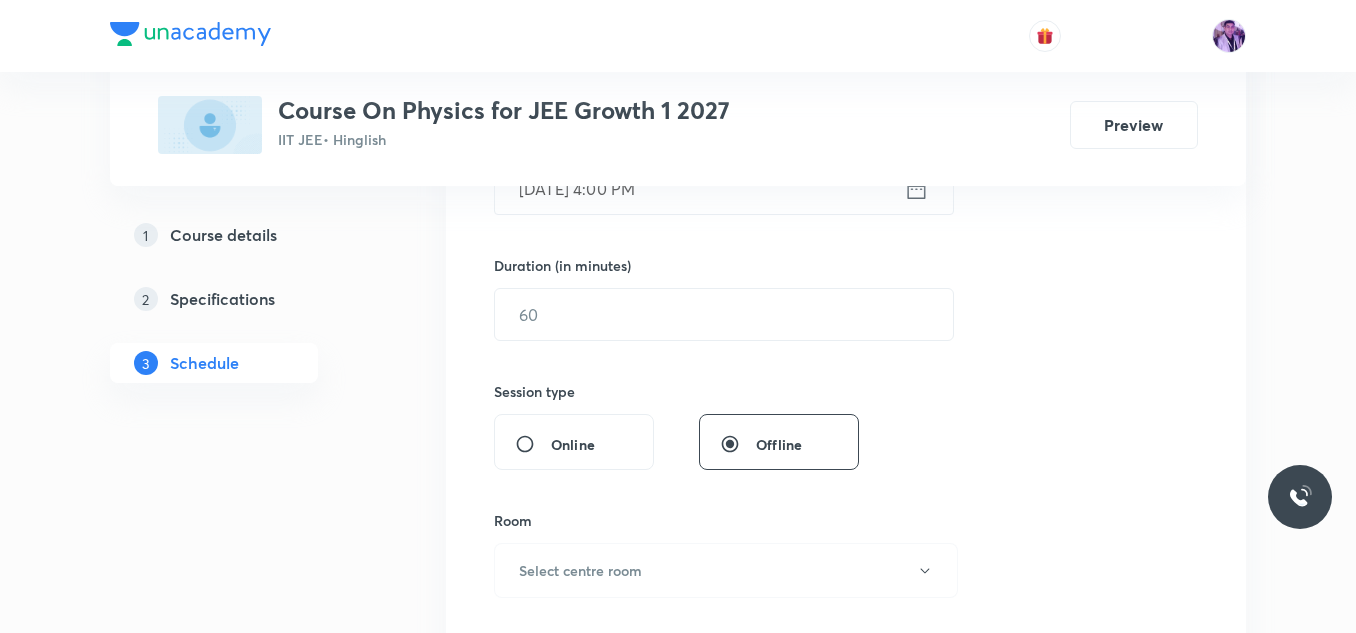 scroll, scrollTop: 568, scrollLeft: 0, axis: vertical 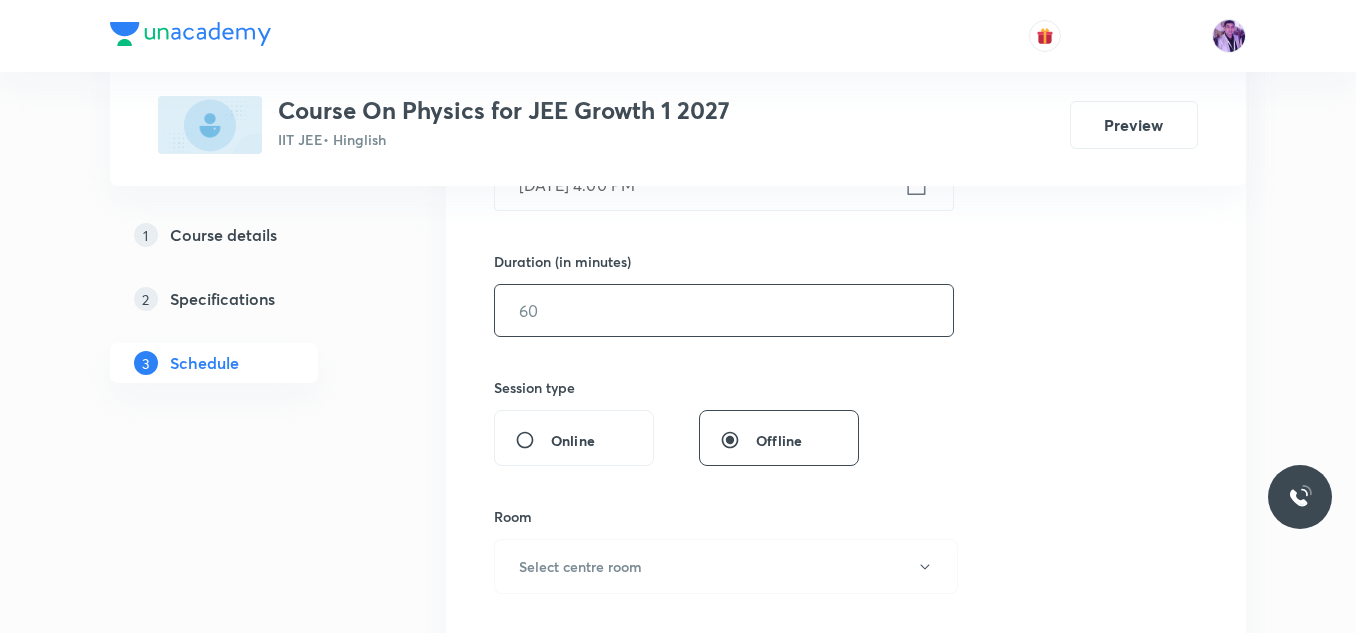 click 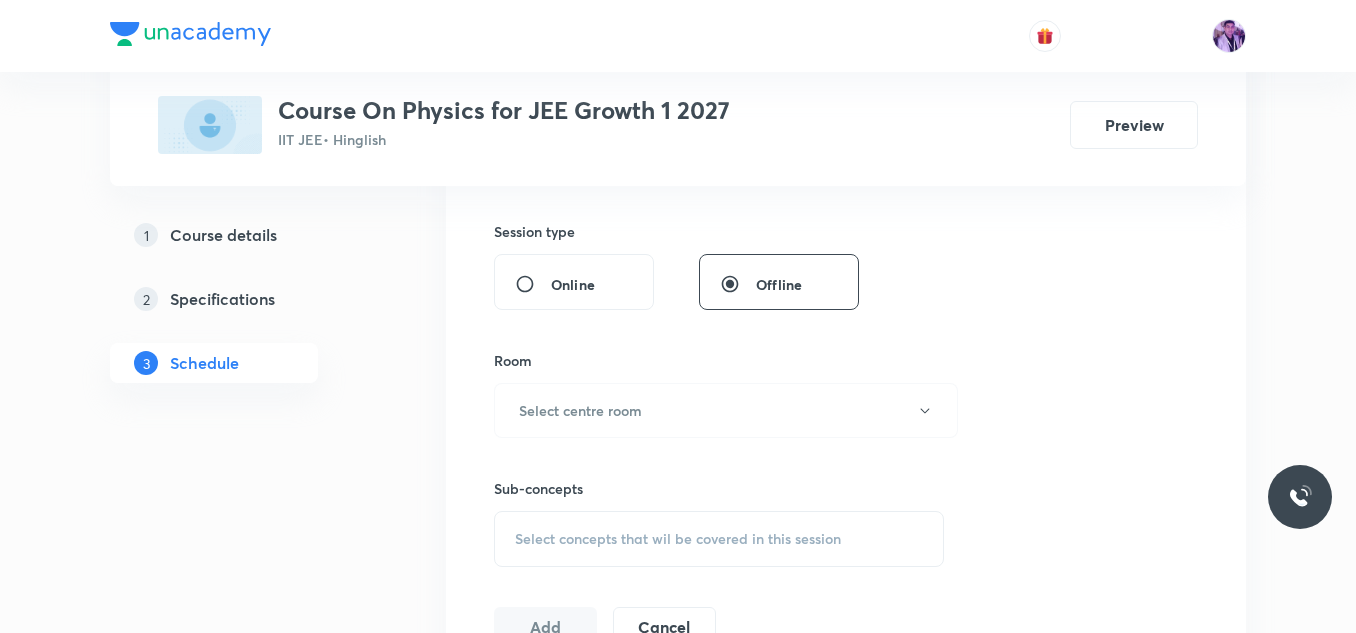 scroll, scrollTop: 768, scrollLeft: 0, axis: vertical 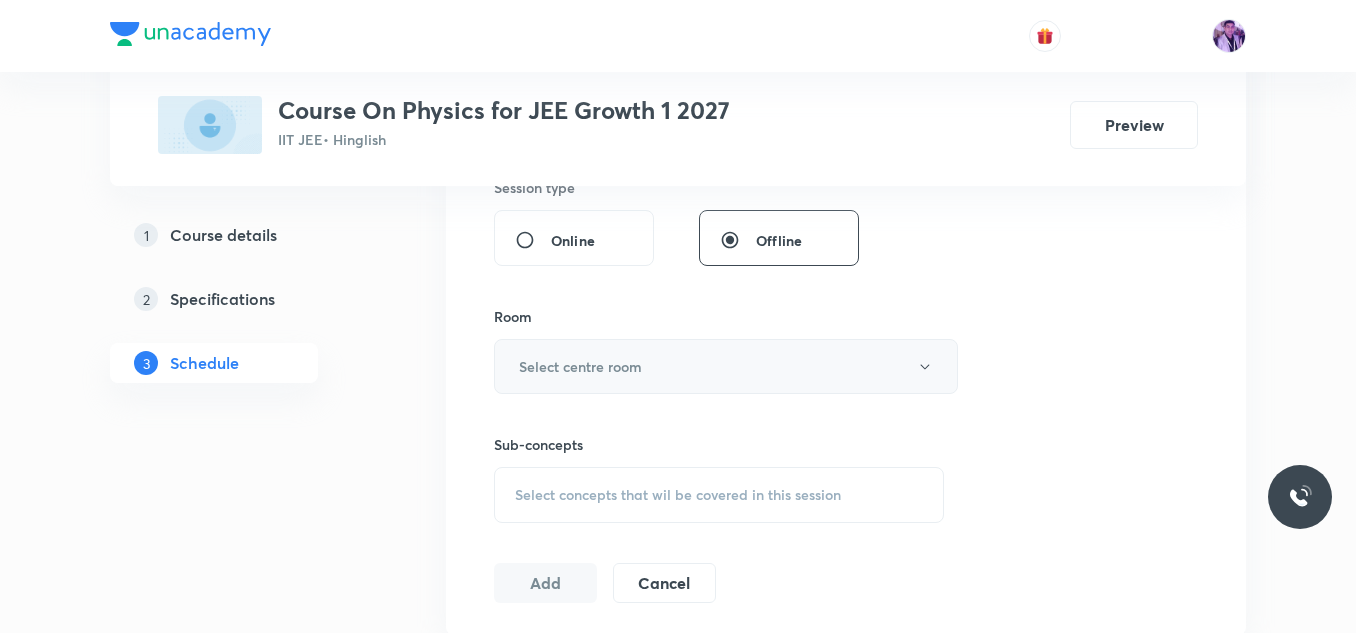 type on "70" 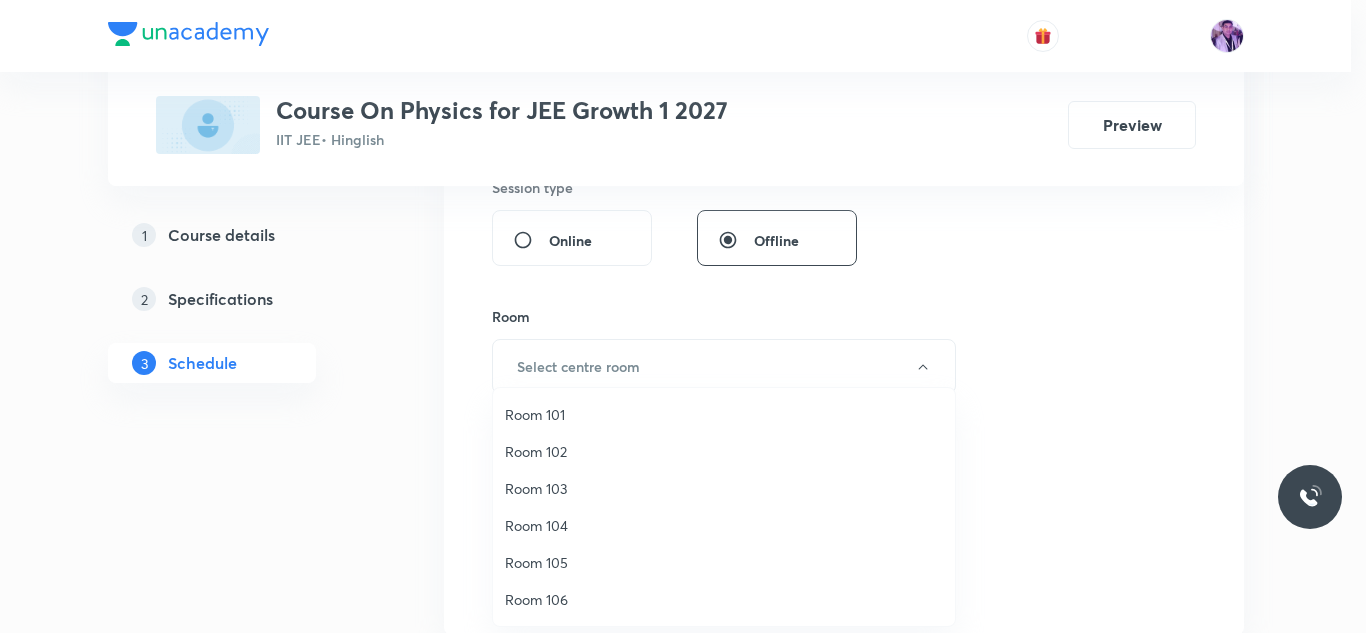 click on "Room 103" 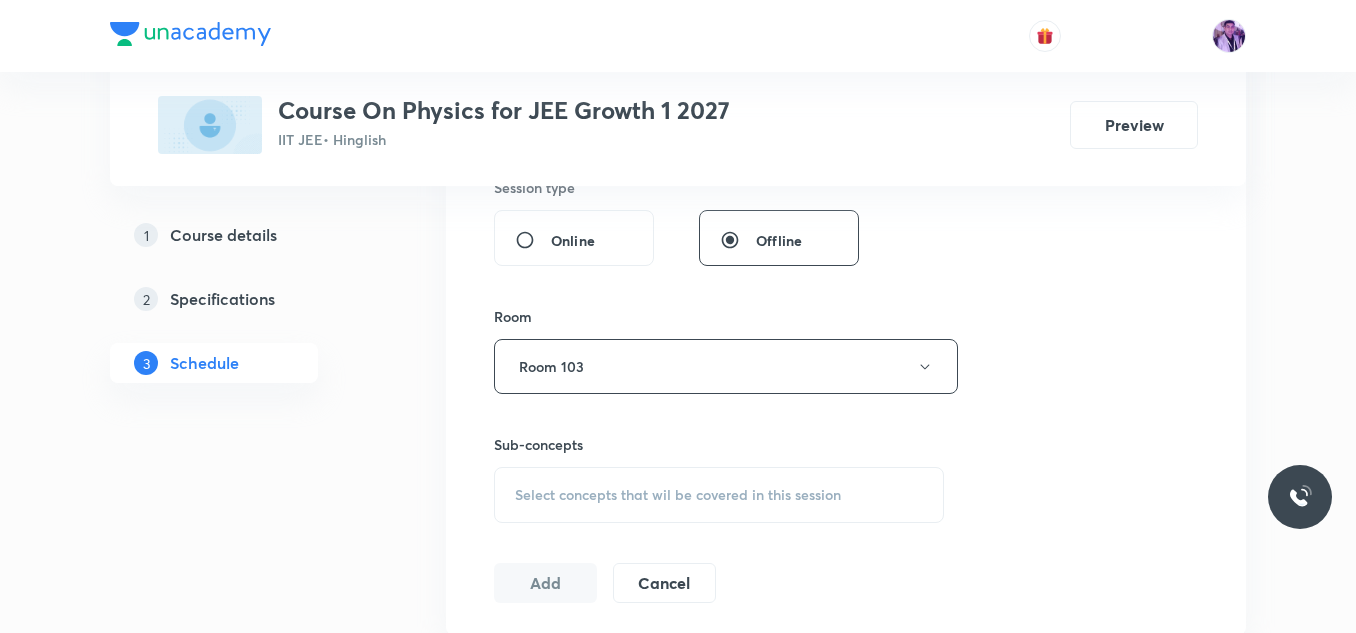 click on "Select concepts that wil be covered in this session" 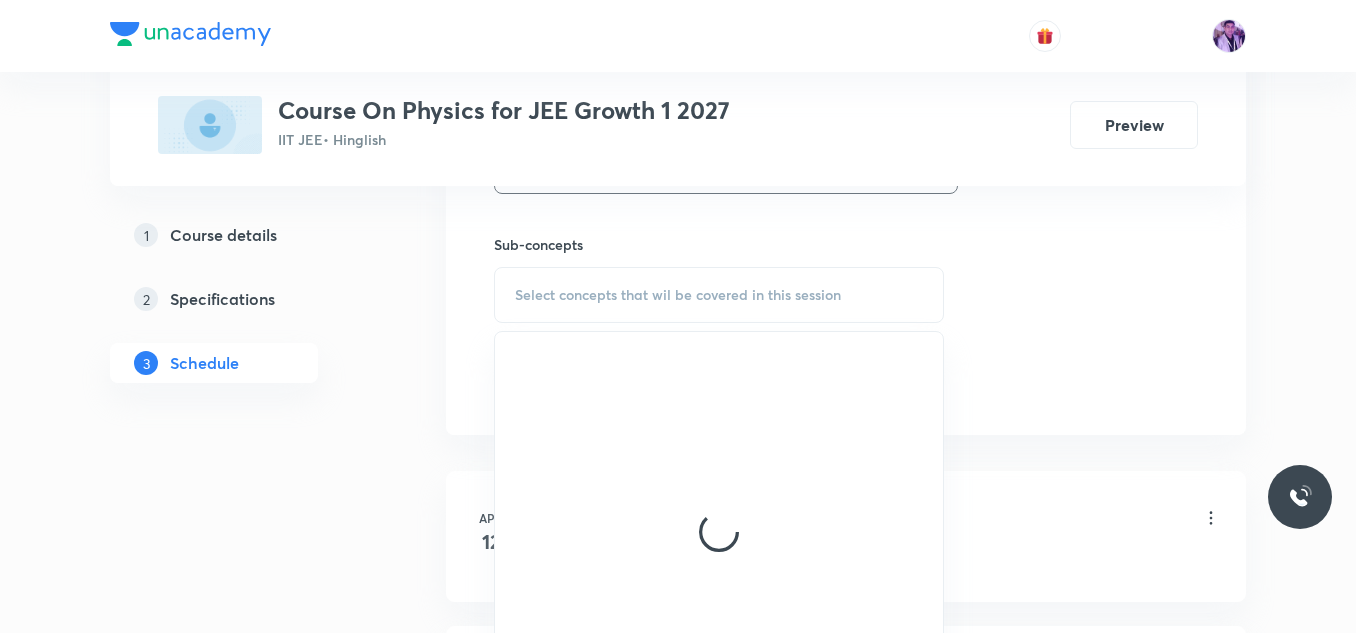 scroll, scrollTop: 1068, scrollLeft: 0, axis: vertical 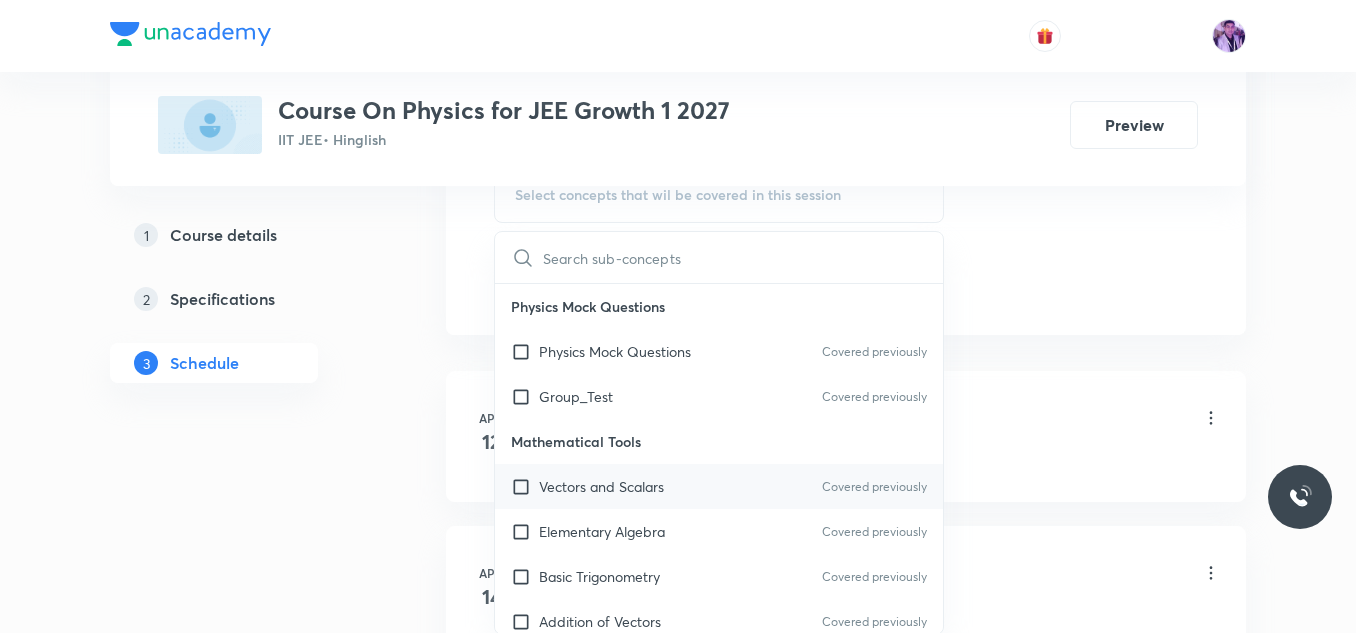 click on "Vectors and Scalars" 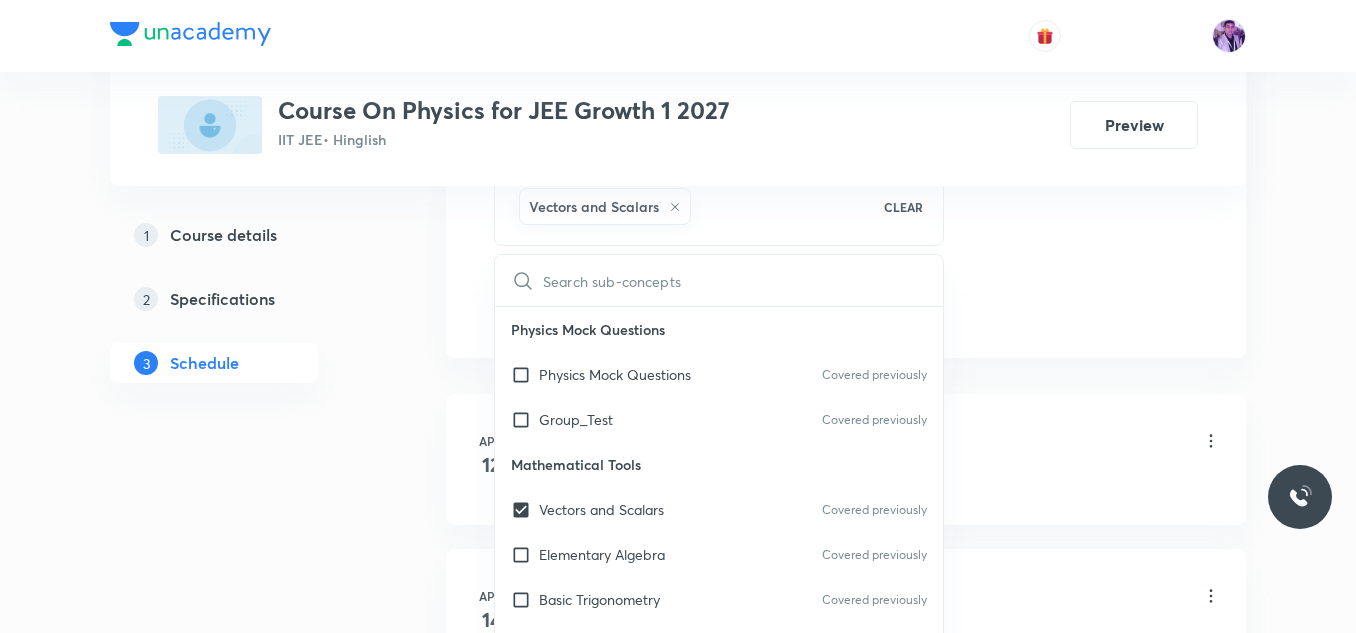 click on "Plus Courses Course On Physics for JEE Growth 1 2027 IIT JEE  • Hinglish Preview 1 Course details 2 Specifications 3 Schedule Schedule 54  classes Session  55 Live class Session title 20/99 NLM and Friction - 4 ​ Schedule for Jul 11, 2025, 4:00 PM ​ Duration (in minutes) 70 ​   Session type Online Offline Room Room 103 Sub-concepts Vectors and Scalars  CLEAR ​ Physics Mock Questions Physics Mock Questions Covered previously Group_Test Covered previously Mathematical Tools Vectors and Scalars  Covered previously Elementary Algebra Covered previously Basic Trigonometry Covered previously Addition of Vectors Covered previously 2D and 3D Geometry Covered previously Representation of Vector  Covered previously Components of a Vector Covered previously Functions Covered previously Unit Vectors Covered previously Differentiation Integration Rectangular Components of a Vector in Three Dimensions Position Vector Use of Differentiation & Integration in One Dimensional Motion Displacement Vector Vectors Units" 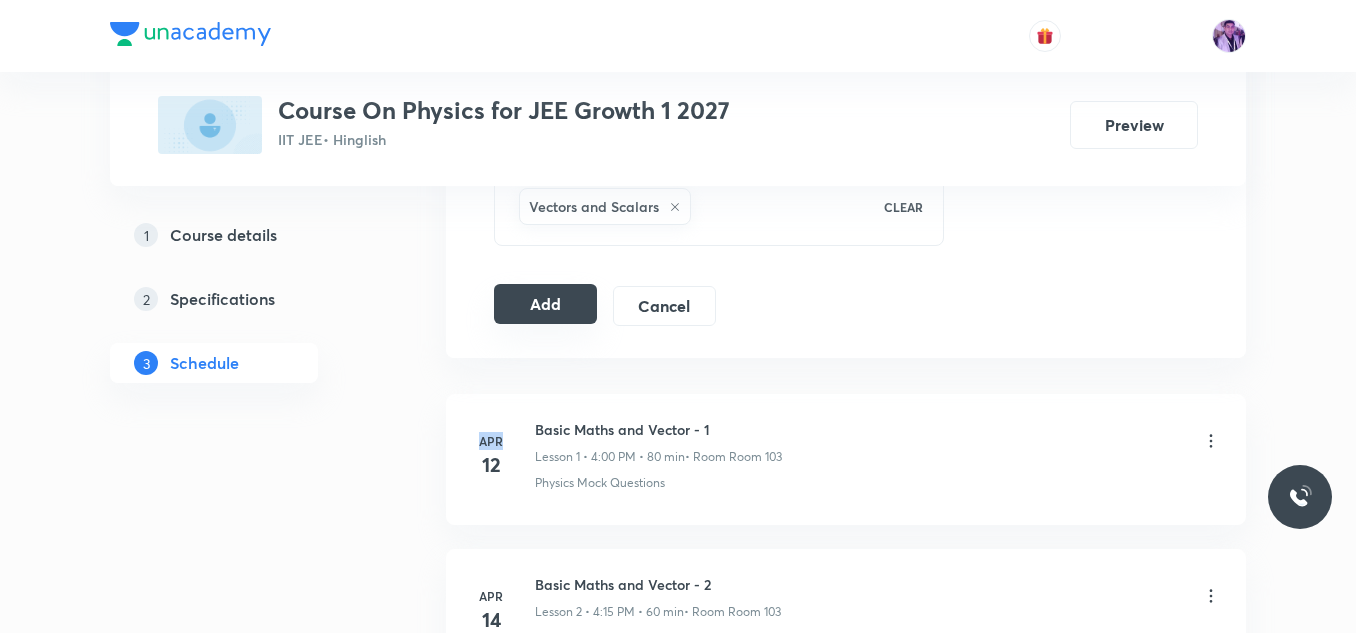 click on "Add" 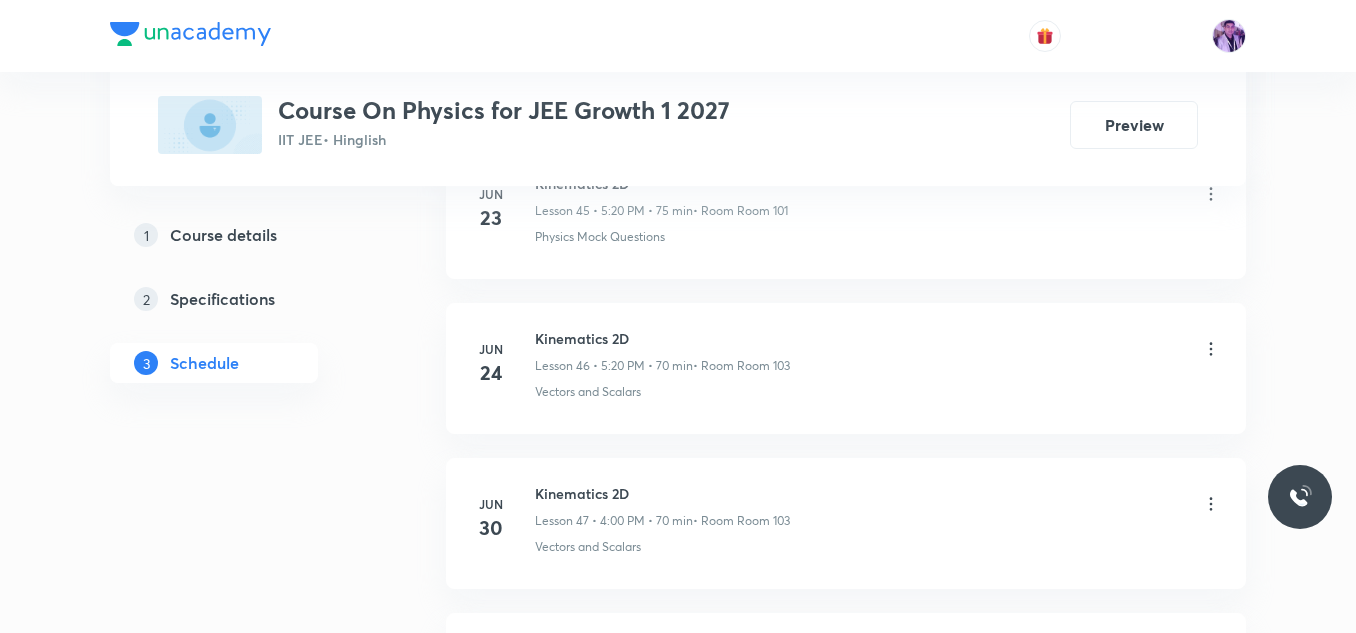 scroll, scrollTop: 8423, scrollLeft: 0, axis: vertical 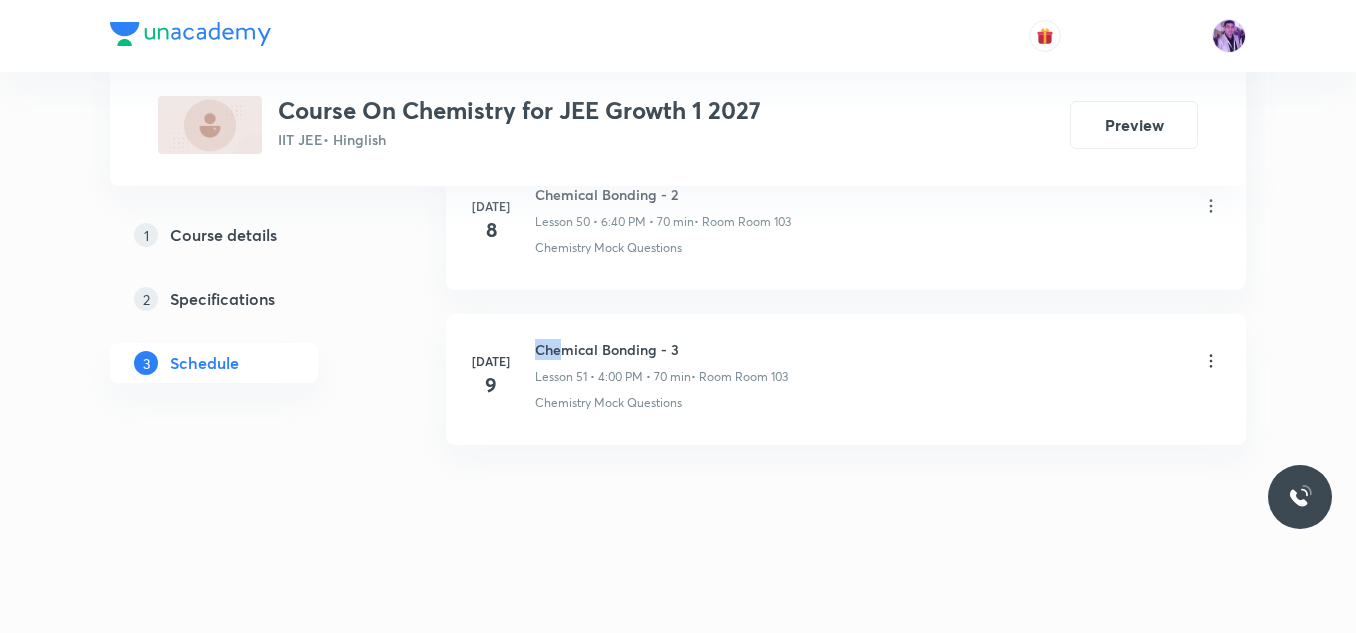 drag, startPoint x: 540, startPoint y: 347, endPoint x: 602, endPoint y: 347, distance: 62 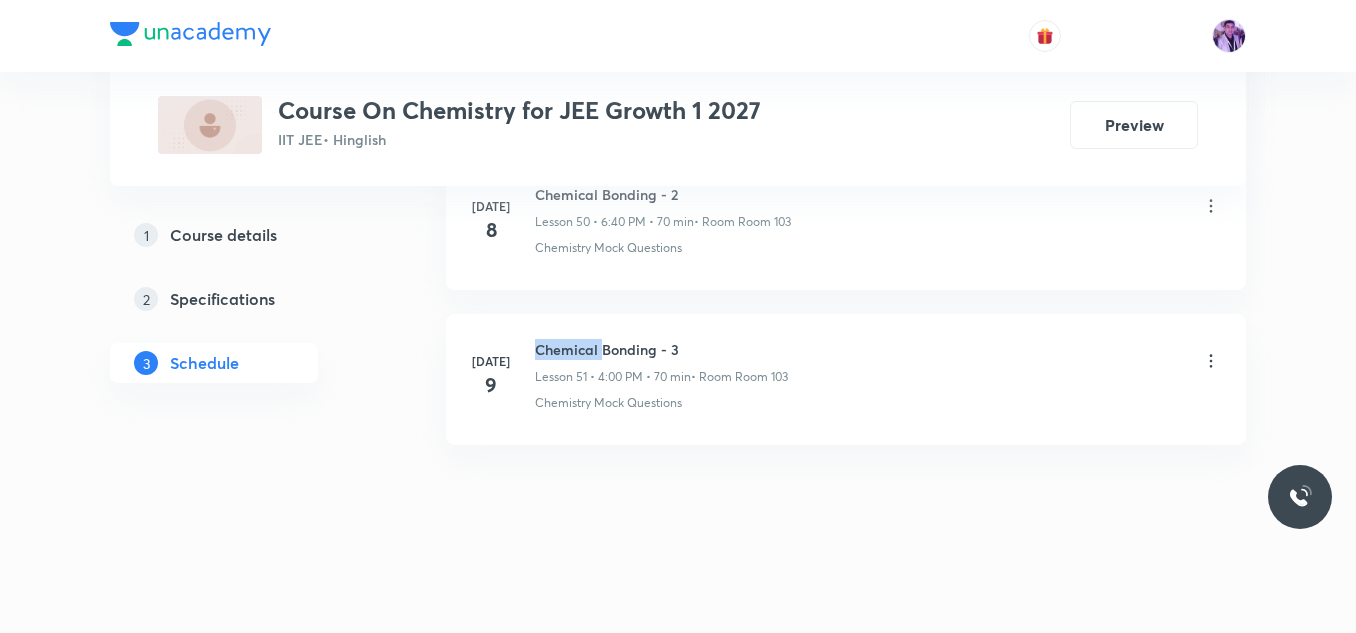 click on "Chemical Bonding - 3" at bounding box center (661, 349) 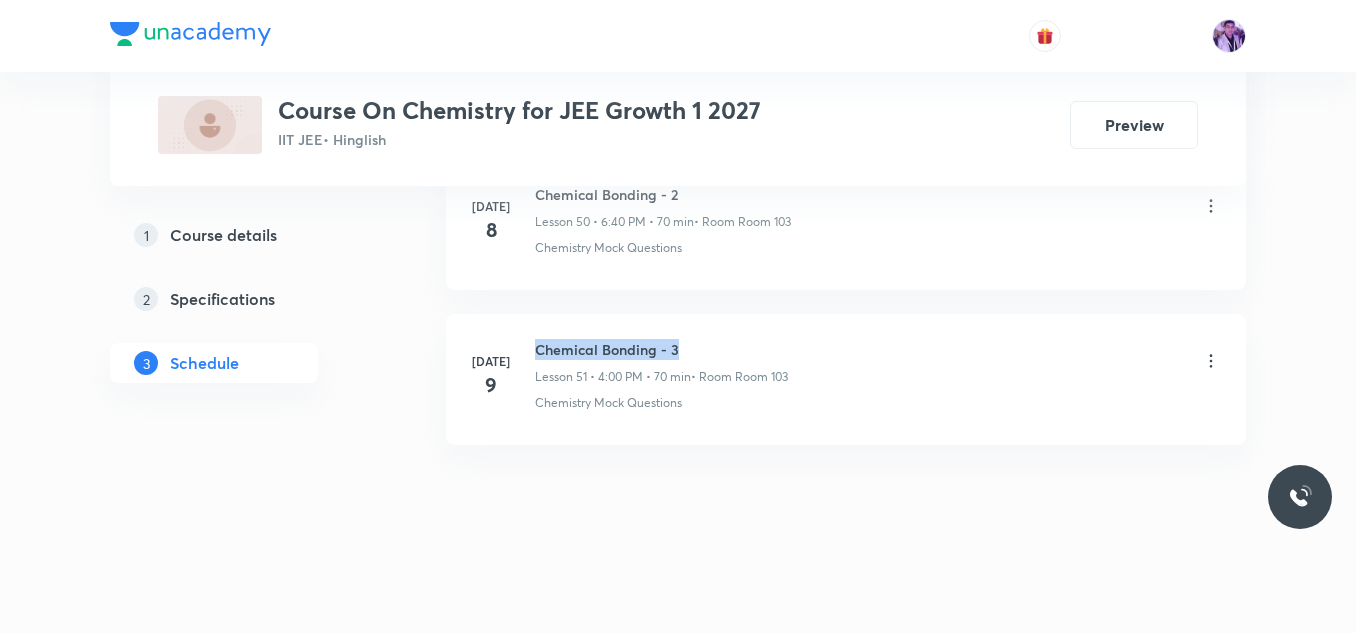 drag, startPoint x: 537, startPoint y: 346, endPoint x: 691, endPoint y: 348, distance: 154.01299 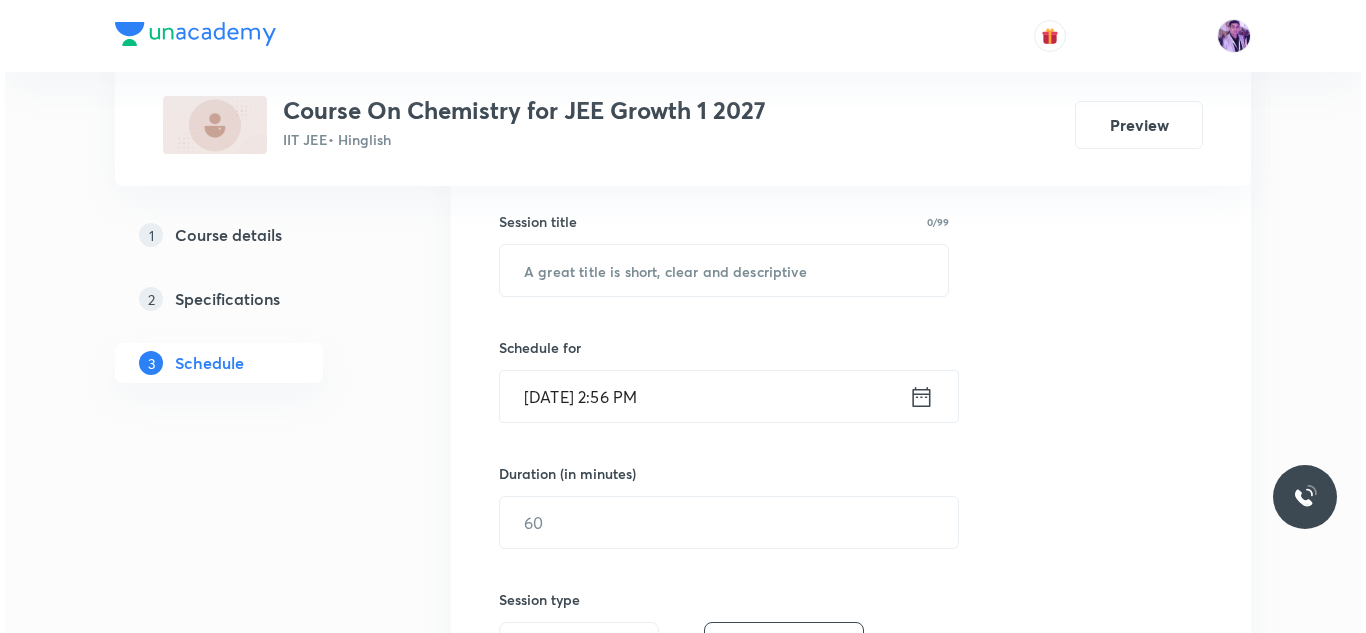 scroll, scrollTop: 400, scrollLeft: 0, axis: vertical 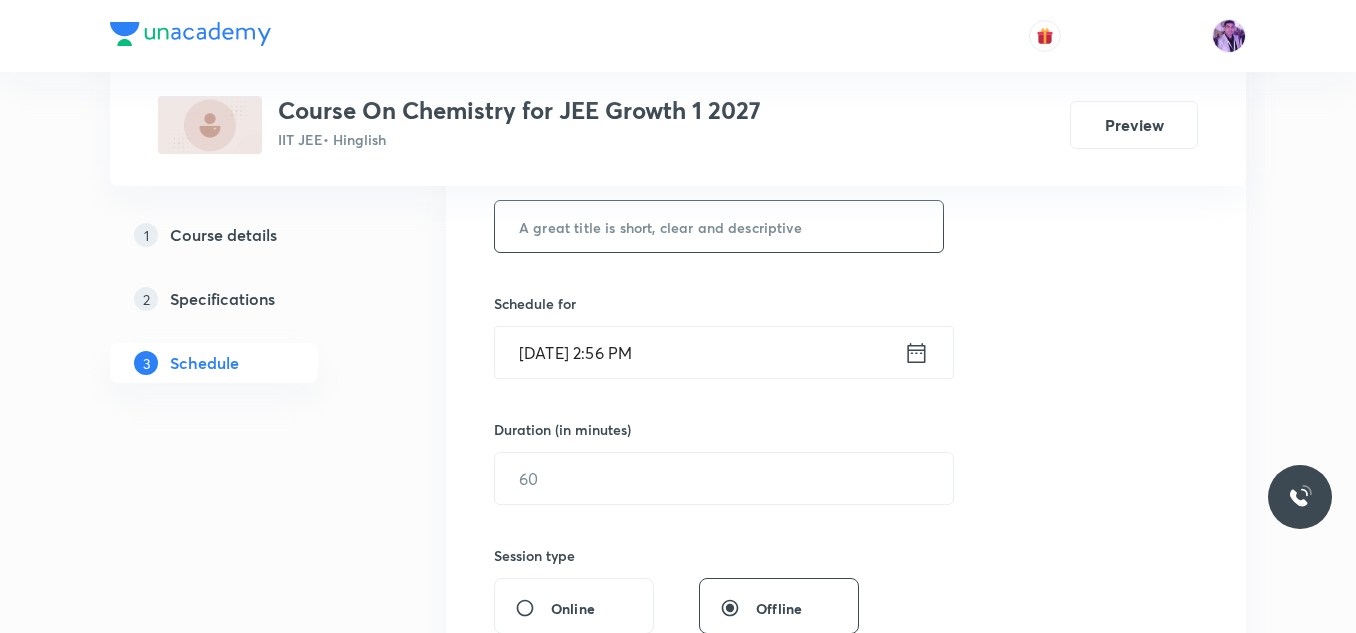 click at bounding box center (719, 226) 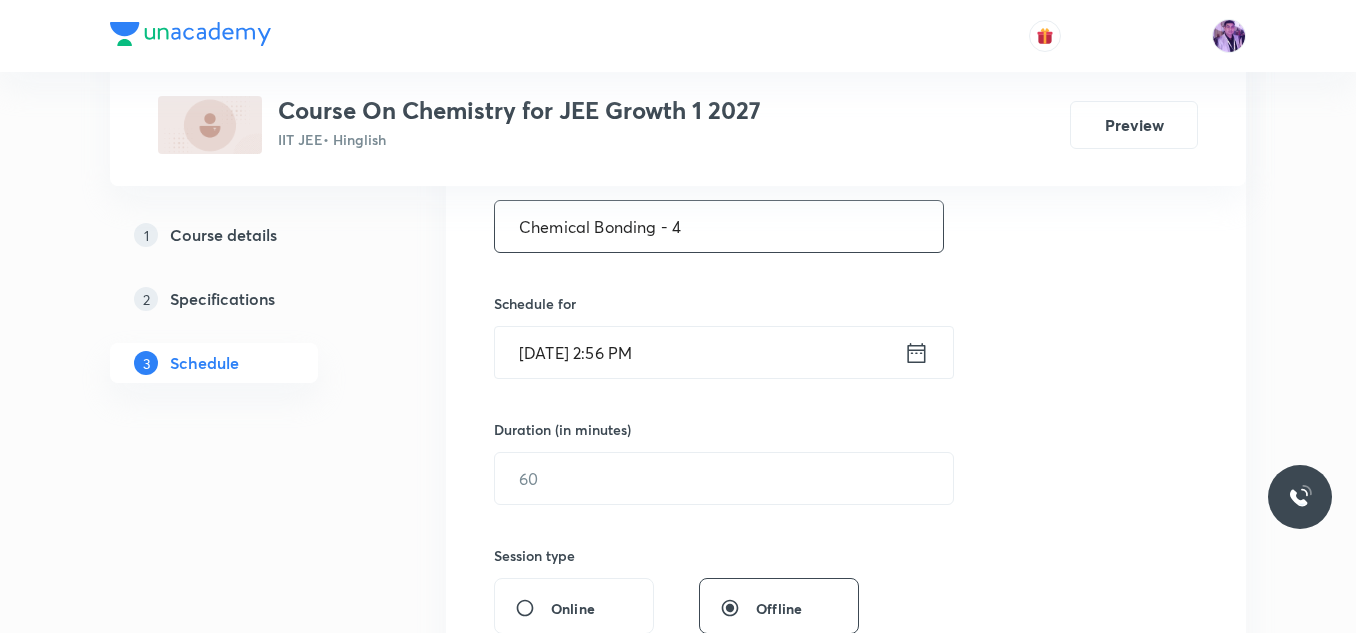 type on "Chemical Bonding - 4" 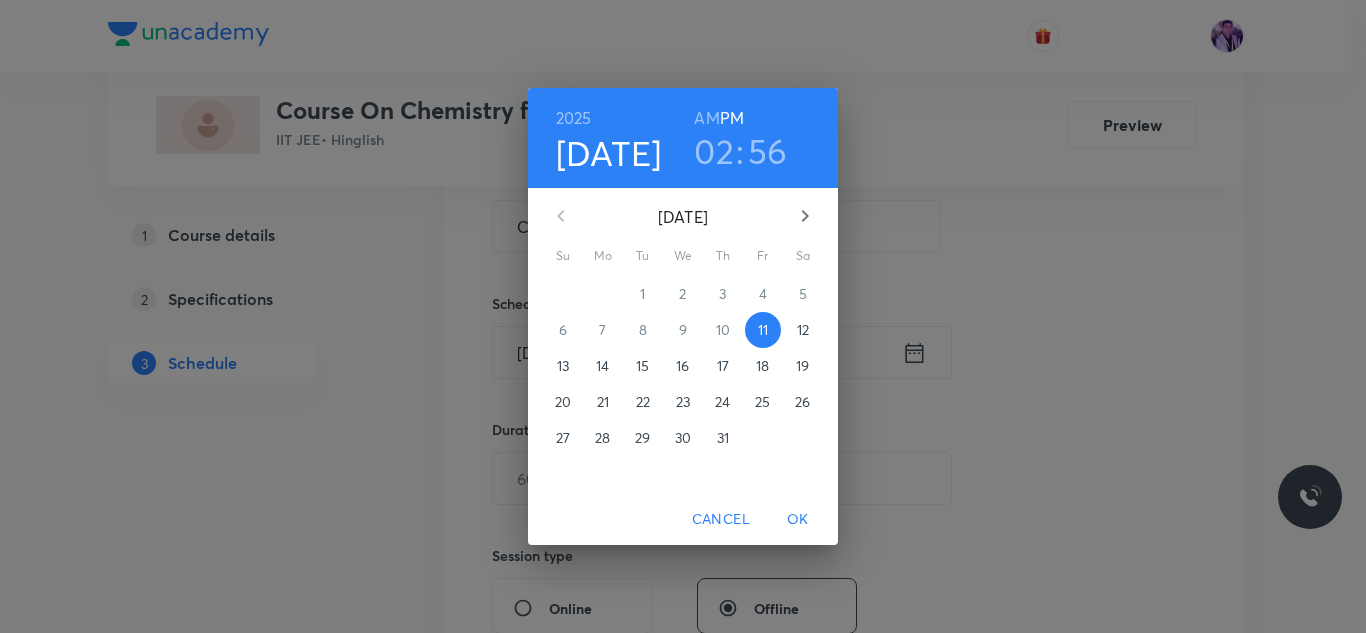 click on "02" at bounding box center [714, 151] 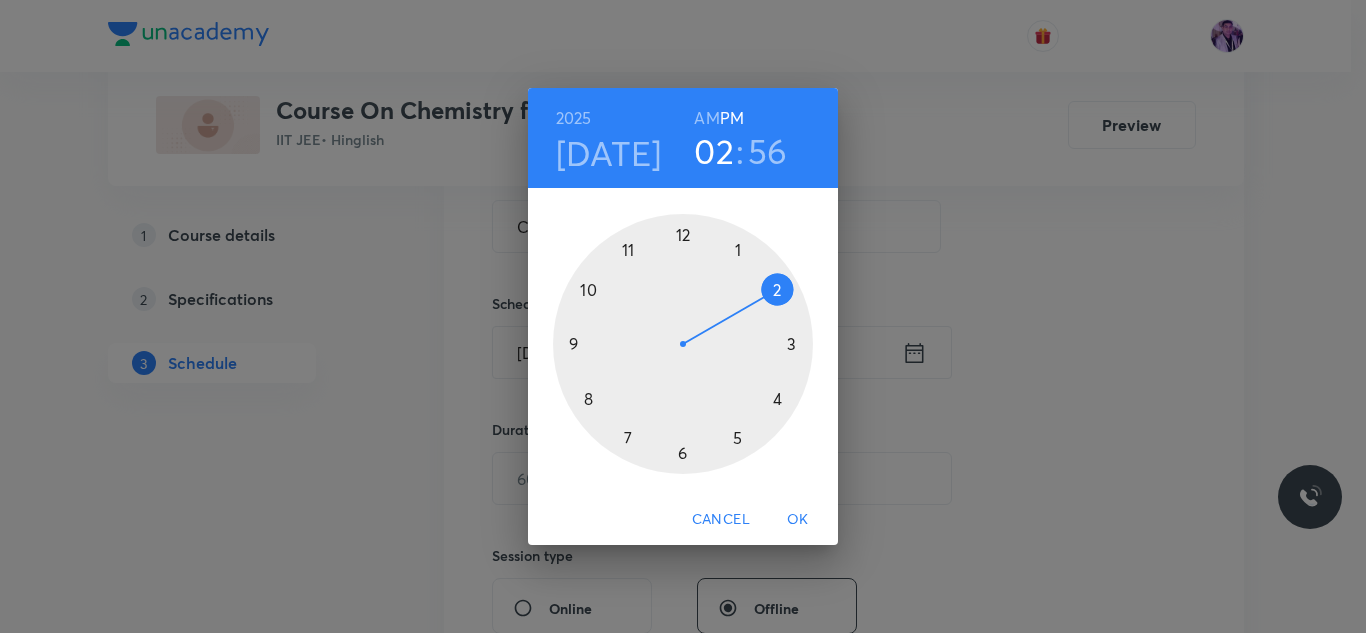 click at bounding box center (683, 344) 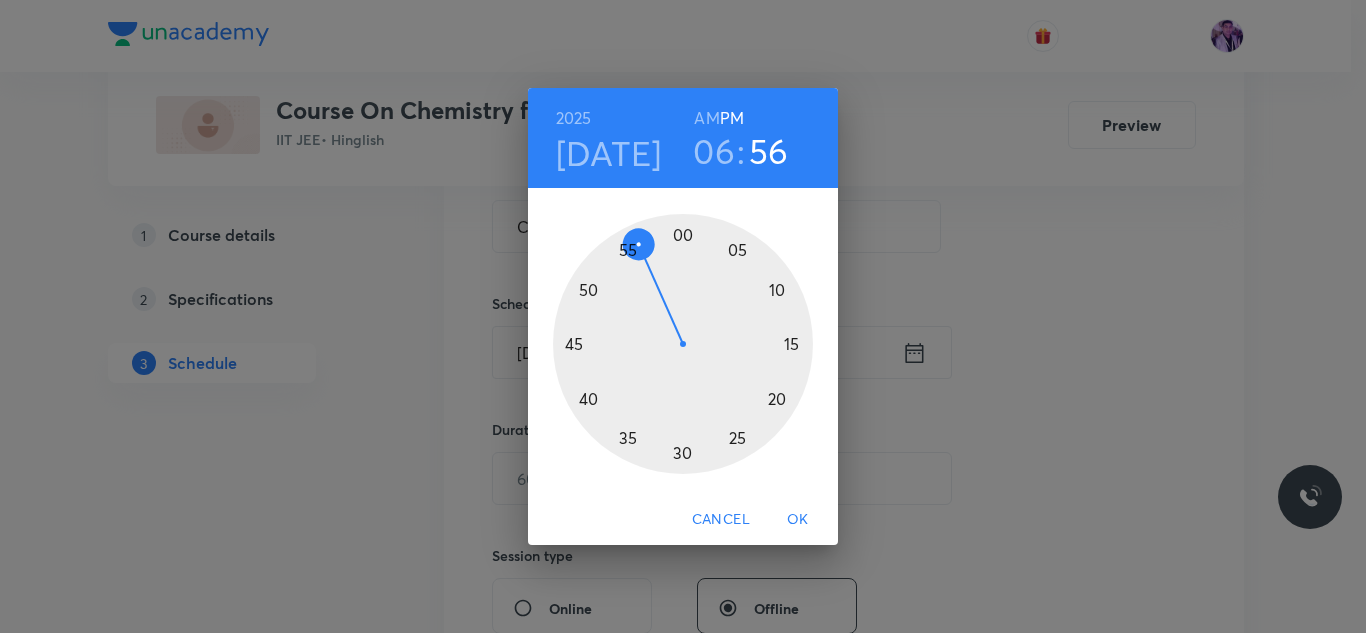 click at bounding box center (683, 344) 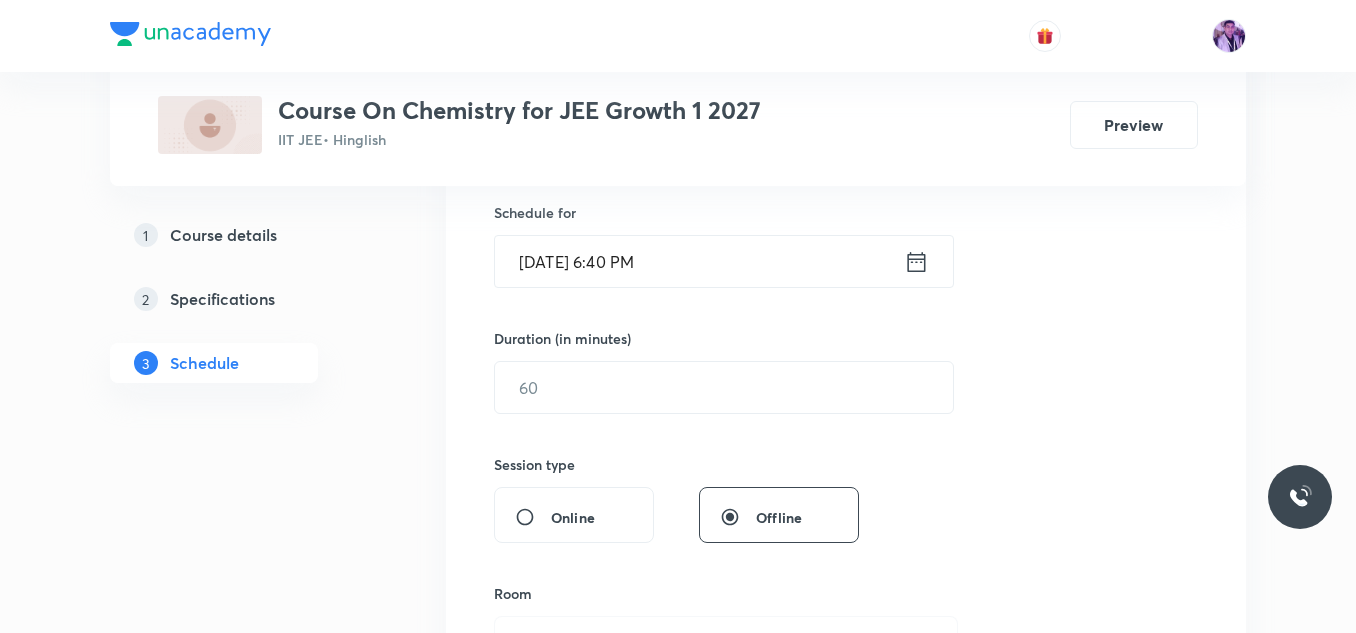 scroll, scrollTop: 600, scrollLeft: 0, axis: vertical 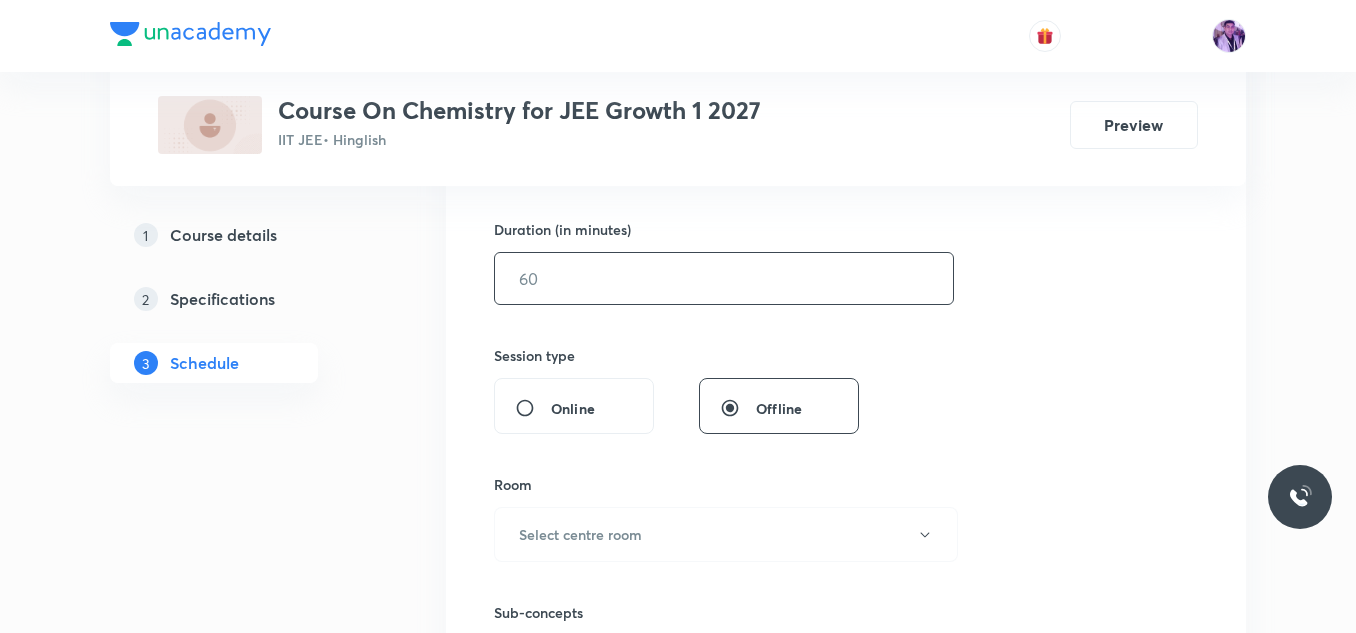 click at bounding box center [724, 278] 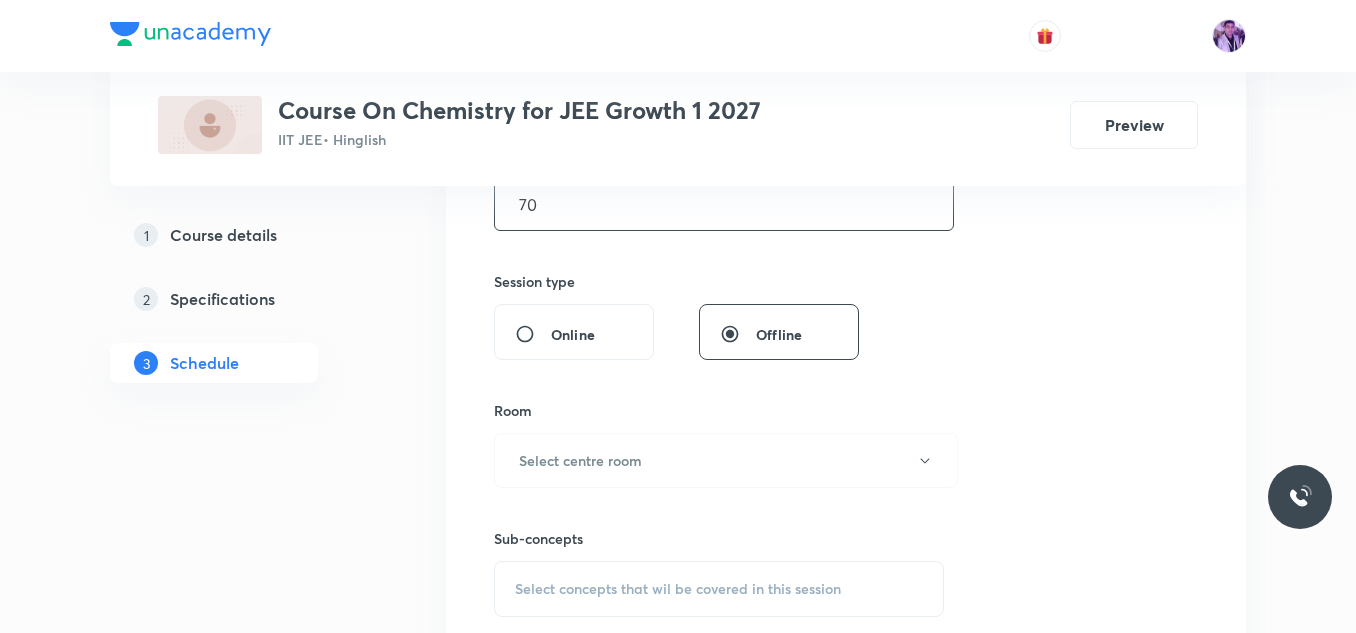 scroll, scrollTop: 800, scrollLeft: 0, axis: vertical 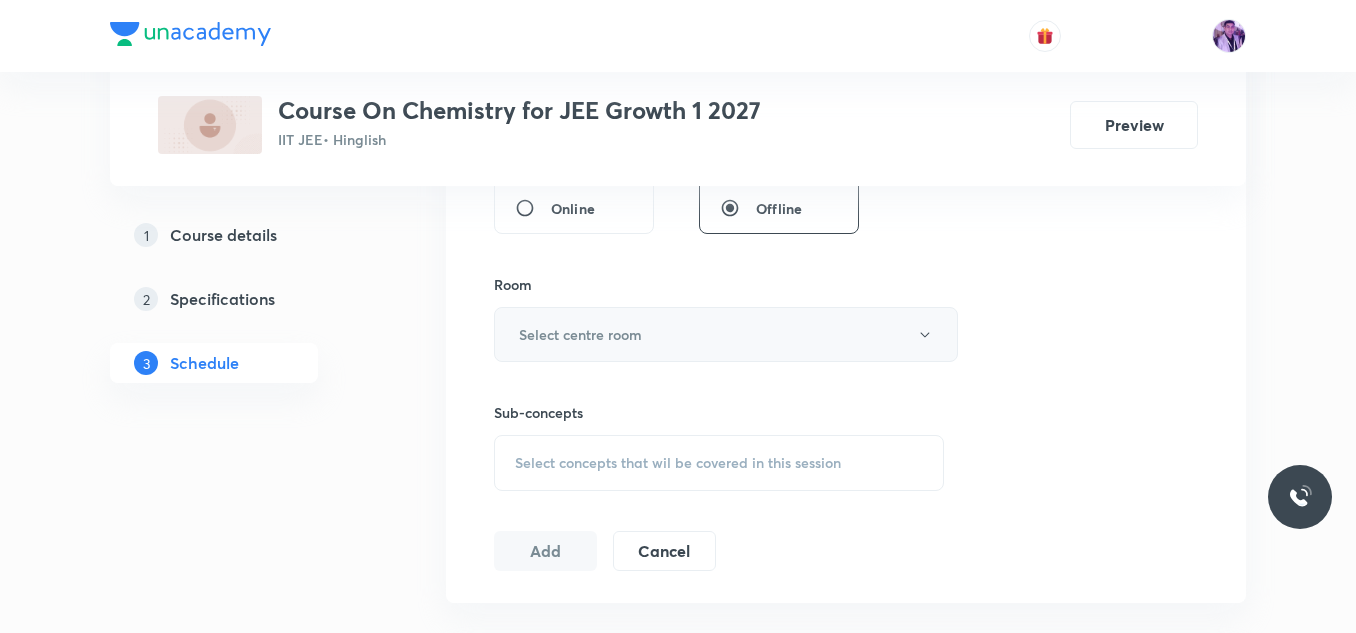 type on "70" 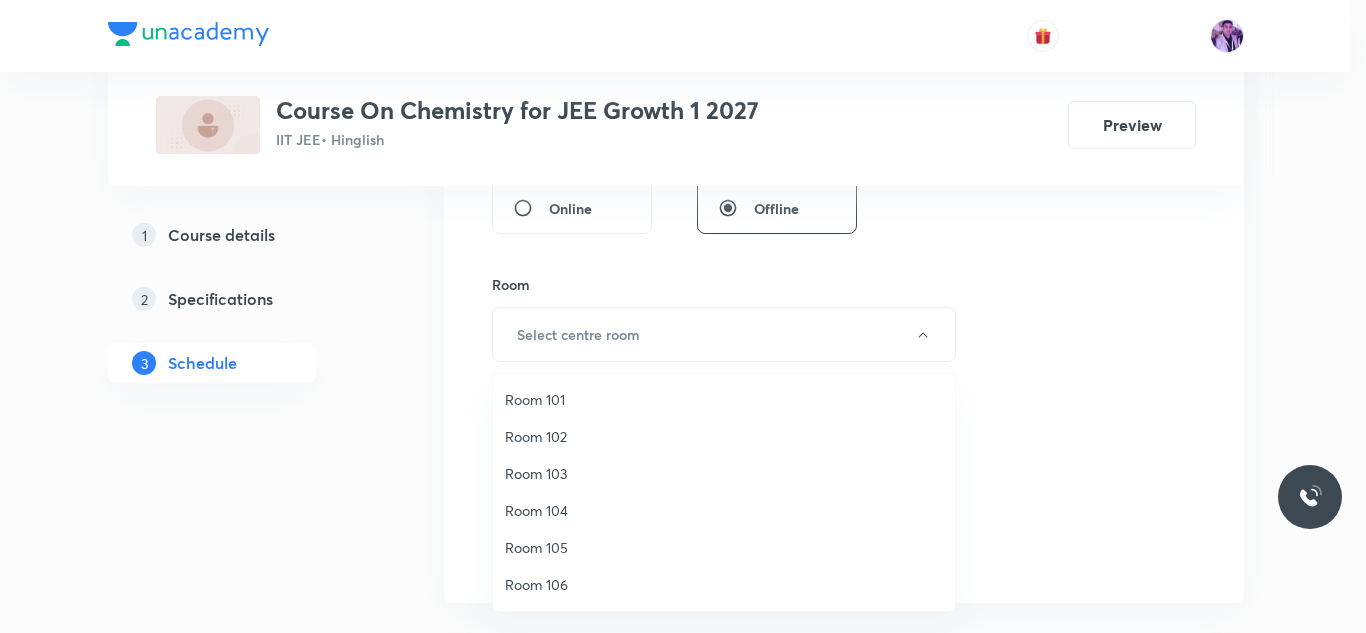 click on "Room 102" at bounding box center (724, 436) 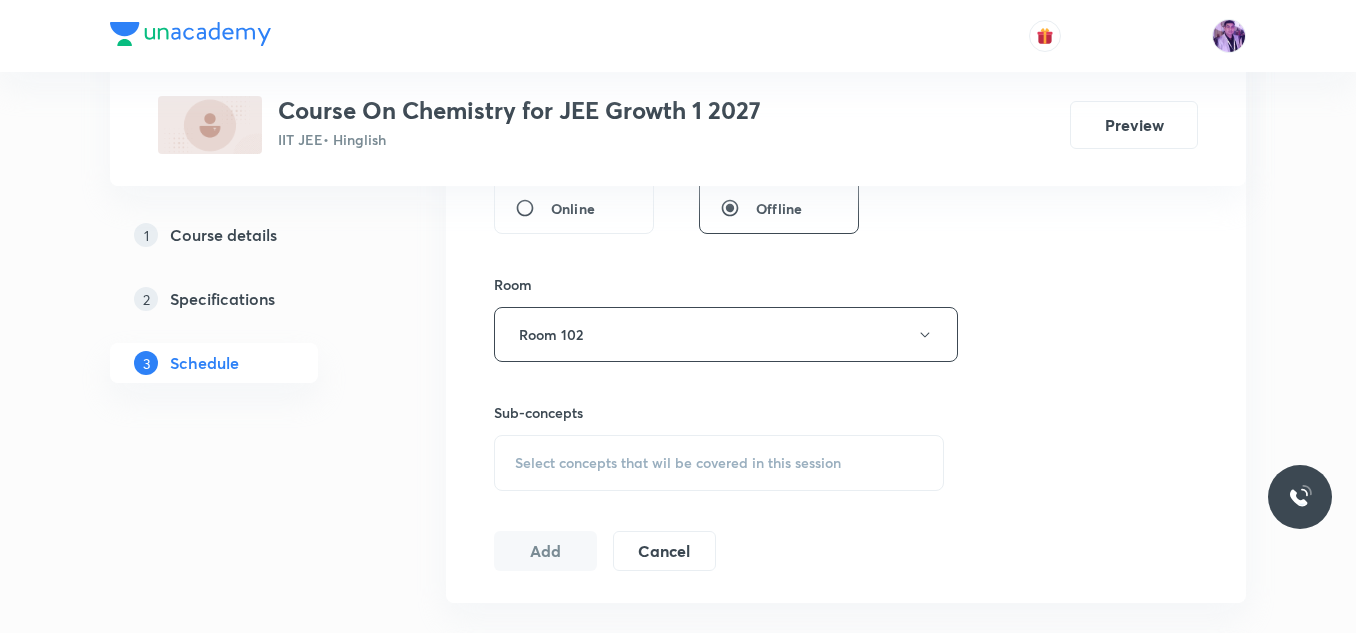 click on "Select concepts that wil be covered in this session" at bounding box center (719, 463) 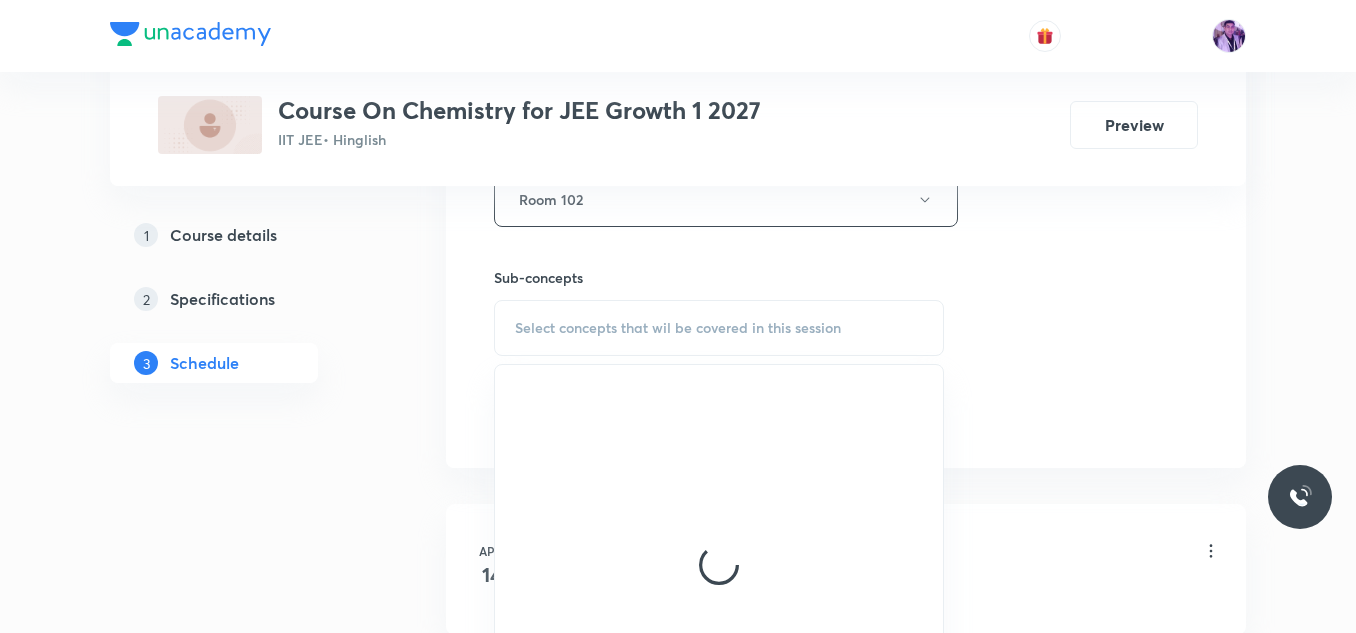 scroll, scrollTop: 900, scrollLeft: 0, axis: vertical 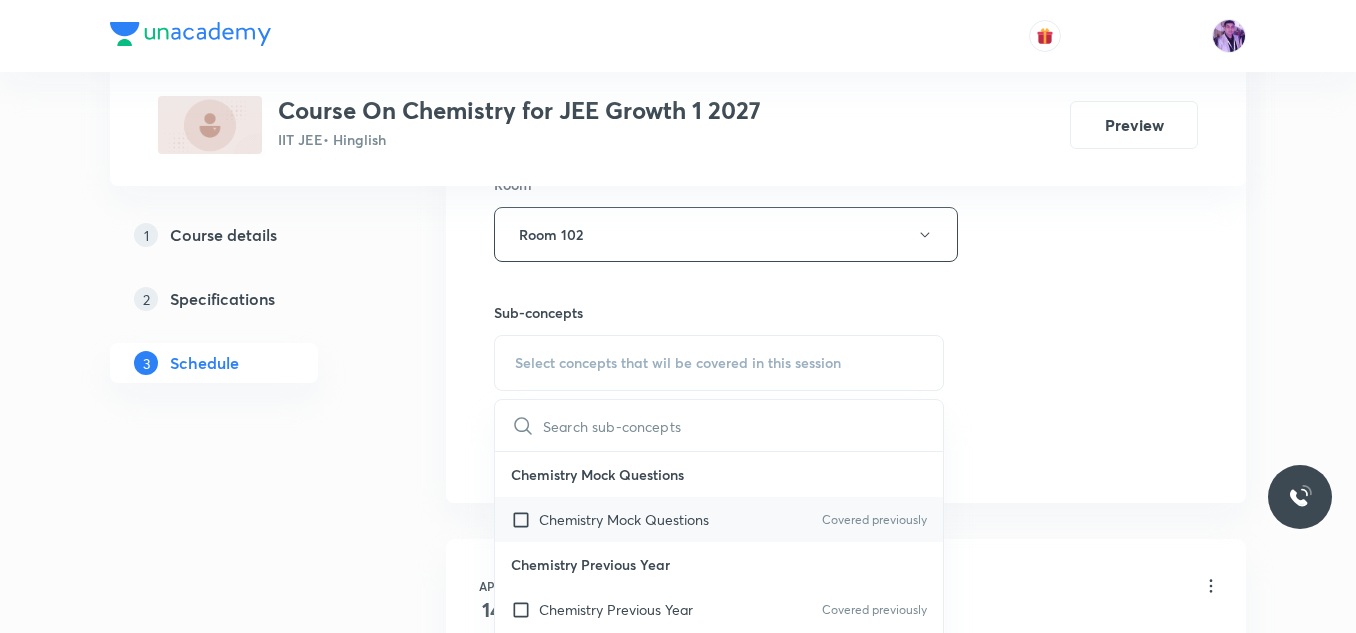 click on "Chemistry Mock Questions Covered previously" at bounding box center (719, 519) 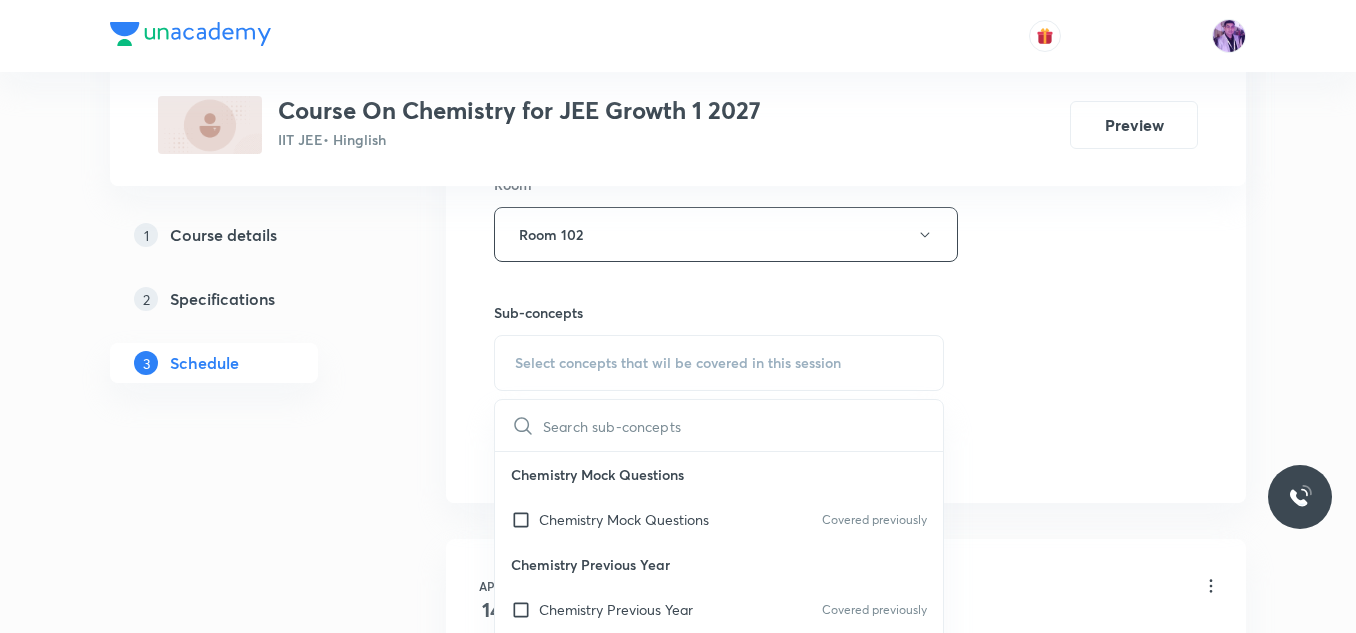 checkbox on "true" 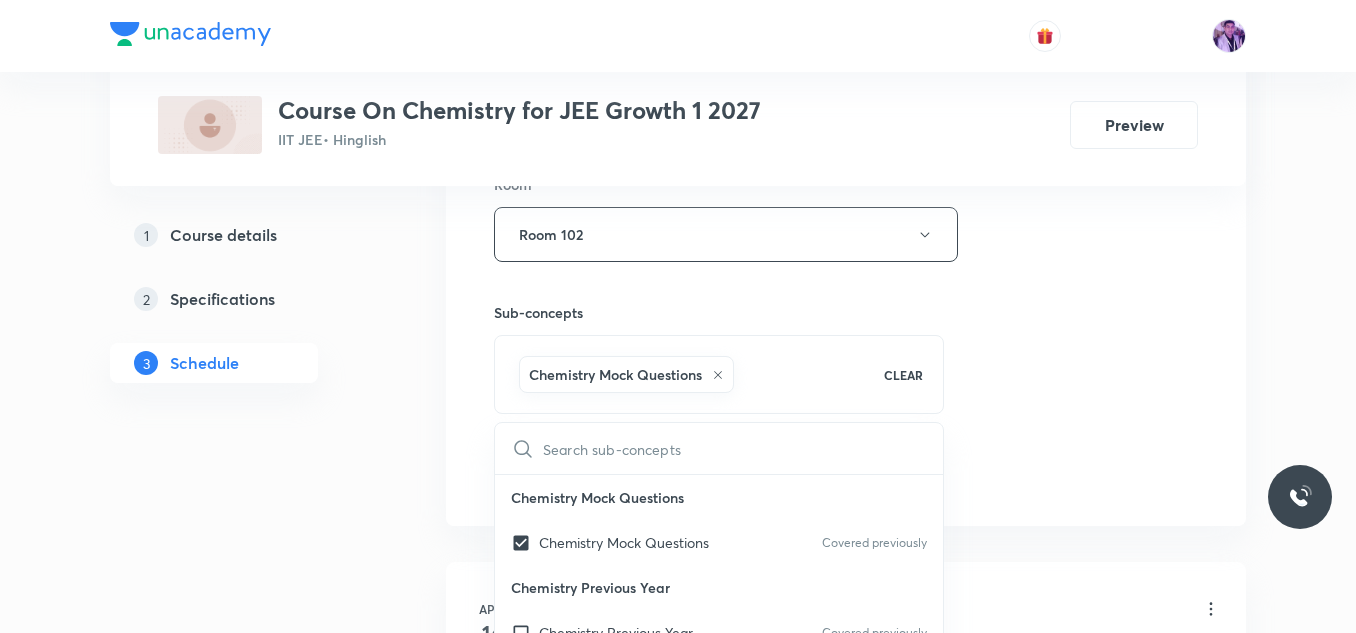 click on "Session  52 Live class Session title 20/99 Chemical Bonding - 4 ​ Schedule for Jul 11, 2025, 6:40 PM ​ Duration (in minutes) 70 ​   Session type Online Offline Room Room 102 Sub-concepts Chemistry Mock Questions CLEAR ​ Chemistry Mock Questions Chemistry Mock Questions Covered previously Chemistry Previous Year Chemistry Previous Year Covered previously General Topics & Mole Concept Basic Concepts Covered previously Basic Introduction Covered previously Percentage Composition Stoichiometry Covered previously Principle of Atom Conservation (POAC) Covered previously Relation between Stoichiometric Quantities Application of Mole Concept: Gravimetric Analysis Covered previously Different Laws Covered previously Formula and Composition Concentration Terms Some basic concepts of Chemistry Atomic Structure Discovery Of Electron Some Prerequisites of Physics Discovery Of Protons And Neutrons Atomic Models and Theories  Representation Of Atom With Electrons And Neutrons Nature of Waves Photoelectric Effect Add" at bounding box center [846, 13] 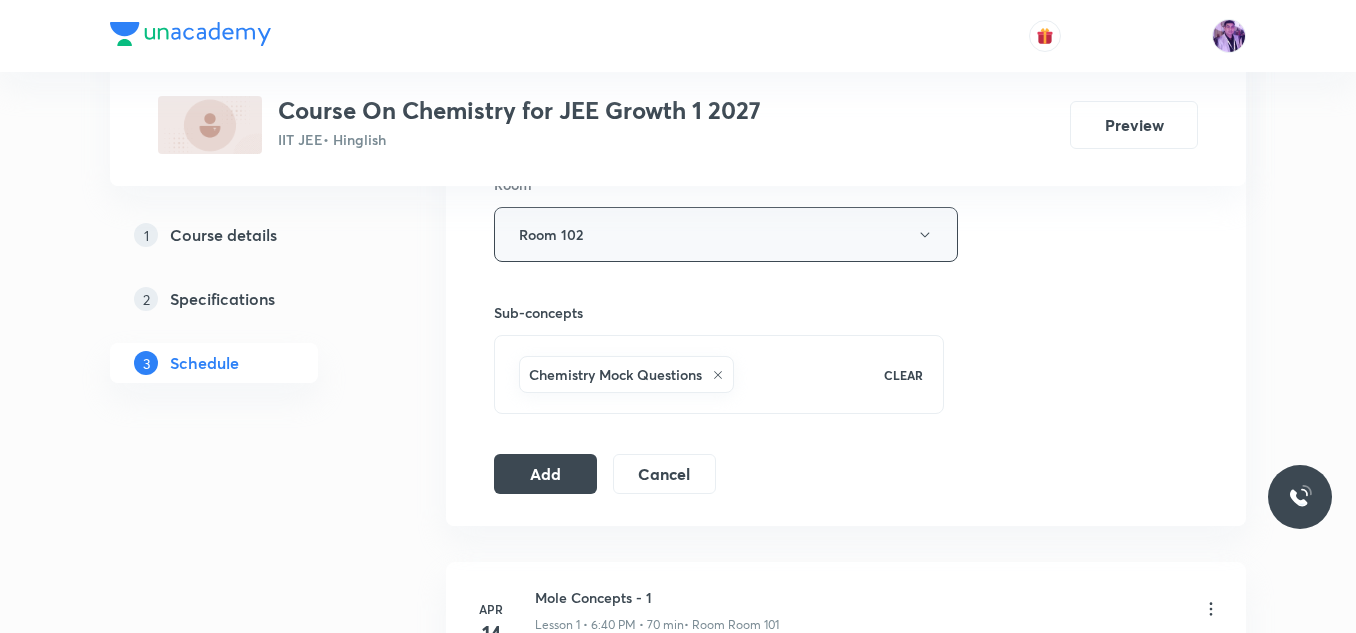 click on "Room 102" at bounding box center (726, 234) 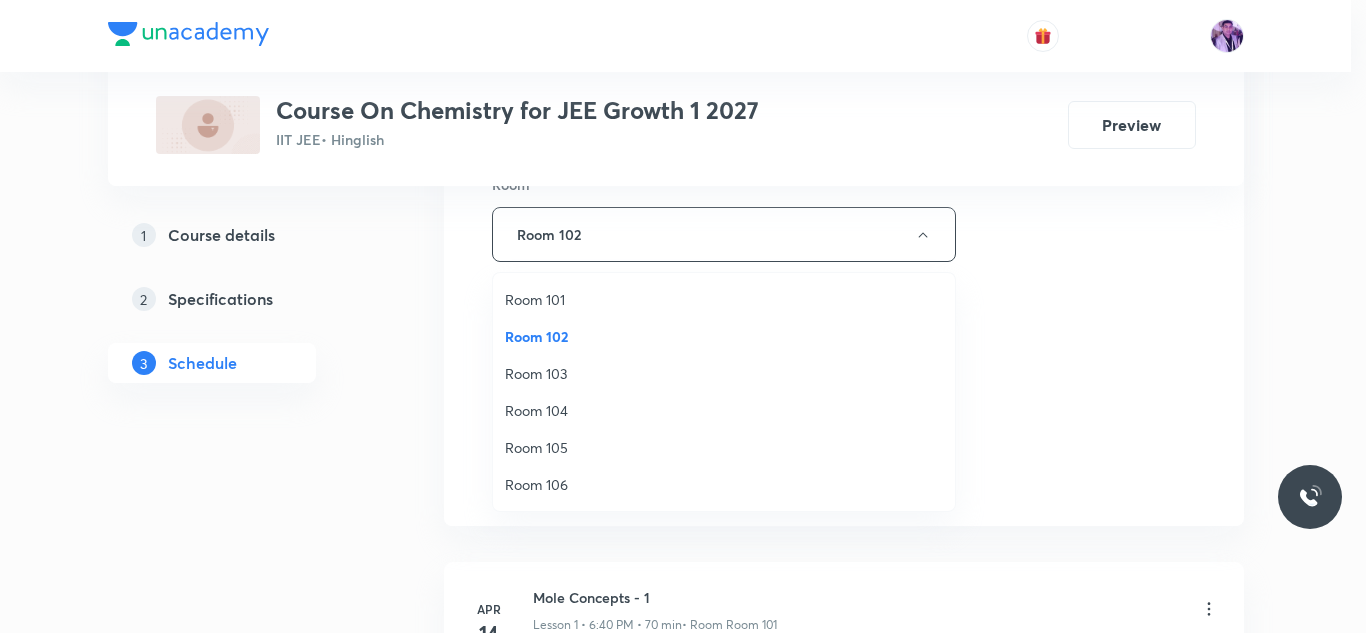 click on "Room 103" at bounding box center (724, 373) 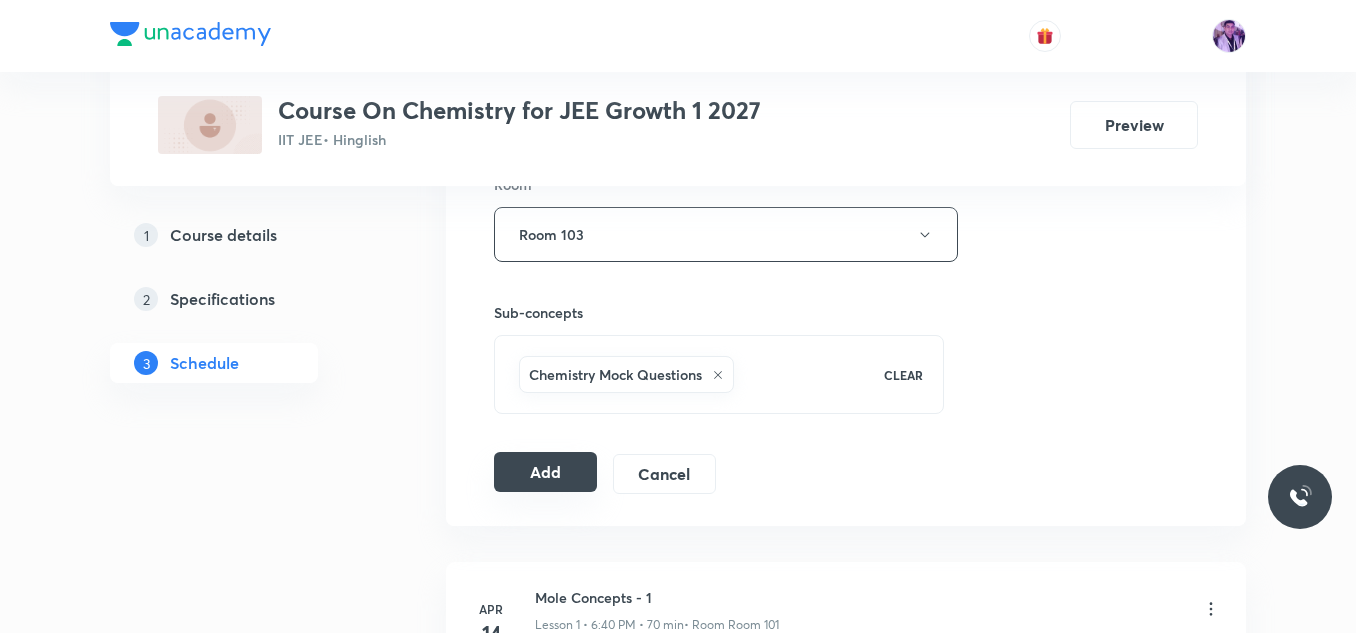 click on "Add" at bounding box center [545, 472] 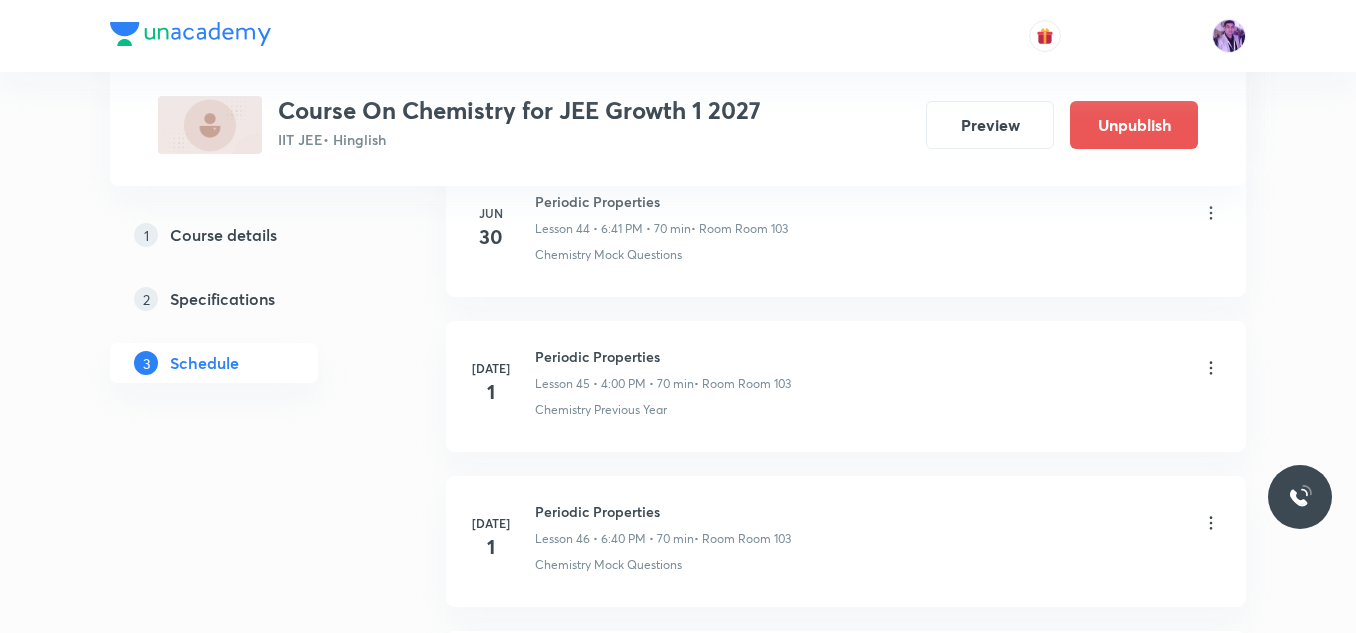 scroll, scrollTop: 8111, scrollLeft: 0, axis: vertical 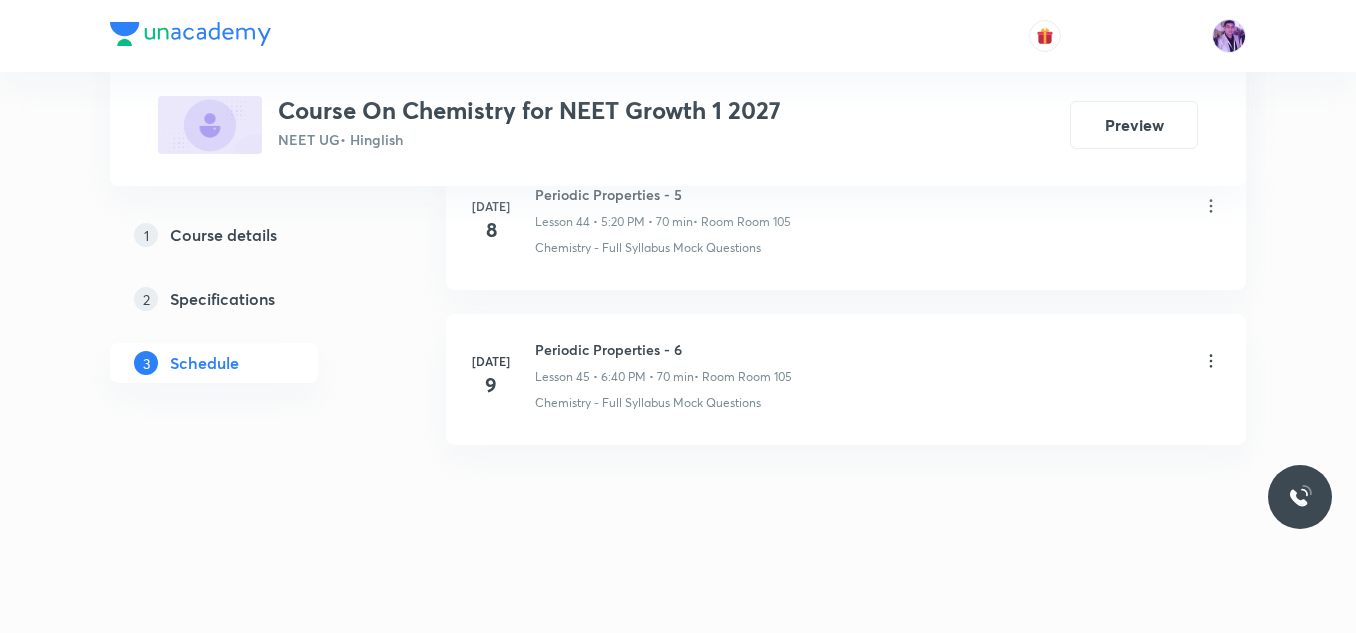 click on "Periodic Properties - 6" at bounding box center [663, 349] 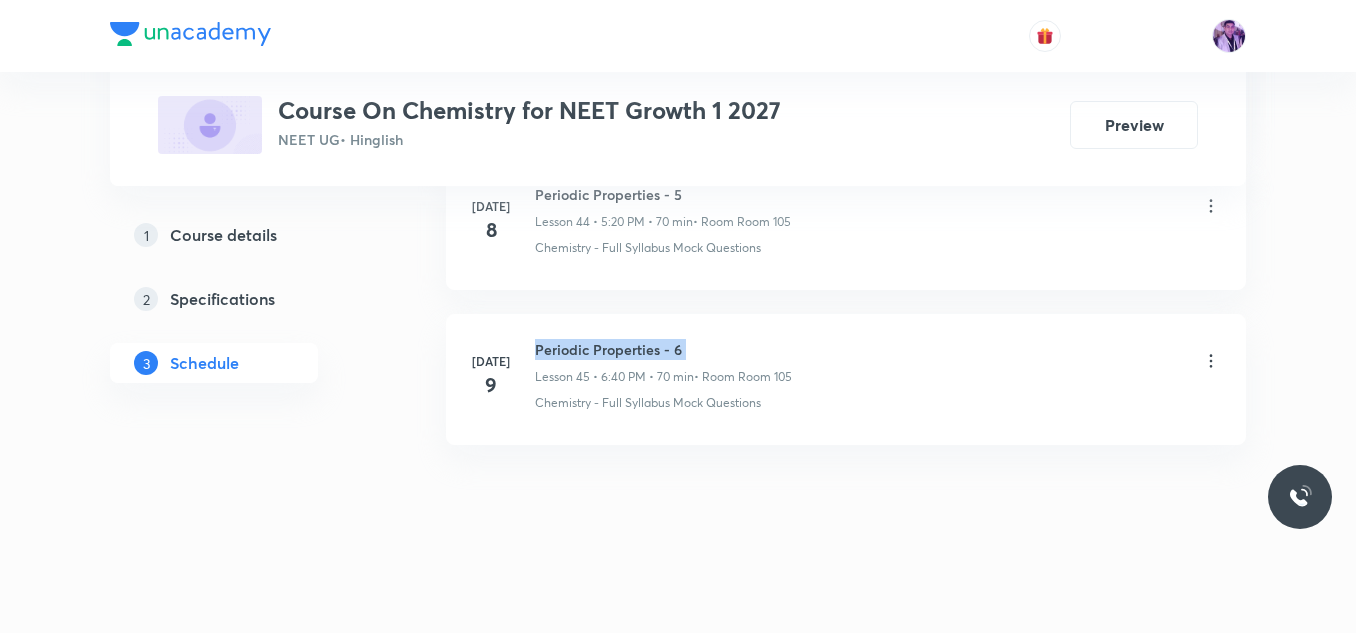 drag, startPoint x: 535, startPoint y: 346, endPoint x: 720, endPoint y: 348, distance: 185.0108 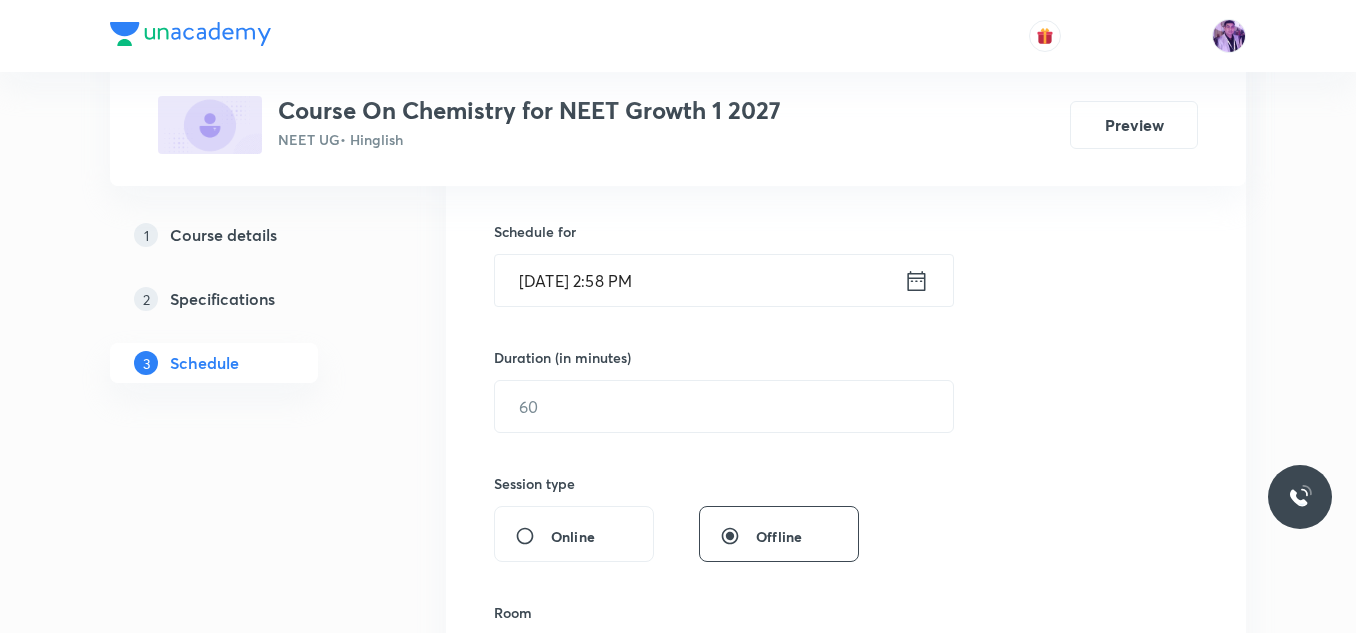 scroll, scrollTop: 342, scrollLeft: 0, axis: vertical 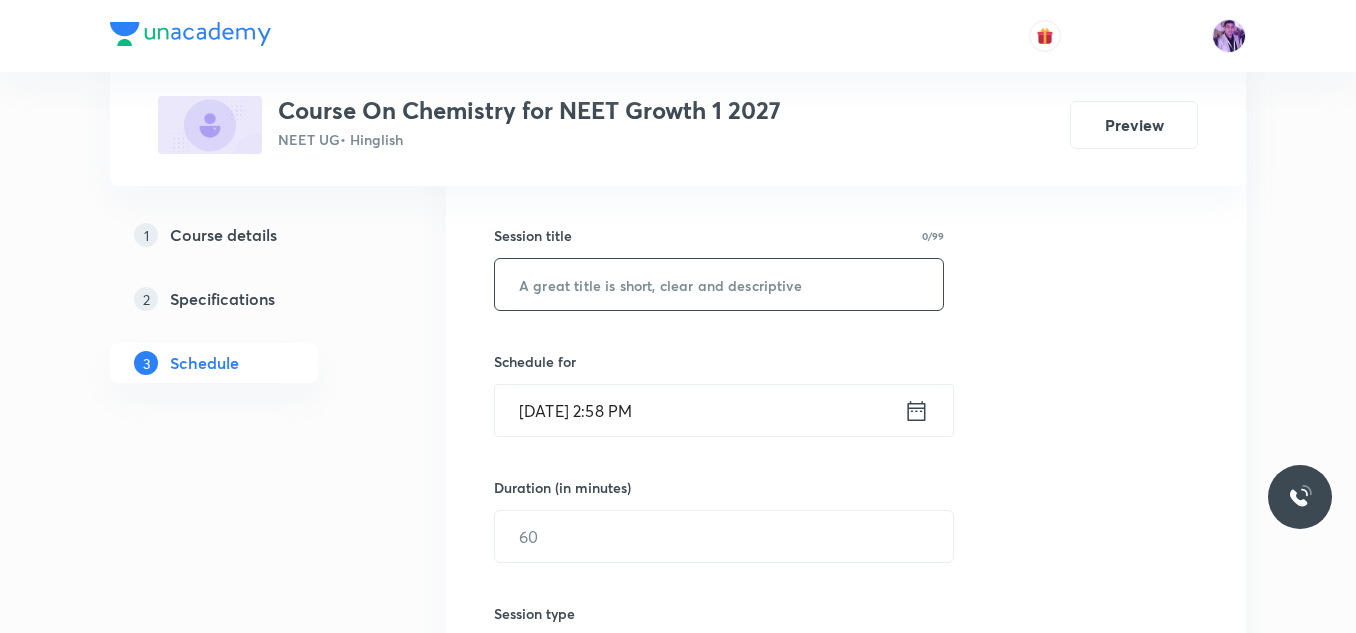 click at bounding box center [719, 284] 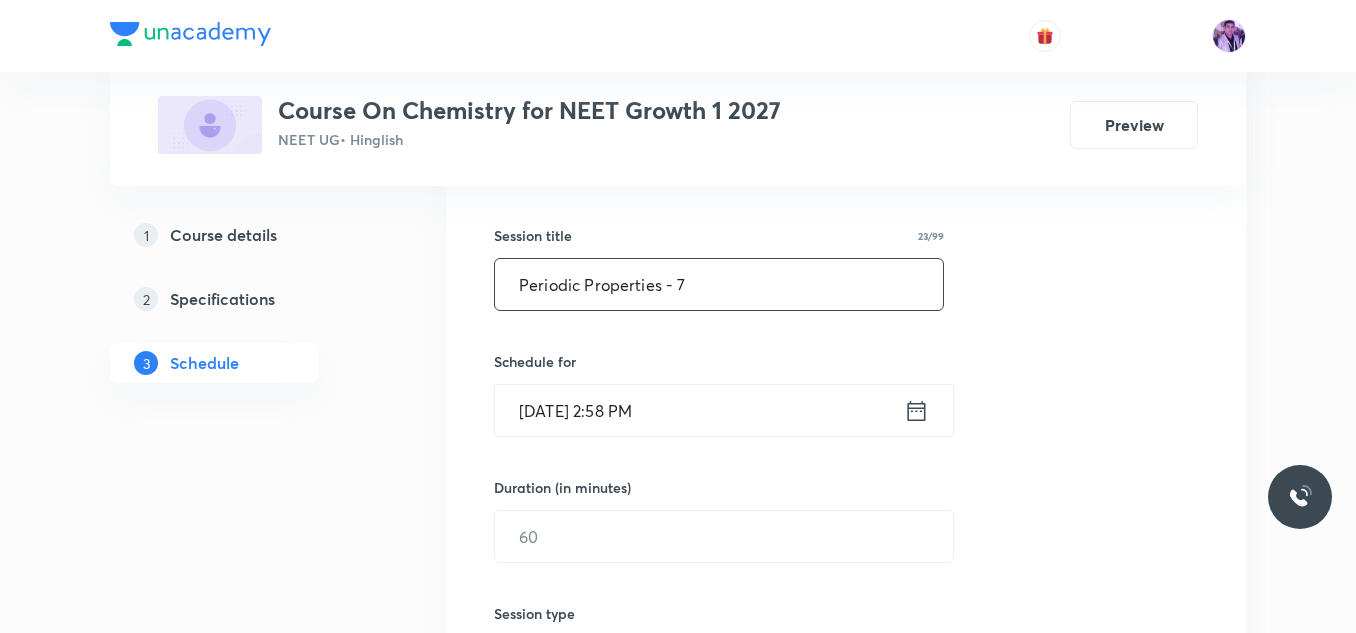 type on "Periodic Properties - 7" 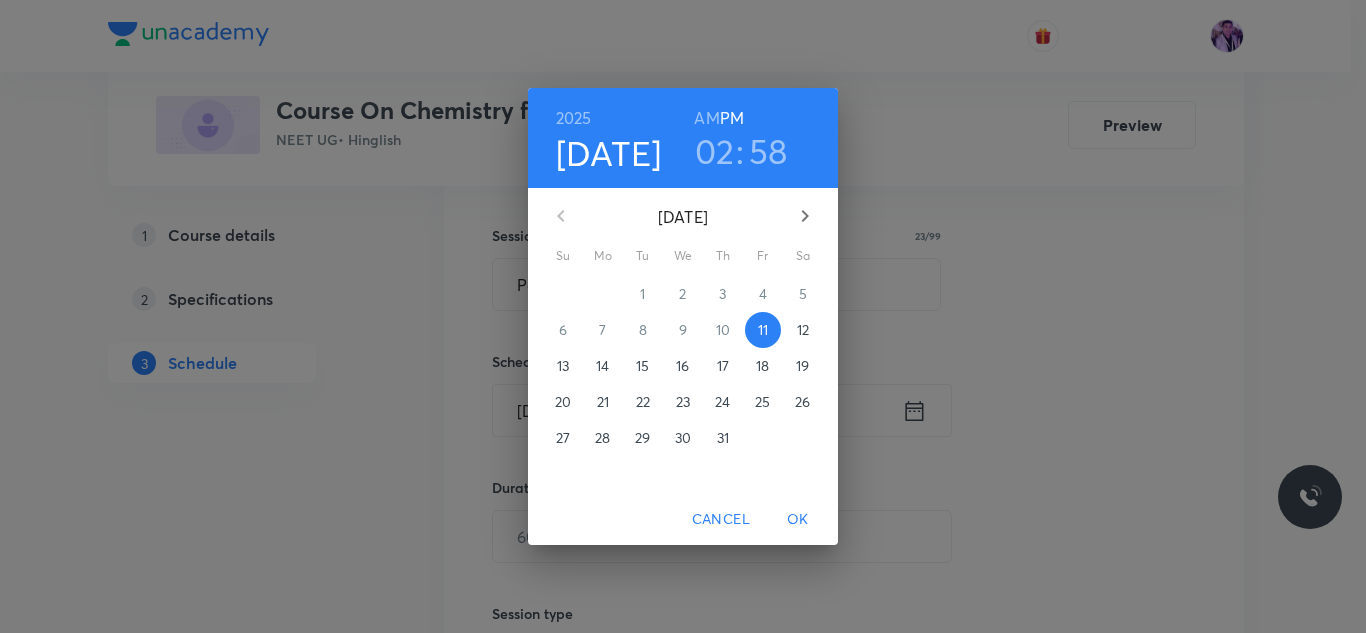click on "02" at bounding box center (715, 151) 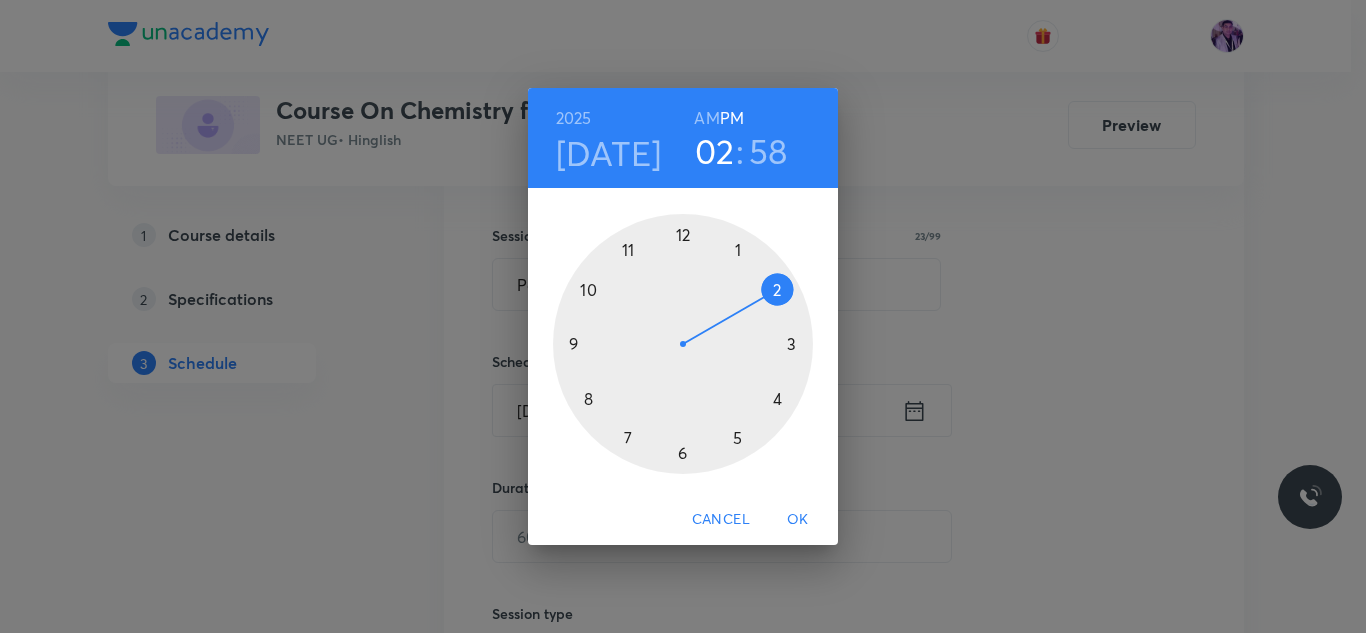 click at bounding box center [683, 344] 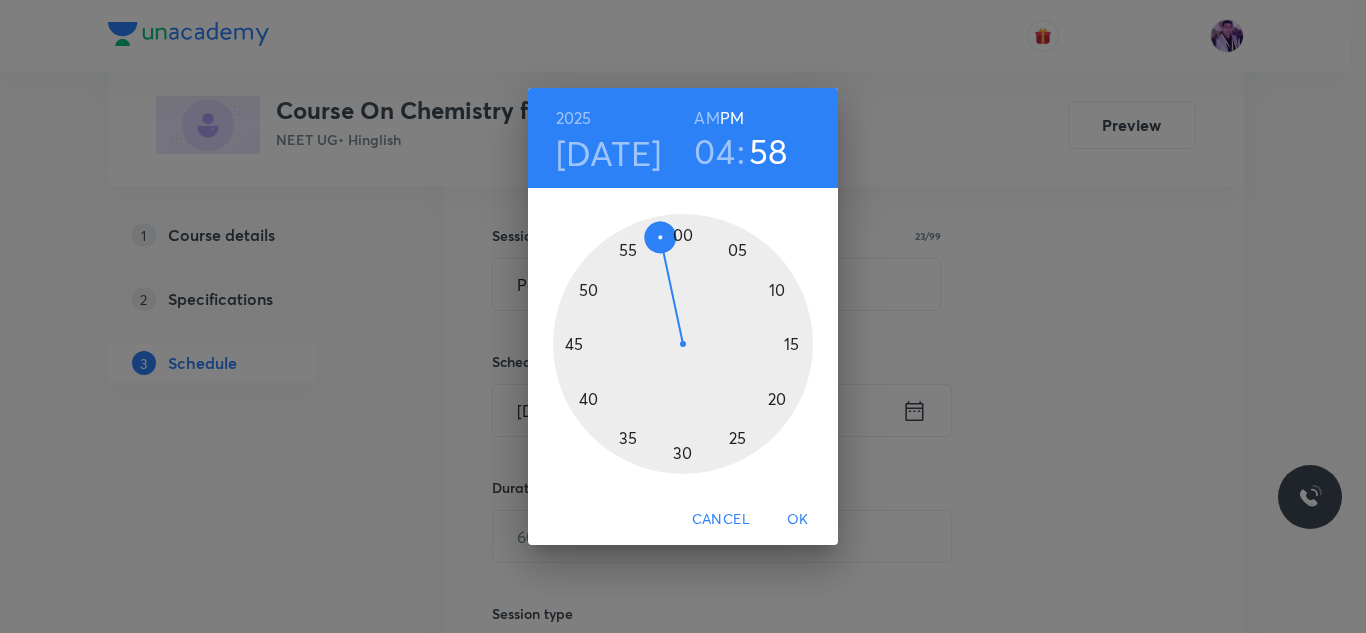 click at bounding box center (683, 344) 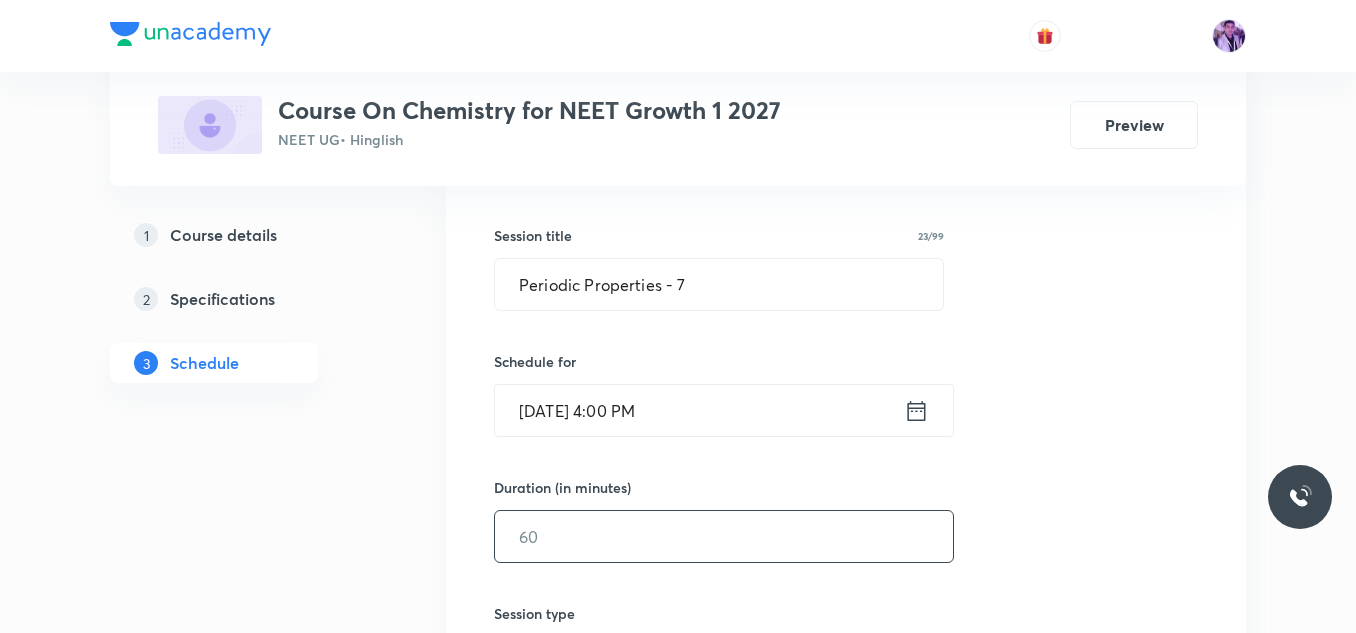 click at bounding box center (724, 536) 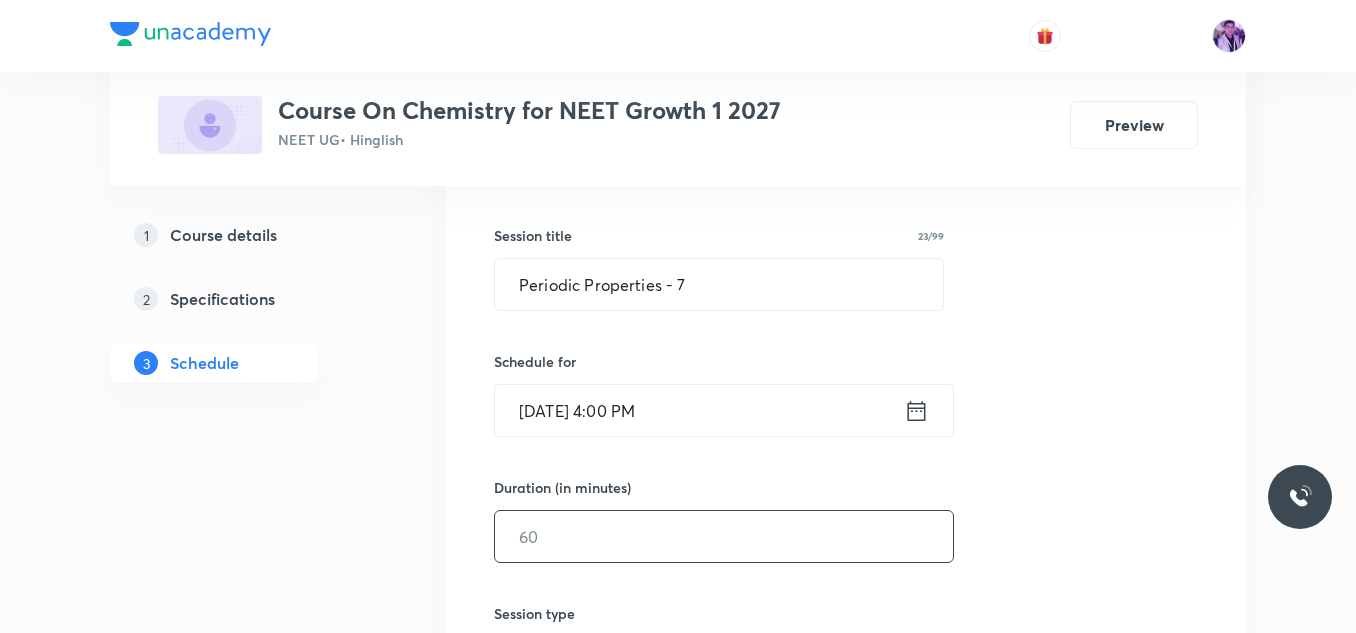 click on "[DATE] 4:00 PM" at bounding box center [699, 410] 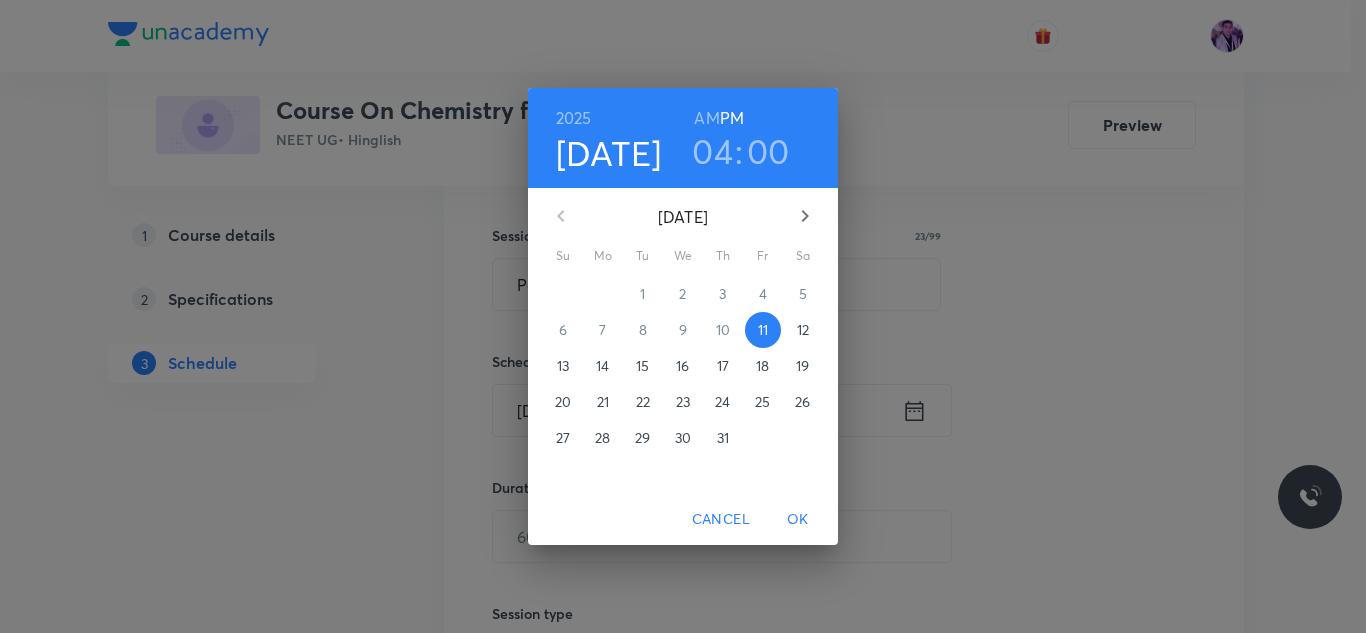 click on "04" at bounding box center [712, 151] 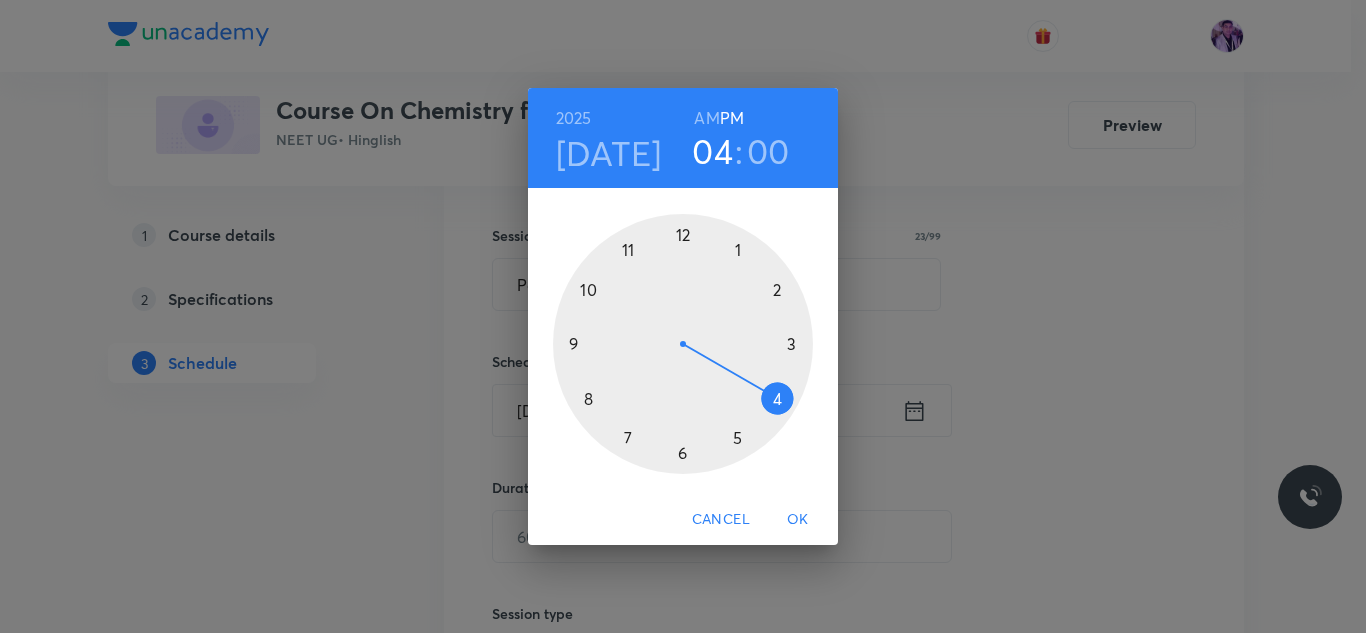 click at bounding box center [683, 344] 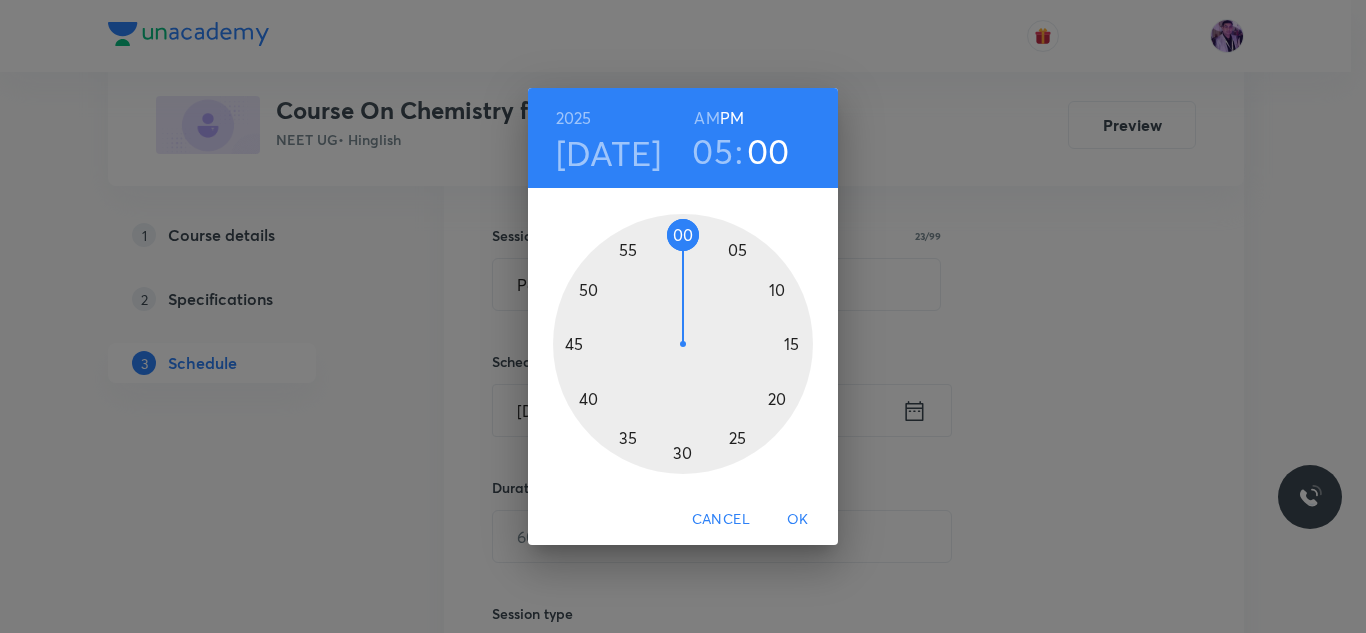 click at bounding box center (683, 344) 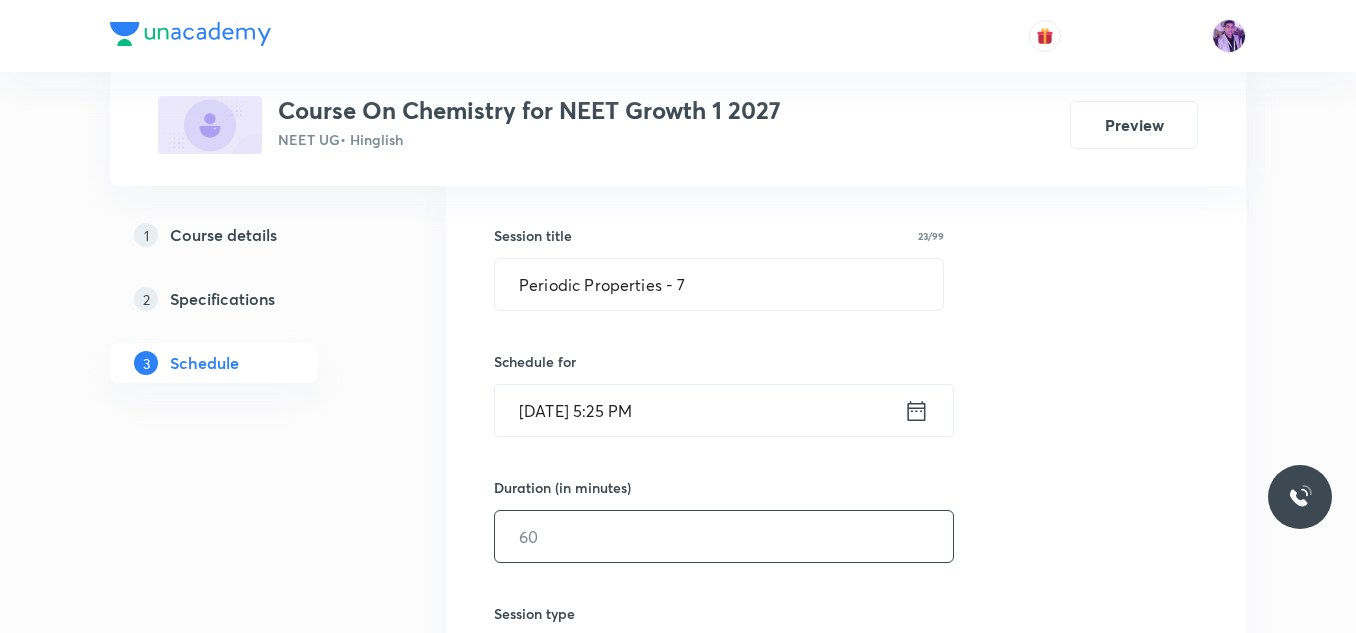 click at bounding box center (724, 536) 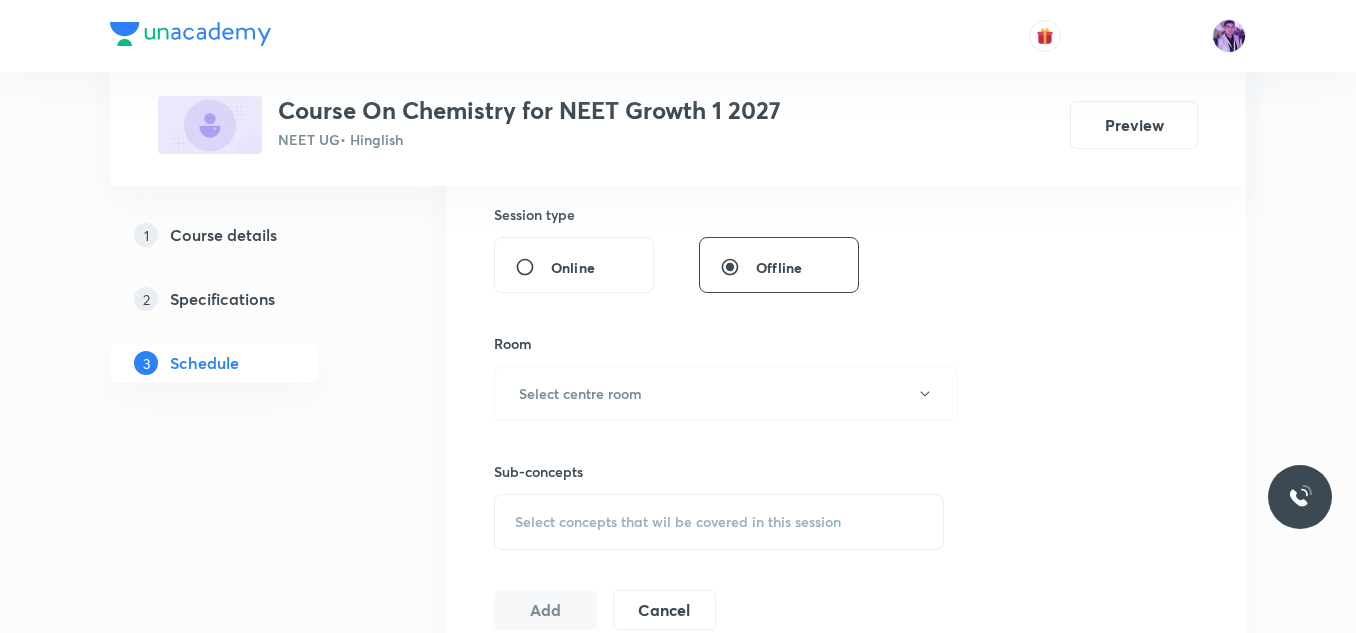 scroll, scrollTop: 742, scrollLeft: 0, axis: vertical 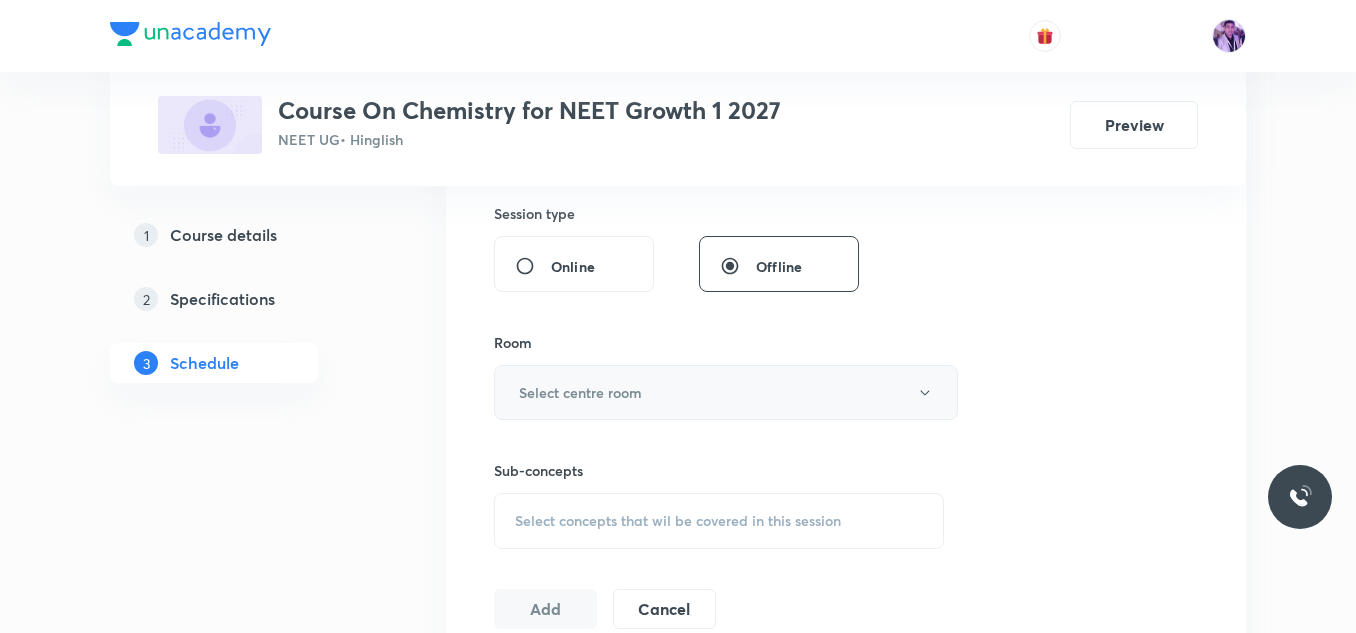 type on "70" 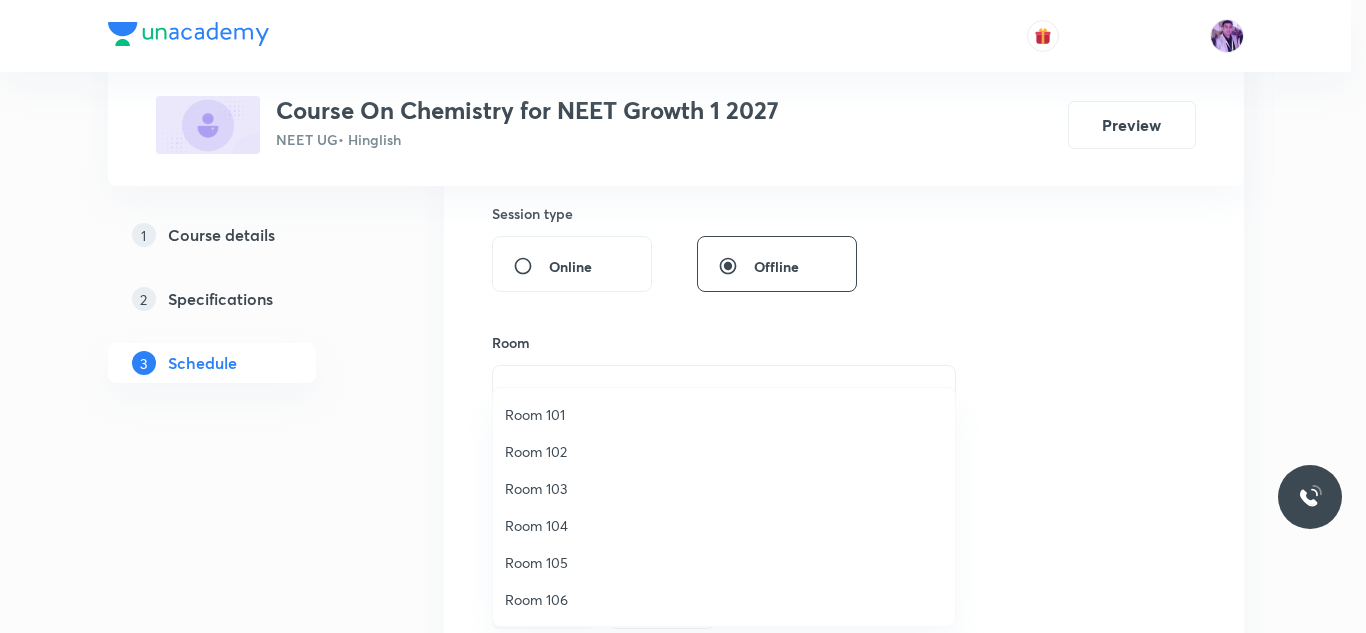 click on "Room 105" at bounding box center [724, 562] 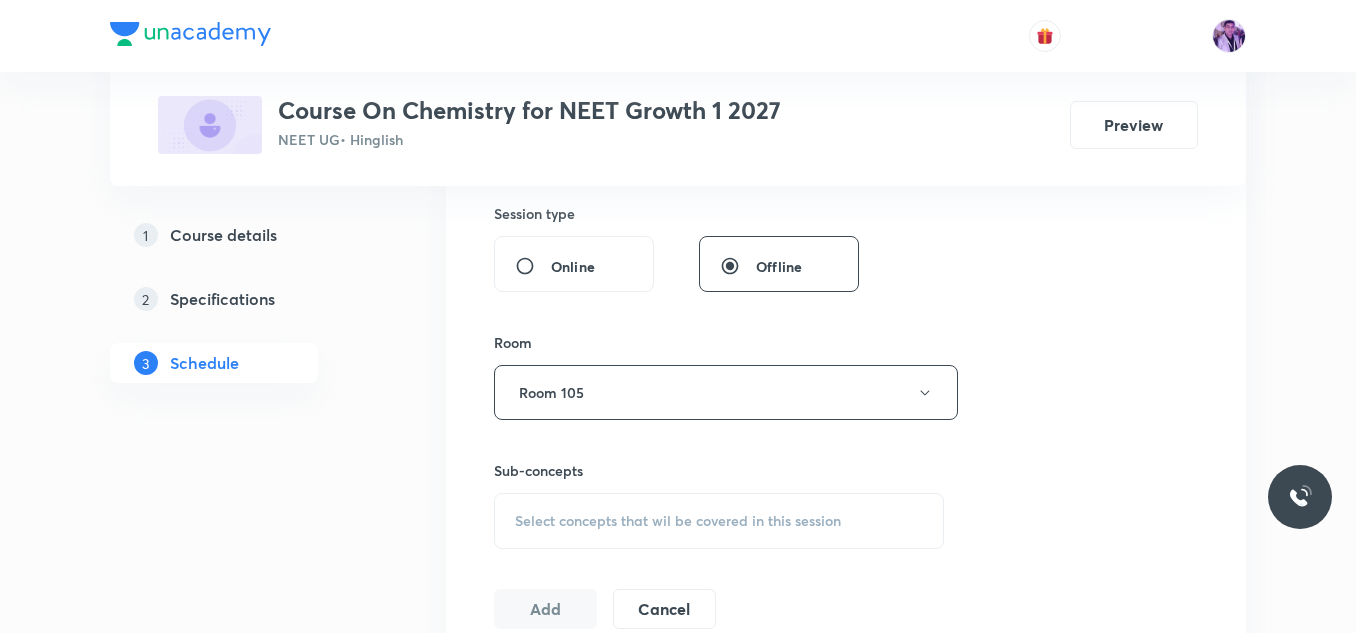 click on "Select concepts that wil be covered in this session" at bounding box center [719, 521] 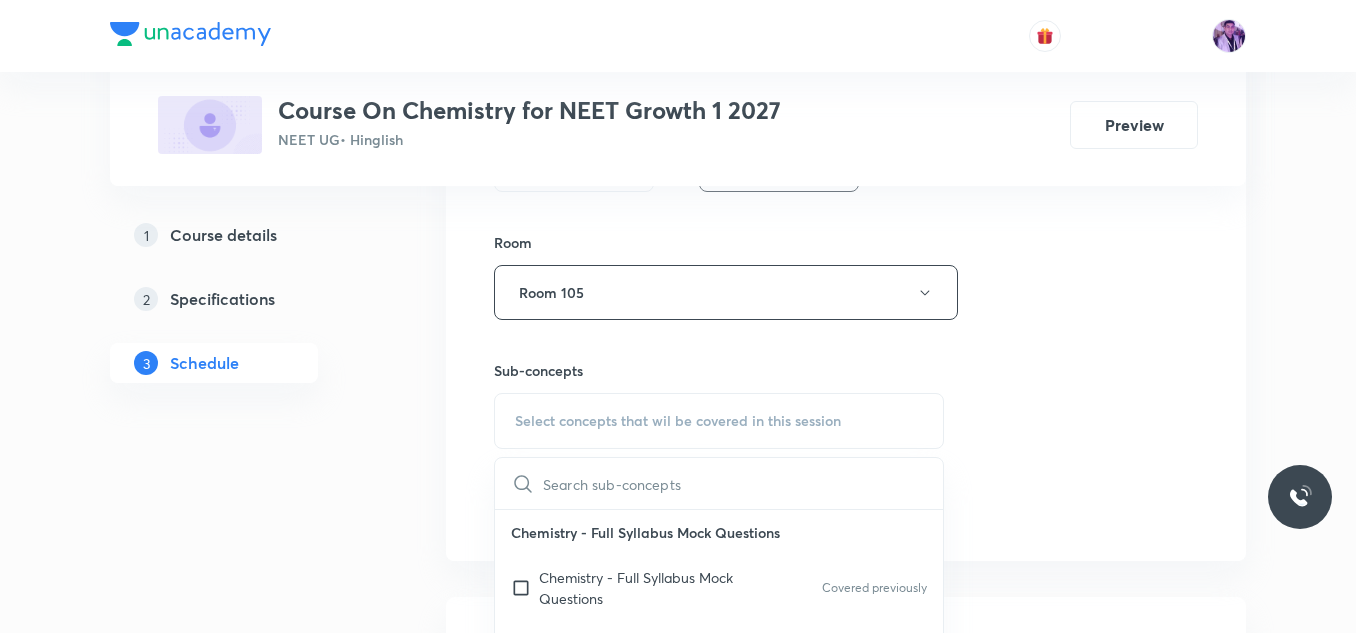 scroll, scrollTop: 942, scrollLeft: 0, axis: vertical 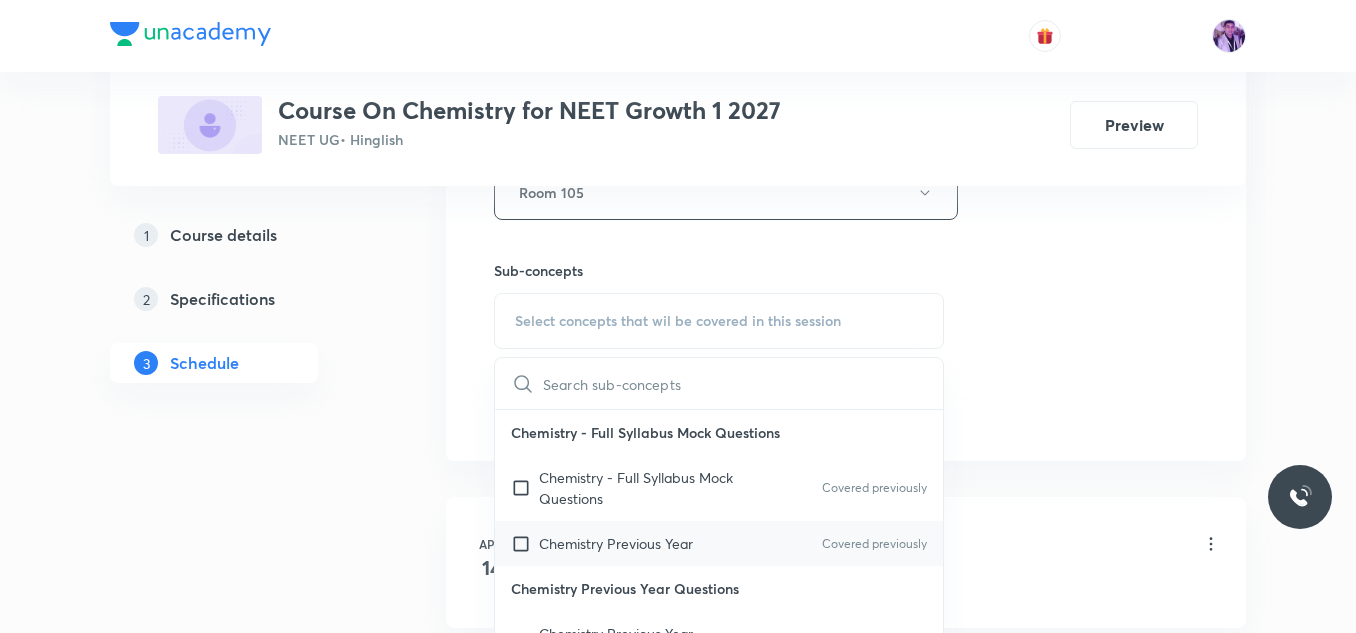 click on "Chemistry Previous Year" at bounding box center (616, 543) 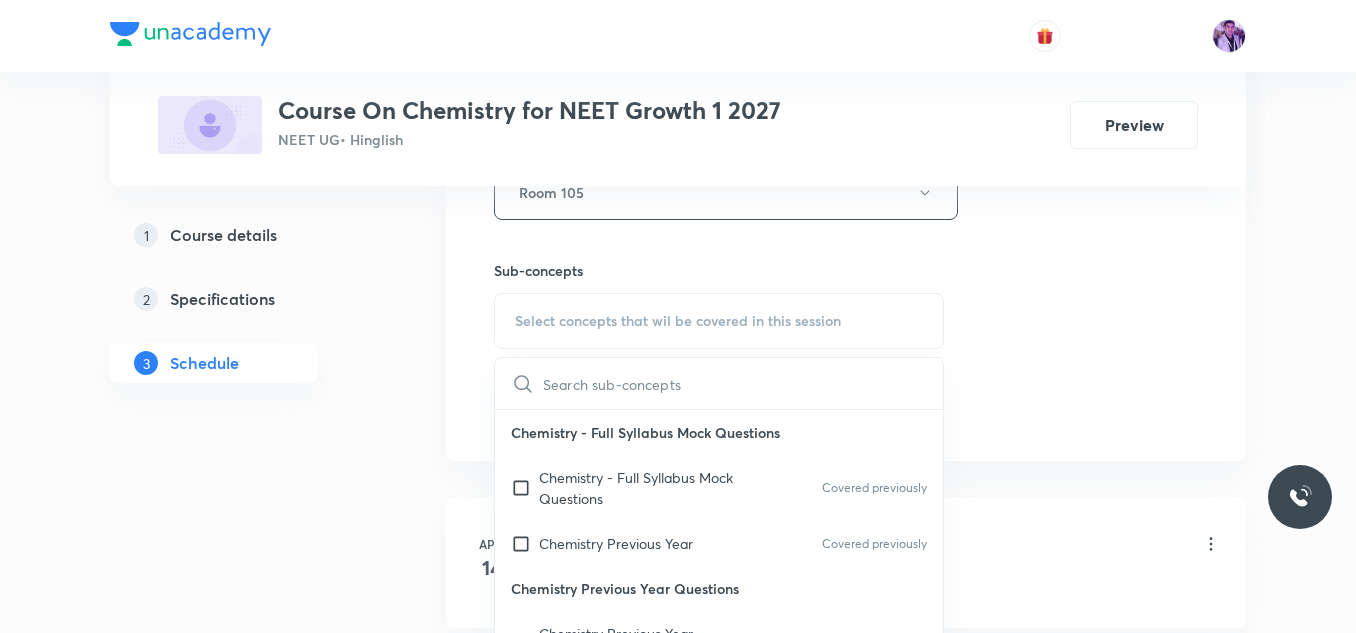 checkbox on "true" 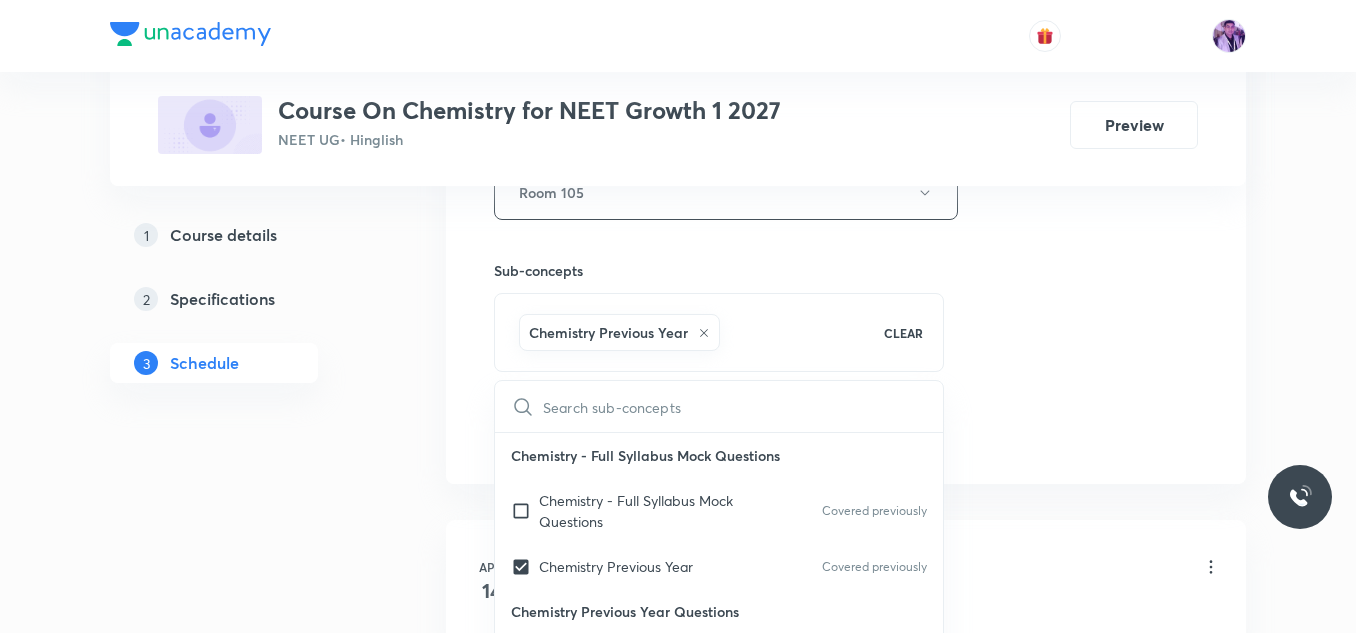click on "Plus Courses Course On Chemistry for NEET Growth 1 2027 NEET UG  • Hinglish Preview 1 Course details 2 Specifications 3 Schedule Schedule 45  classes Session  46 Live class Session title 23/99 Periodic Properties - 7 ​ Schedule for Jul 11, 2025, 5:25 PM ​ Duration (in minutes) 70 ​   Session type Online Offline Room Room 105 Sub-concepts Chemistry Previous Year CLEAR ​ Chemistry - Full Syllabus Mock Questions Chemistry - Full Syllabus Mock Questions Covered previously Chemistry Previous Year Covered previously Chemistry Previous Year Questions Chemistry Previous Year Questions Covered previously General Topics & Mole Concept Basic Concepts Covered previously Mole – Basic Introduction Covered previously Percentage Composition Covered previously Stoichiometry Covered previously Principle of Atom Conservation (POAC) Covered previously Relation between Stoichiometric Quantities Covered previously Application of Mole Concept: Gravimetric Analysis Covered previously Mean Molar Mass or Molecular Mass pH" at bounding box center [678, 3396] 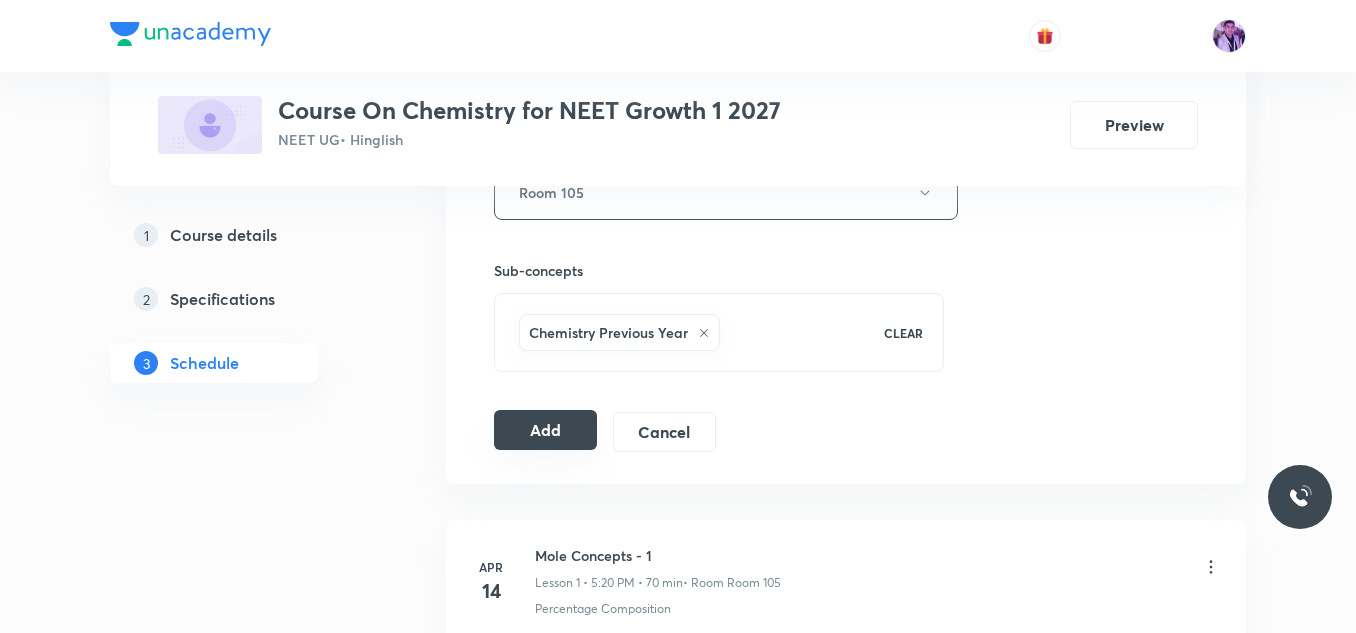 click on "Add" at bounding box center (545, 430) 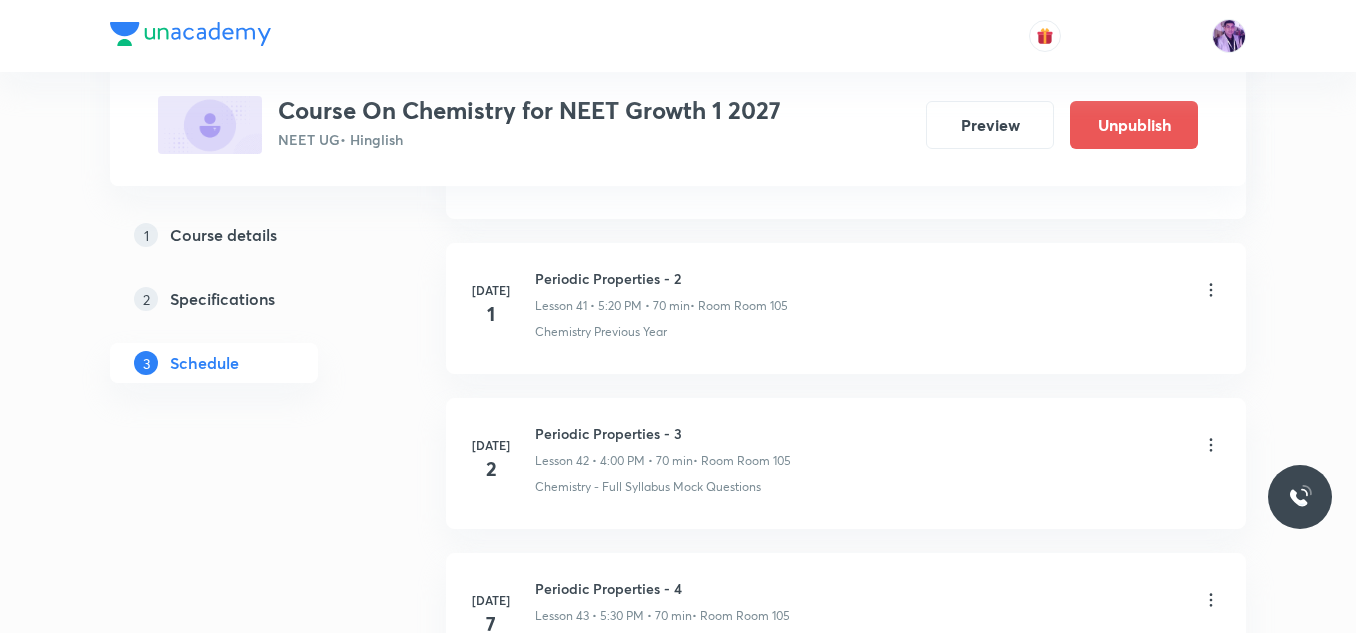 scroll, scrollTop: 7181, scrollLeft: 0, axis: vertical 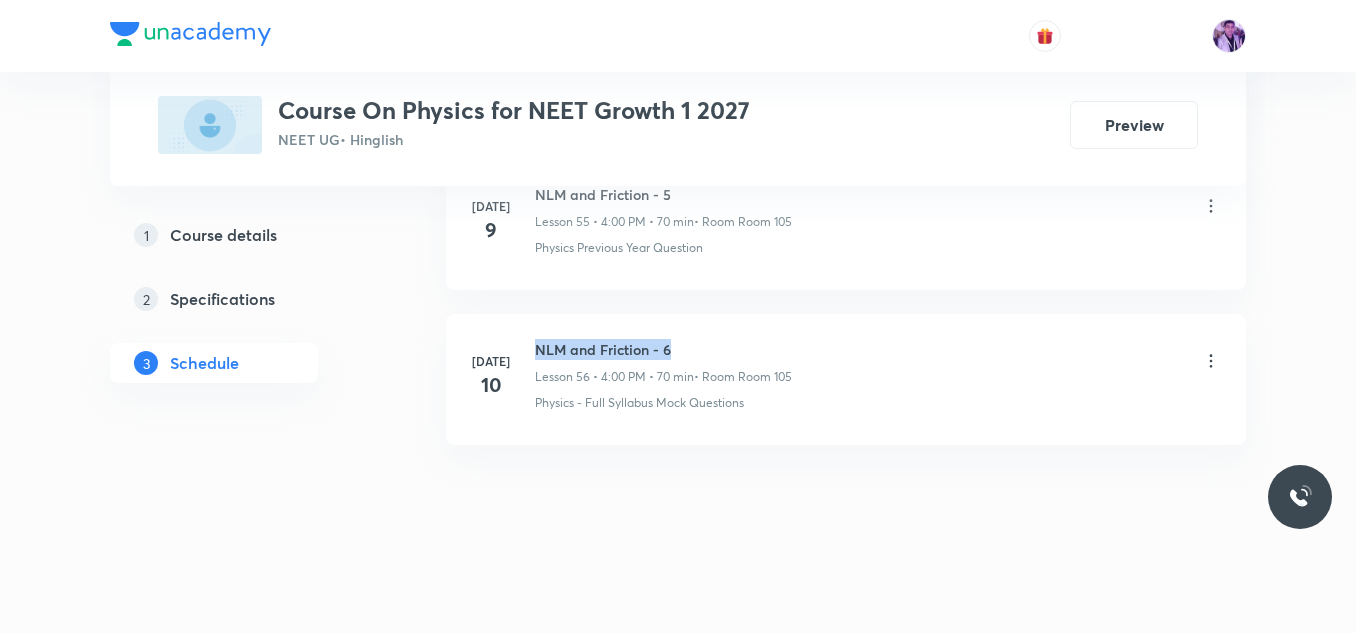 drag, startPoint x: 532, startPoint y: 348, endPoint x: 711, endPoint y: 344, distance: 179.0447 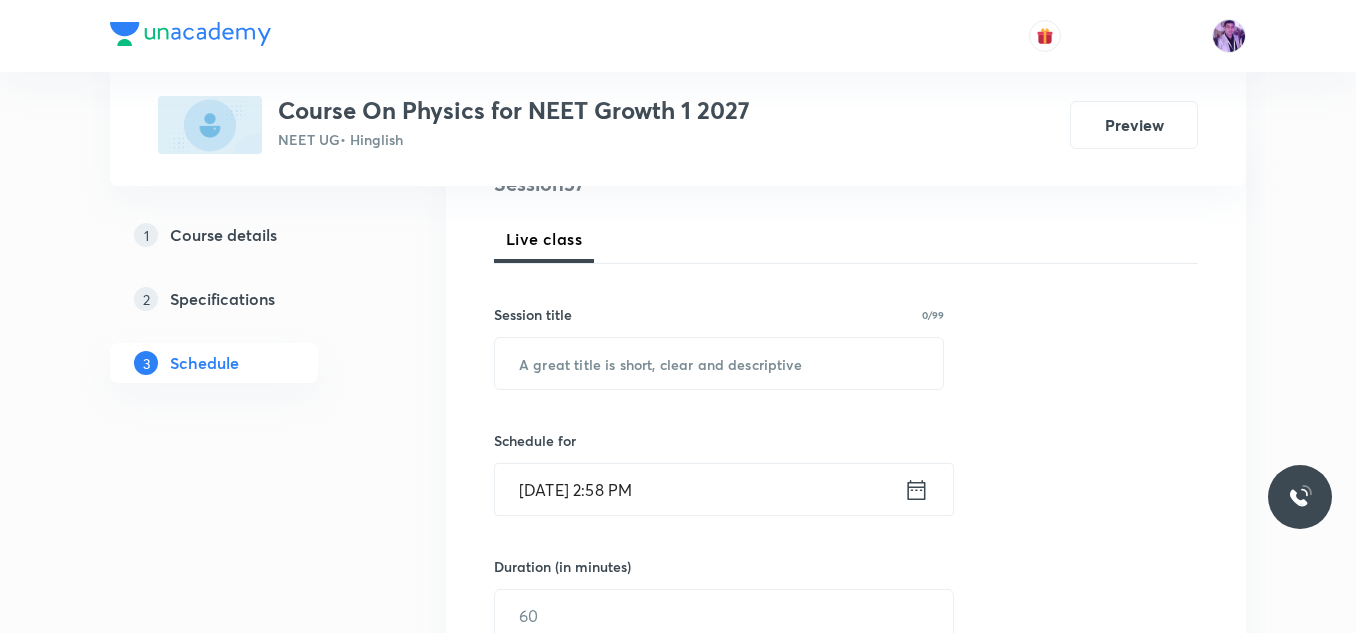 scroll, scrollTop: 298, scrollLeft: 0, axis: vertical 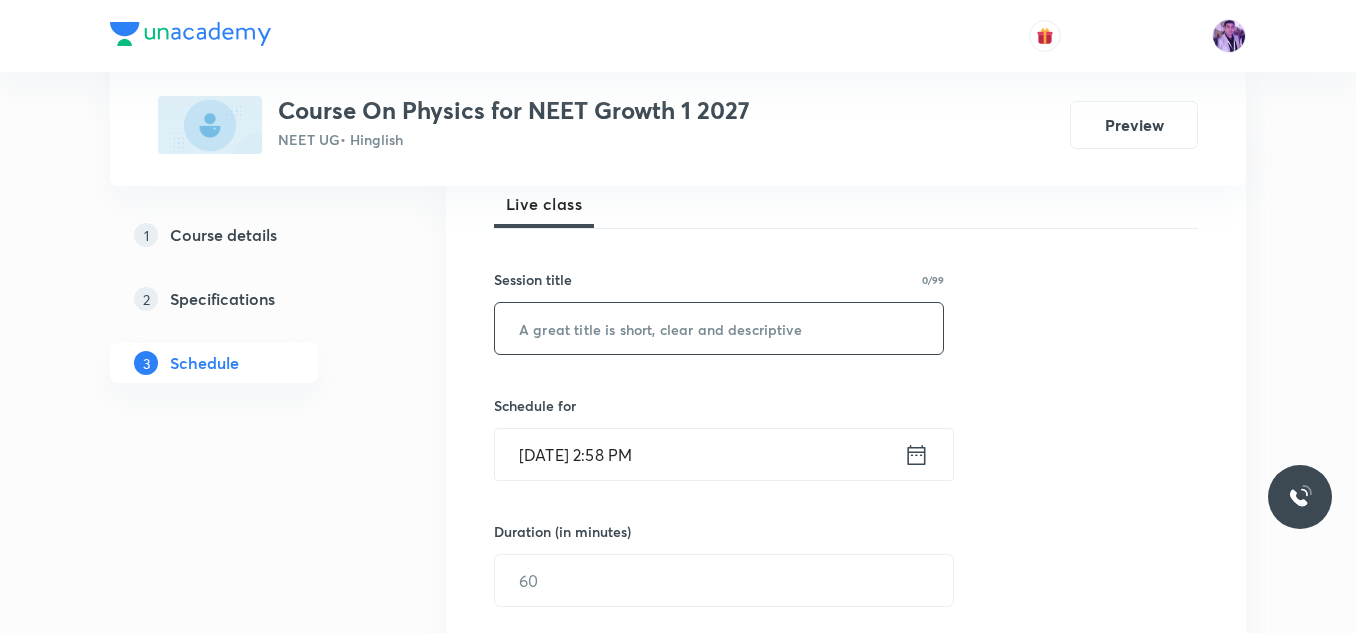 click at bounding box center (719, 328) 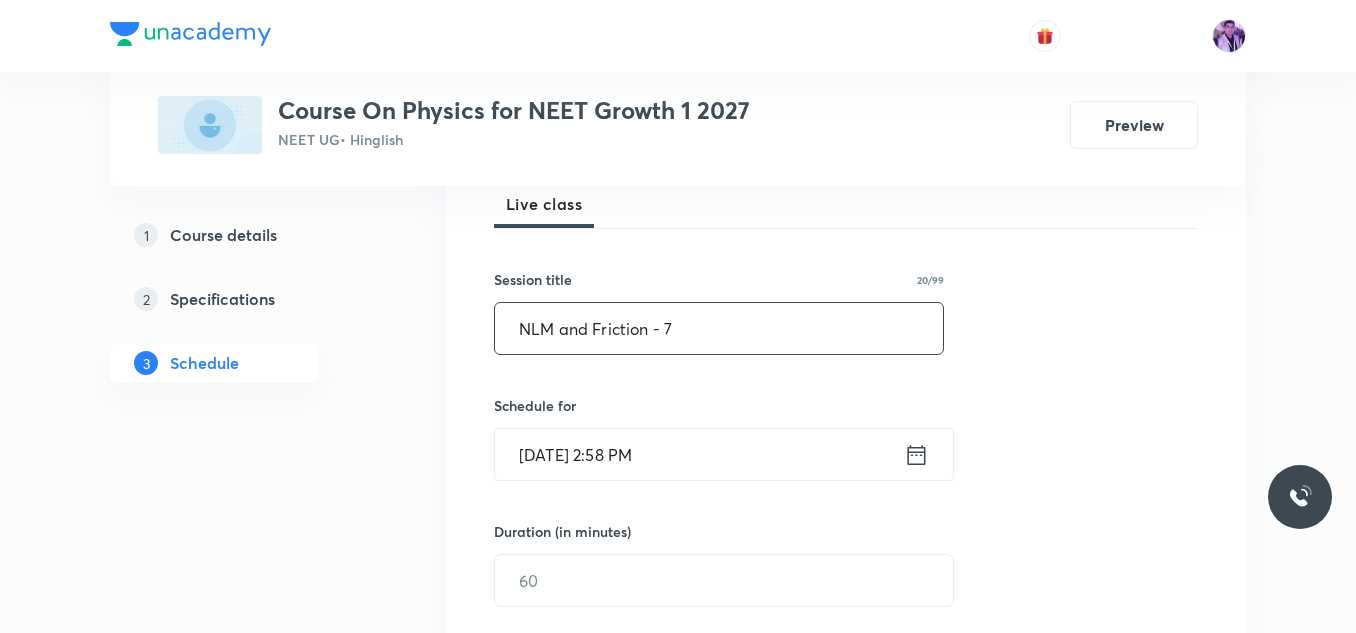 type on "NLM and Friction - 7" 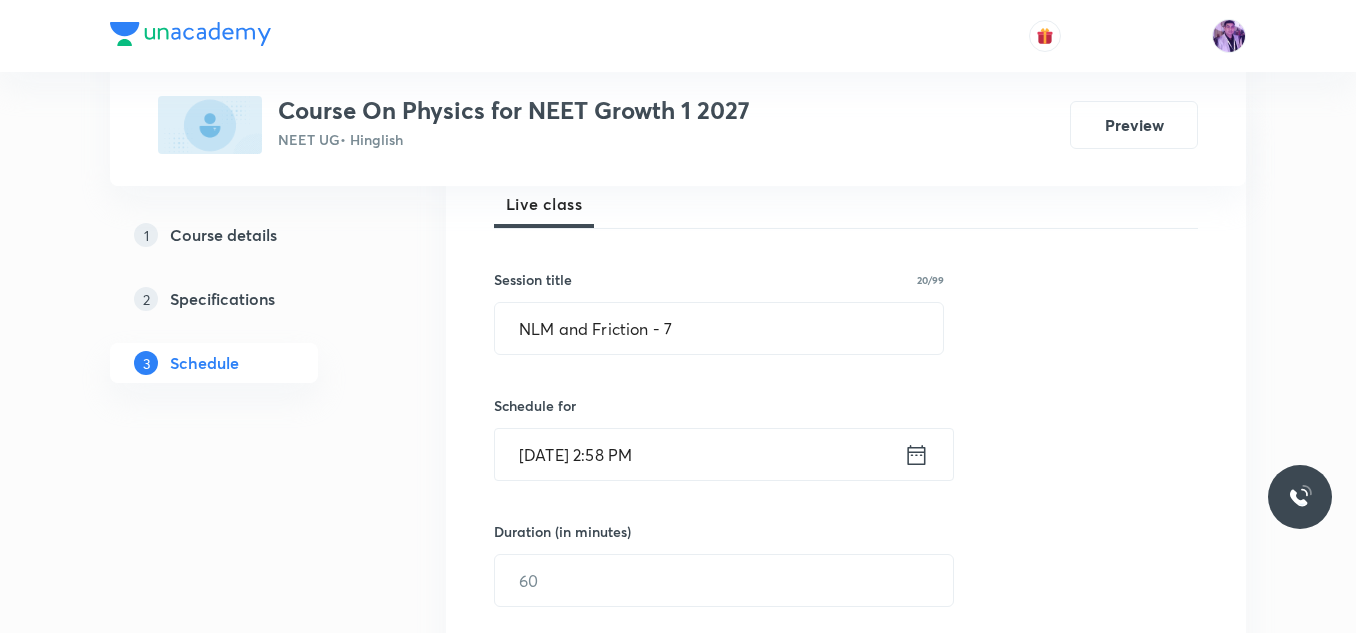 click on "[DATE] 2:58 PM" at bounding box center (699, 454) 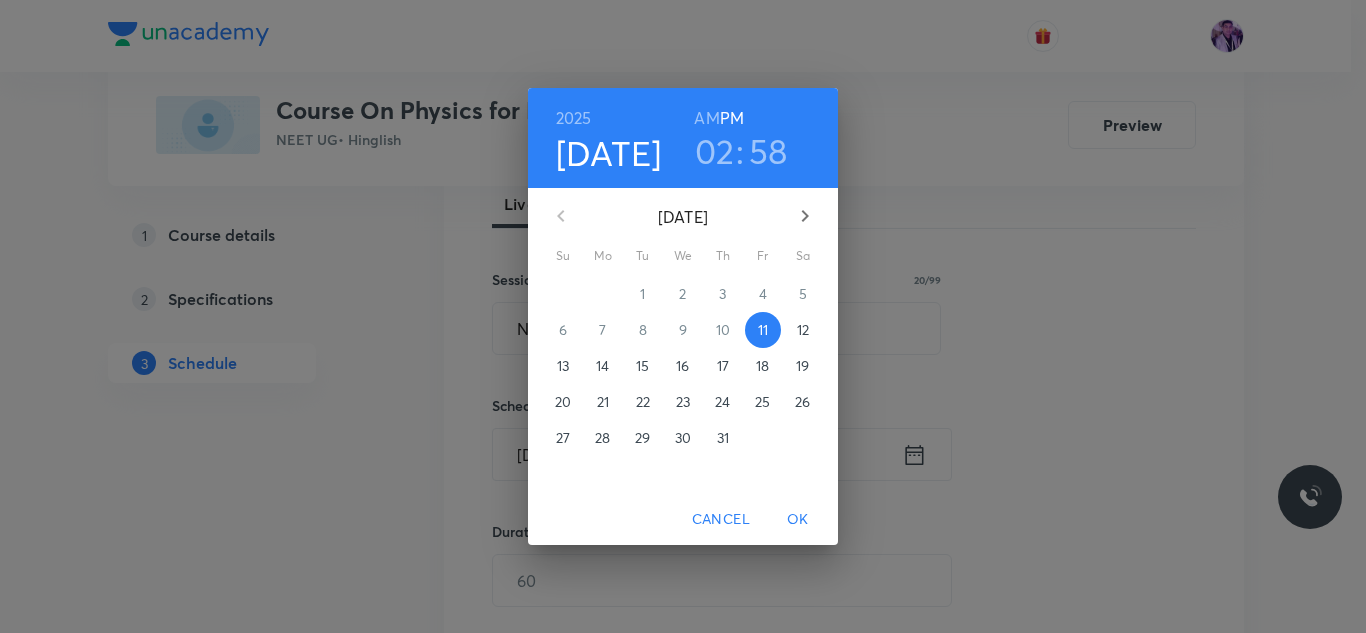 click on "02" at bounding box center [715, 151] 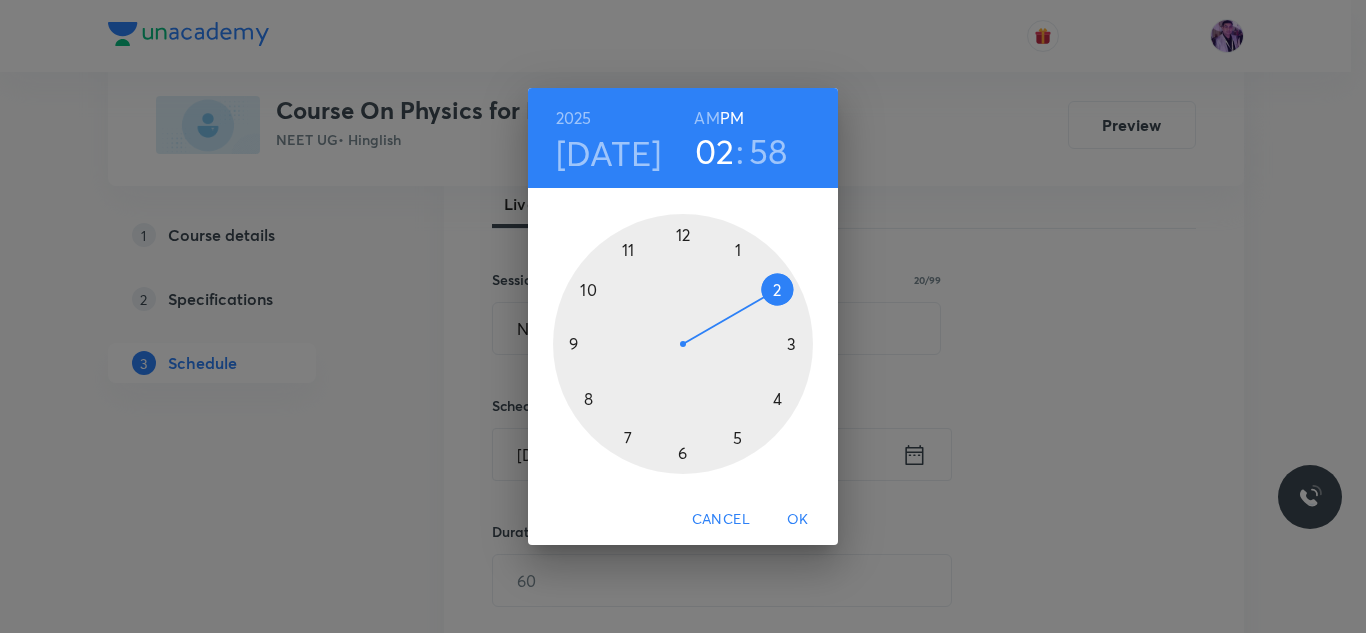 click at bounding box center [683, 344] 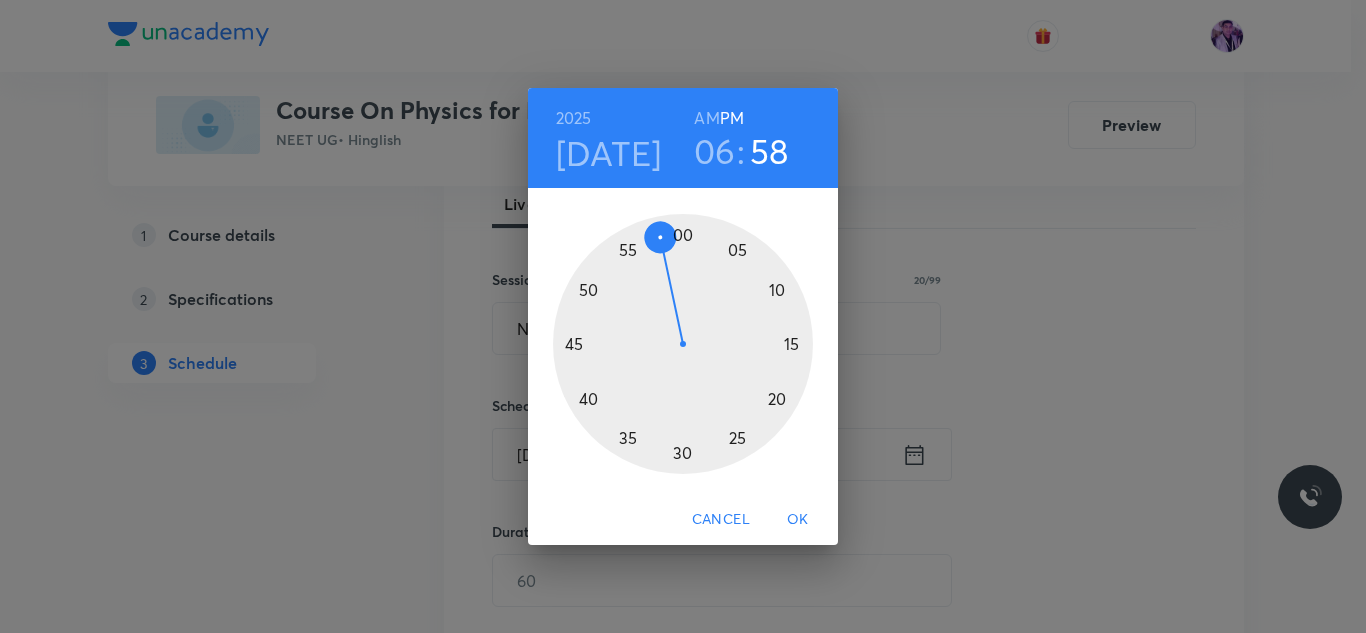 click at bounding box center [683, 344] 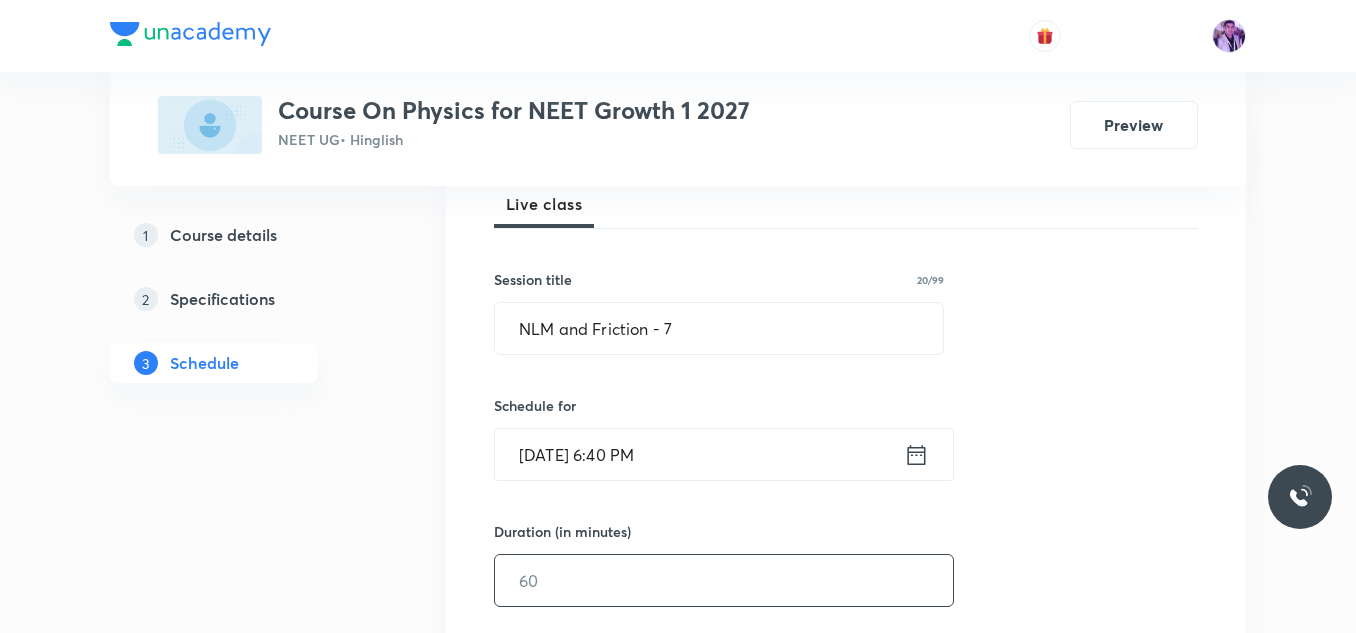 click on "​" at bounding box center [724, 580] 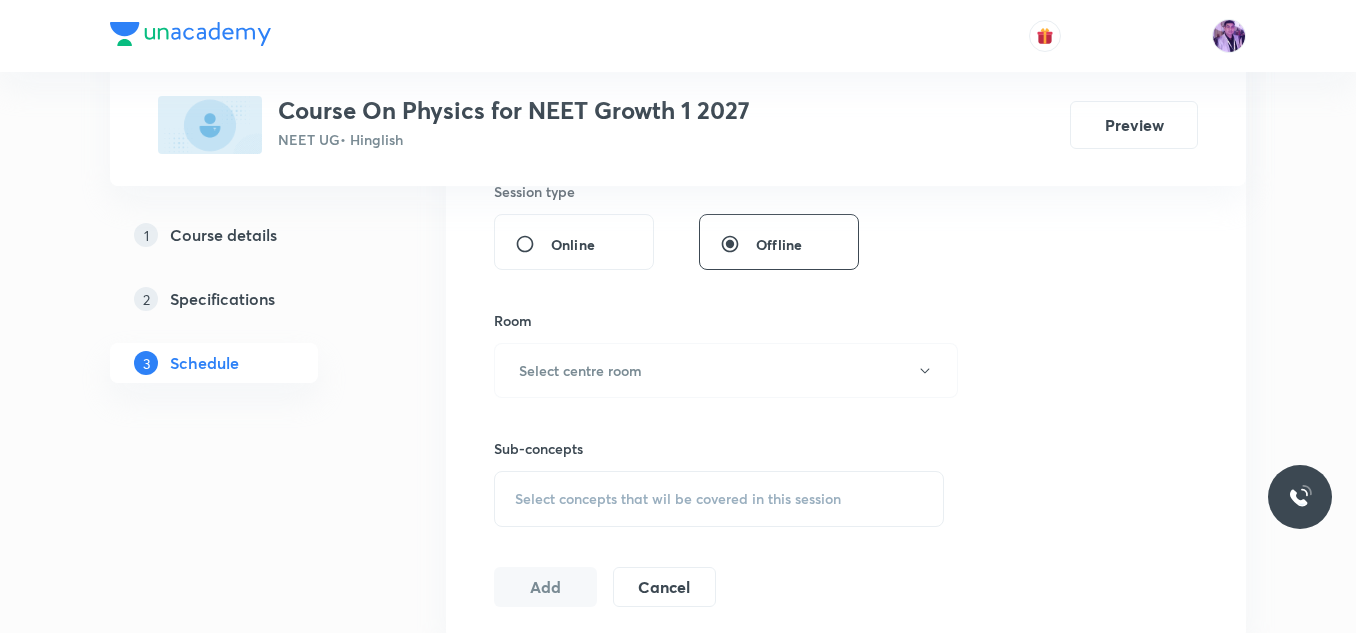 scroll, scrollTop: 798, scrollLeft: 0, axis: vertical 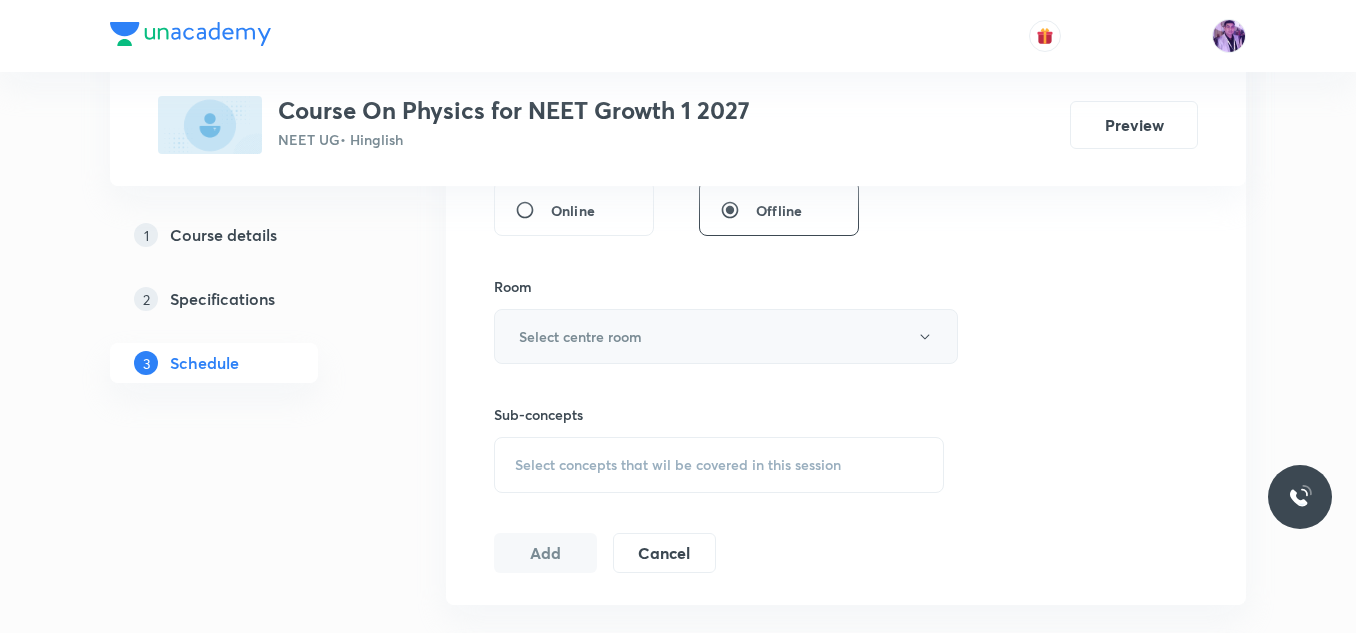 type on "70" 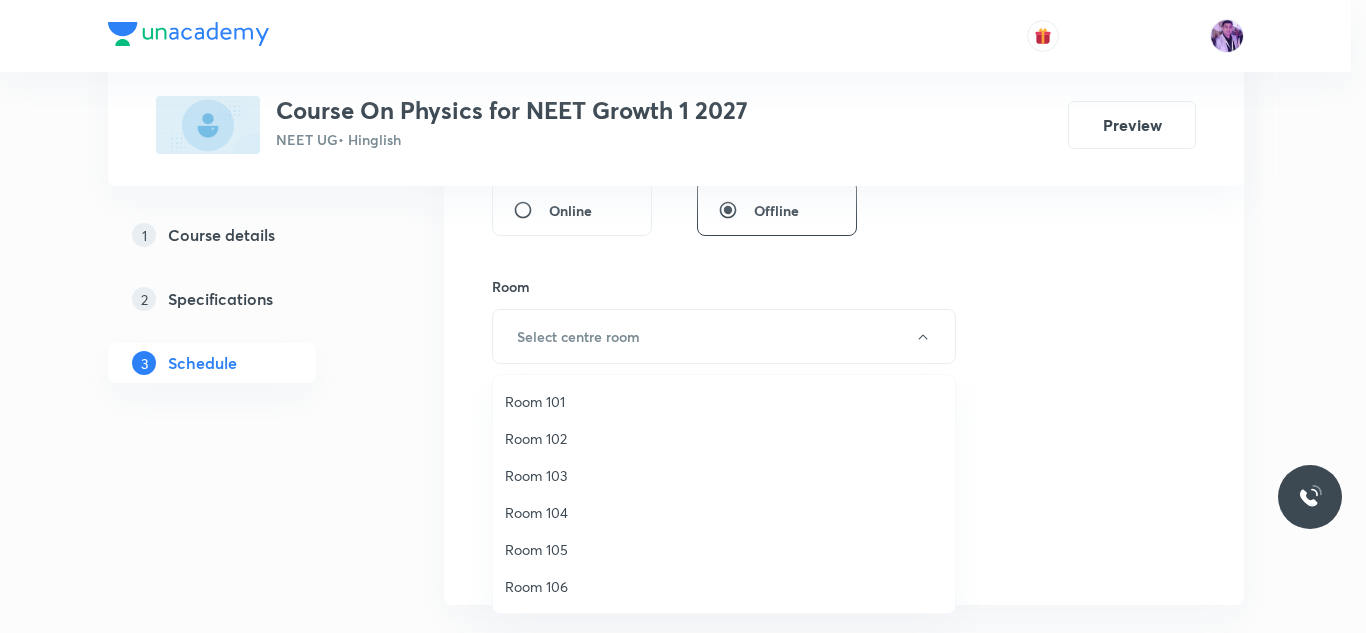 click on "Room 102" at bounding box center [724, 438] 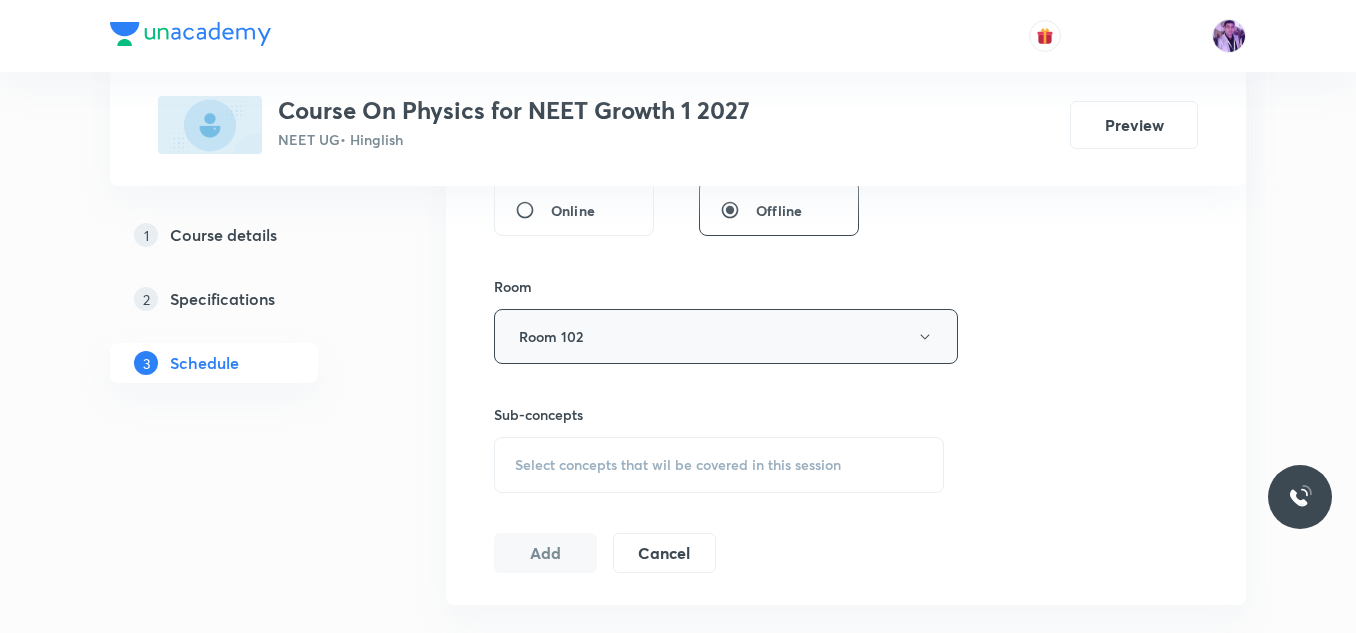 click on "Room 102" at bounding box center (726, 336) 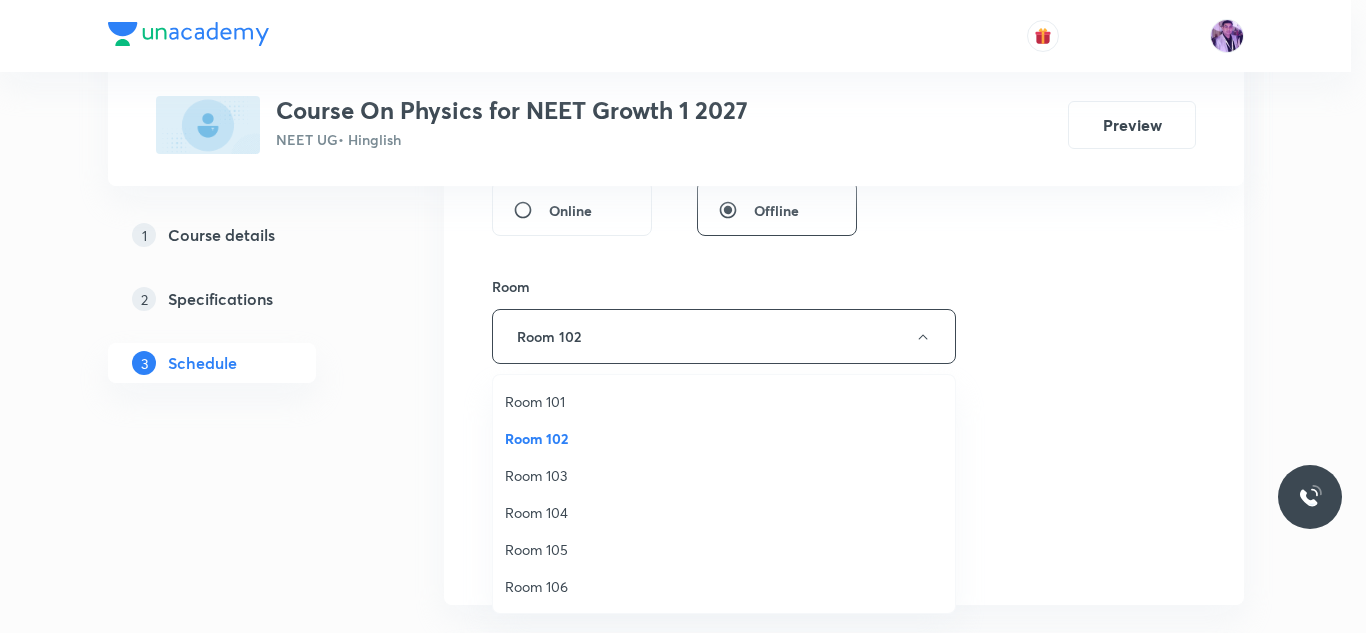 click on "Room 103" at bounding box center [724, 475] 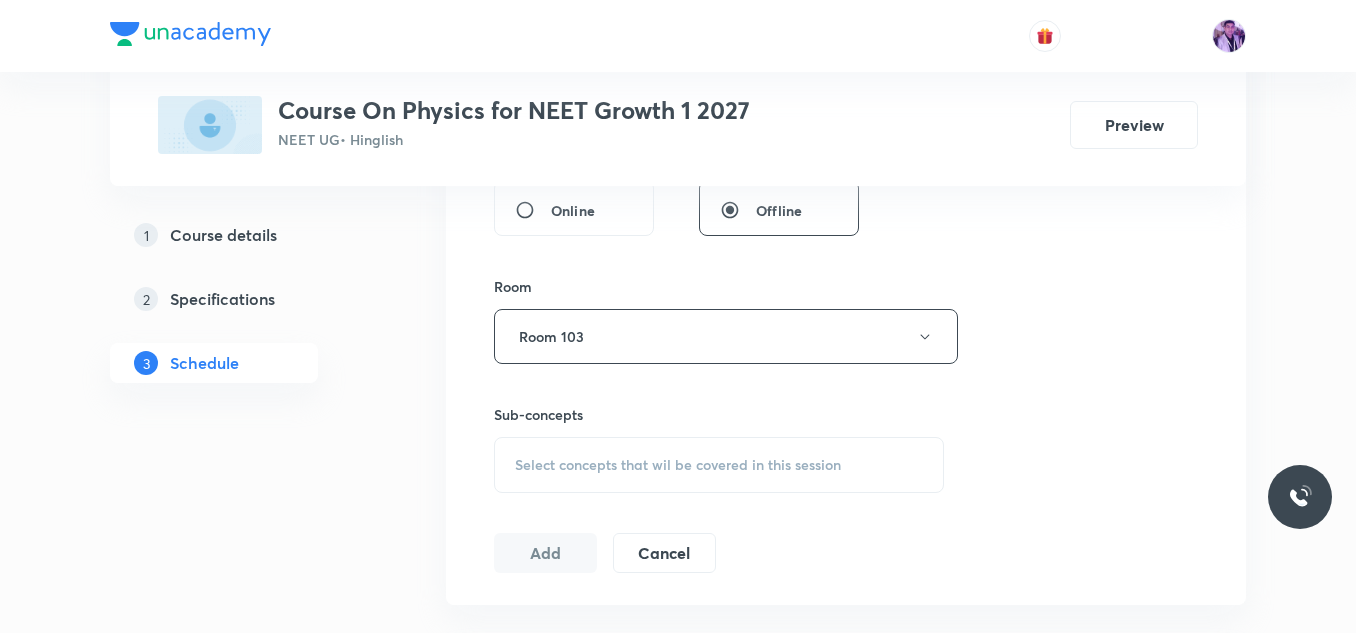 click on "Select concepts that wil be covered in this session" at bounding box center (719, 465) 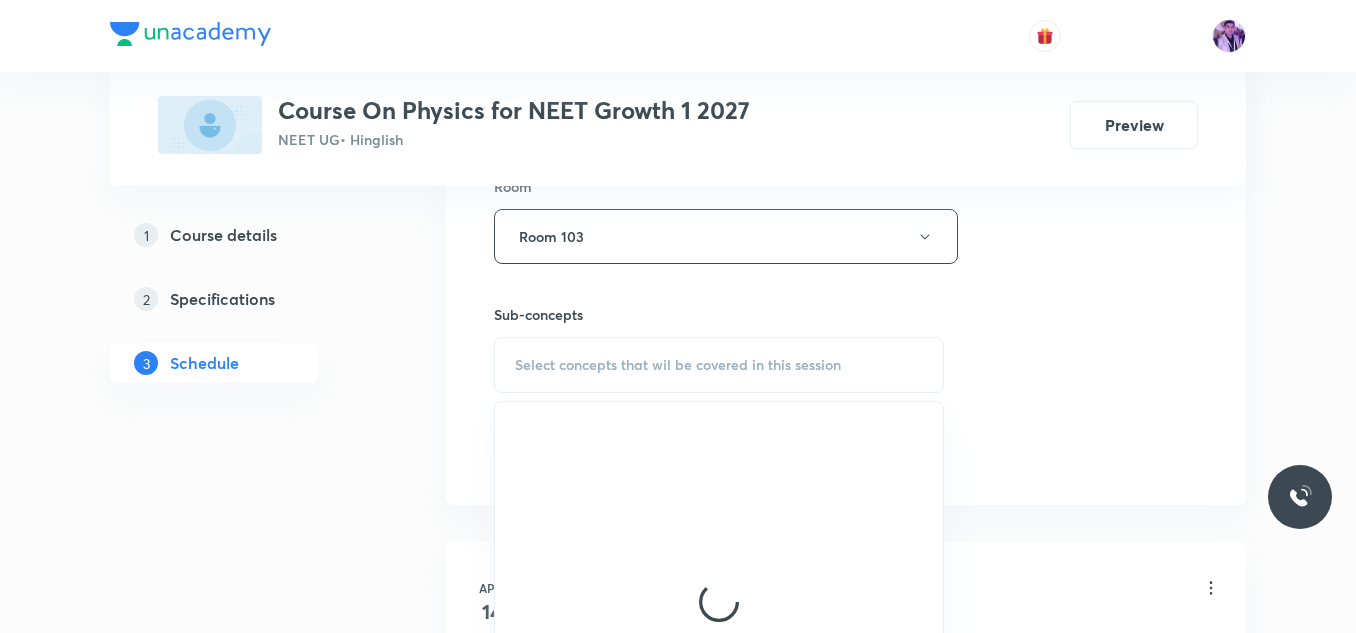scroll, scrollTop: 998, scrollLeft: 0, axis: vertical 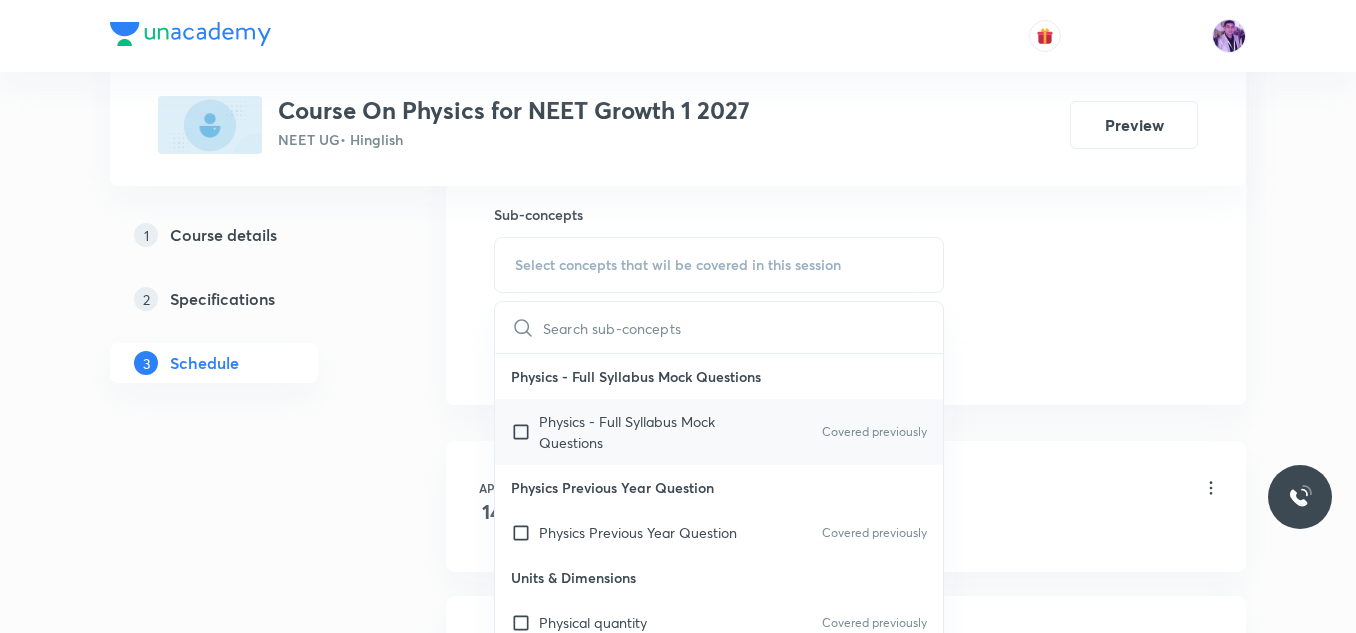 click on "Physics - Full Syllabus Mock Questions" at bounding box center (640, 432) 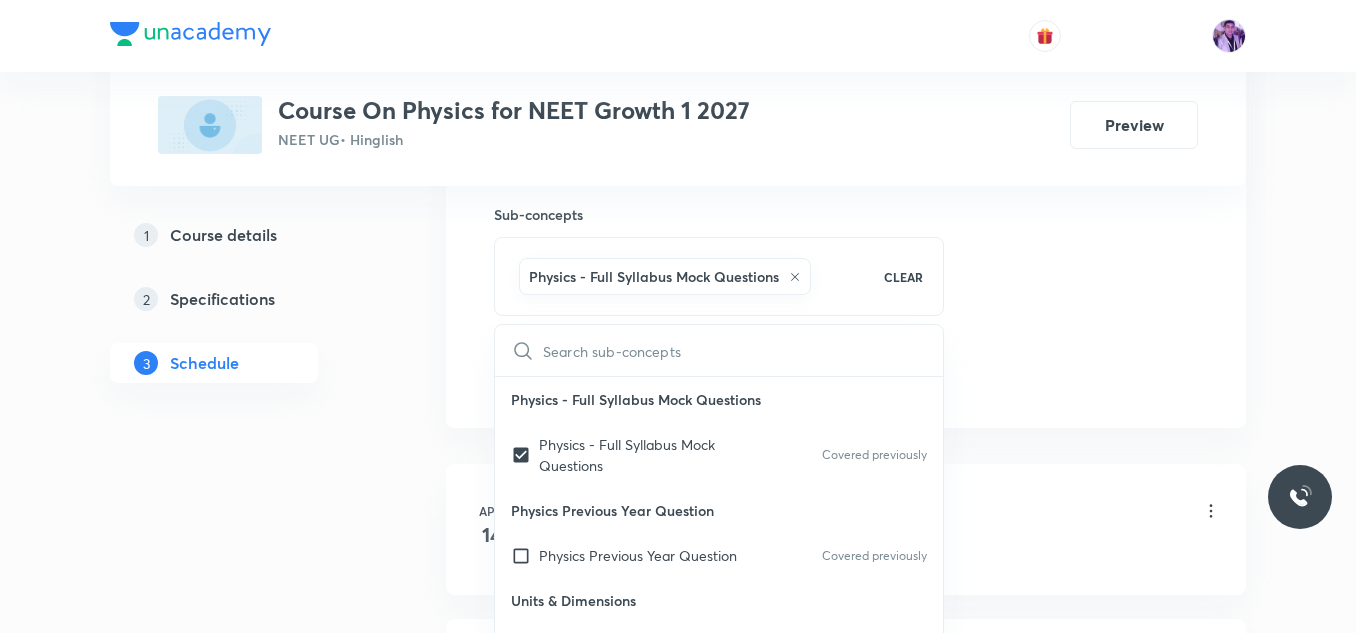checkbox on "true" 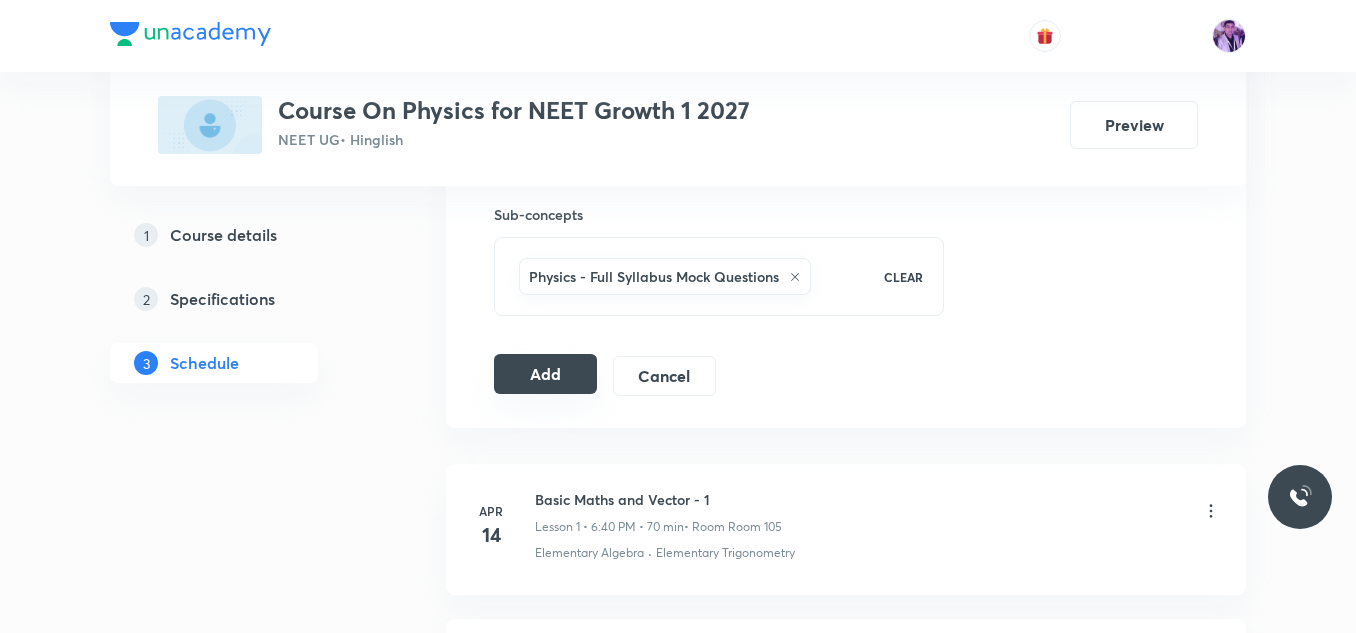 click on "Add" at bounding box center [545, 374] 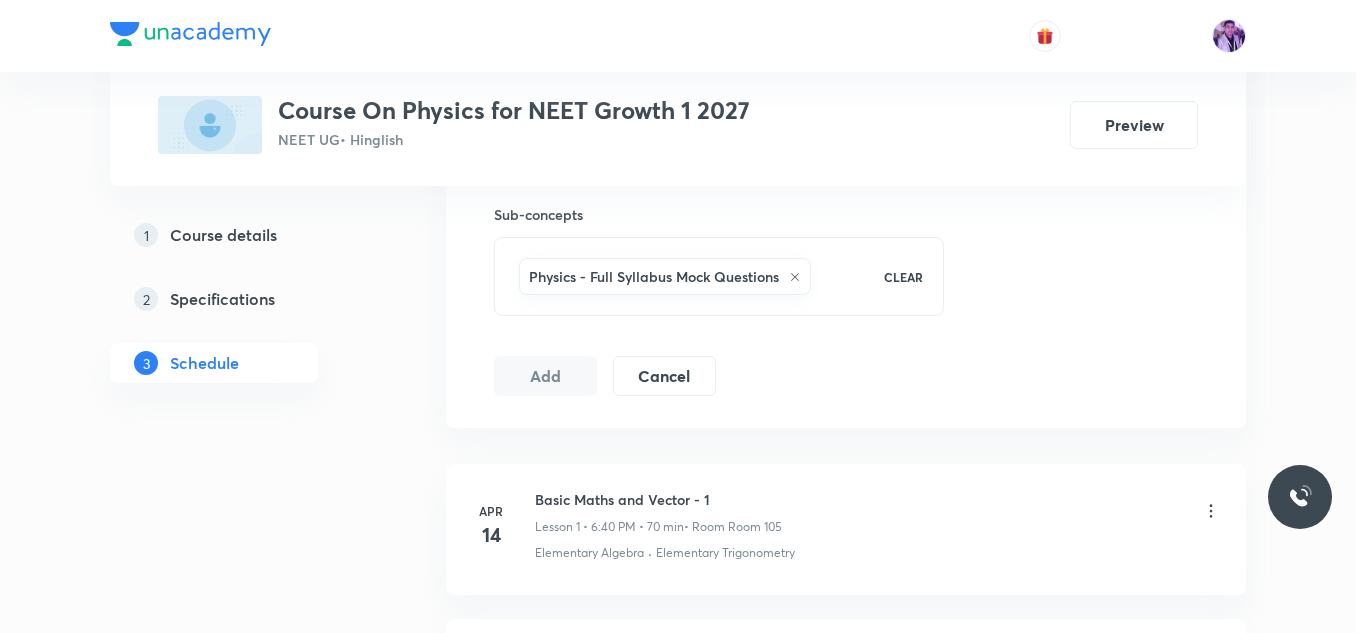 scroll, scrollTop: 798, scrollLeft: 0, axis: vertical 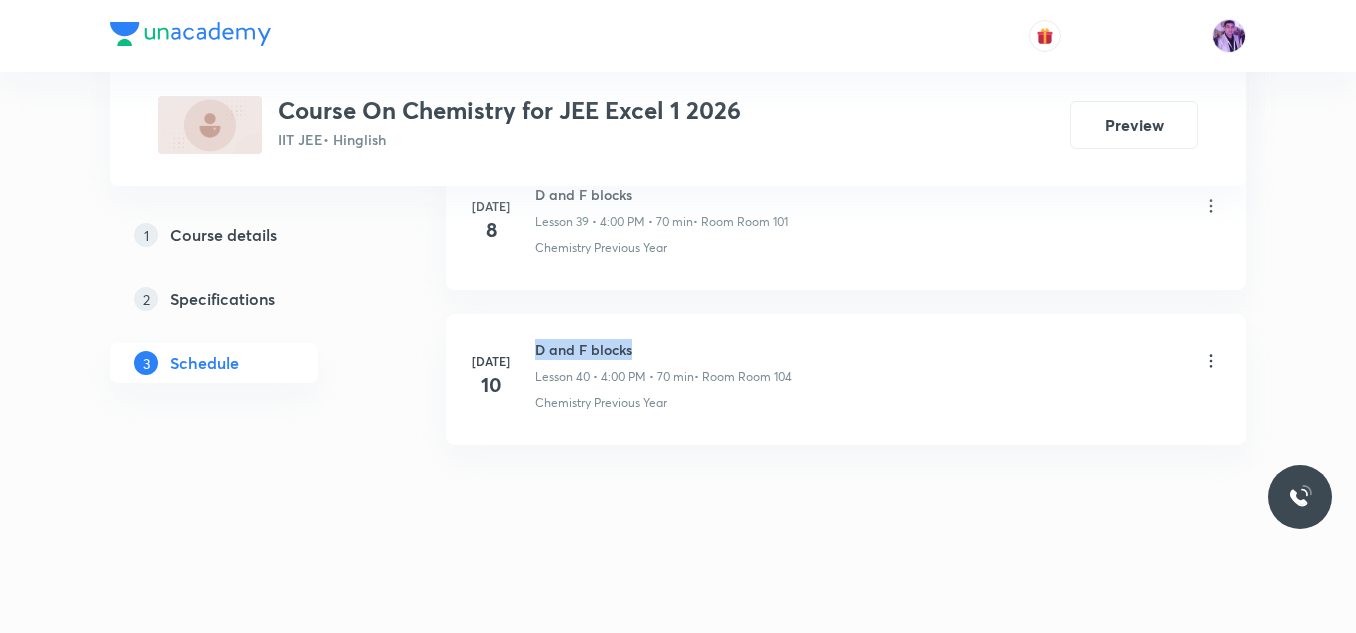 drag, startPoint x: 536, startPoint y: 351, endPoint x: 652, endPoint y: 348, distance: 116.03879 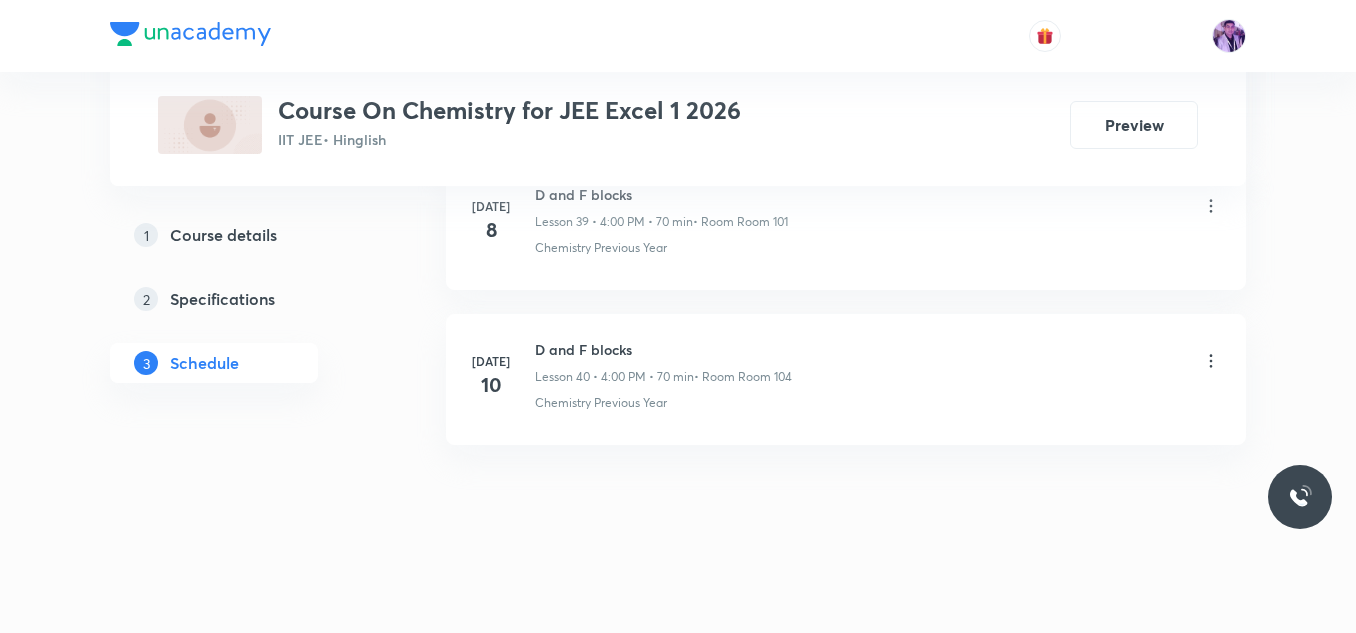 click on "D and F blocks" at bounding box center [663, 349] 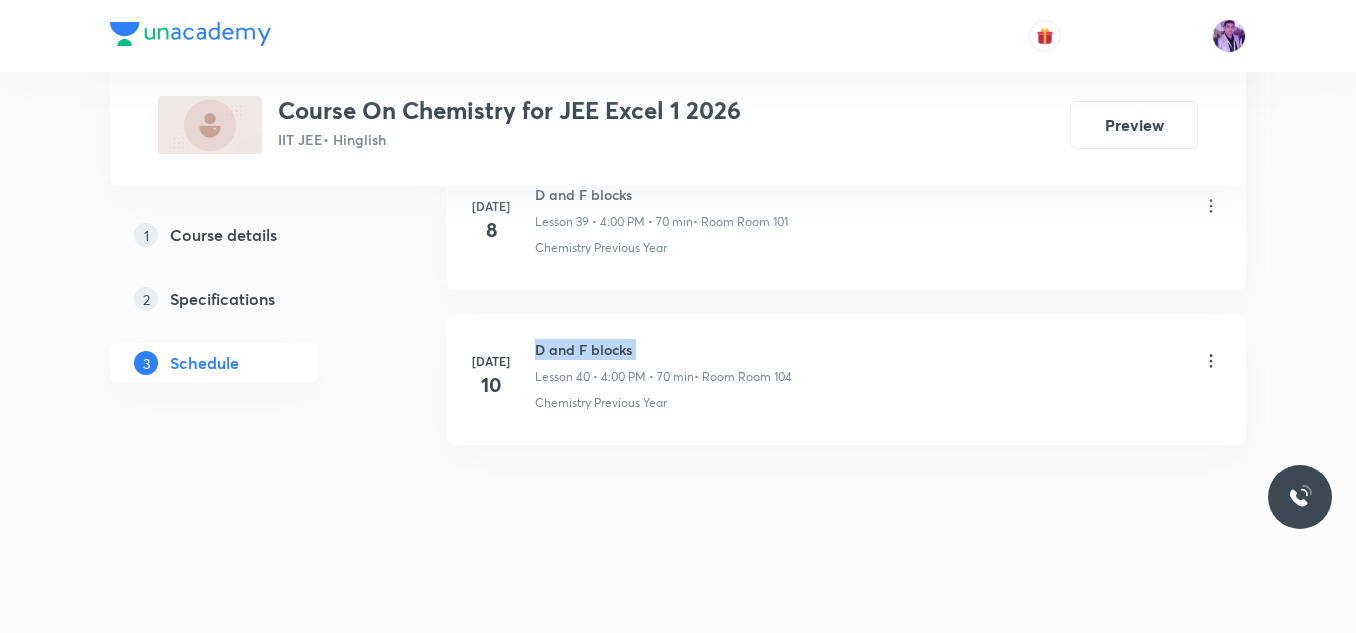 drag, startPoint x: 535, startPoint y: 340, endPoint x: 647, endPoint y: 341, distance: 112.00446 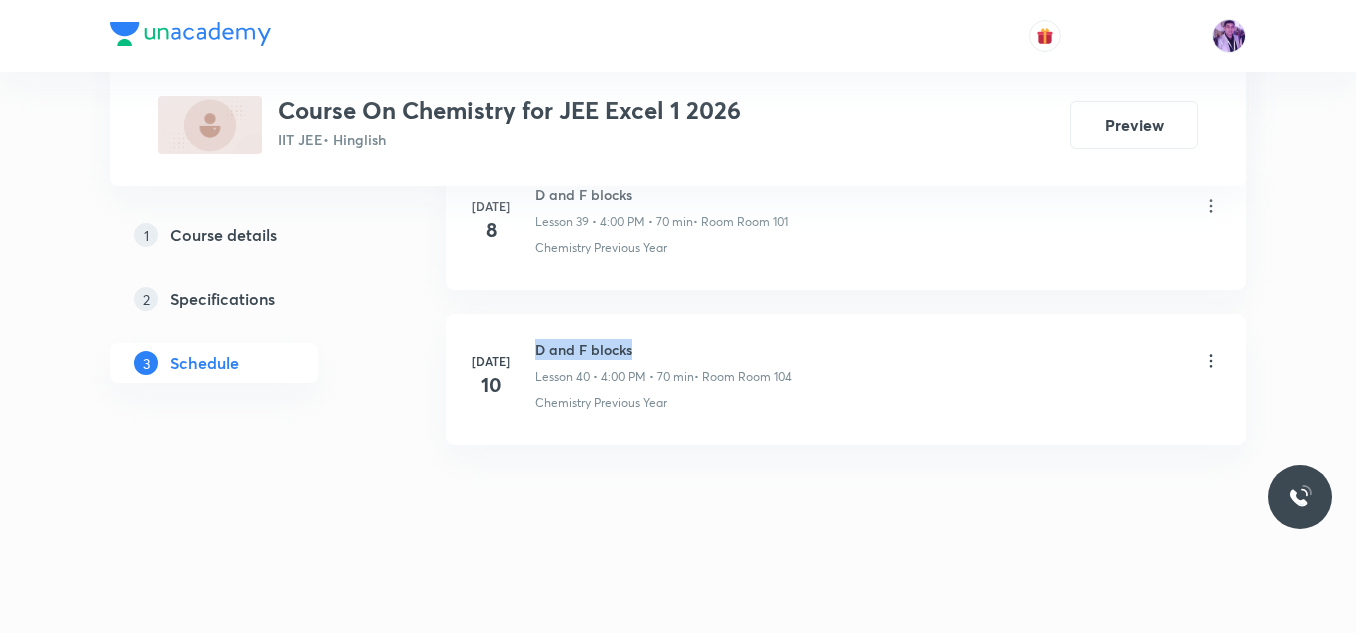 drag, startPoint x: 537, startPoint y: 353, endPoint x: 636, endPoint y: 352, distance: 99.00505 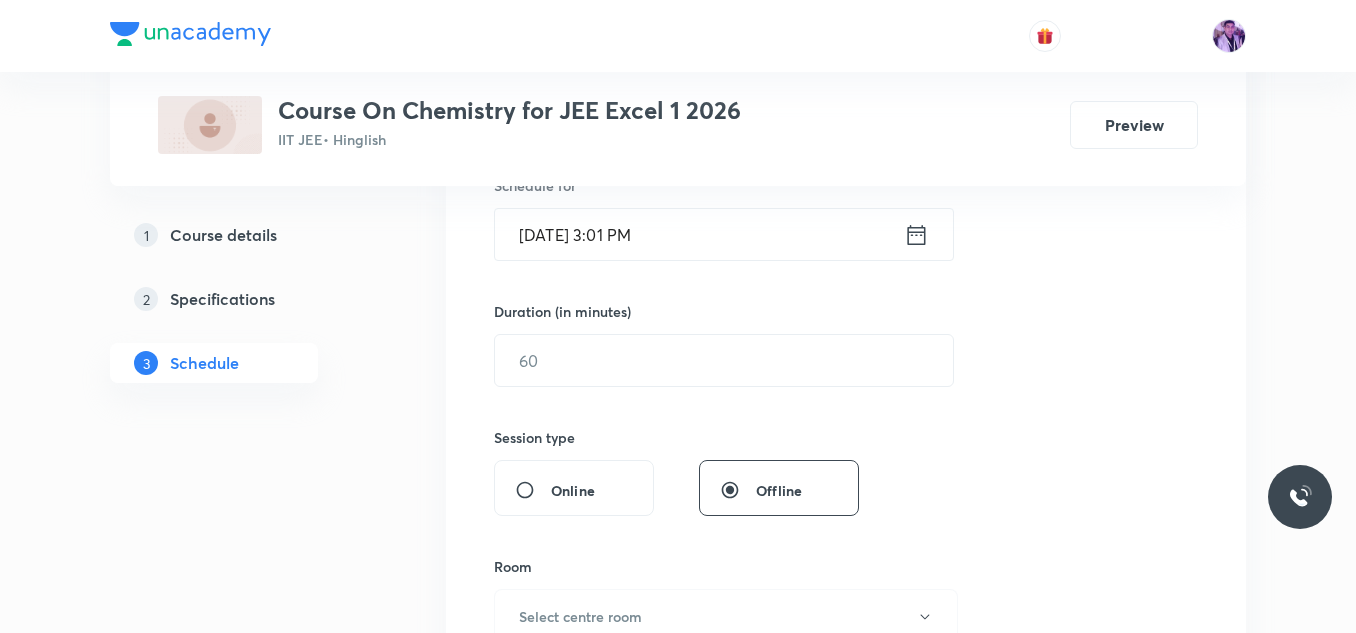 scroll, scrollTop: 382, scrollLeft: 0, axis: vertical 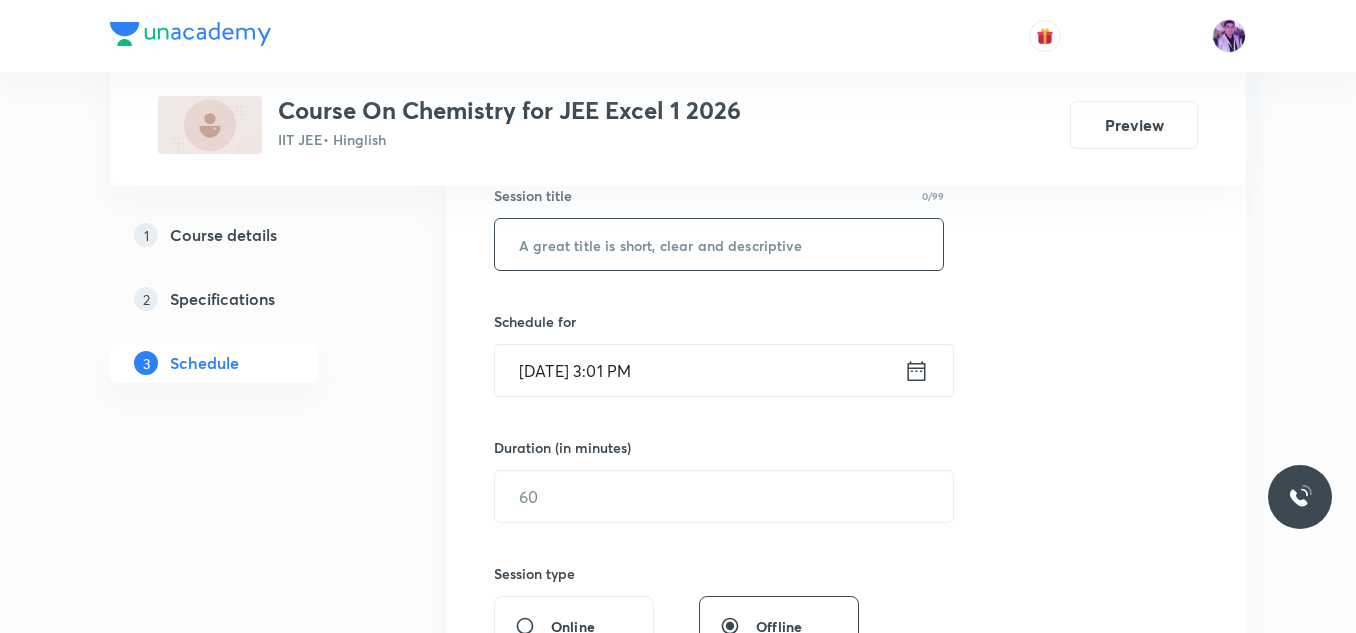 click at bounding box center [719, 244] 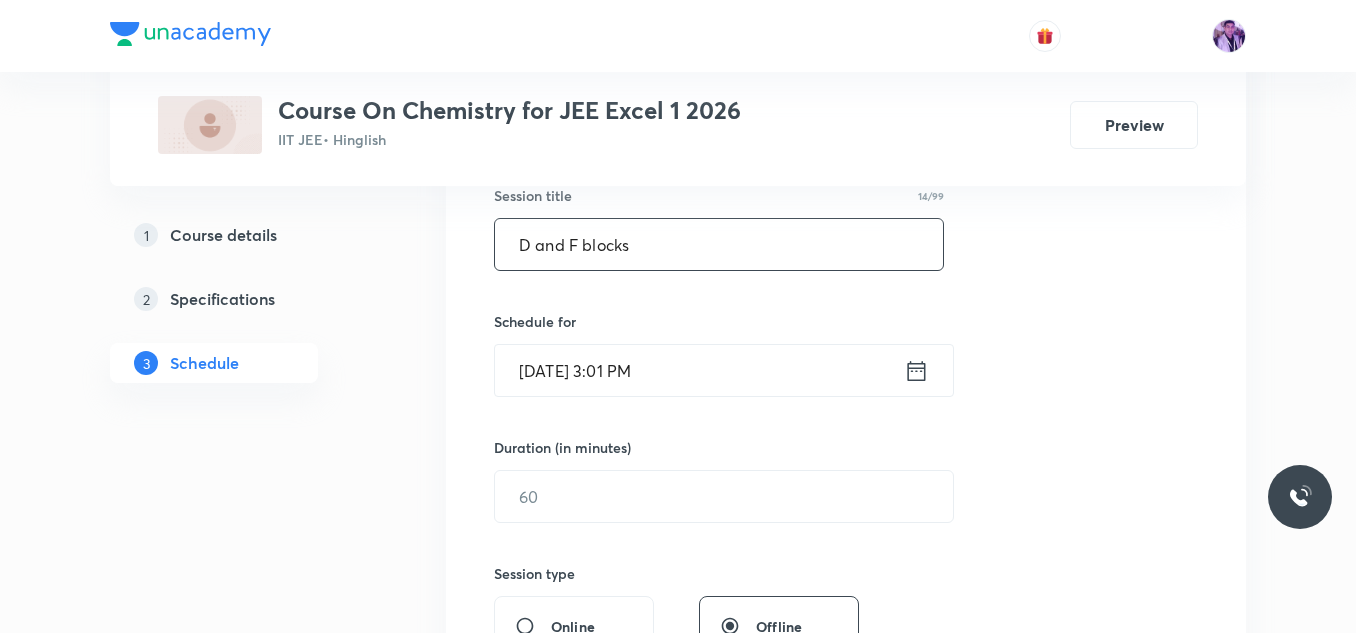 type on "D and F blocks" 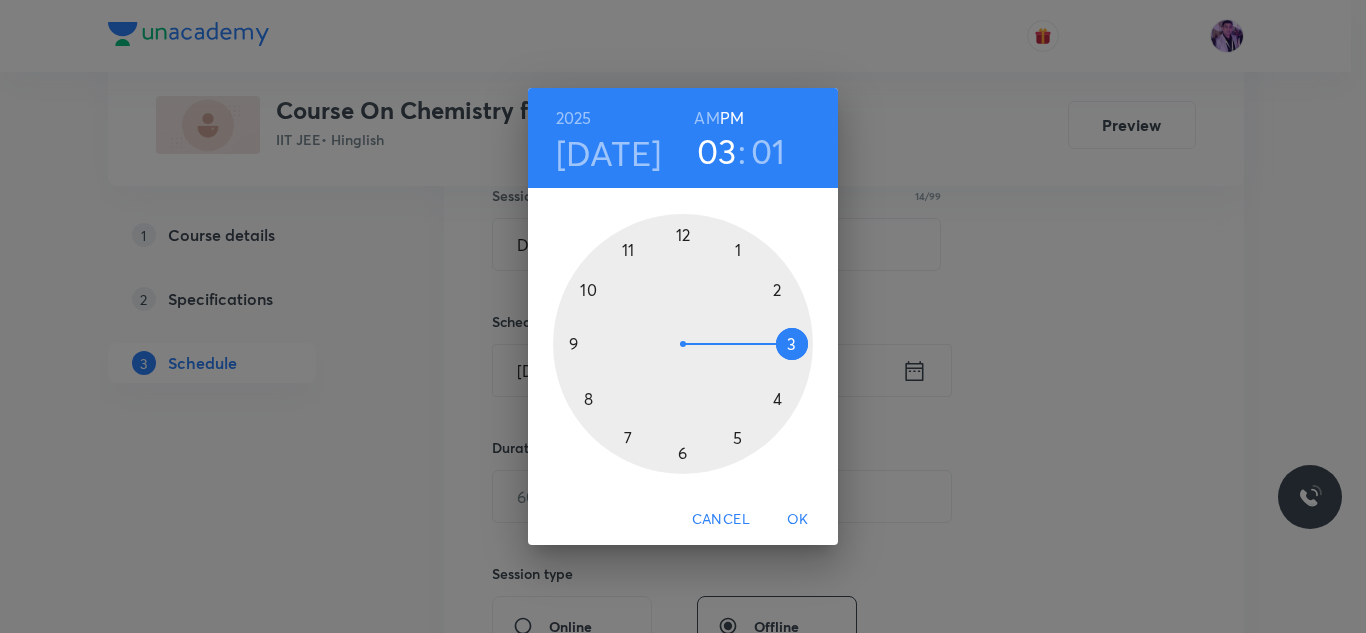 click at bounding box center [683, 344] 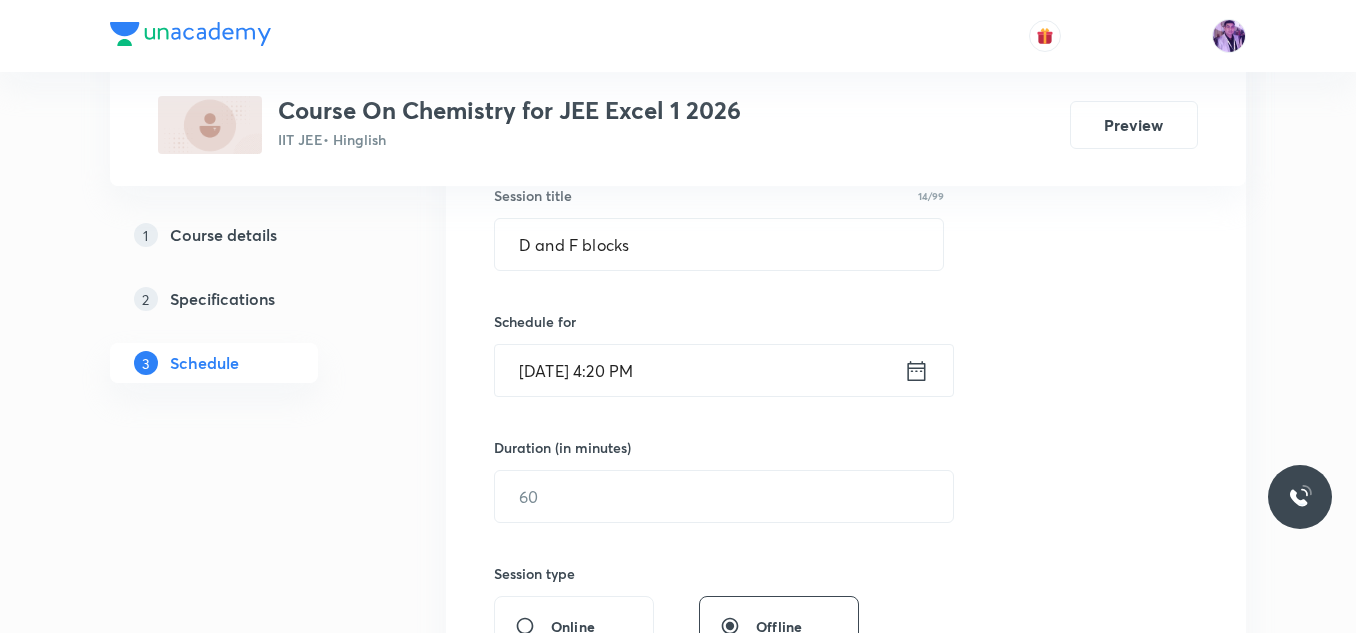 click on "Jul 14, 2025, 4:20 PM" at bounding box center (699, 370) 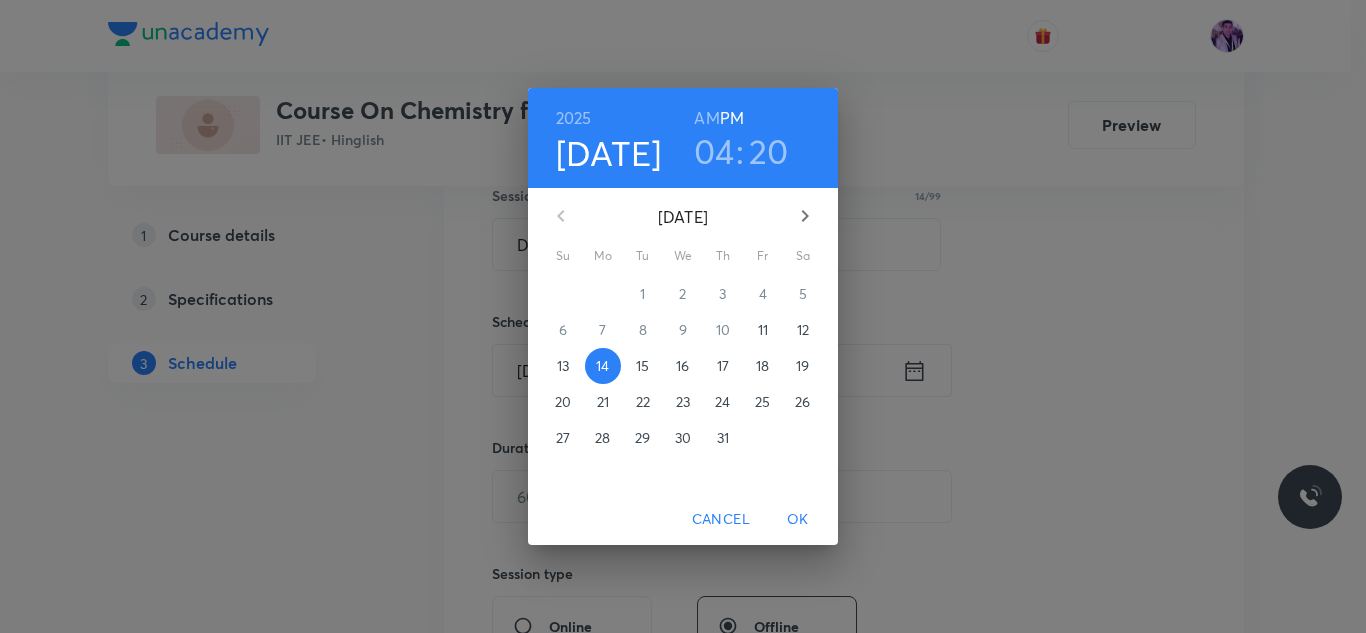 click on "20" at bounding box center (769, 151) 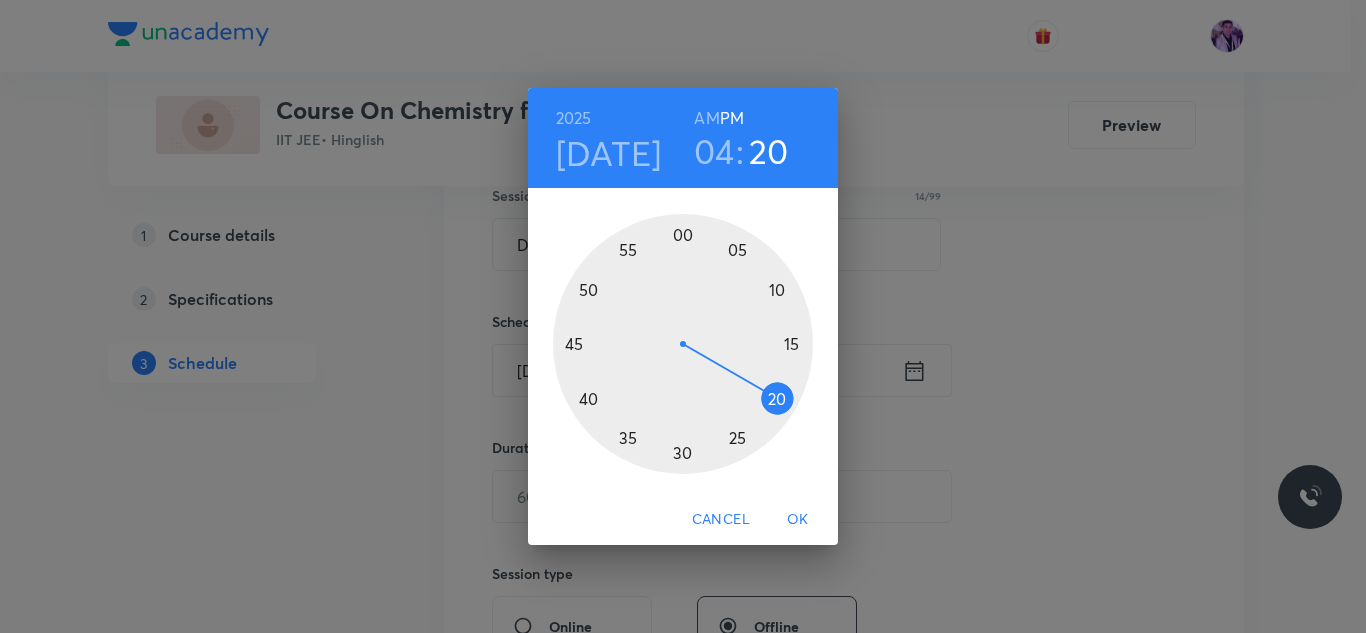 click at bounding box center [683, 344] 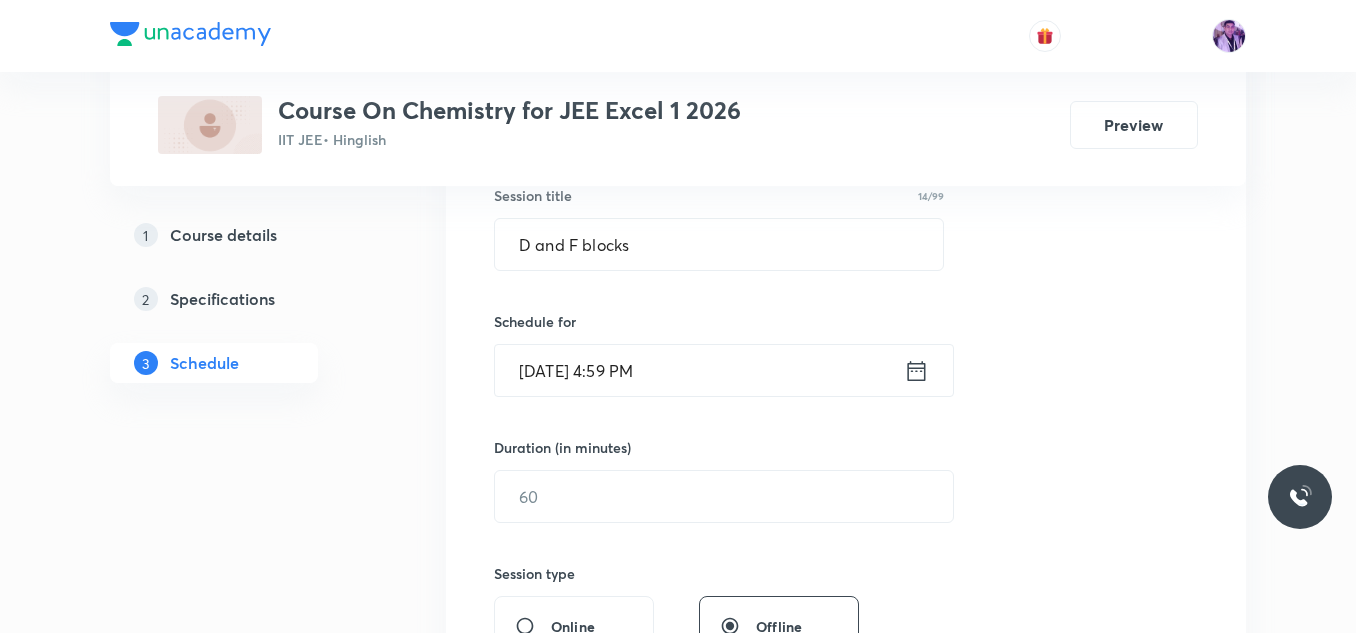 click on "Jul 14, 2025, 4:59 PM" at bounding box center [699, 370] 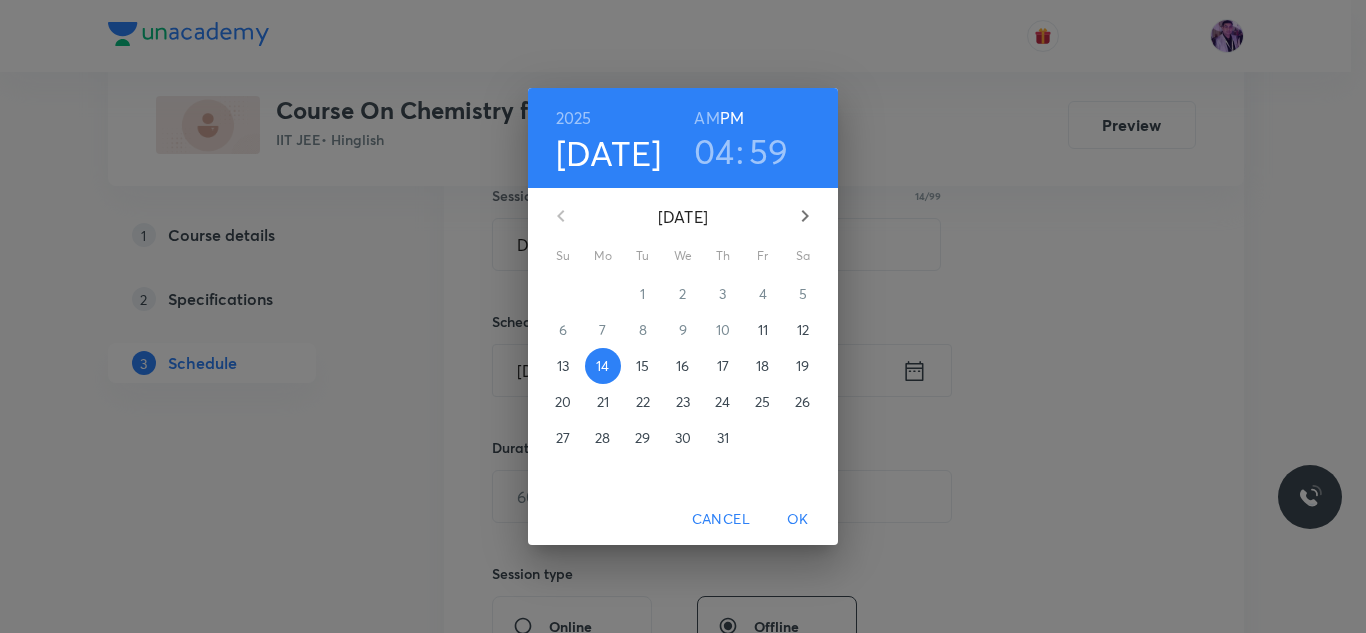 click on "59" at bounding box center [769, 151] 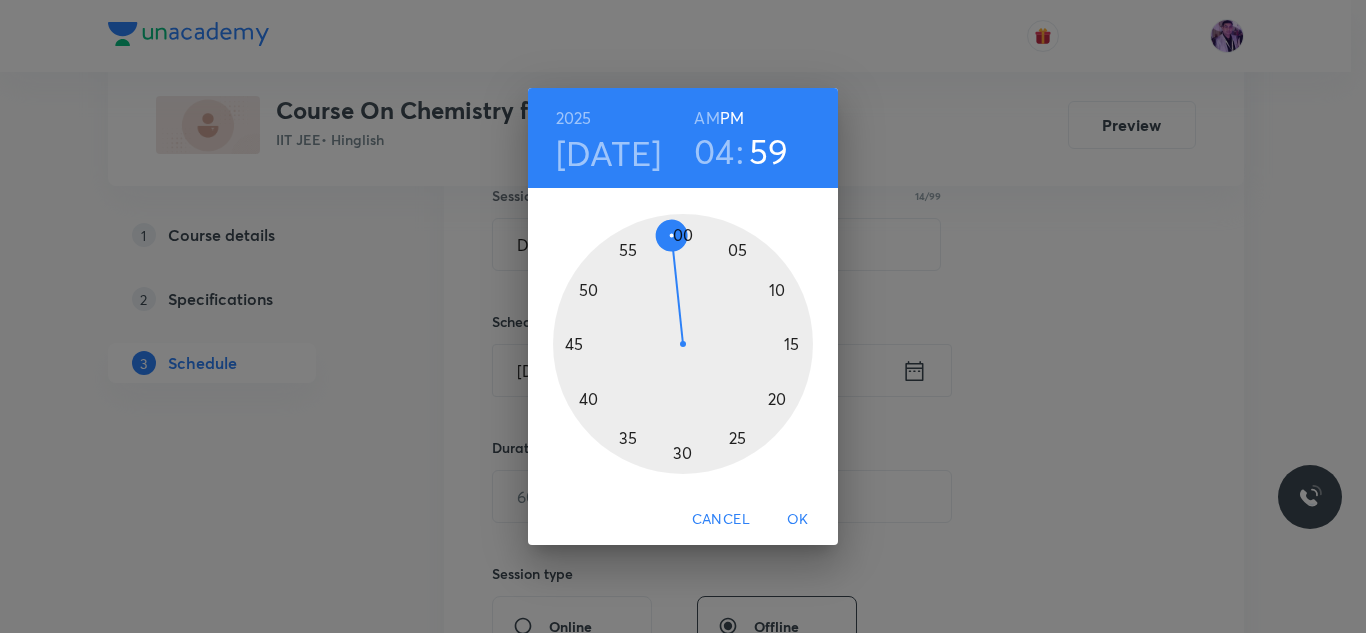 click at bounding box center [683, 344] 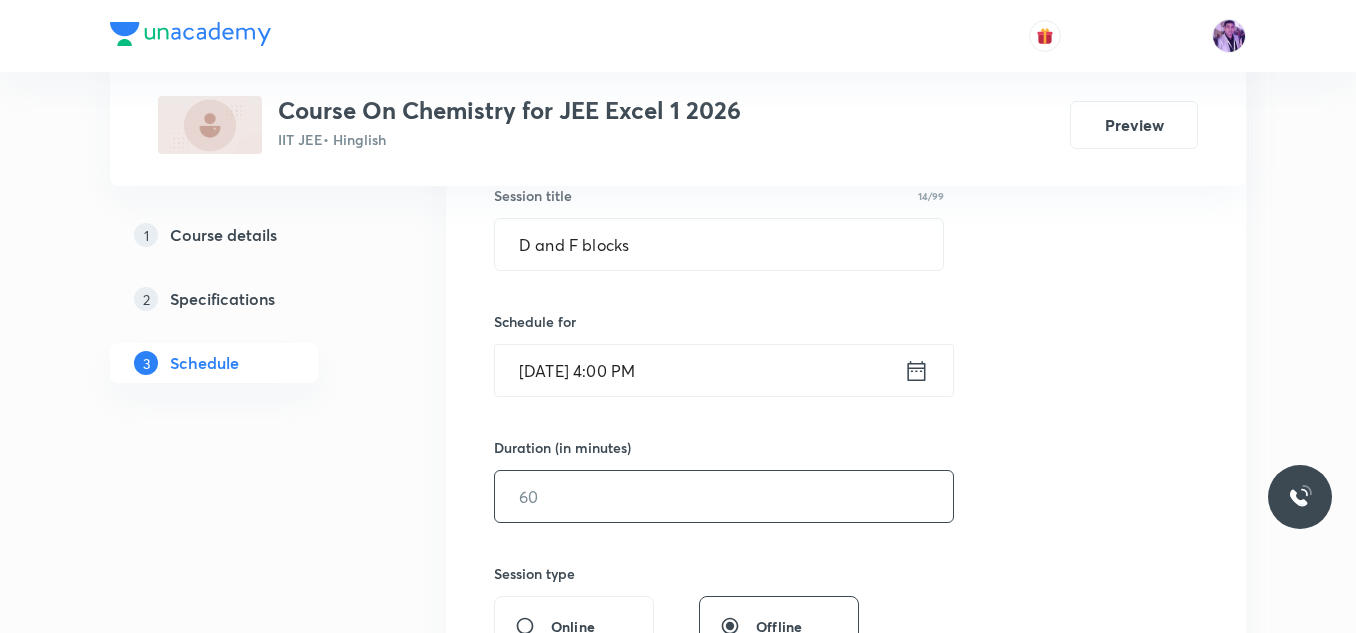 click at bounding box center [724, 496] 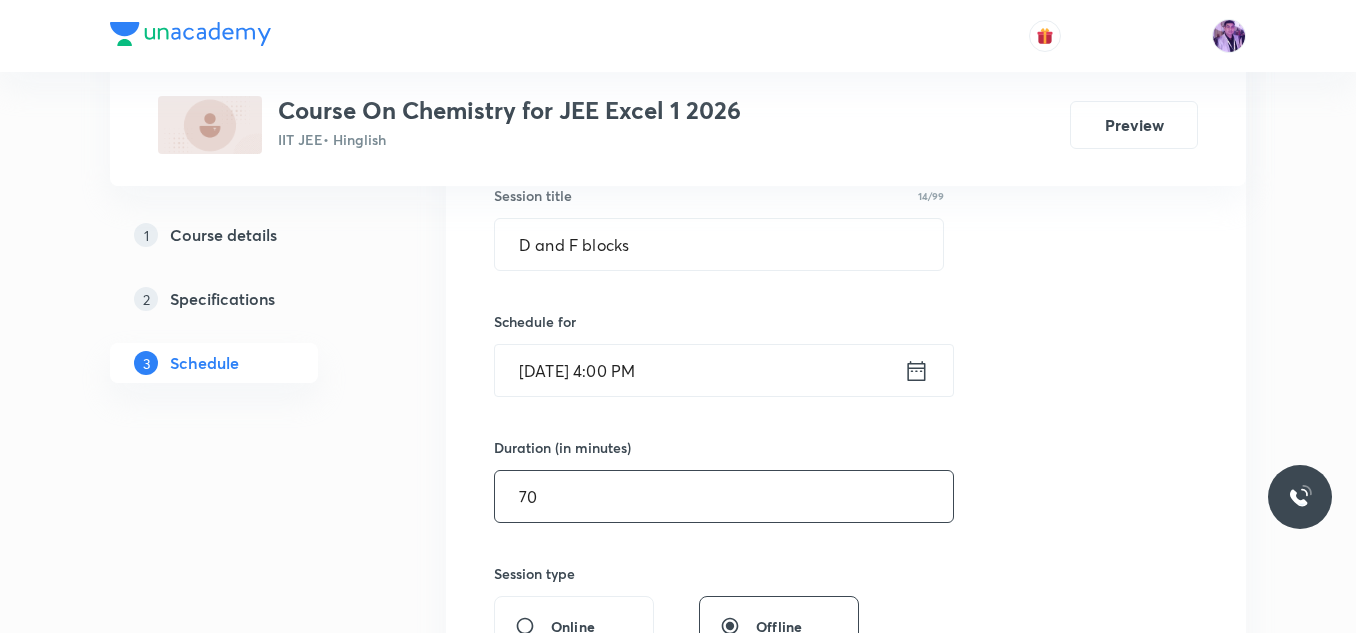 scroll, scrollTop: 682, scrollLeft: 0, axis: vertical 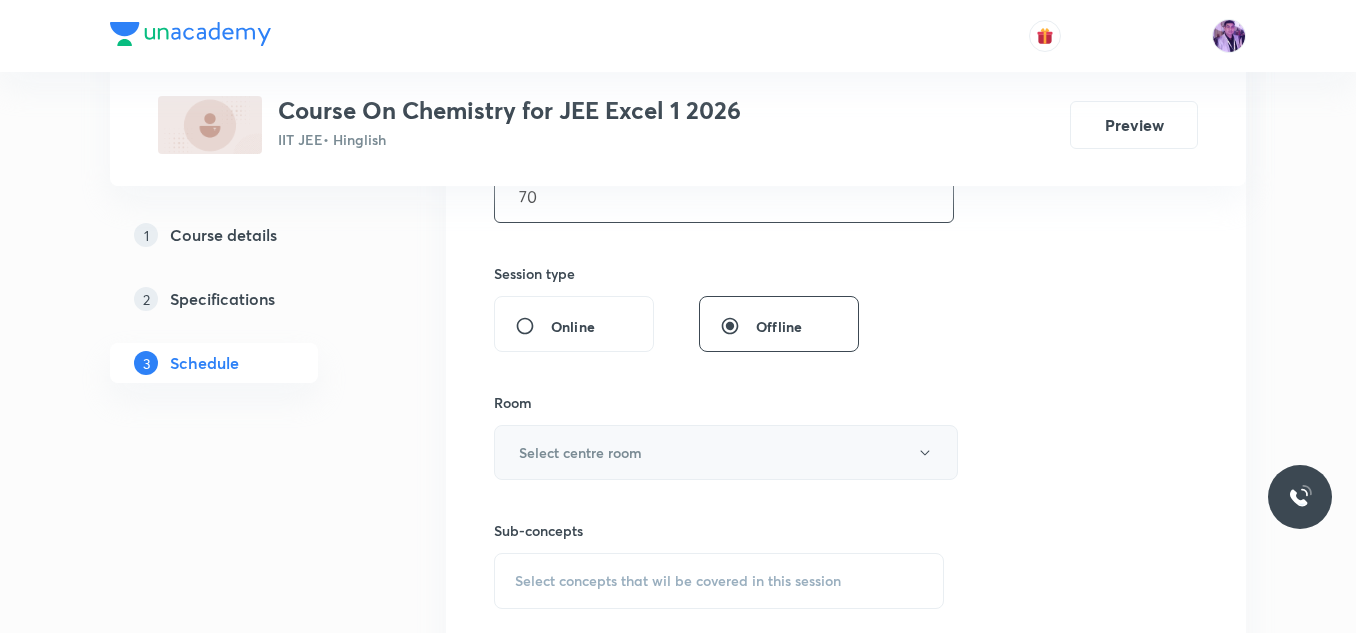 type on "70" 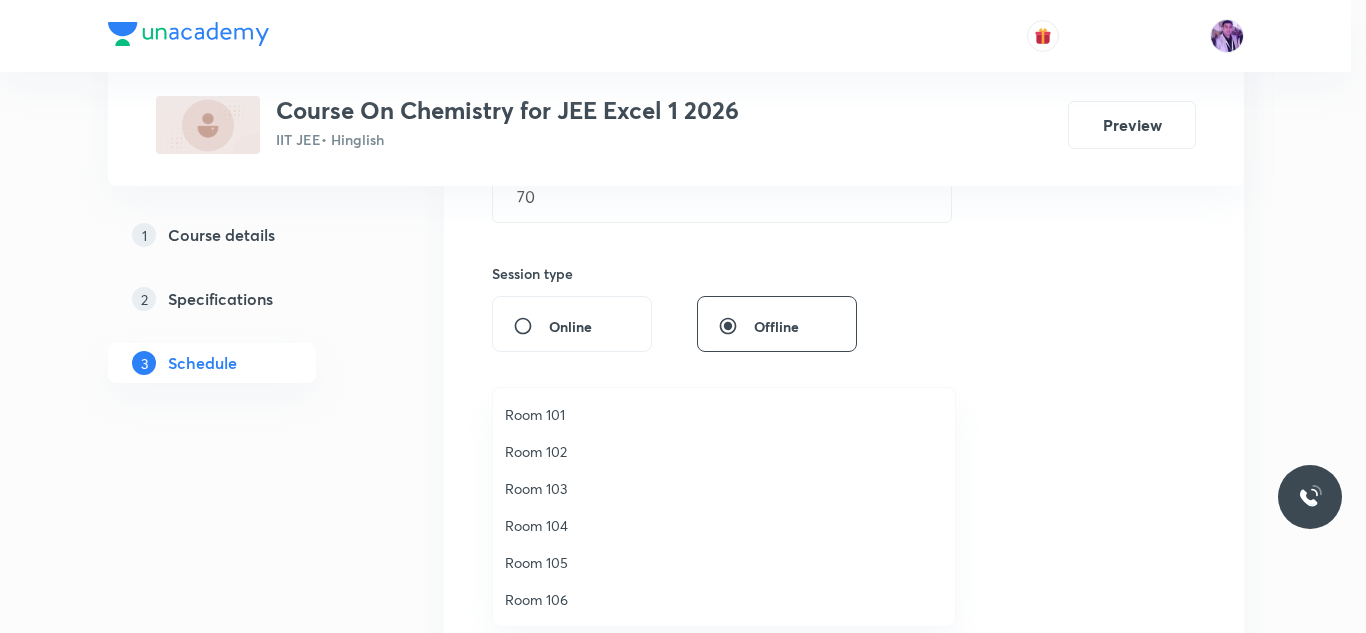 click on "Room 102" at bounding box center [724, 451] 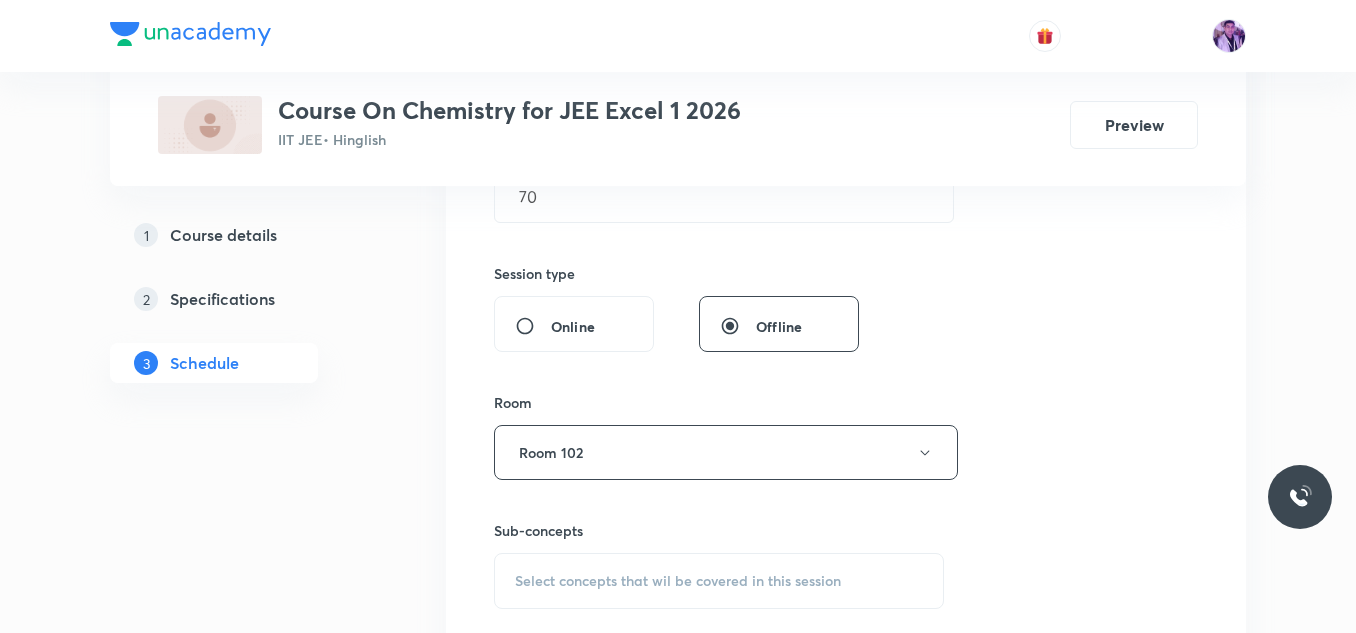 click on "Select concepts that wil be covered in this session" at bounding box center (678, 581) 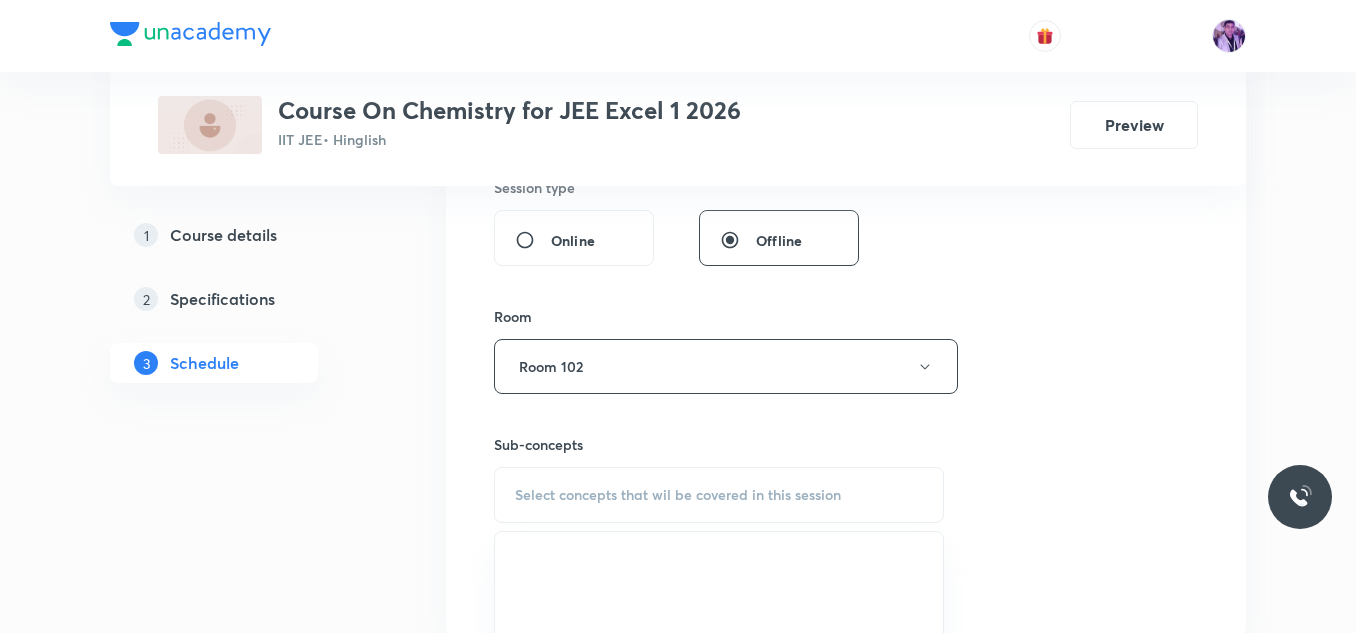 scroll, scrollTop: 882, scrollLeft: 0, axis: vertical 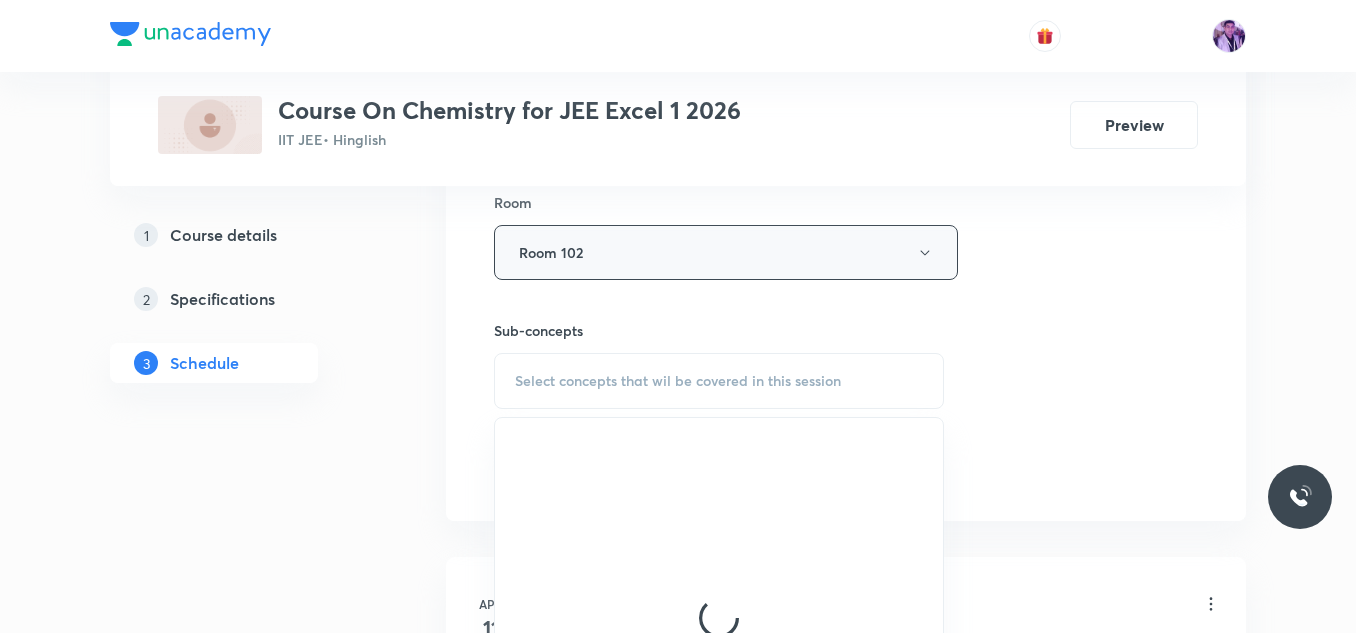 click on "Room 102" at bounding box center [726, 252] 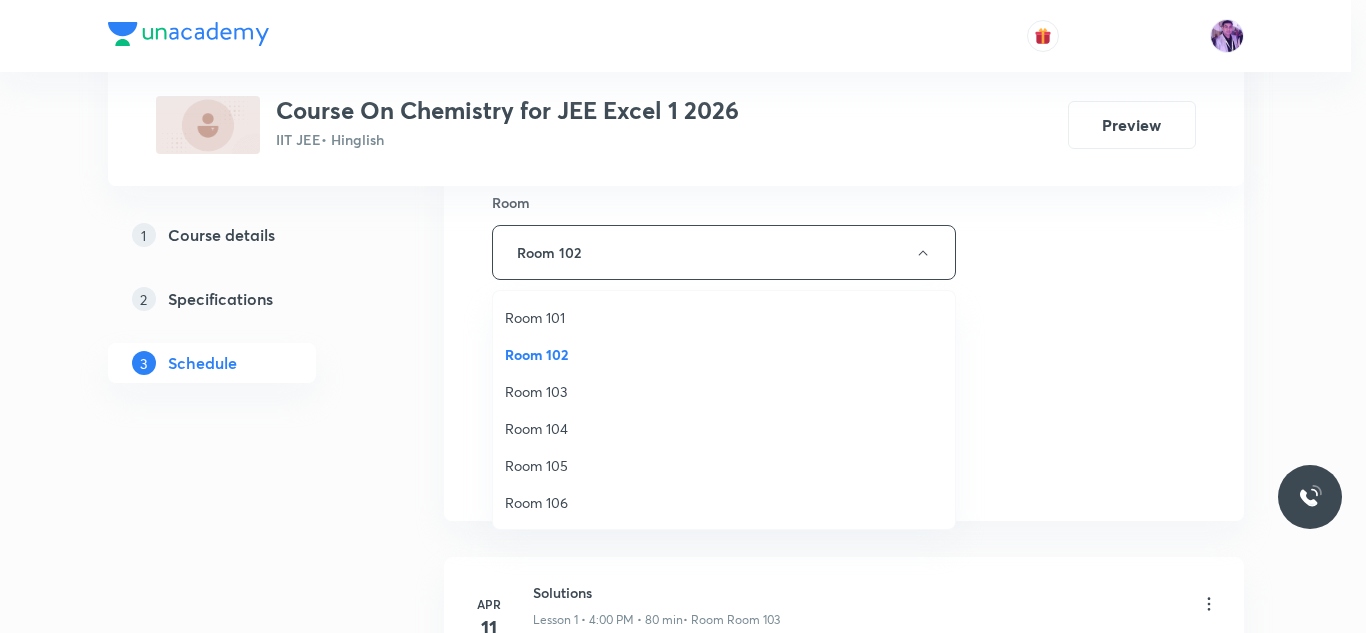 click on "Room 101" at bounding box center [724, 317] 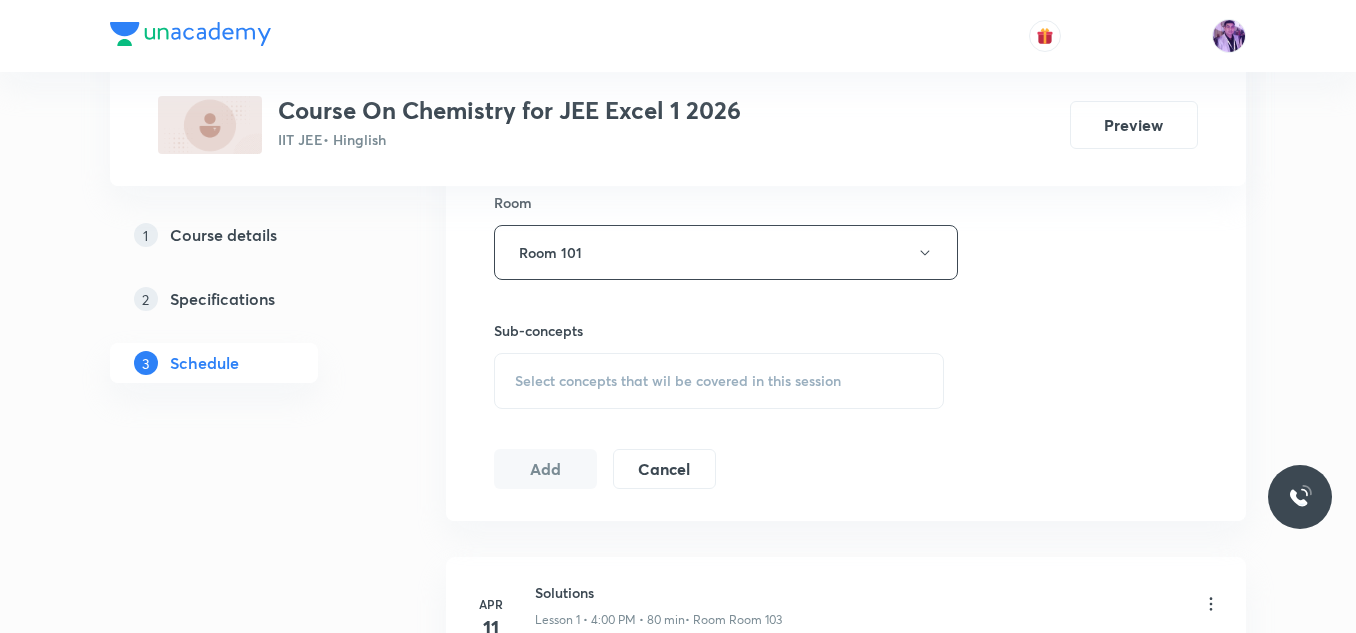 click on "Select concepts that wil be covered in this session" at bounding box center (678, 381) 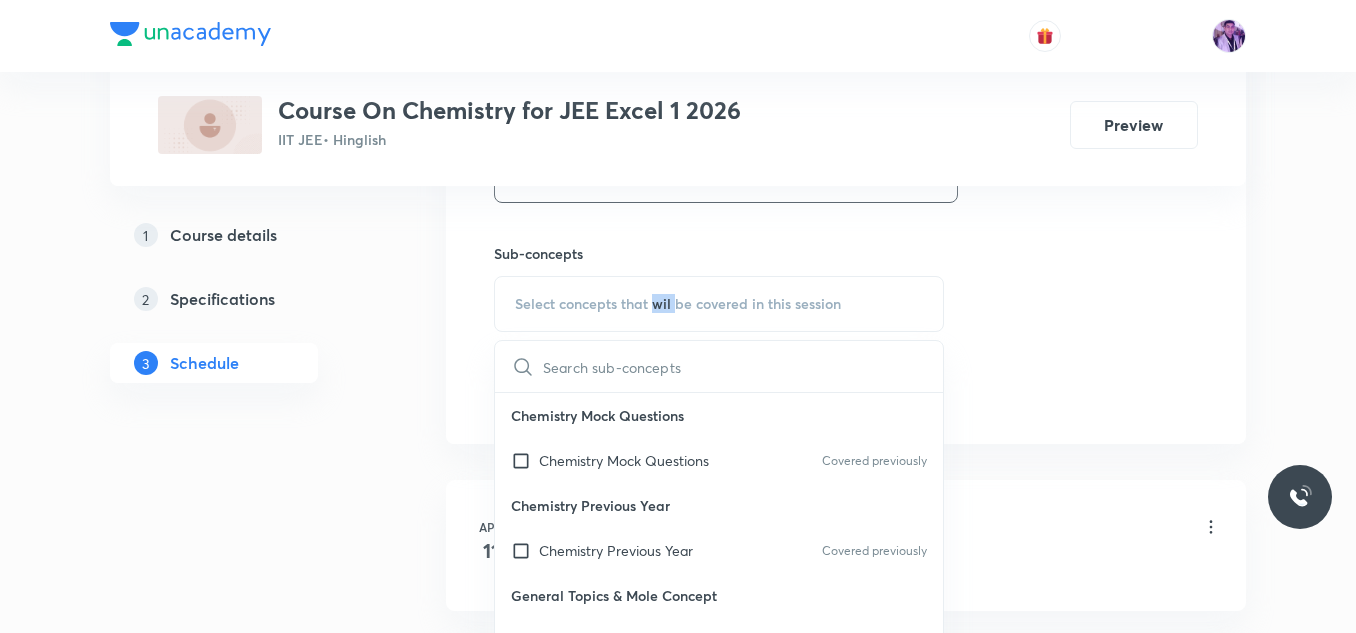 scroll, scrollTop: 982, scrollLeft: 0, axis: vertical 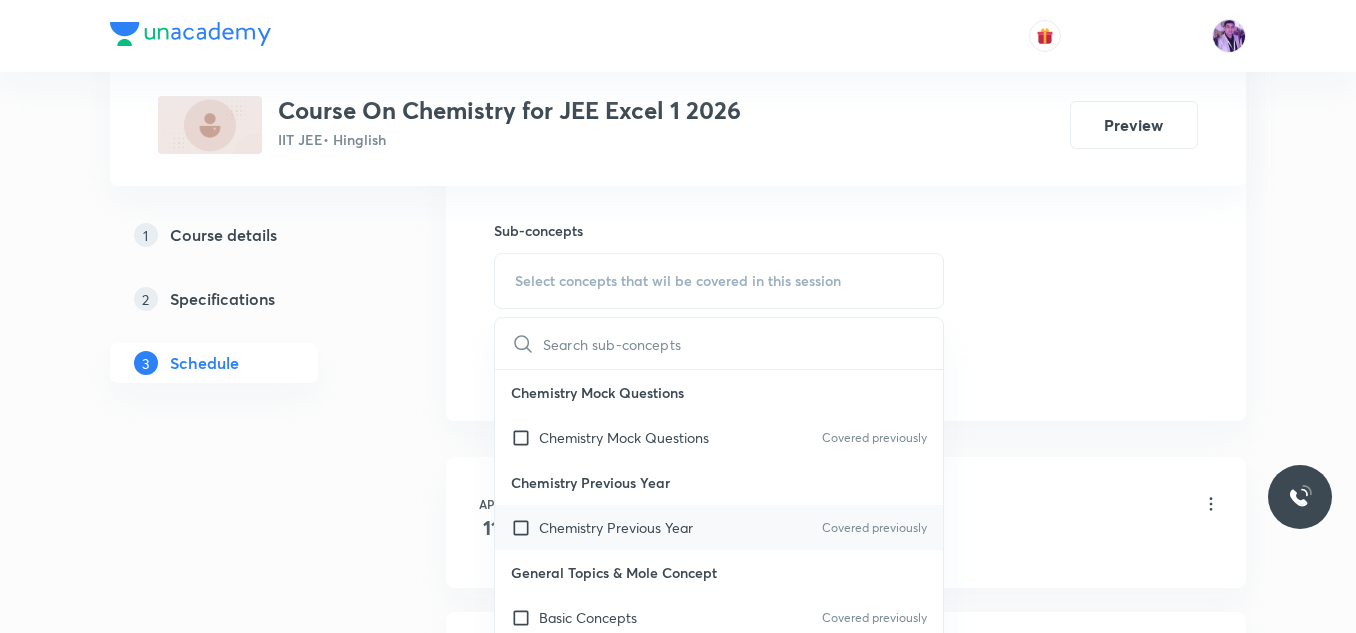 click on "Chemistry Previous Year" at bounding box center [616, 527] 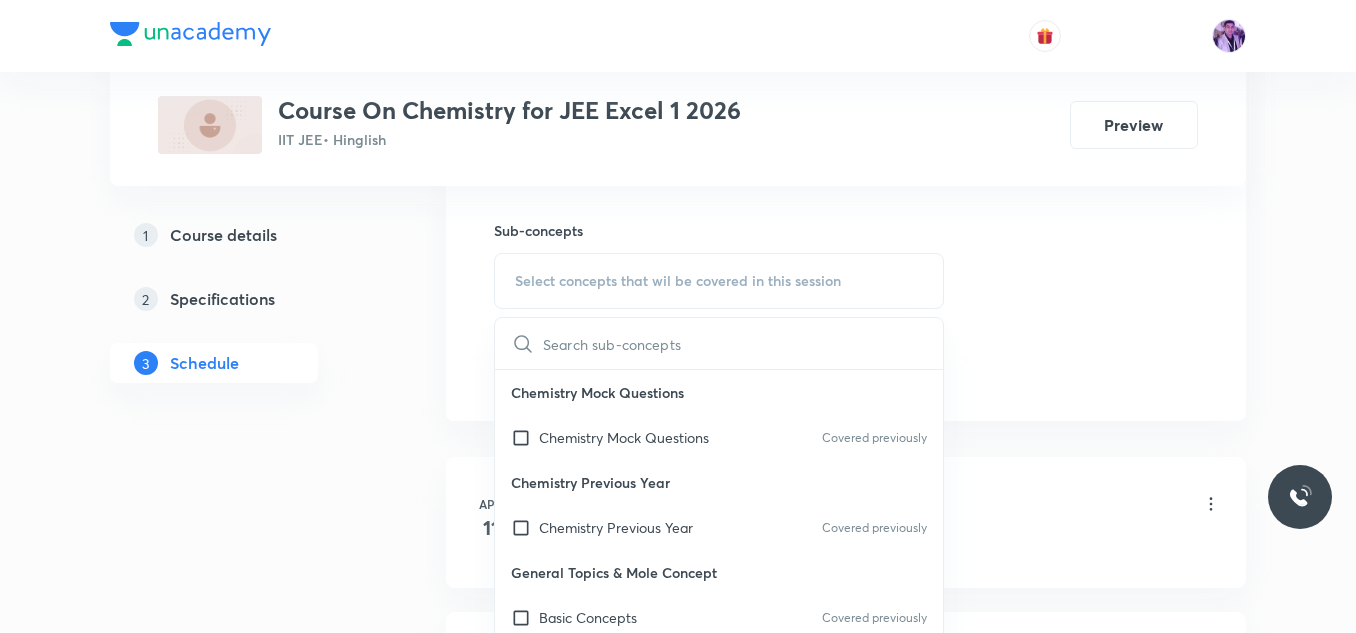 checkbox on "true" 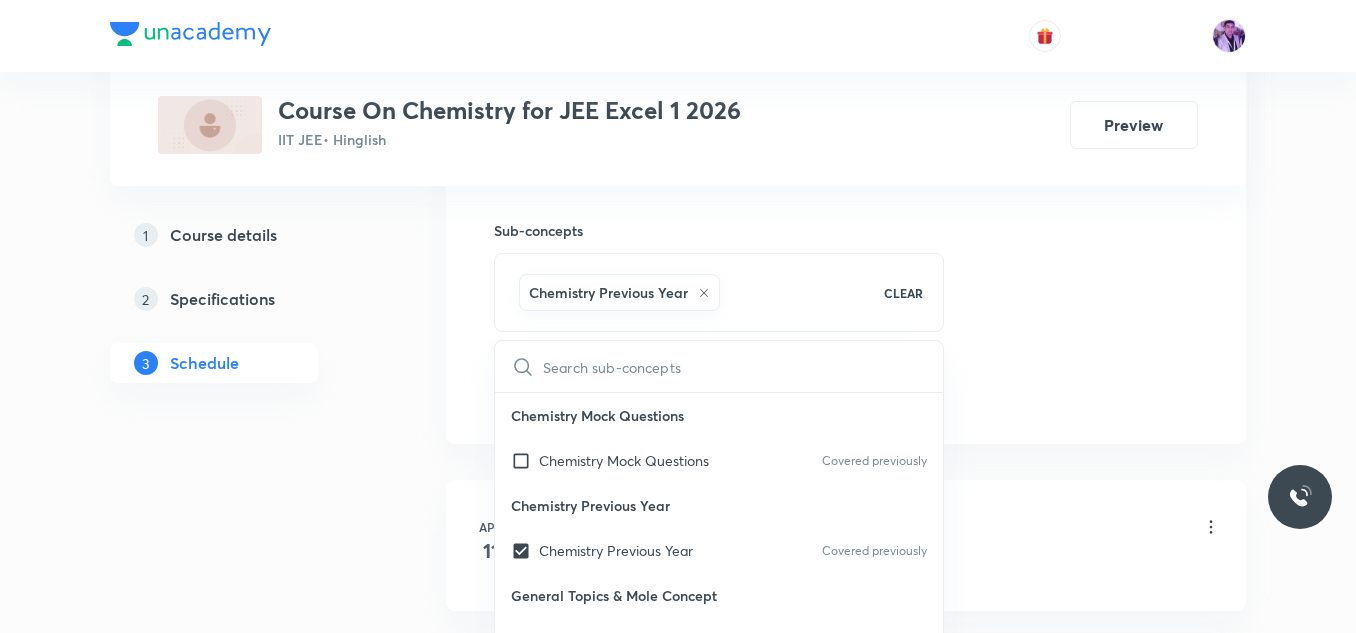 click on "Plus Courses Course On Chemistry for JEE Excel 1 2026 IIT JEE  • Hinglish Preview 1 Course details 2 Specifications 3 Schedule Schedule 40  classes Session  41 Live class Session title 14/99 D and F blocks ​ Schedule for Jul 14, 2025, 4:00 PM ​ Duration (in minutes) 70 ​   Session type Online Offline Room Room 101 Sub-concepts Chemistry Previous Year CLEAR ​ Chemistry Mock Questions Chemistry Mock Questions Covered previously Chemistry Previous Year Chemistry Previous Year Covered previously General Topics & Mole Concept Basic Concepts Covered previously Basic Introduction Covered previously Percentage Composition Stoichiometry Principle of Atom Conservation (POAC) Relation between Stoichiometric Quantities Application of Mole Concept: Gravimetric Analysis Different Laws Formula and Composition Concentration Terms Some basic concepts of Chemistry Atomic Structure Discovery Of Electron Some Prerequisites of Physics Discovery Of Protons And Neutrons Atomic Models and Theories  Nature of Waves Gas Laws" at bounding box center [678, 2969] 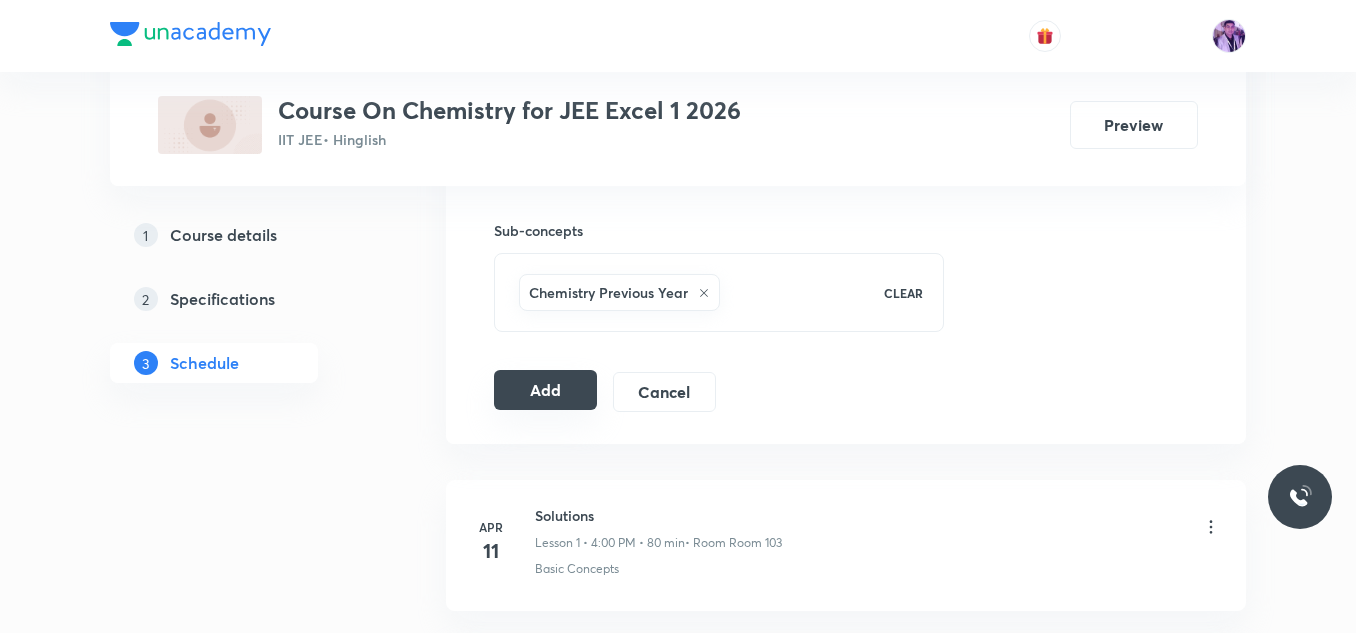 click on "Add" at bounding box center (545, 390) 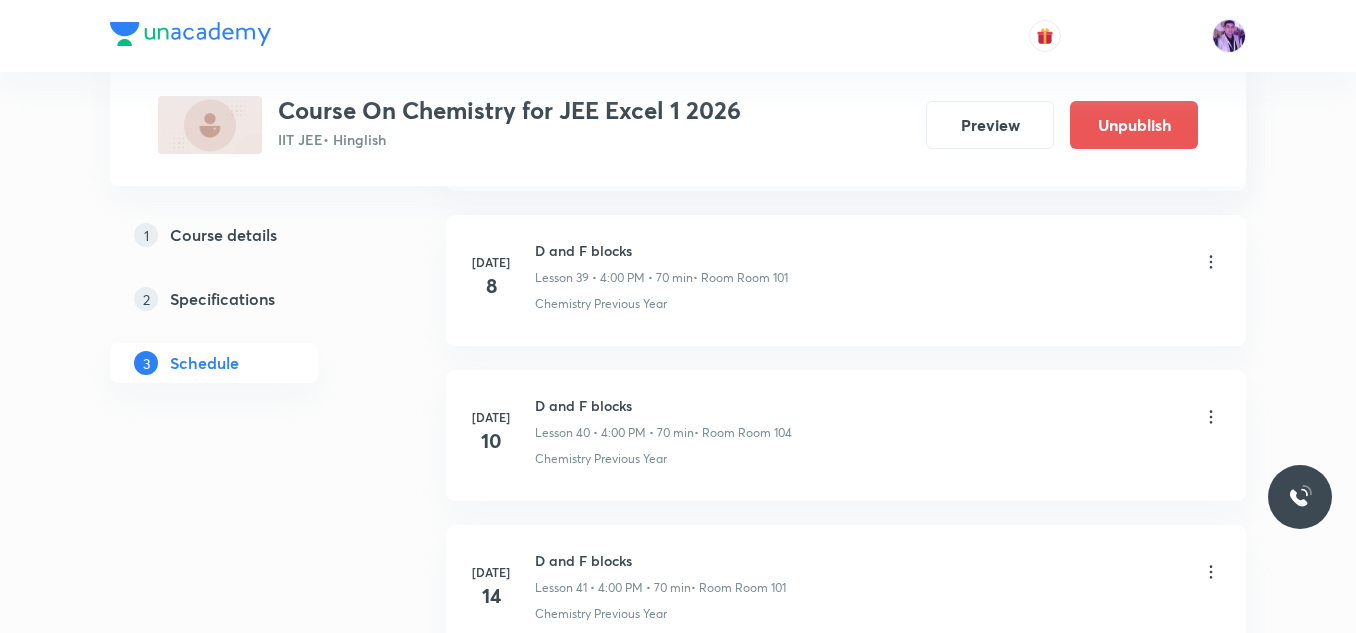 scroll, scrollTop: 6406, scrollLeft: 0, axis: vertical 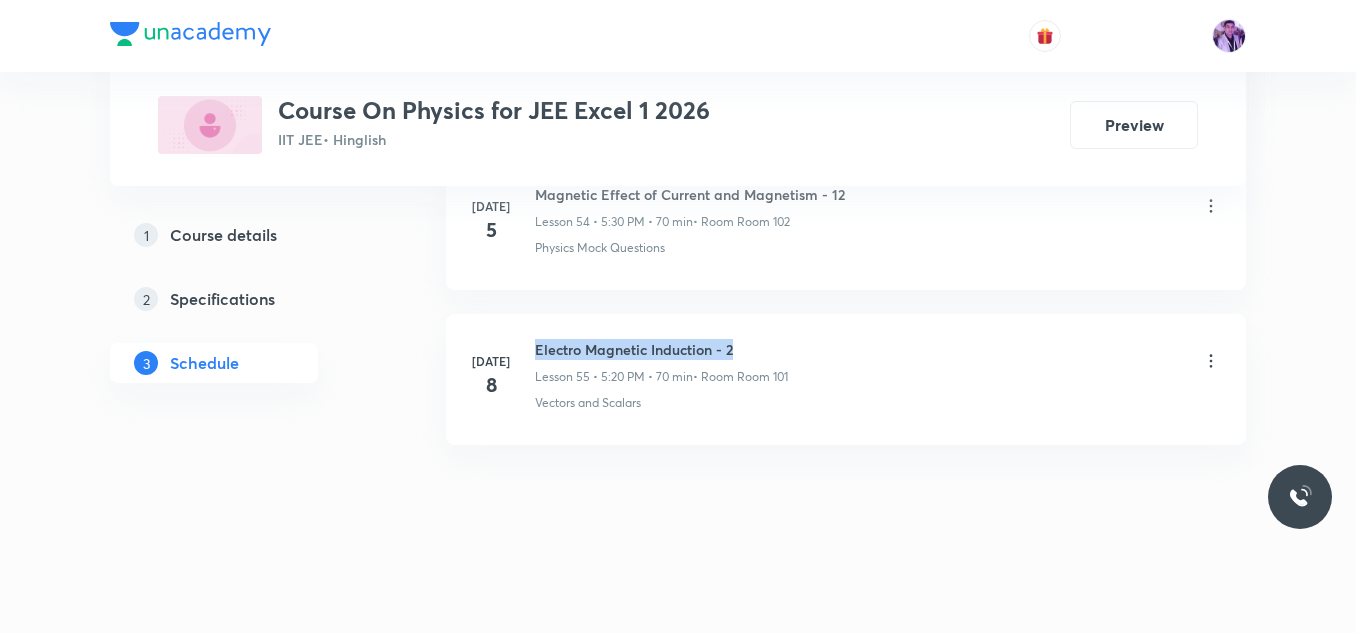 drag, startPoint x: 534, startPoint y: 349, endPoint x: 757, endPoint y: 339, distance: 223.2241 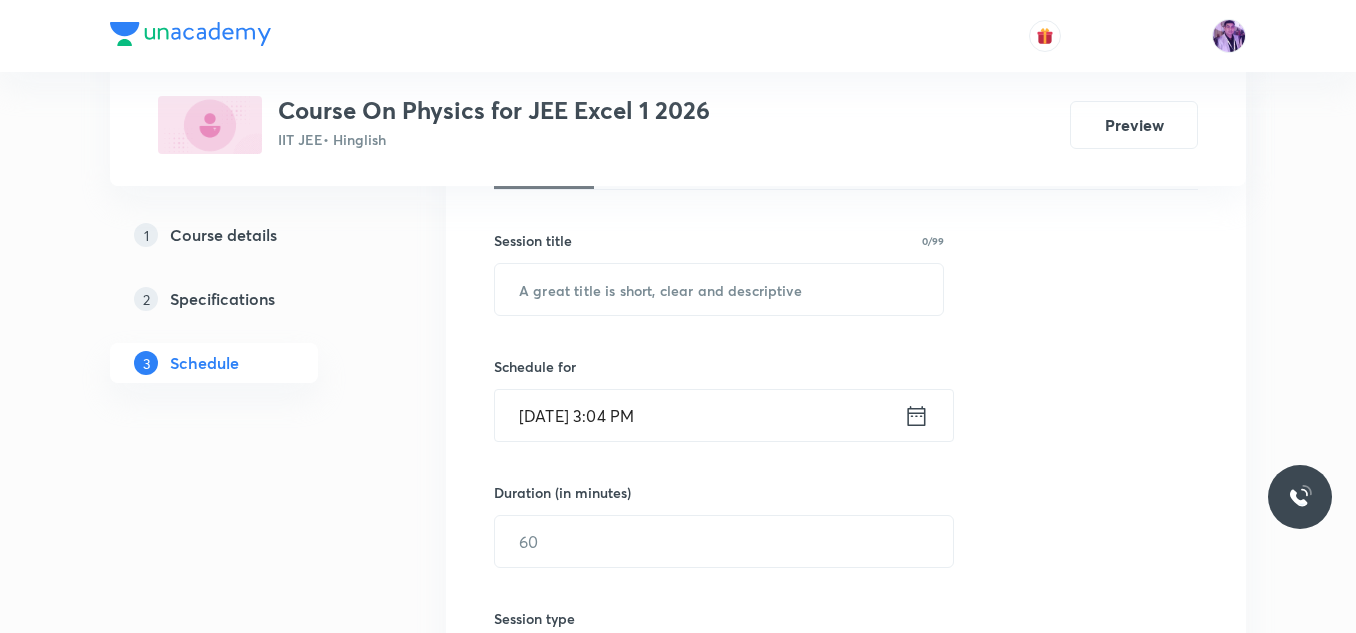 scroll, scrollTop: 0, scrollLeft: 0, axis: both 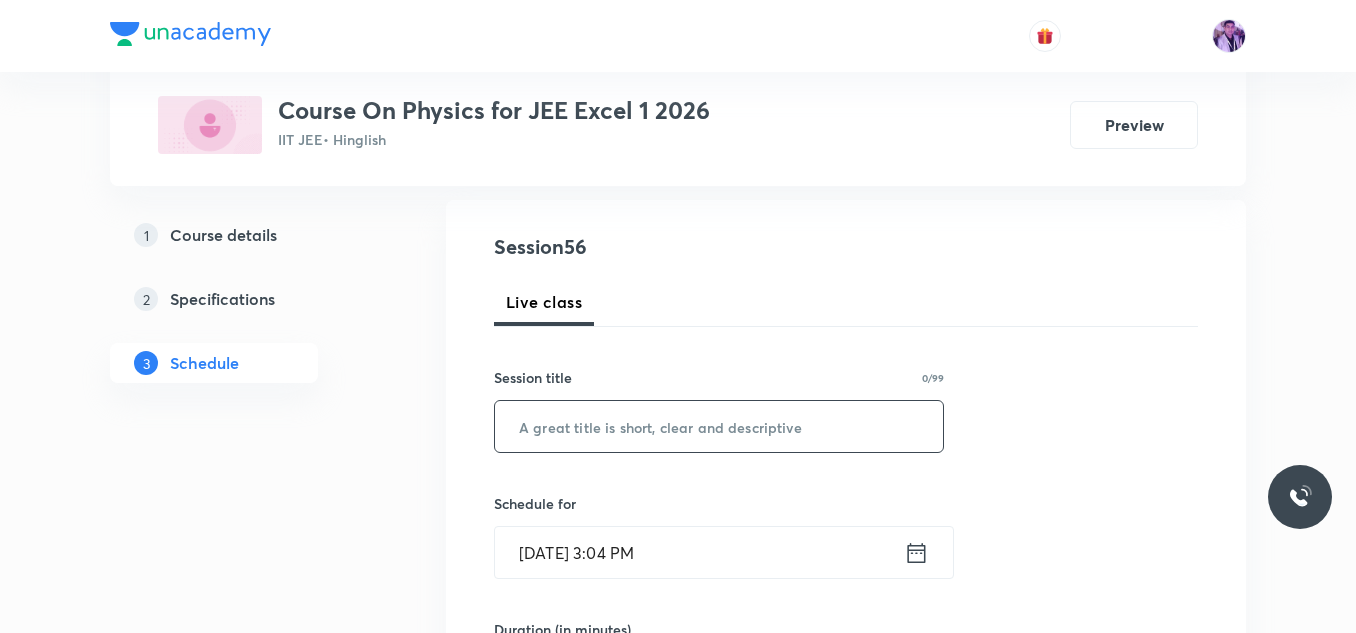 click at bounding box center [719, 426] 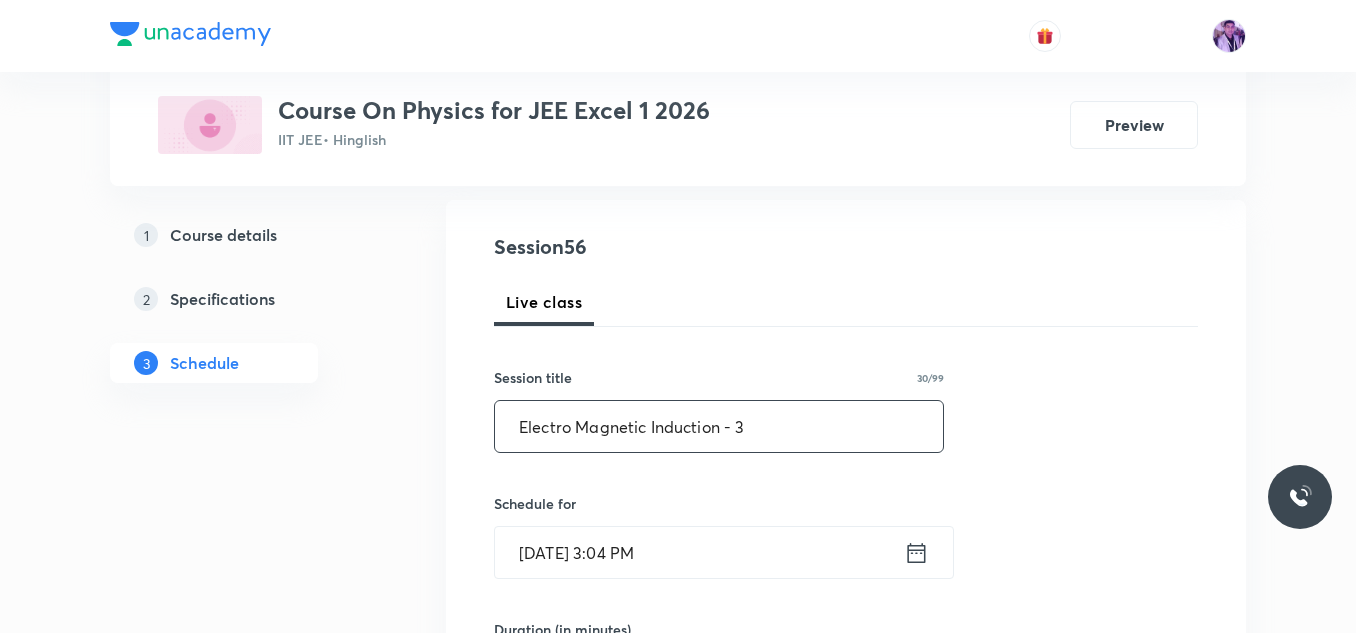 type on "Electro Magnetic Induction - 3" 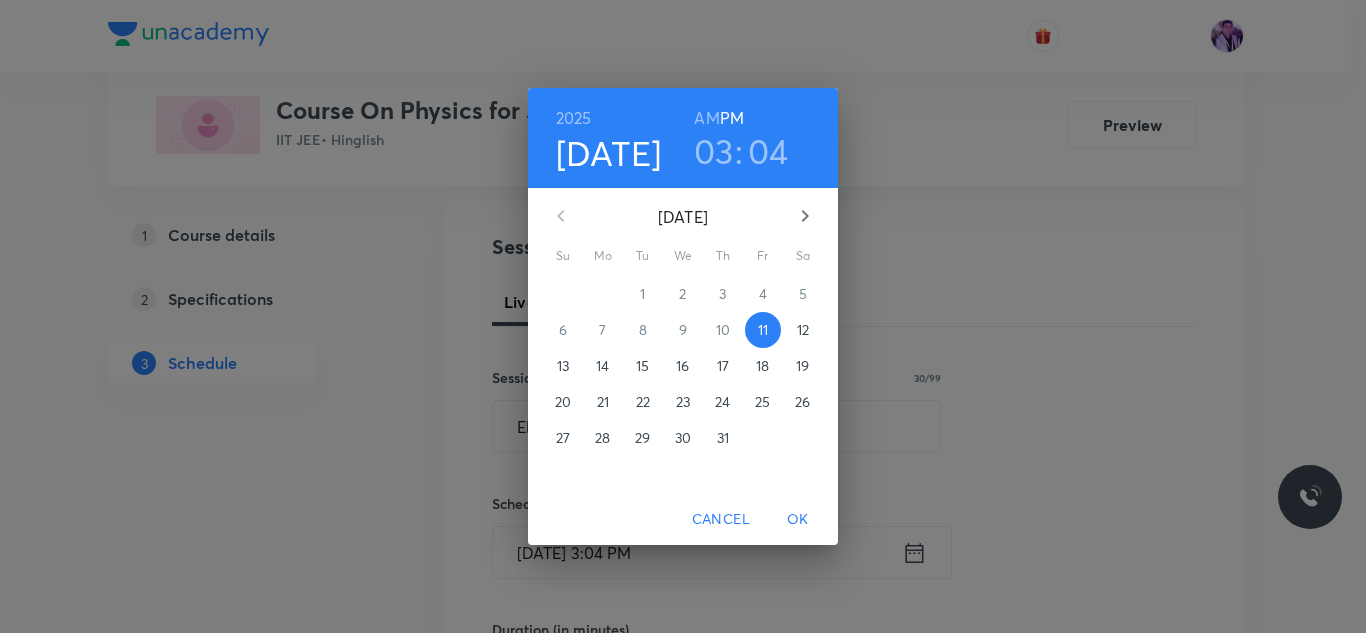 click on "PM" at bounding box center (732, 118) 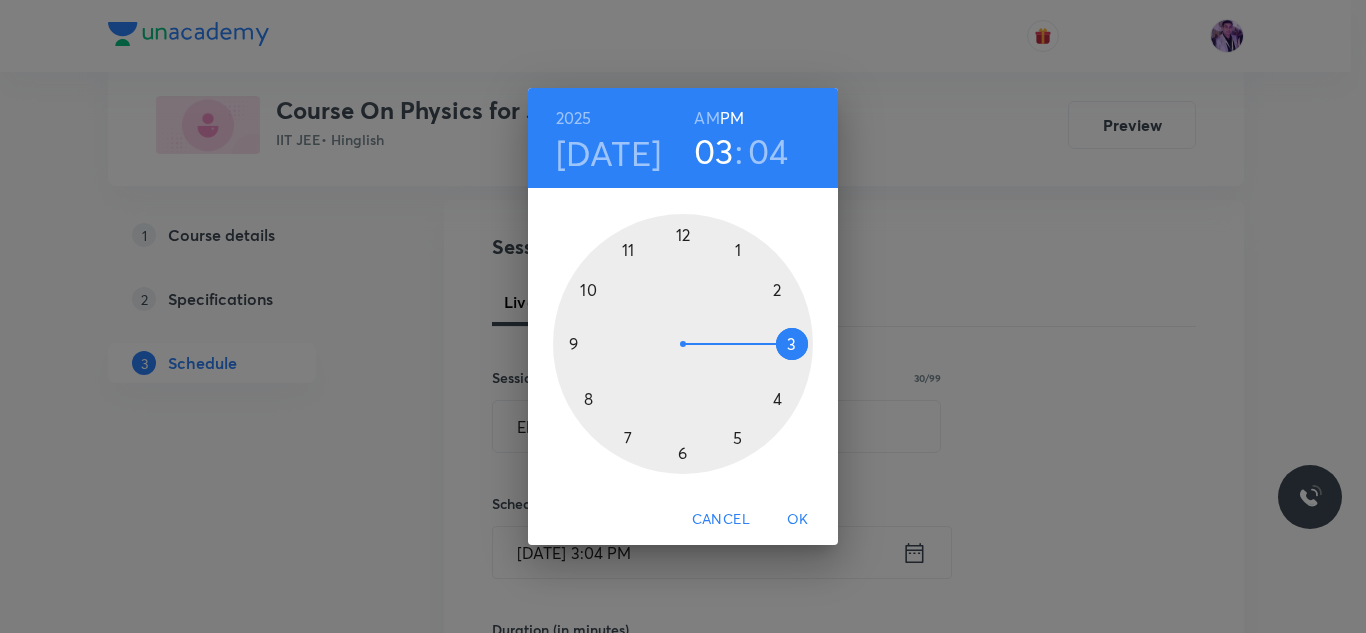 click at bounding box center [683, 344] 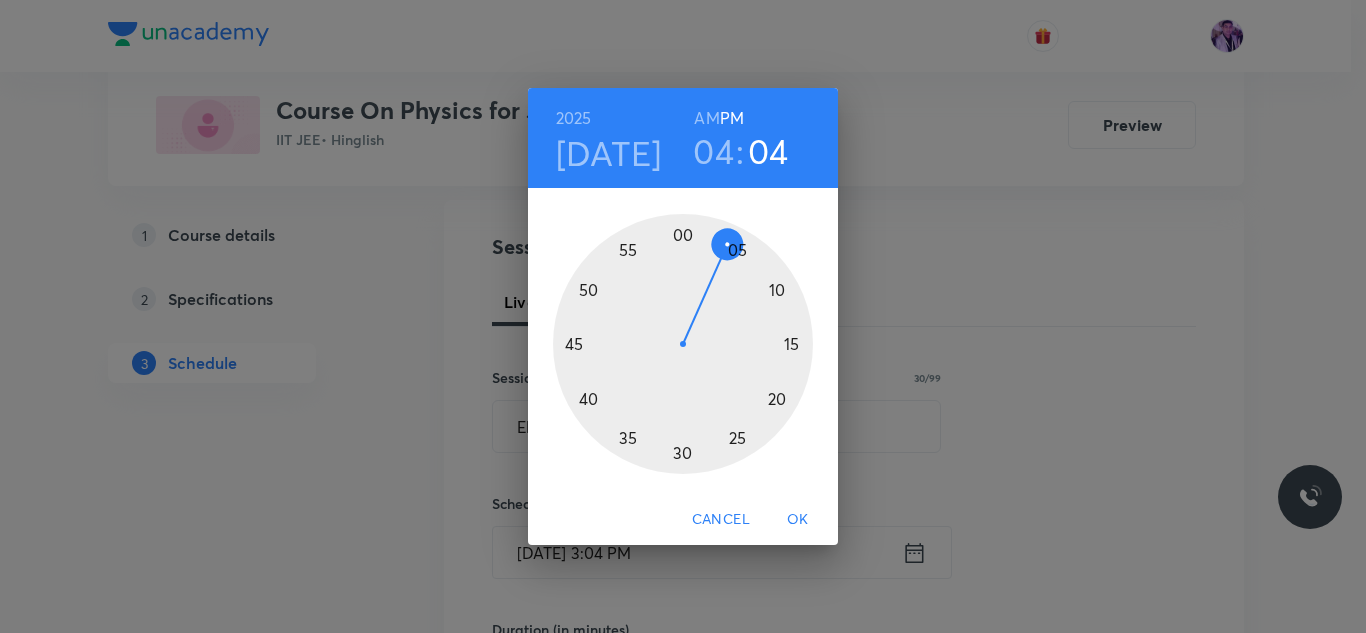 click at bounding box center (683, 344) 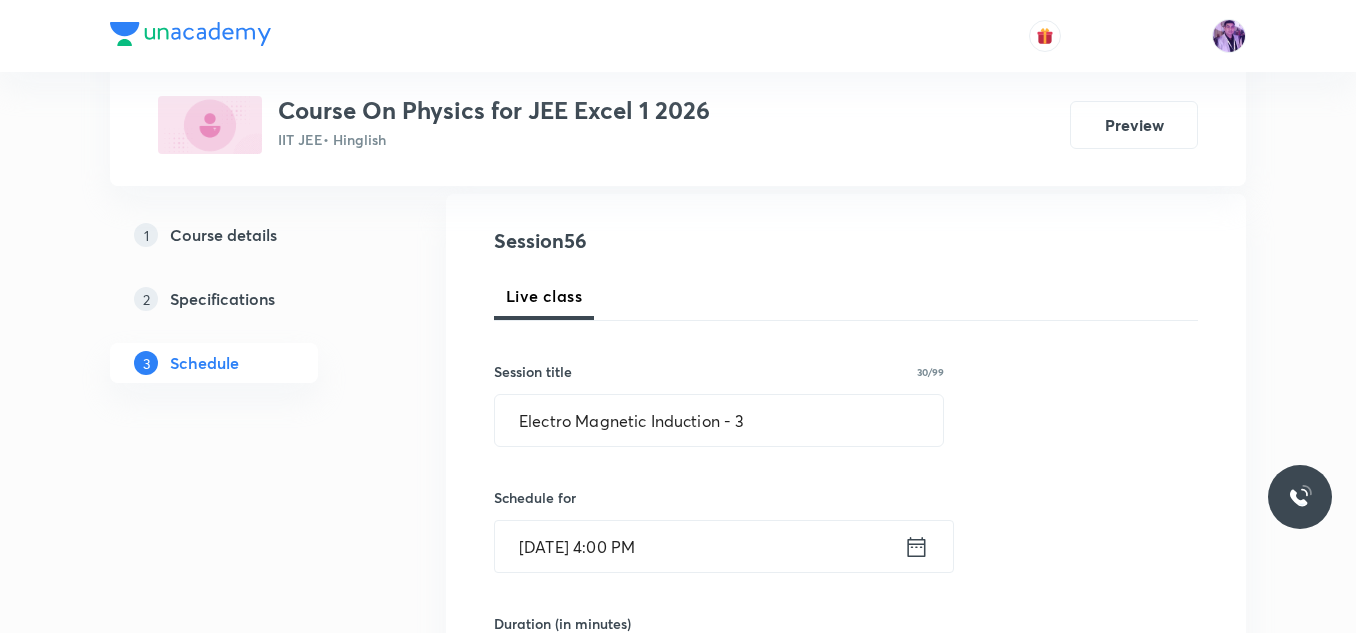 scroll, scrollTop: 400, scrollLeft: 0, axis: vertical 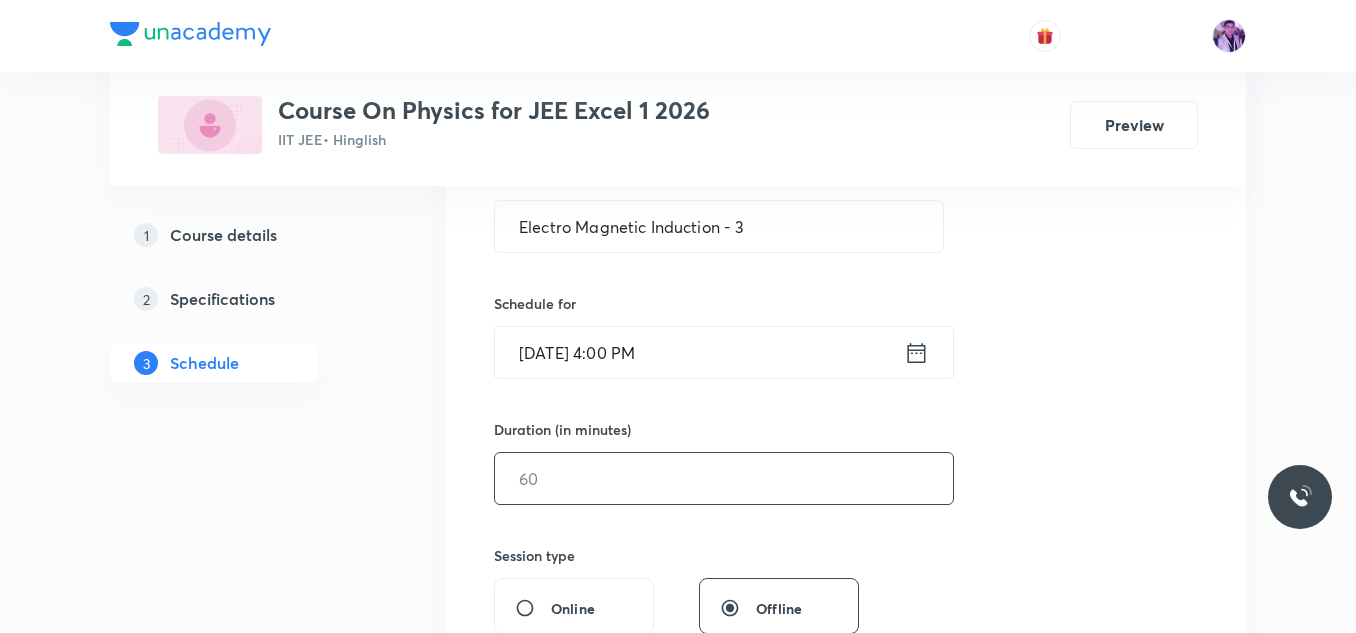 click at bounding box center [724, 478] 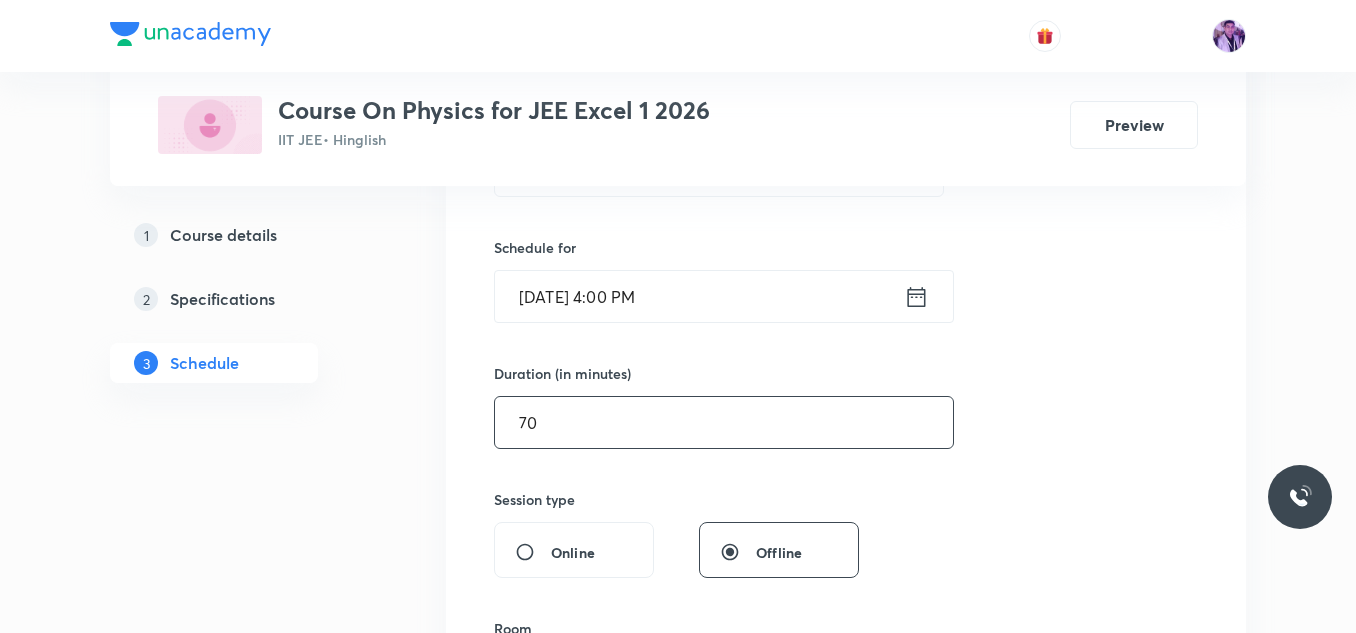 scroll, scrollTop: 500, scrollLeft: 0, axis: vertical 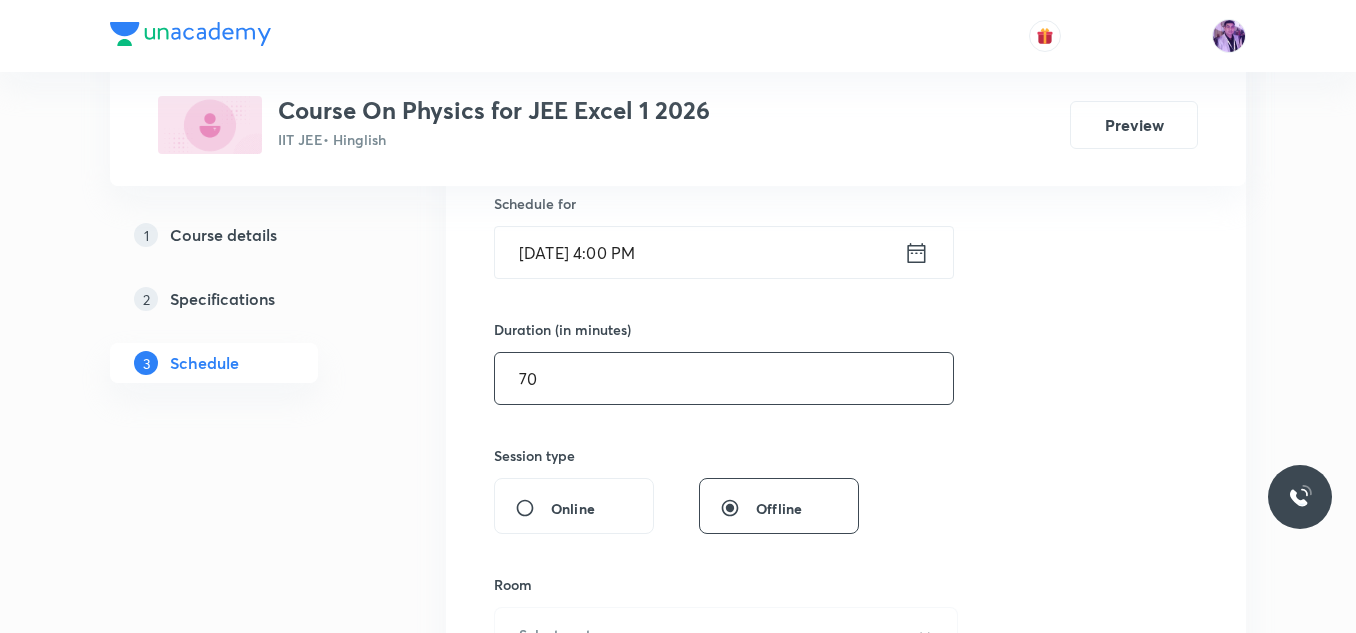 type on "70" 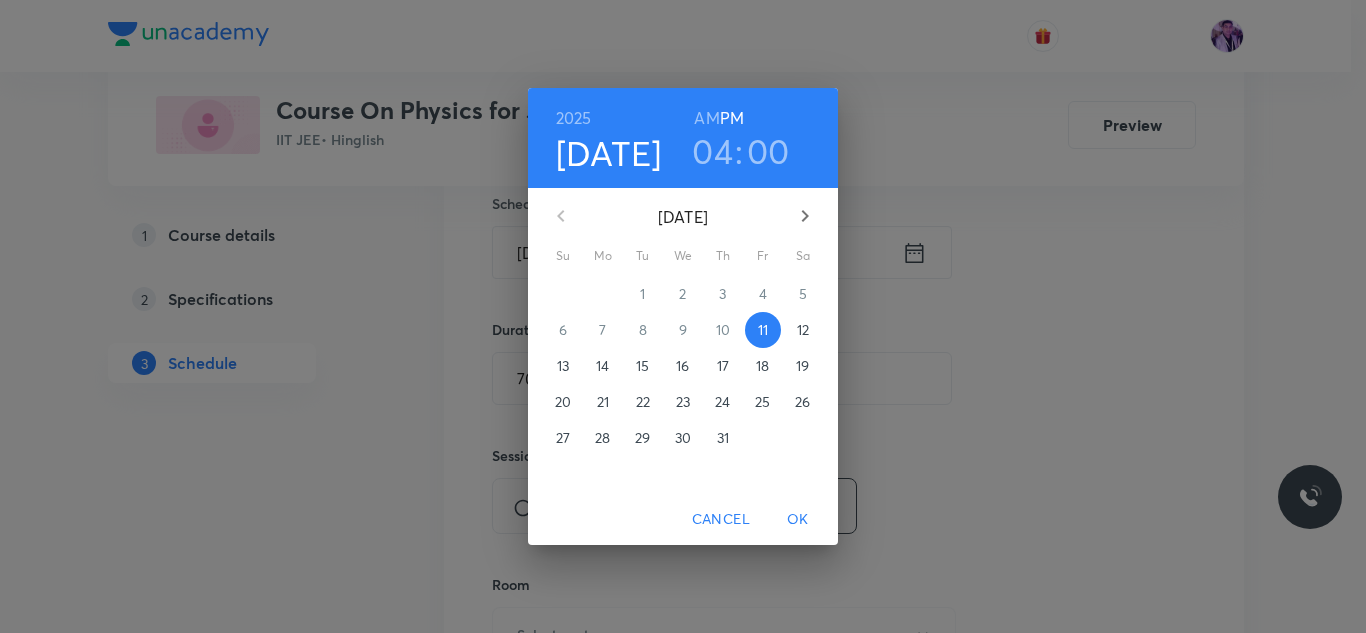 click on "04" at bounding box center [712, 151] 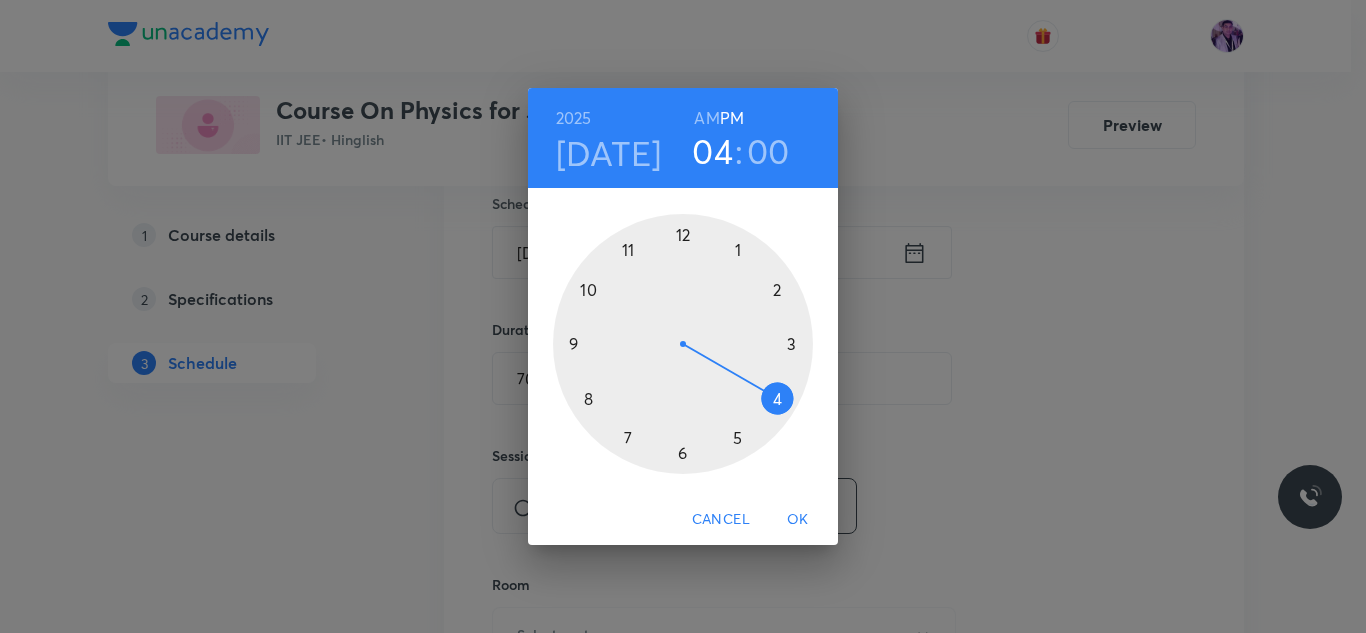 click at bounding box center (683, 344) 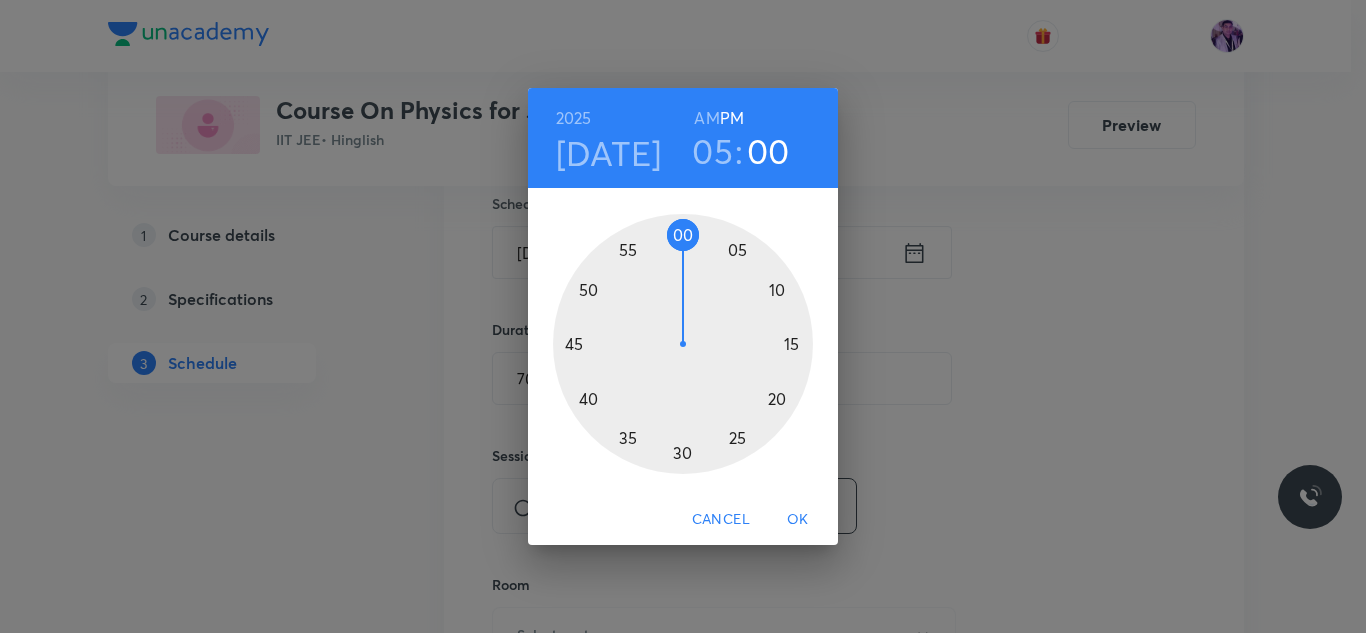 click at bounding box center (683, 344) 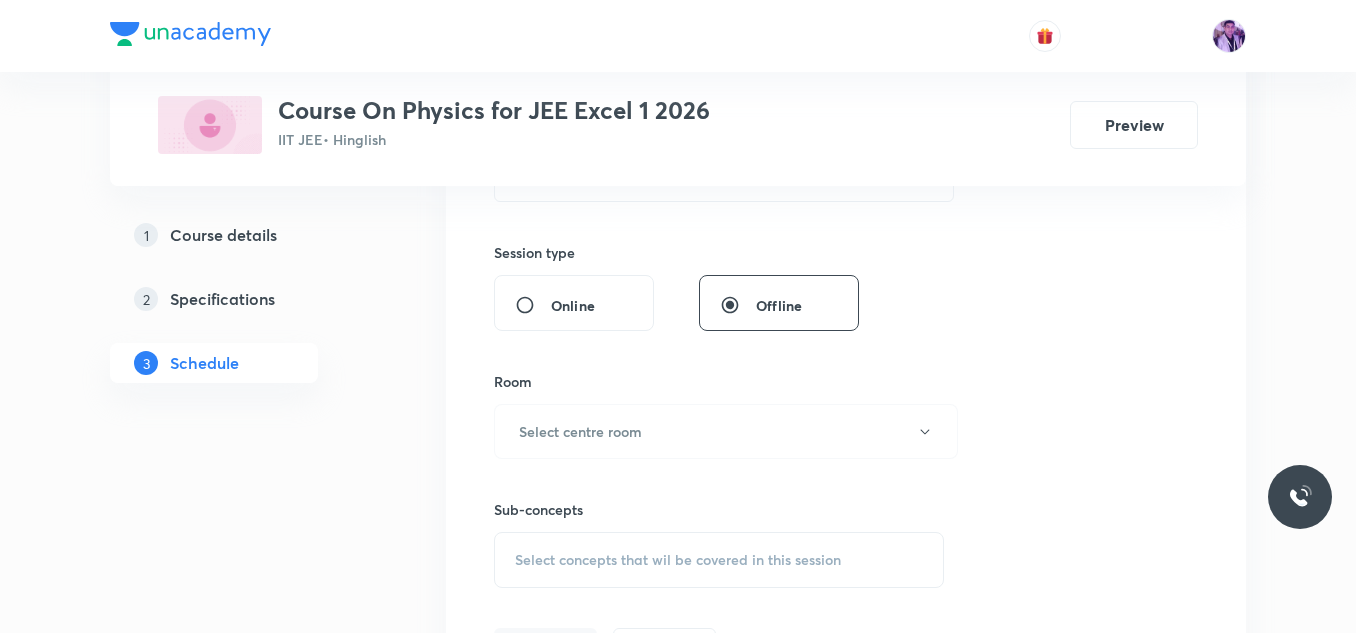 scroll, scrollTop: 800, scrollLeft: 0, axis: vertical 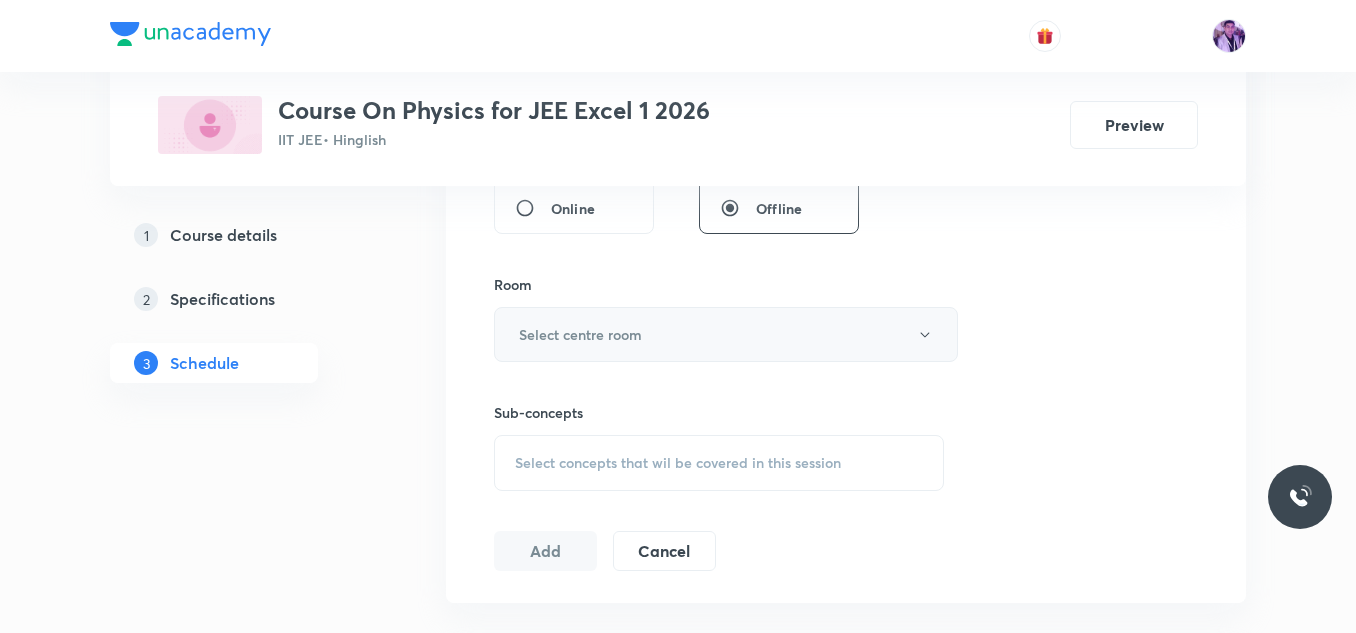 click on "Select centre room" at bounding box center [580, 334] 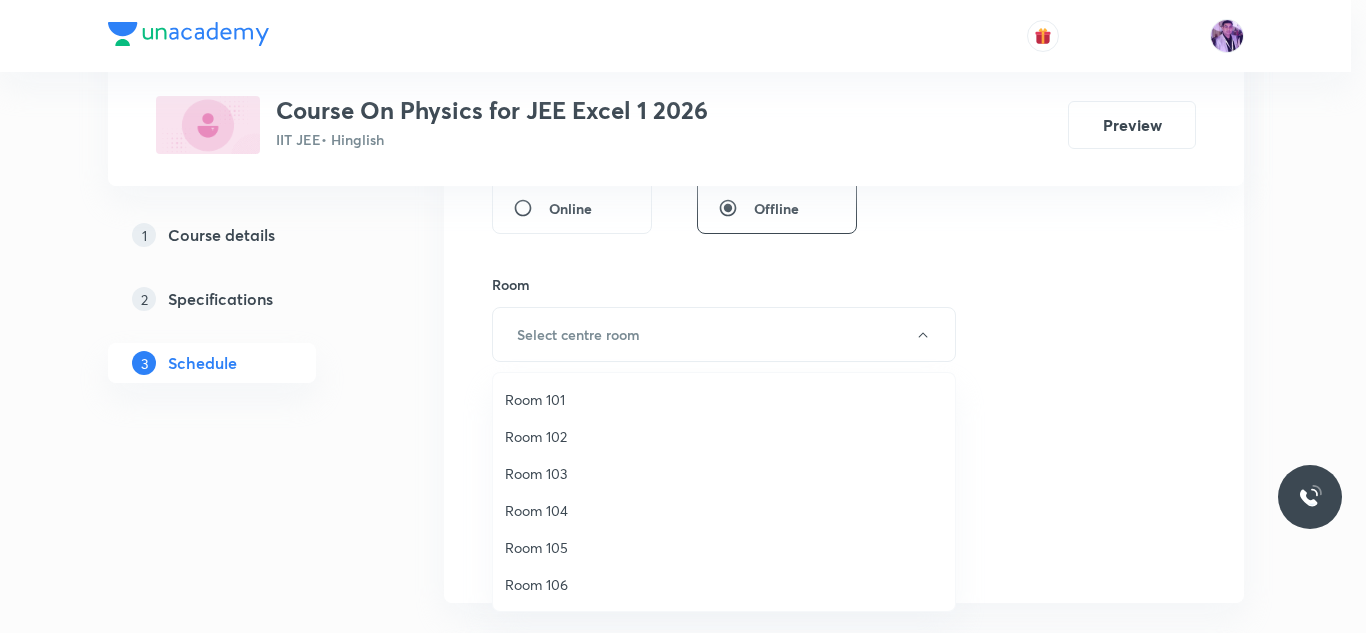 click on "Room 102" at bounding box center [724, 436] 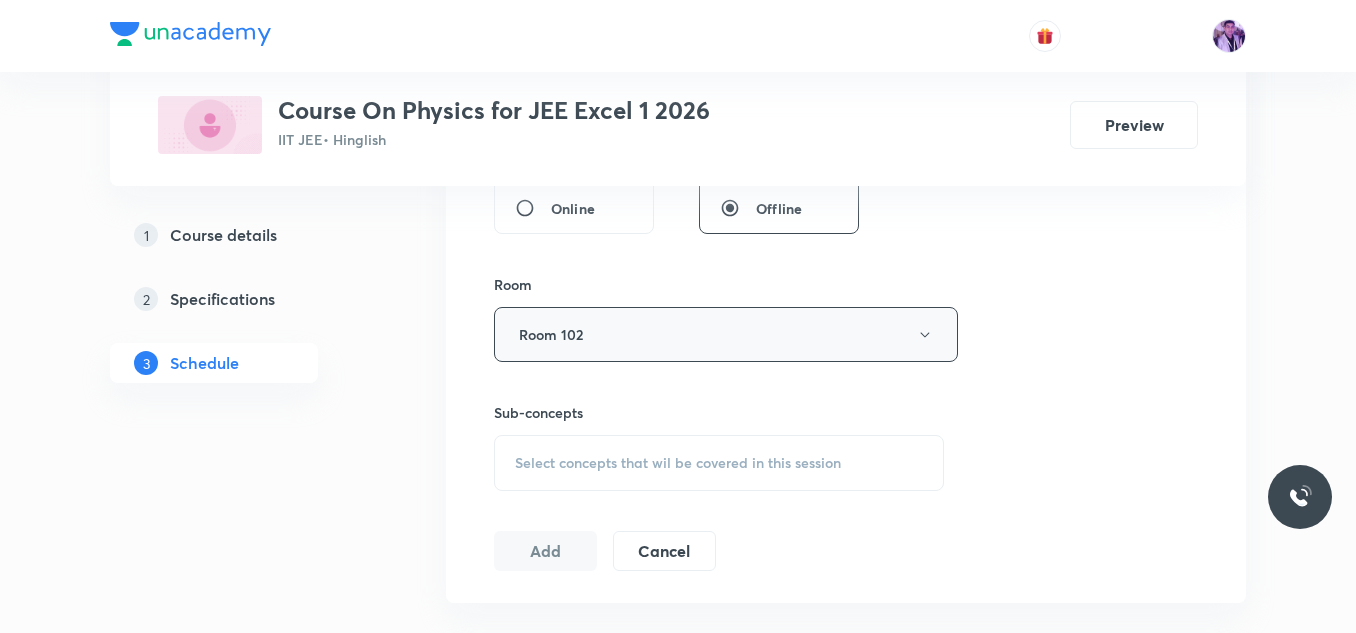 click on "Room 102" at bounding box center (726, 334) 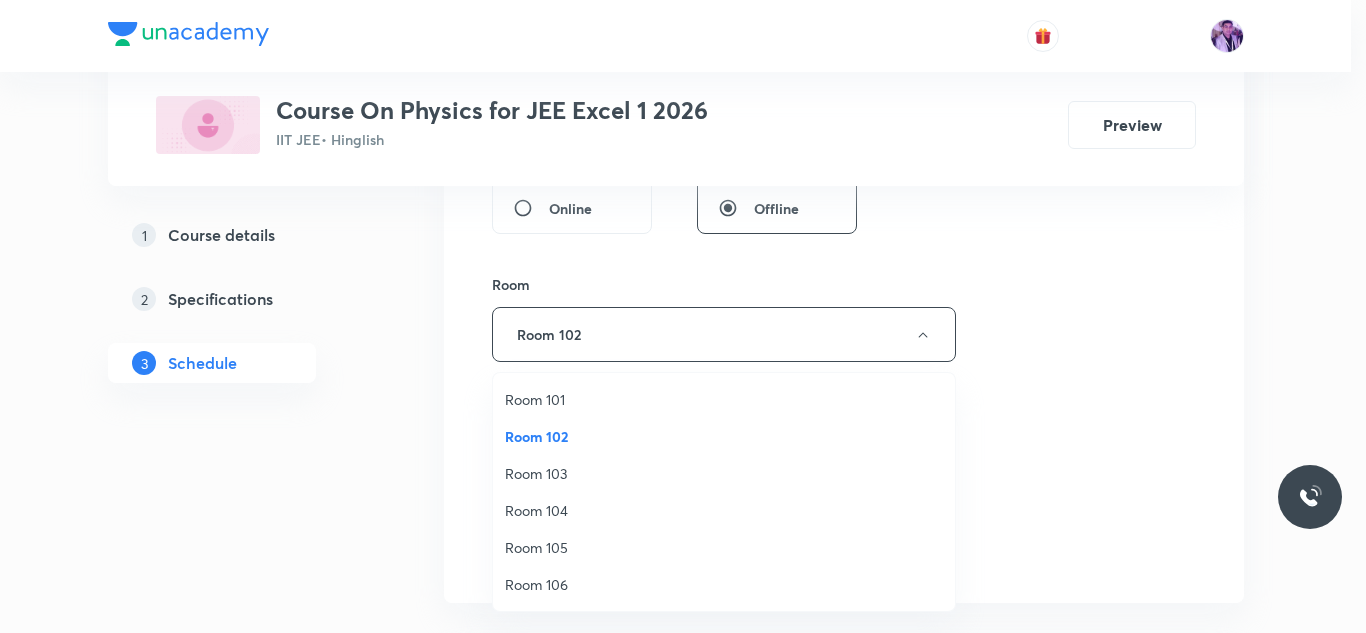 click on "Room 103" at bounding box center [724, 473] 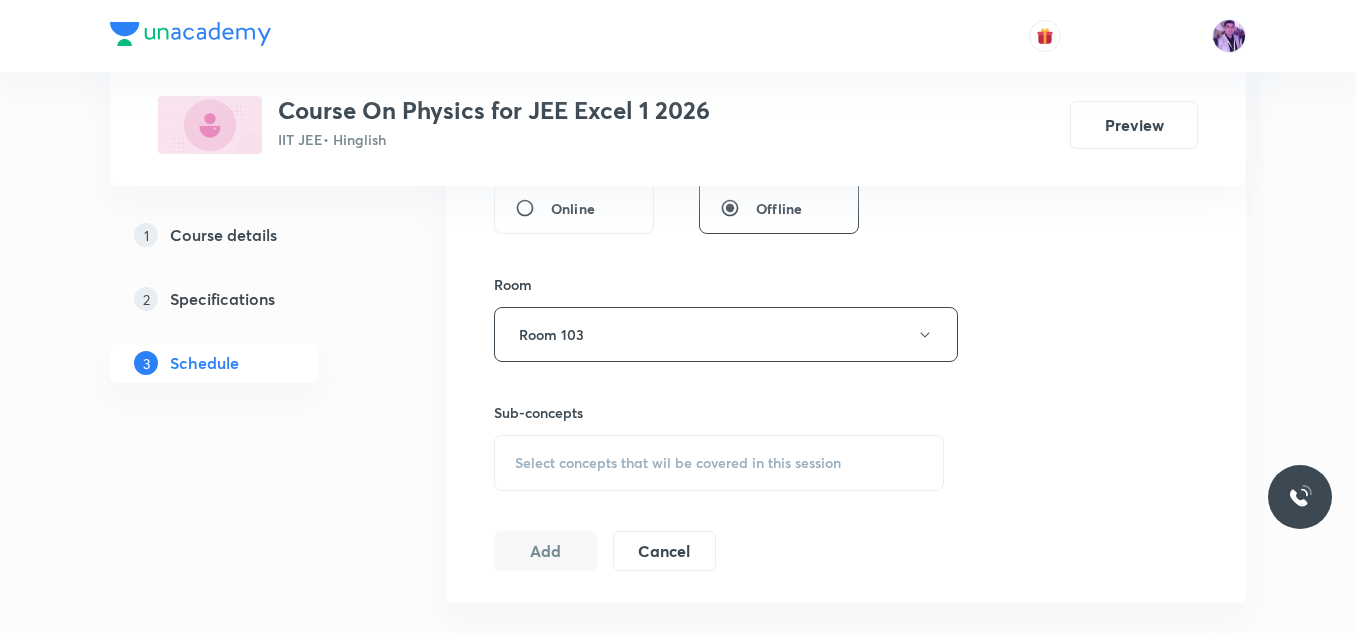 click on "Select concepts that wil be covered in this session" at bounding box center [719, 463] 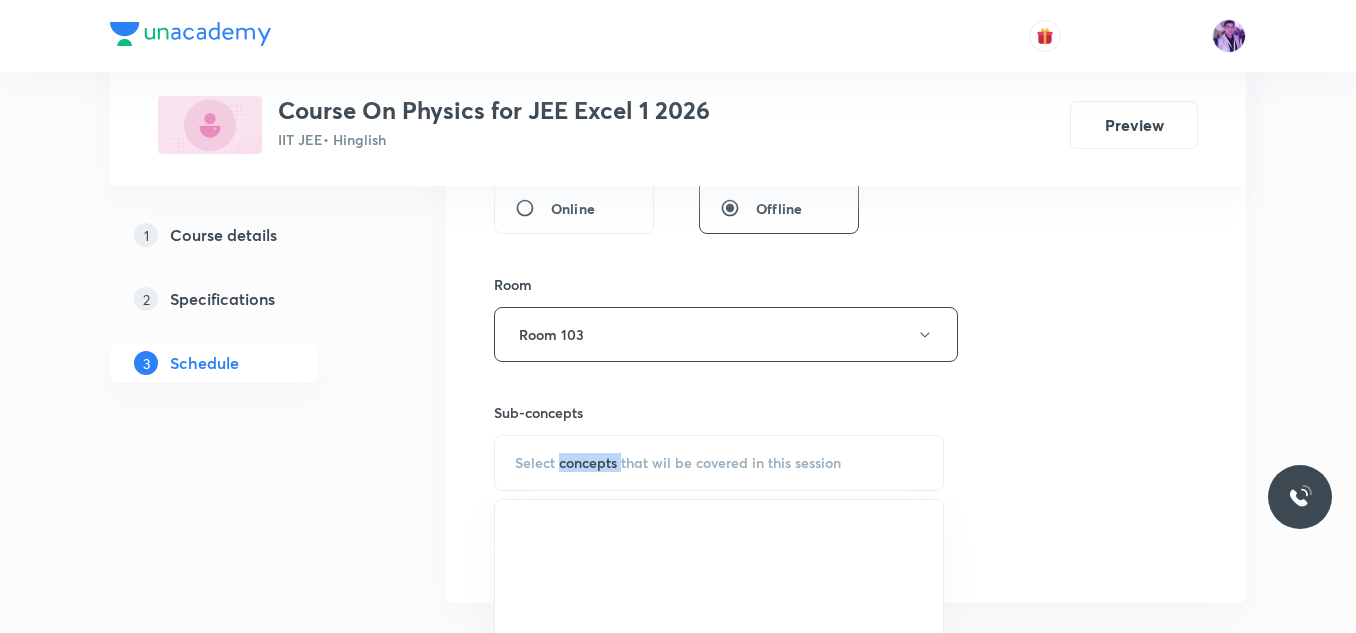 click on "Select concepts that wil be covered in this session" at bounding box center [719, 463] 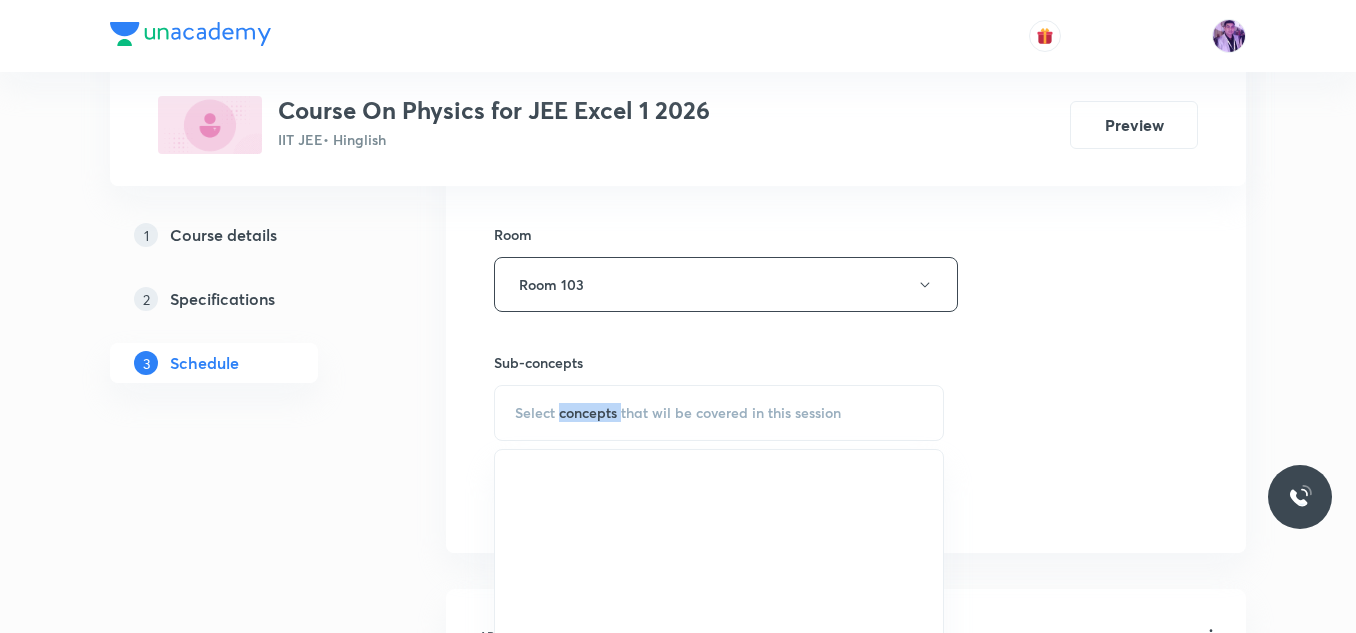 scroll, scrollTop: 900, scrollLeft: 0, axis: vertical 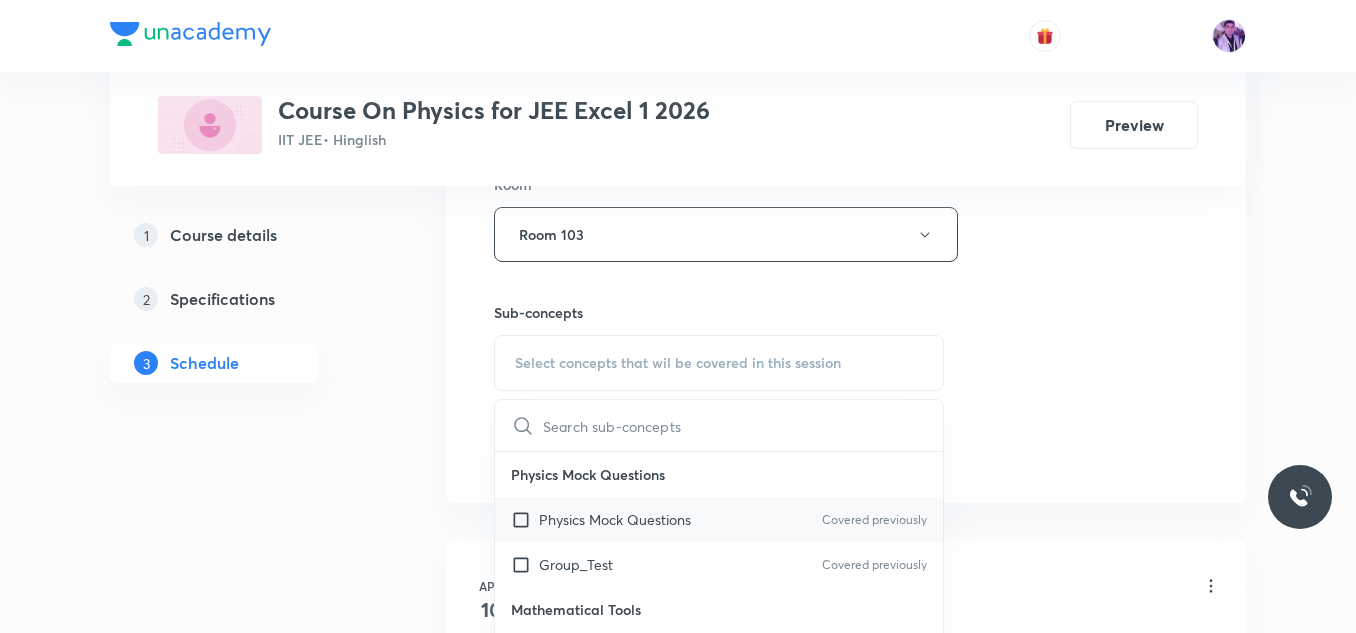 click on "Physics Mock Questions" at bounding box center (615, 519) 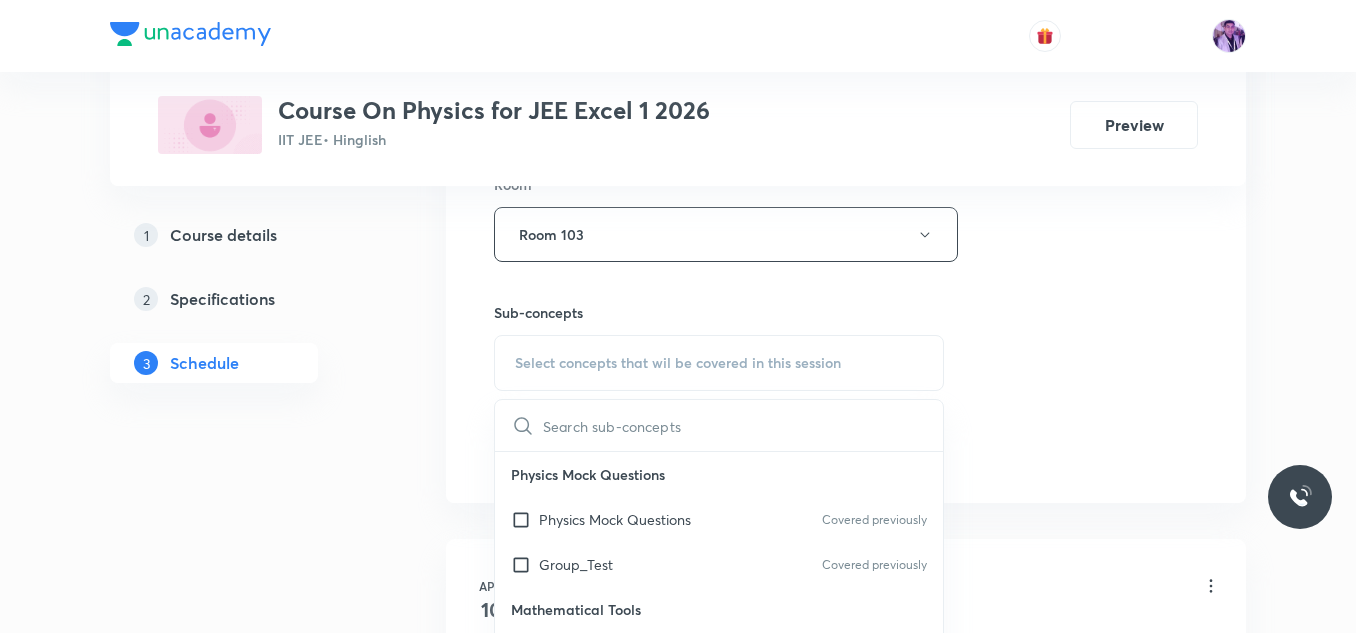 checkbox on "true" 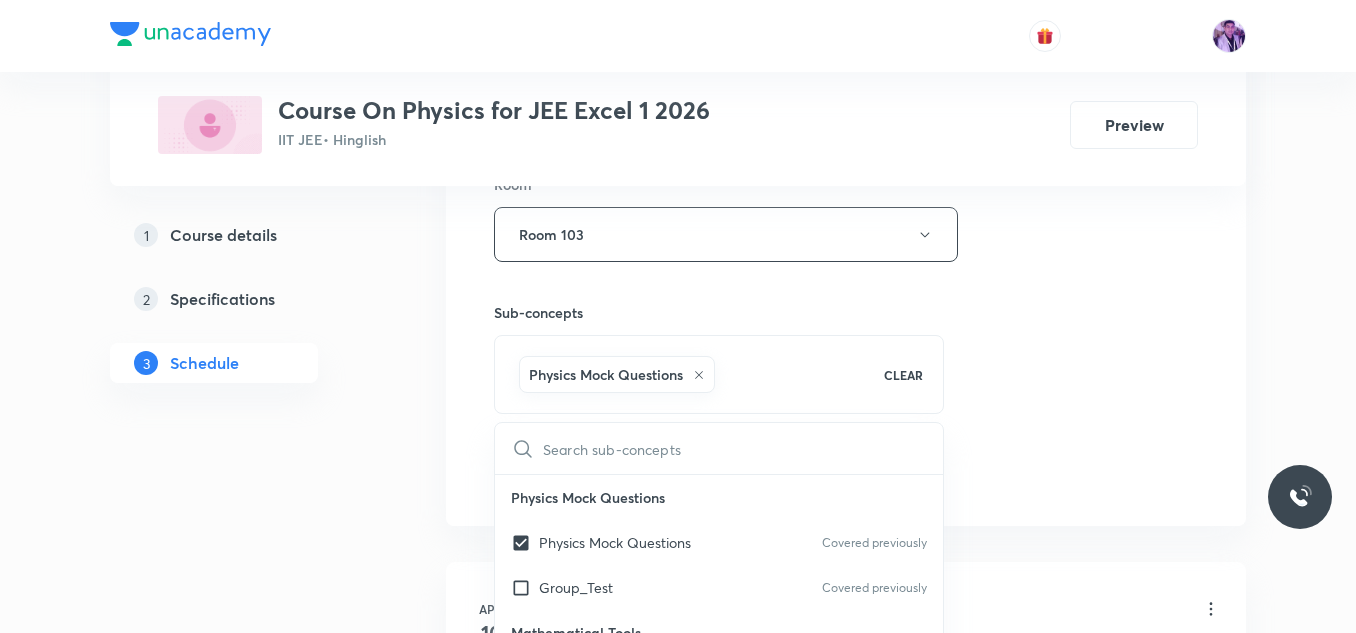 click on "Plus Courses Course On Physics for JEE Excel 1 2026 IIT JEE  • Hinglish Preview 1 Course details 2 Specifications 3 Schedule Schedule 55  classes Session  56 Live class Session title 30/99 Electro Magnetic Induction - 3 ​ Schedule for [DATE] 5:25 PM ​ Duration (in minutes) 70 ​   Session type Online Offline Room Room 103 Sub-concepts Physics Mock Questions CLEAR ​ Physics Mock Questions Physics Mock Questions Covered previously Group_Test Covered previously Mathematical Tools Vectors and Scalars  Covered previously Elementary Algebra Covered previously Basic Trigonometry Addition of Vectors 2D and 3D Geometry Covered previously Representation of Vector  Components of a Vector Covered previously Functions Unit Vectors Covered previously Differentiation Covered previously Integration Rectangular Components of a Vector in Three Dimensions Position Vector Use of Differentiation & Integration in One Dimensional Motion Displacement Vector Derivatives of Equations of Motion by Calculus Vectors Units" at bounding box center [678, 4213] 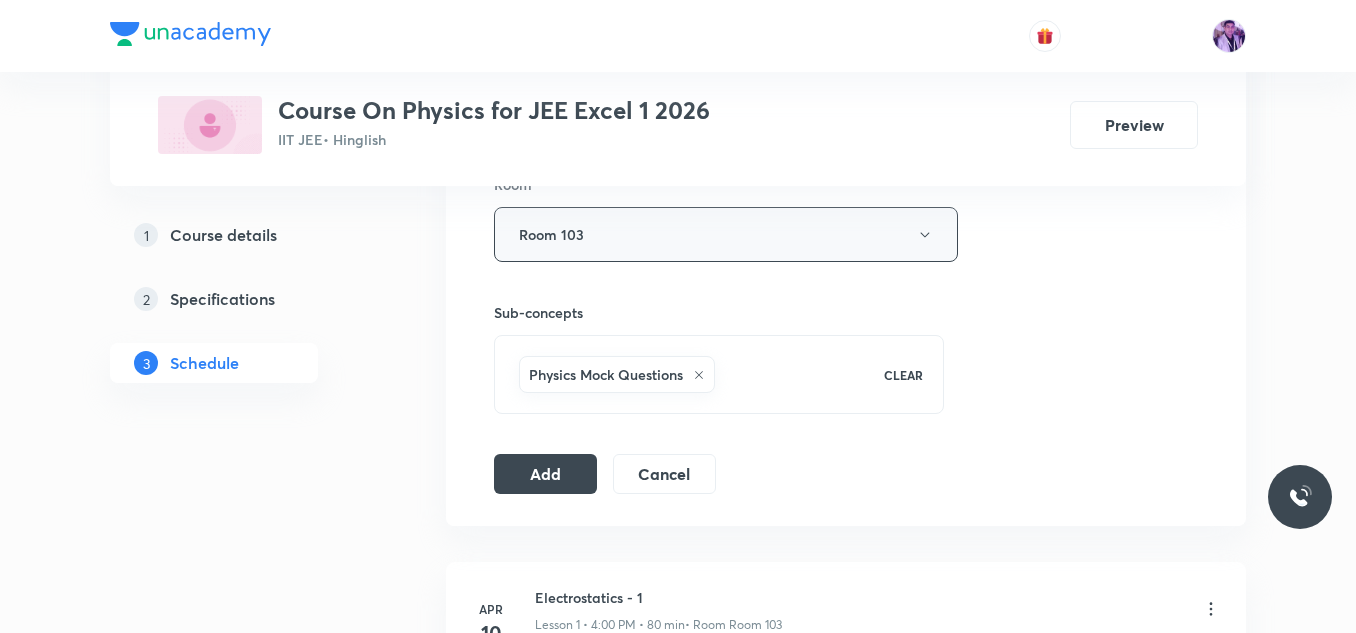 click on "Room 103" at bounding box center [726, 234] 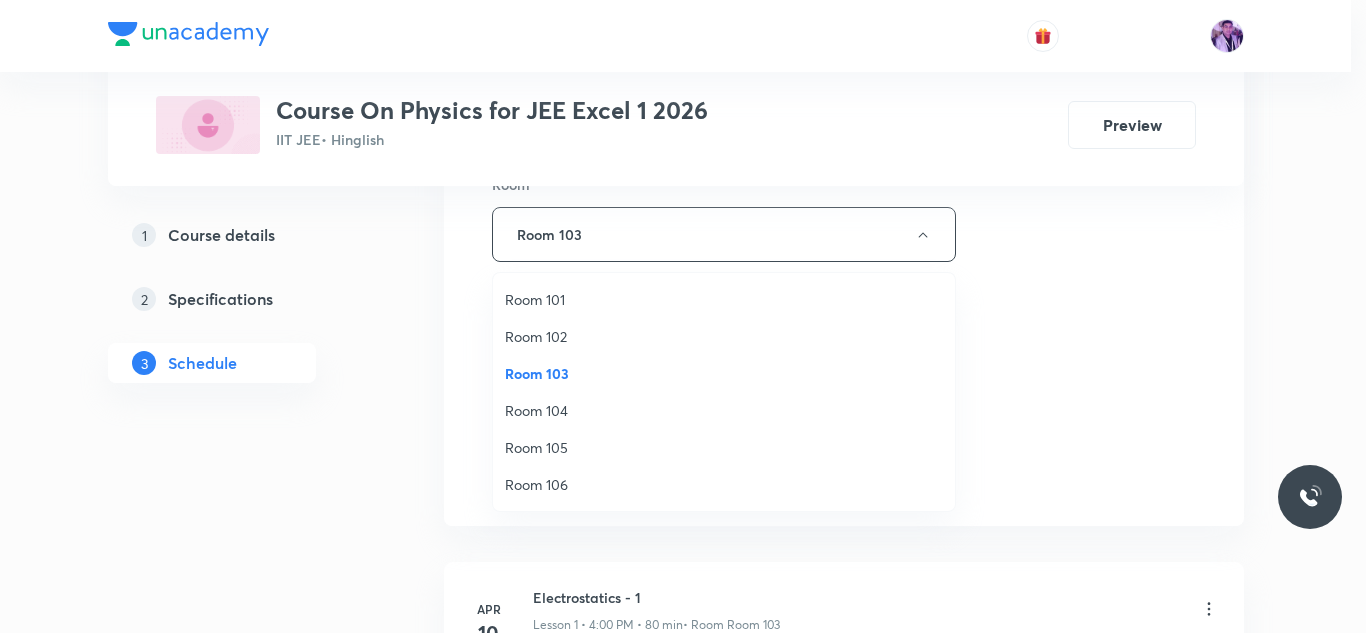 click on "Room 101" at bounding box center [724, 299] 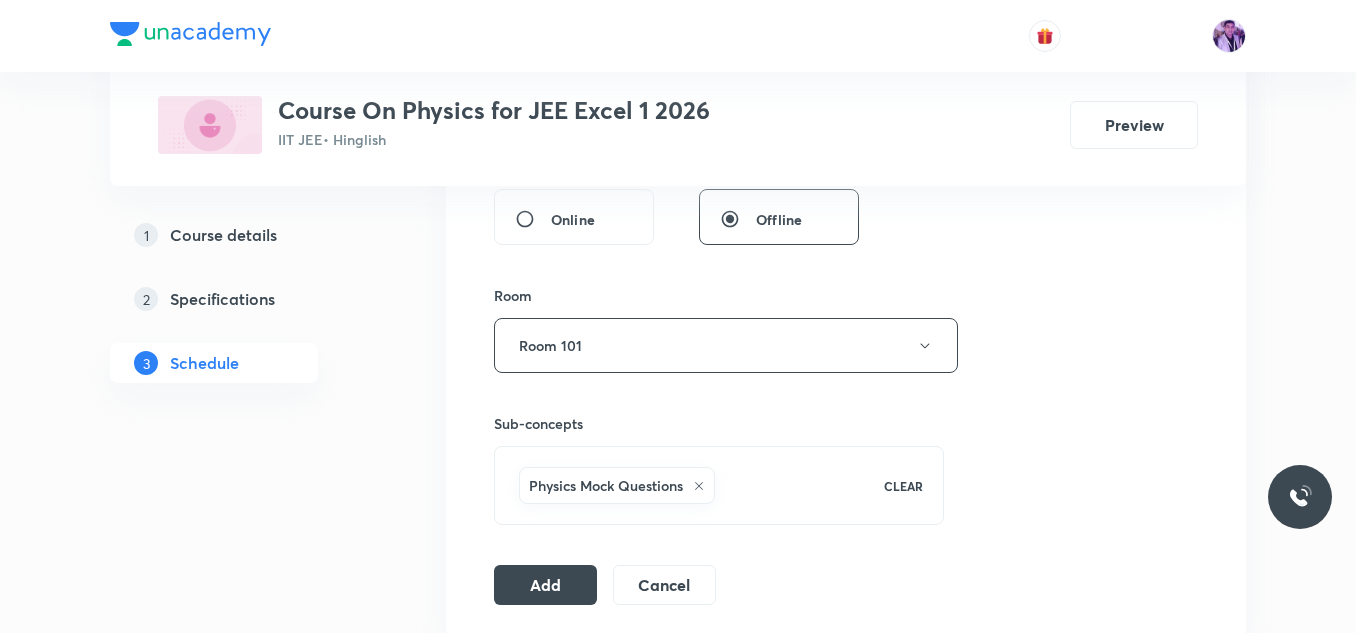 scroll, scrollTop: 800, scrollLeft: 0, axis: vertical 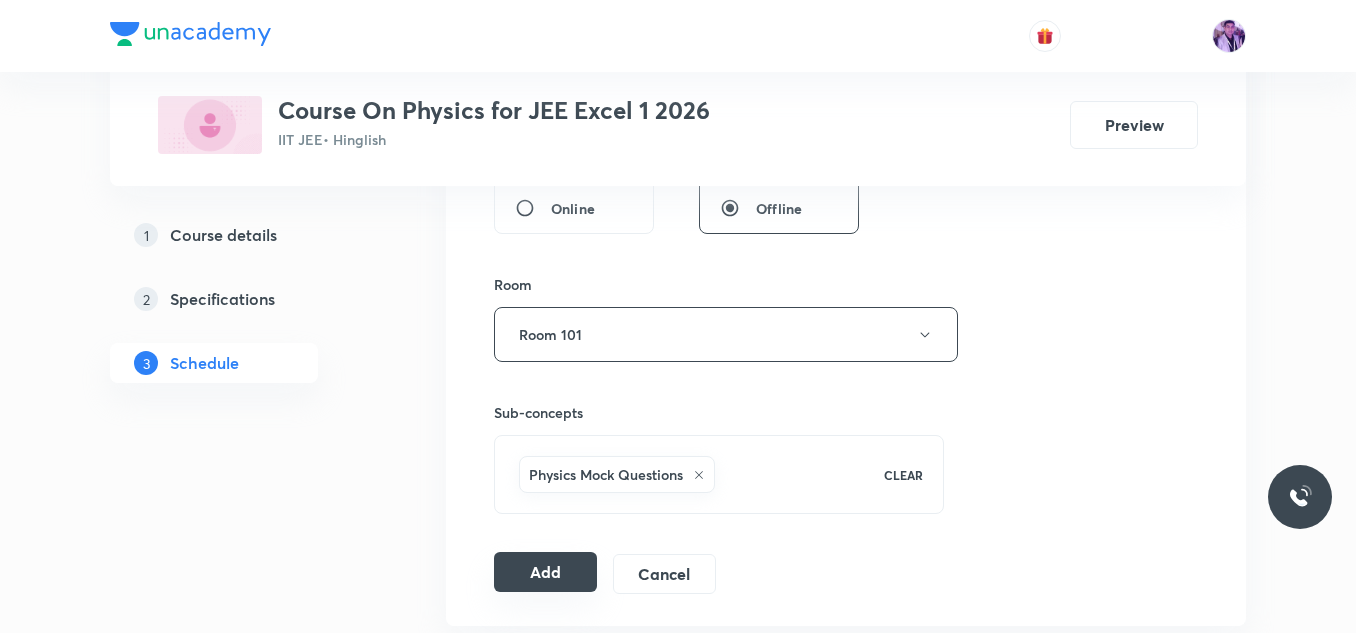 click on "Add" at bounding box center (545, 572) 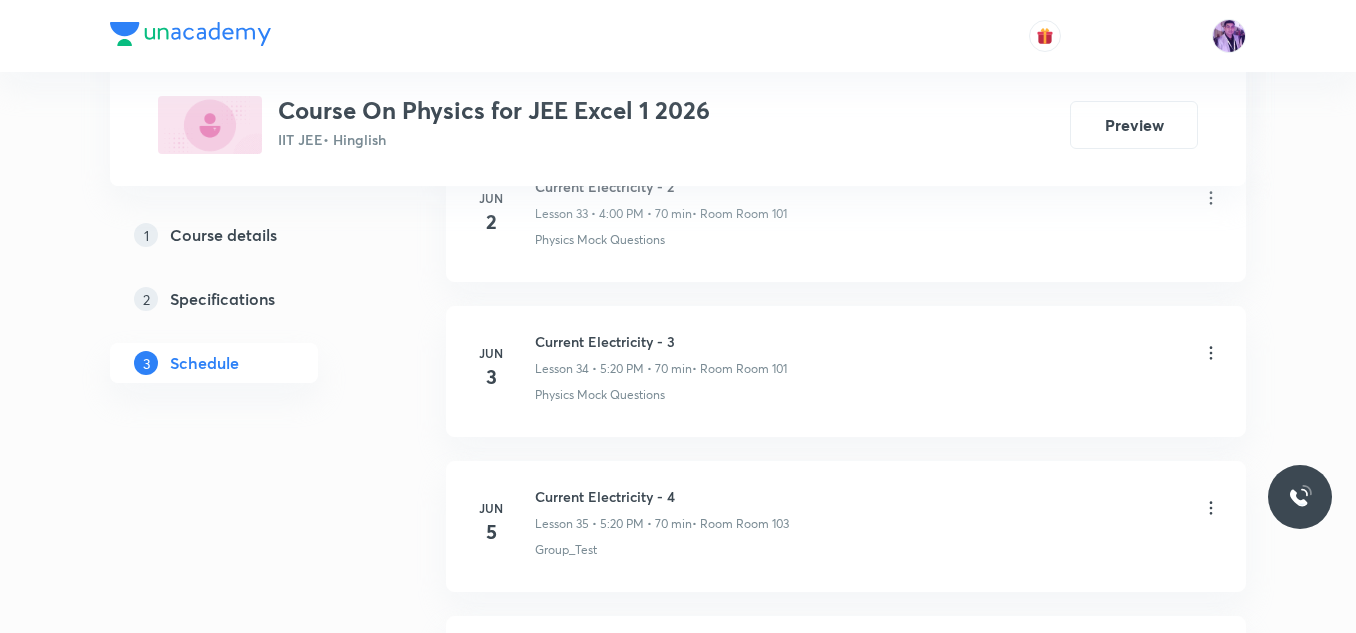 scroll, scrollTop: 8576, scrollLeft: 0, axis: vertical 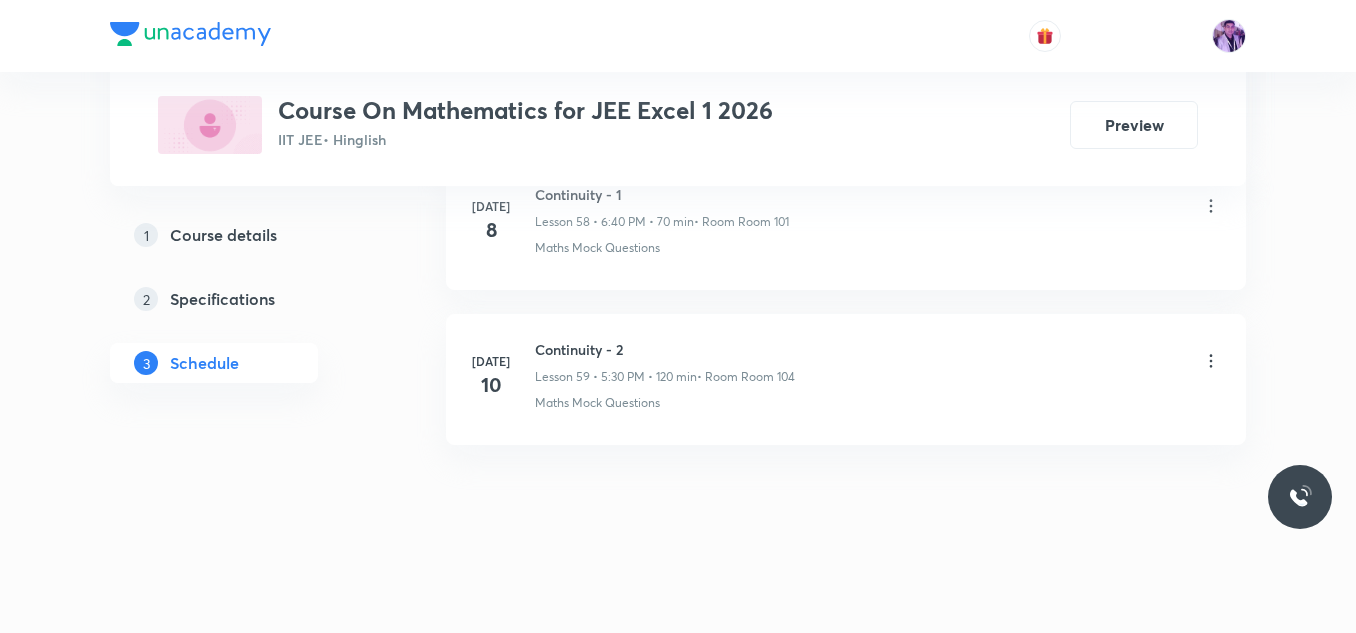 click on "[DATE] Continuity - 2 Lesson 59 • 5:30 PM • 120 min  • Room Room 104 Maths Mock Questions" at bounding box center [846, 375] 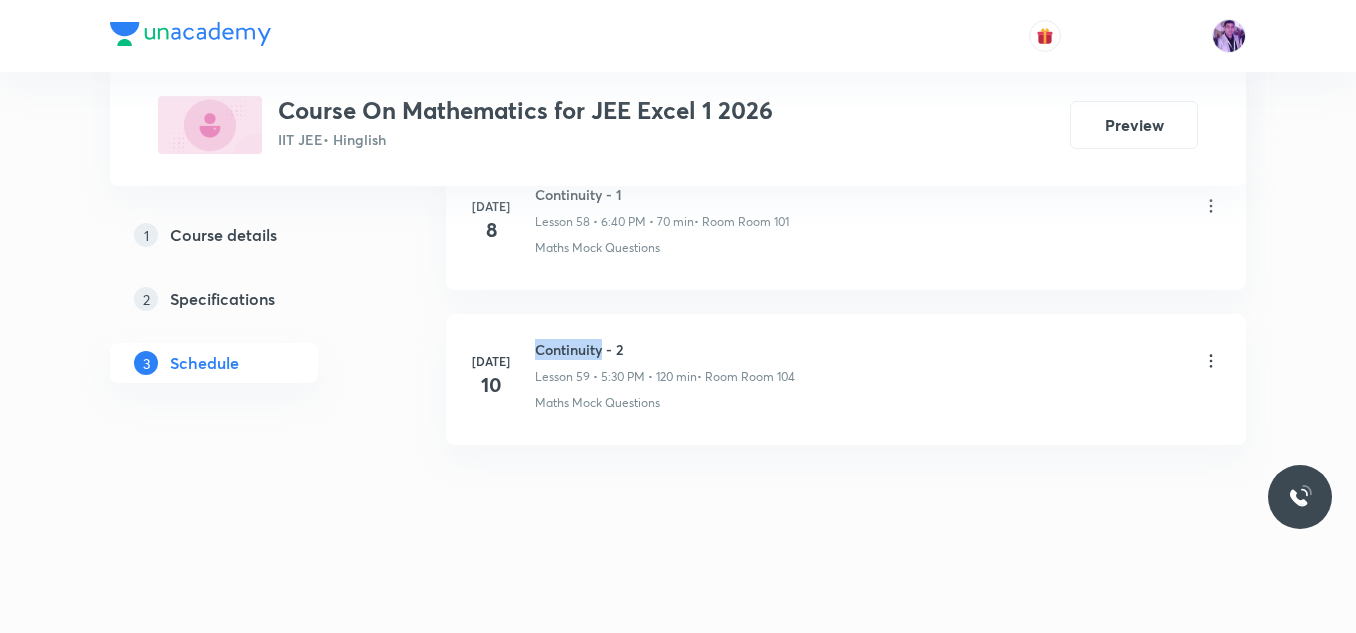 drag, startPoint x: 534, startPoint y: 348, endPoint x: 612, endPoint y: 341, distance: 78.31347 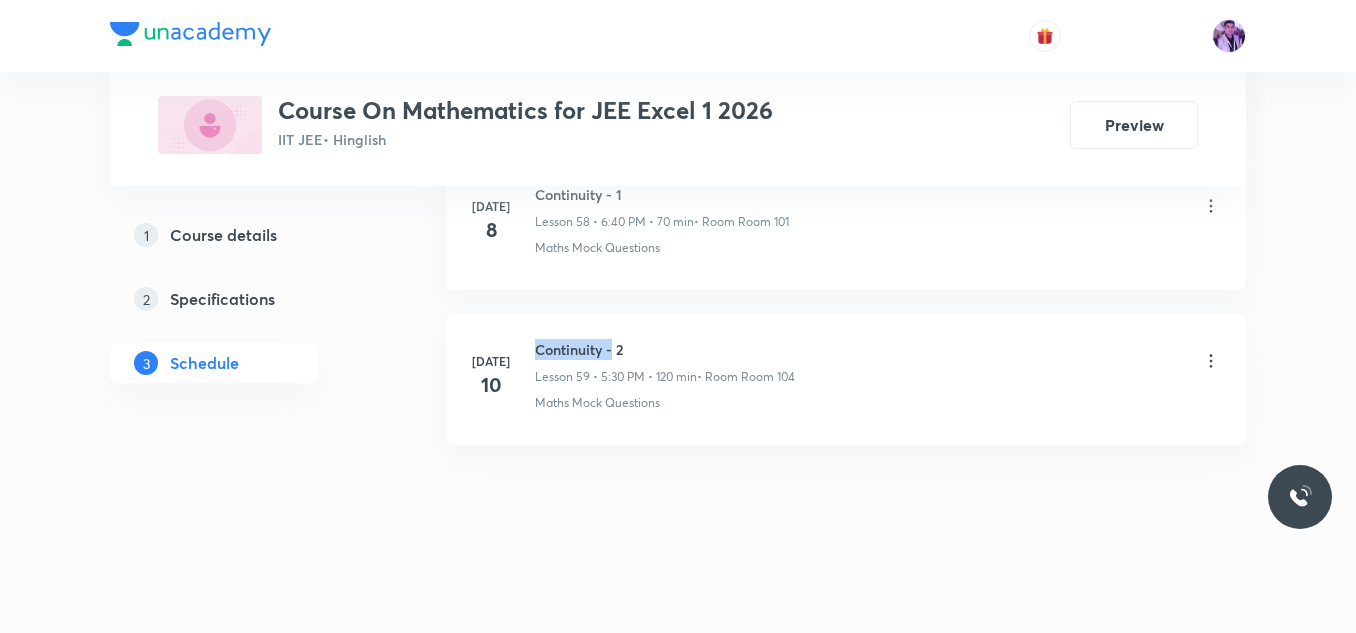 click on "Continuity - 2" at bounding box center (665, 349) 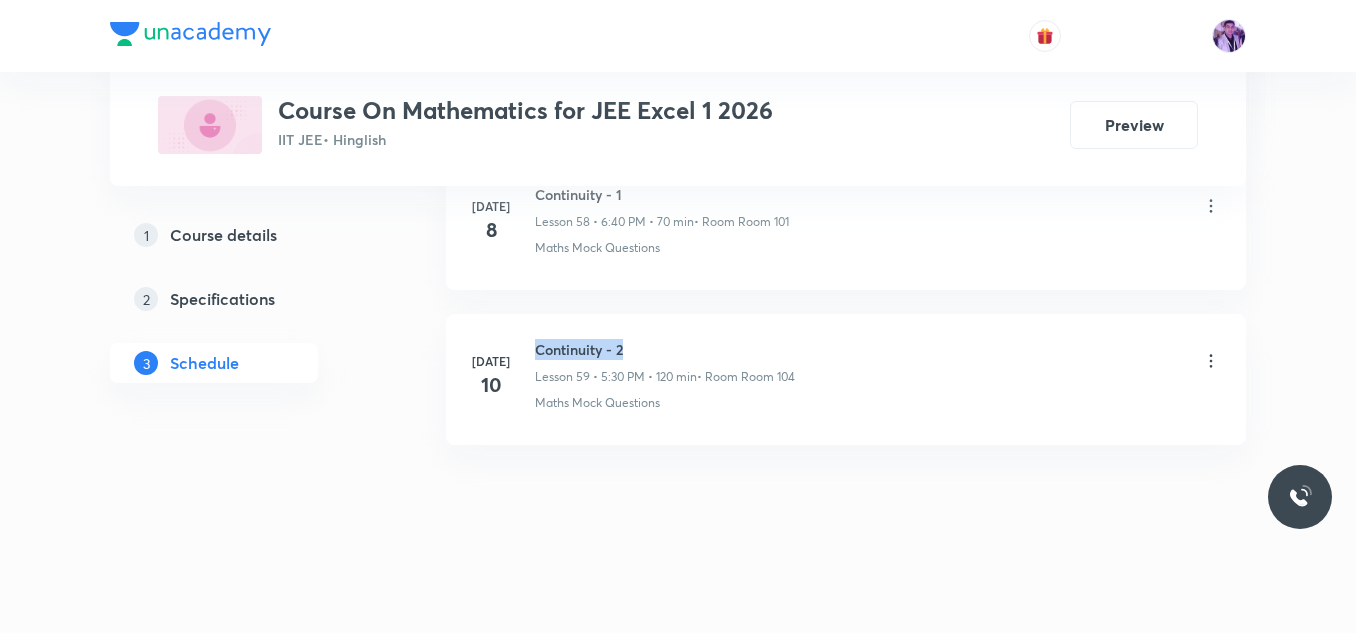 drag, startPoint x: 536, startPoint y: 353, endPoint x: 655, endPoint y: 337, distance: 120.070816 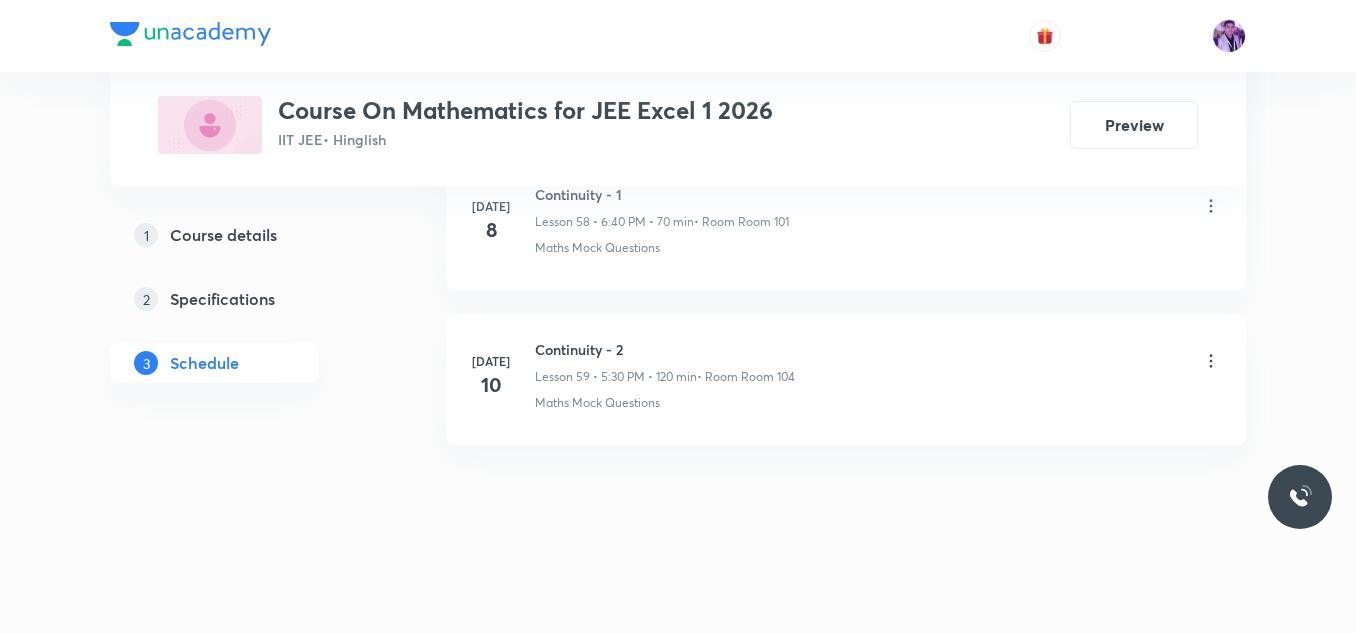 copy 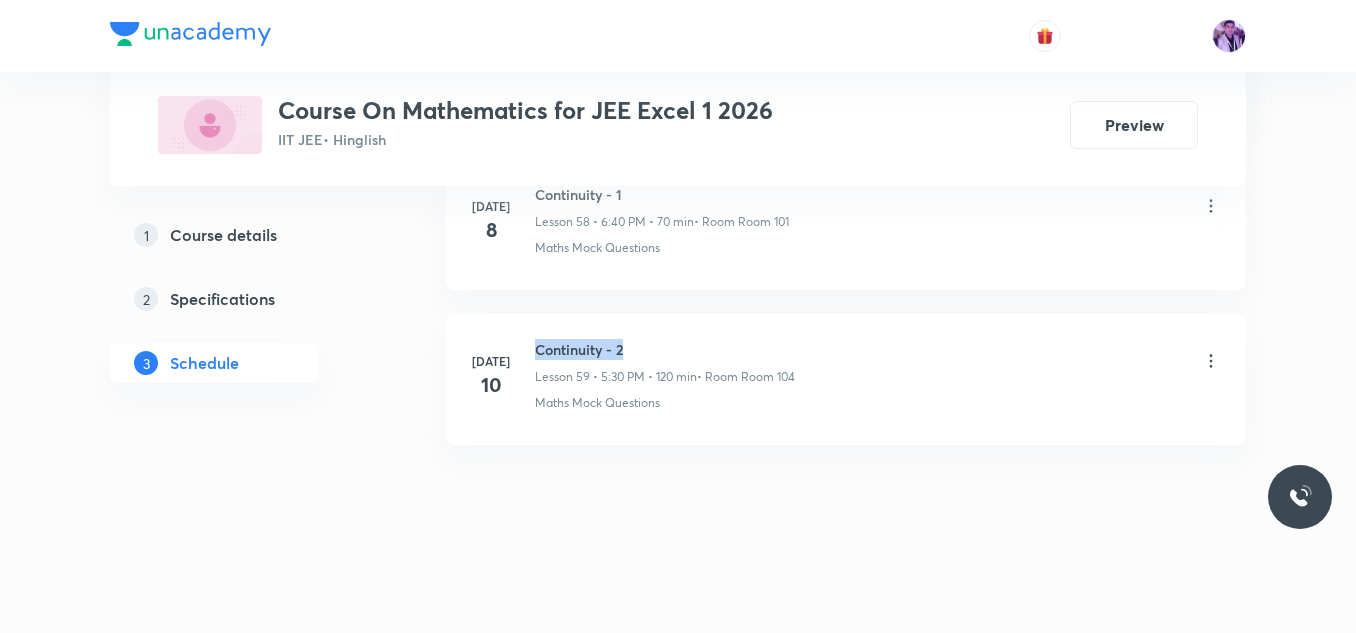 drag, startPoint x: 538, startPoint y: 347, endPoint x: 641, endPoint y: 340, distance: 103.23759 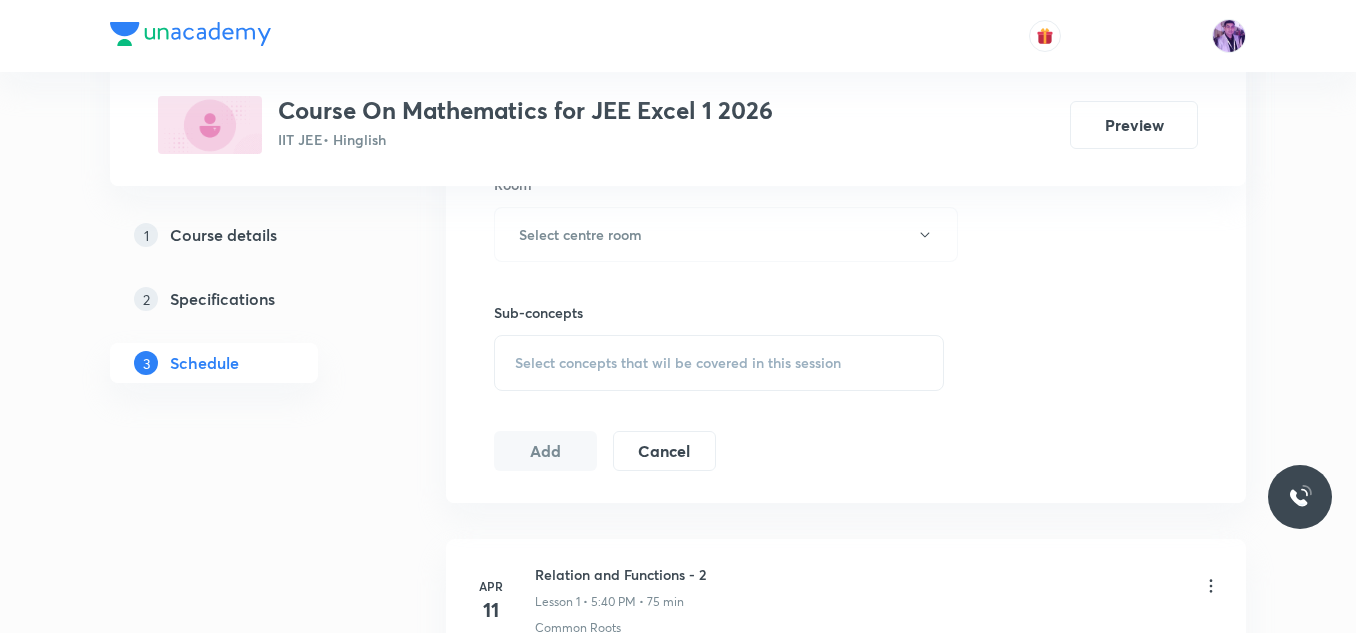 scroll, scrollTop: 832, scrollLeft: 0, axis: vertical 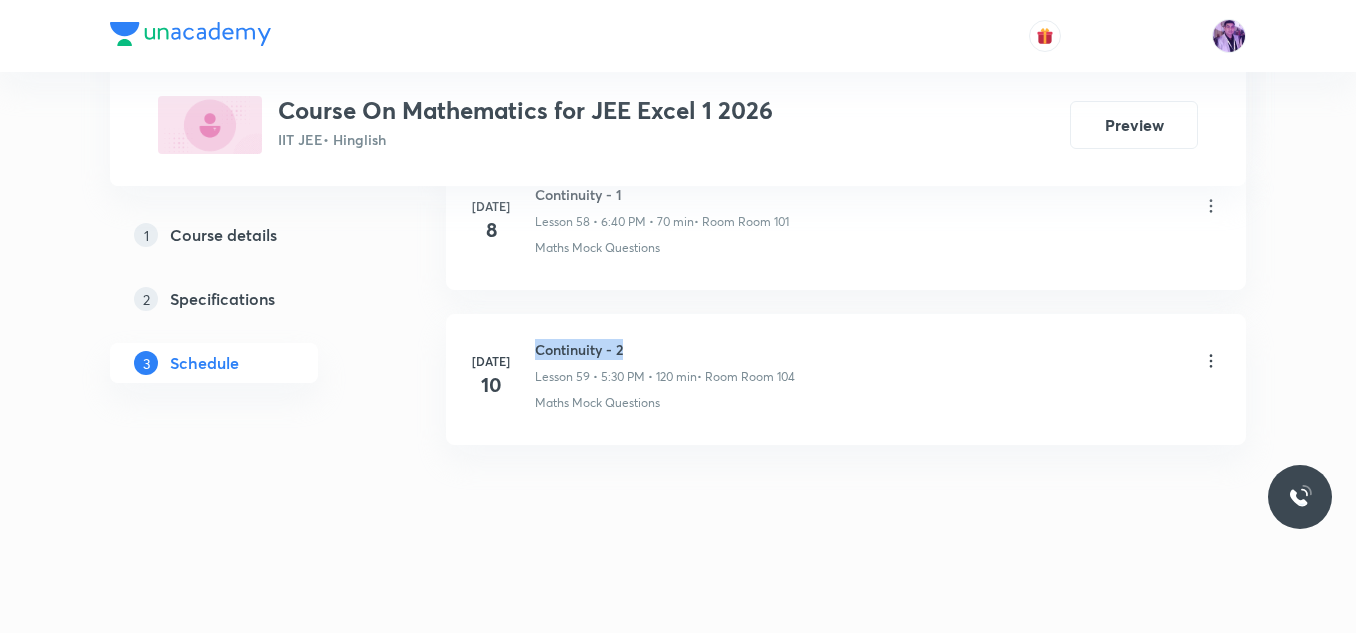 copy on "Continuity - 2" 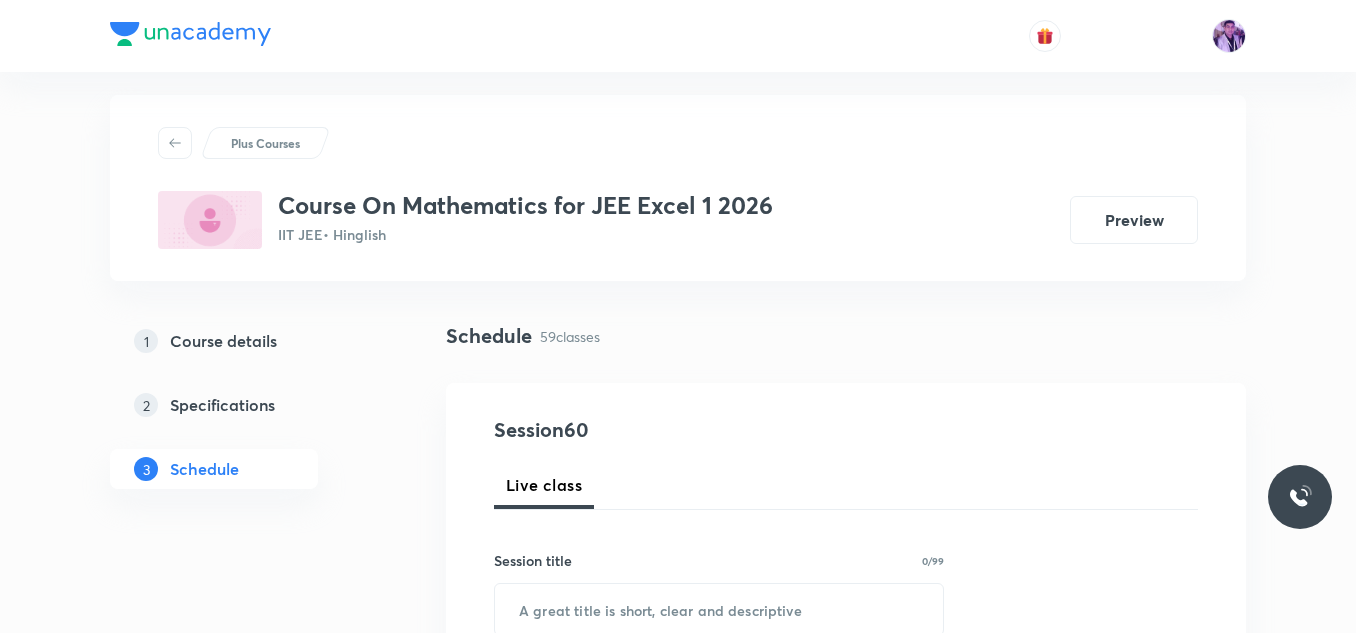scroll, scrollTop: 0, scrollLeft: 0, axis: both 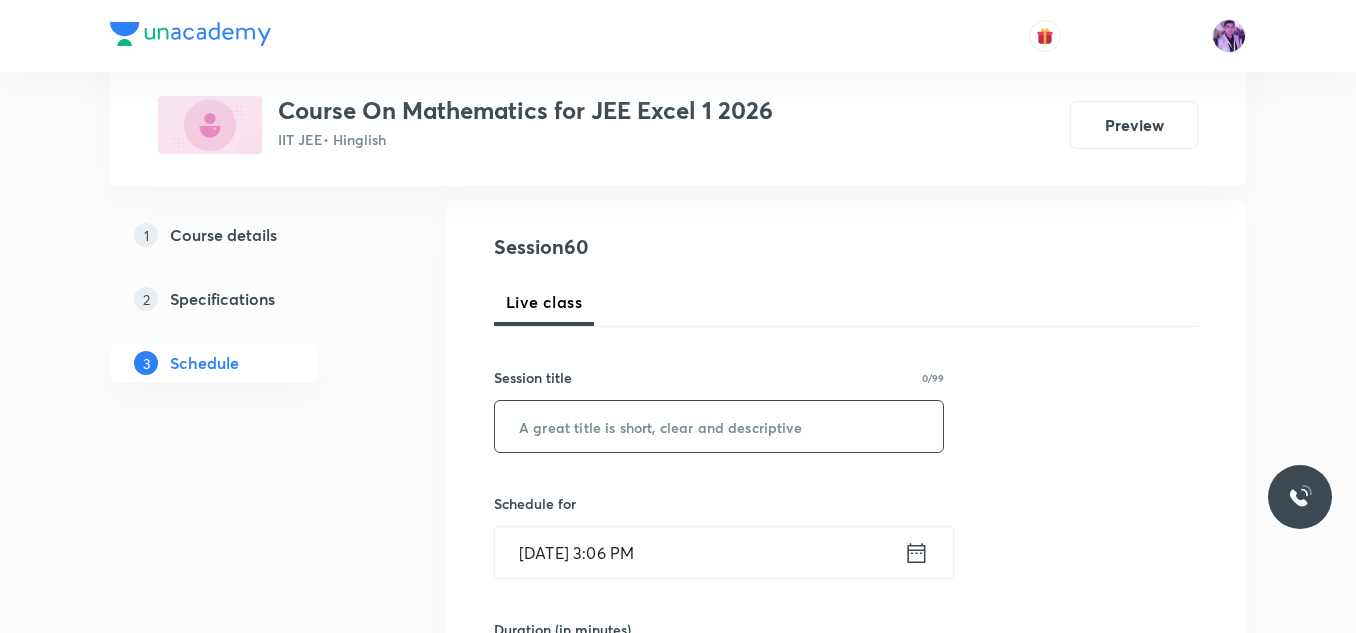 click at bounding box center (719, 426) 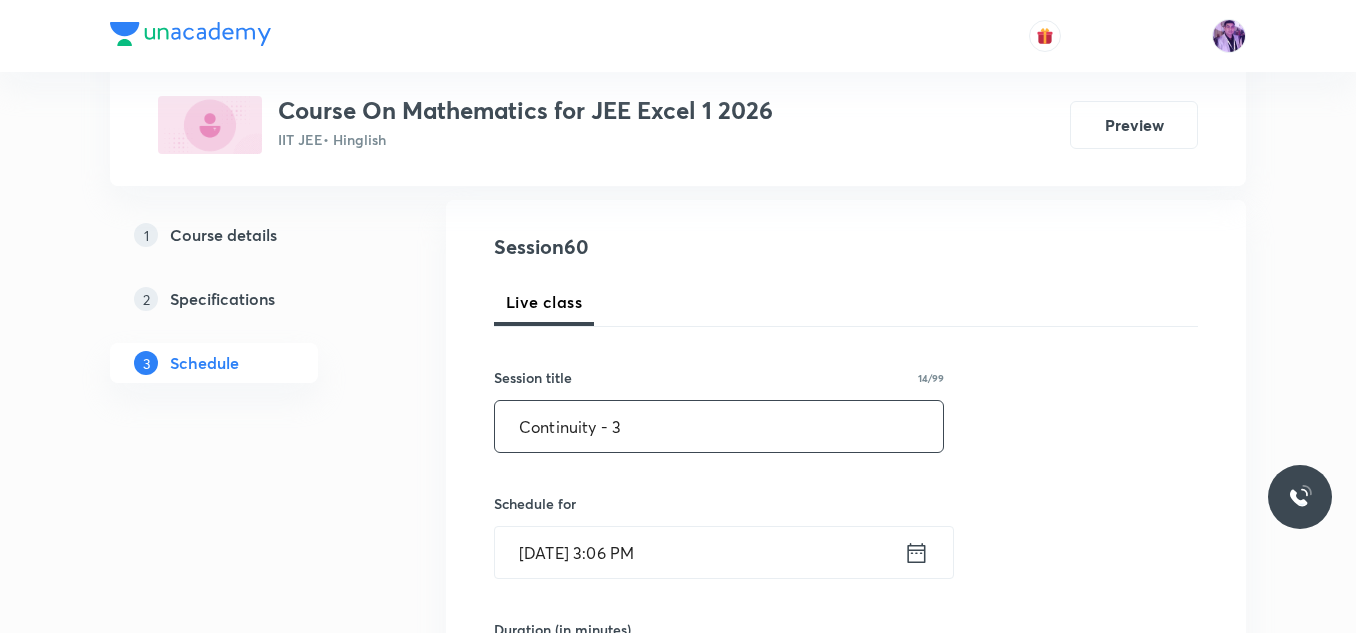 type on "Continuity - 3" 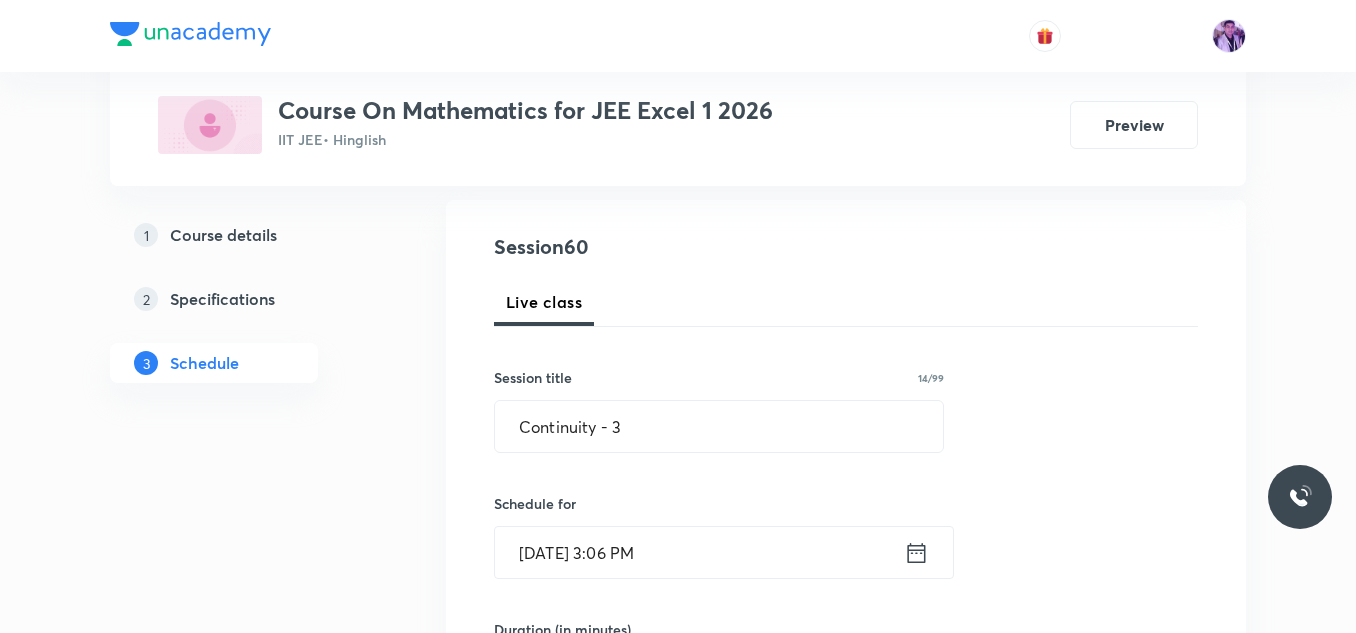 click on "Jul 11, 2025, 3:06 PM" at bounding box center (699, 552) 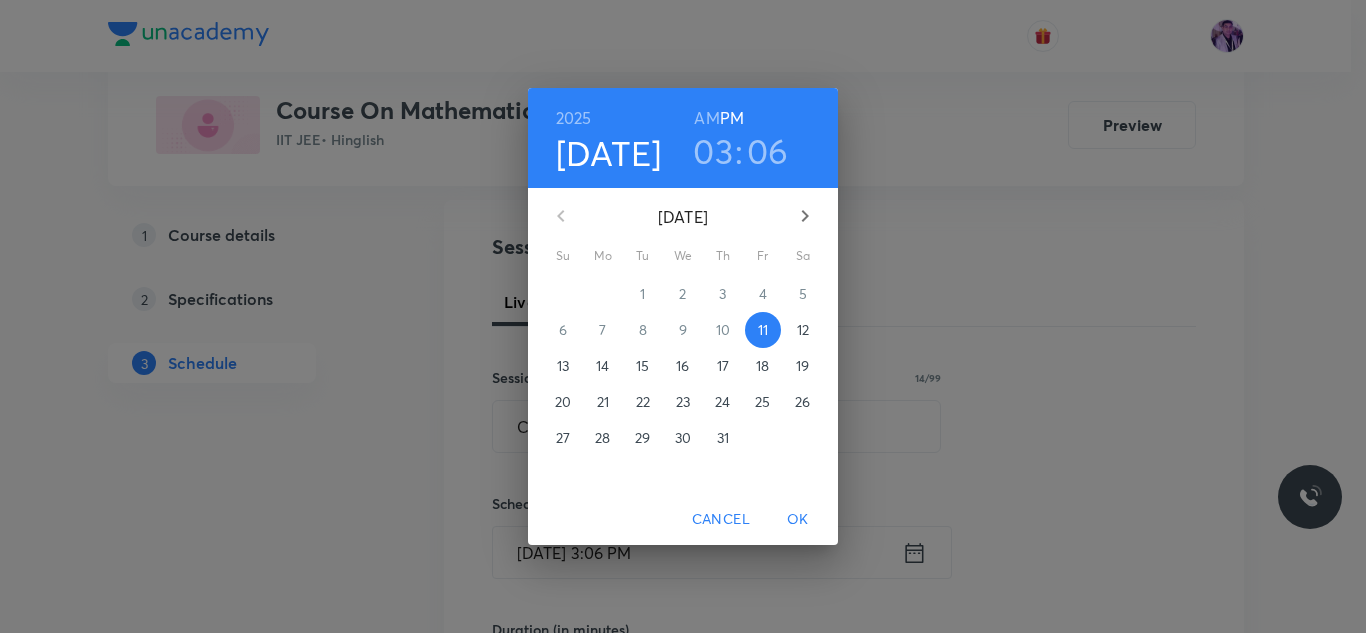 click on "2025 Jul 11 03 : 06 AM PM July 2025 Su Mo Tu We Th Fr Sa 29 30 1 2 3 4 5 6 7 8 9 10 11 12 13 14 15 16 17 18 19 20 21 22 23 24 25 26 27 28 29 30 31 1 2 Cancel OK" at bounding box center (683, 316) 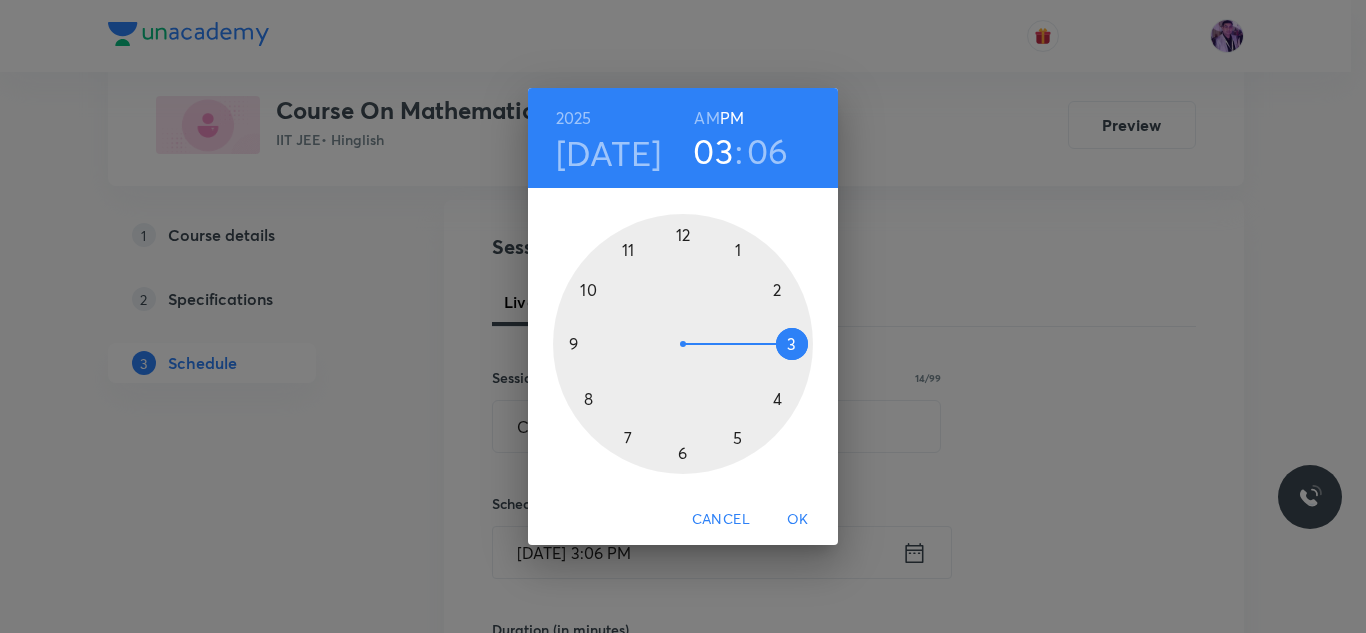 click at bounding box center [683, 344] 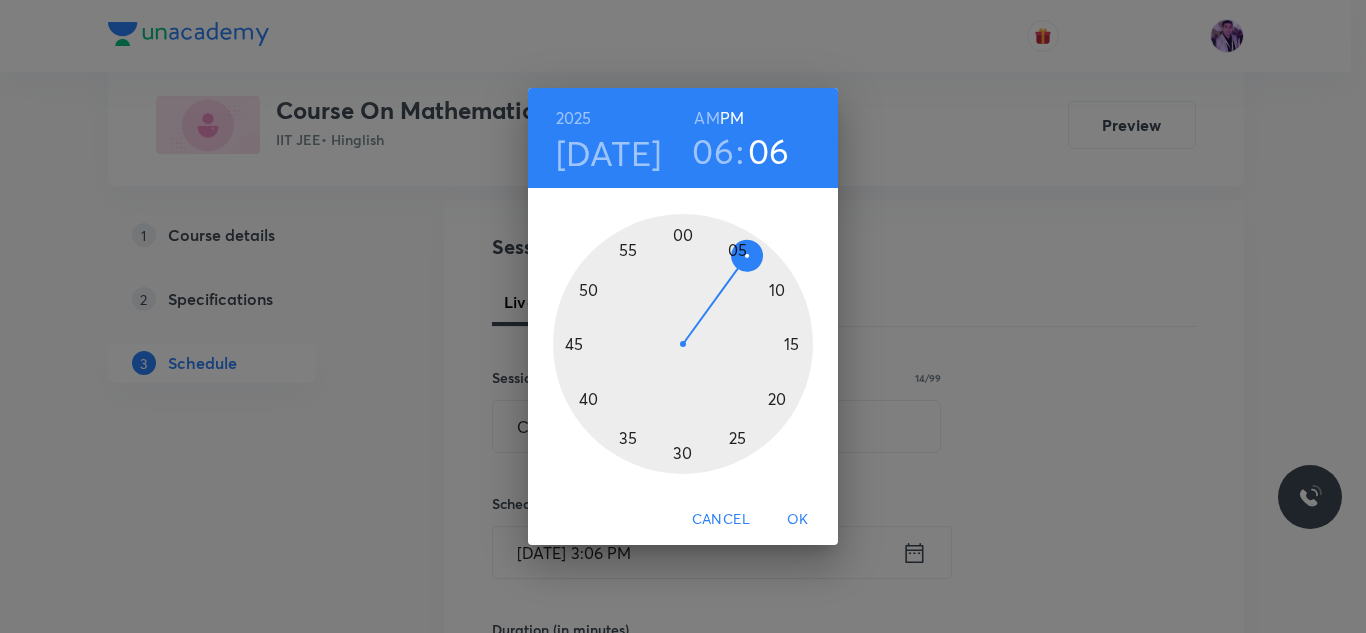 click at bounding box center [683, 344] 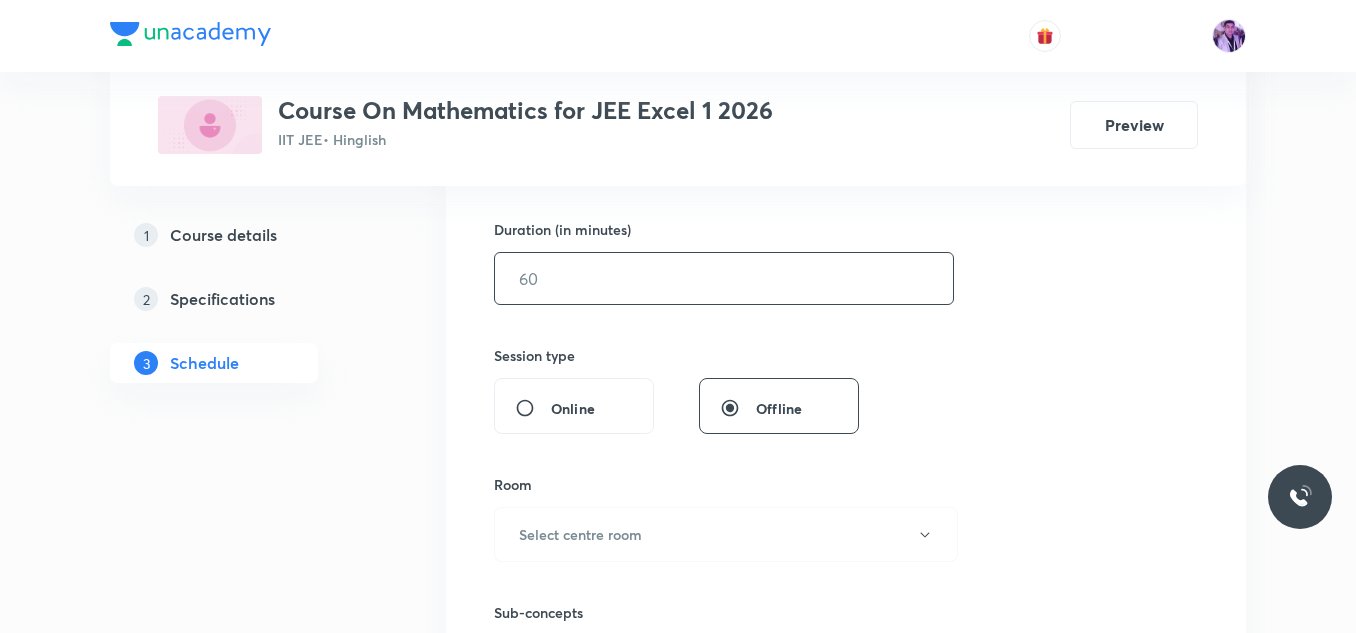 scroll, scrollTop: 400, scrollLeft: 0, axis: vertical 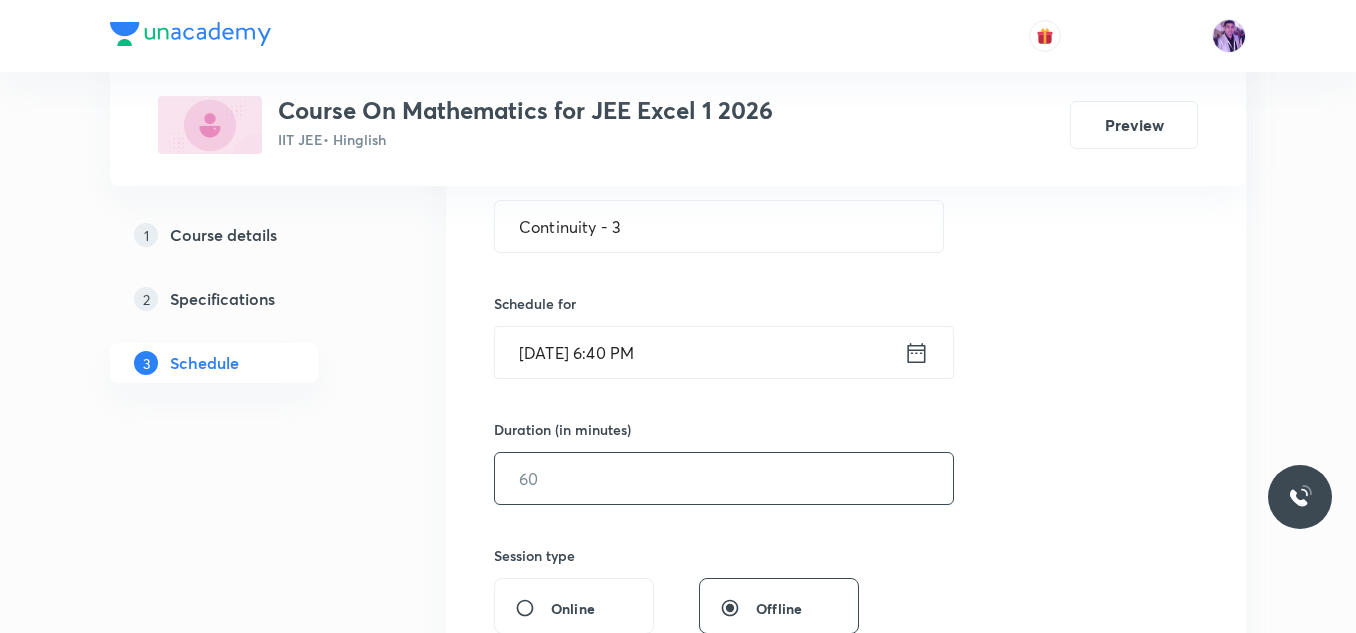 click at bounding box center (724, 478) 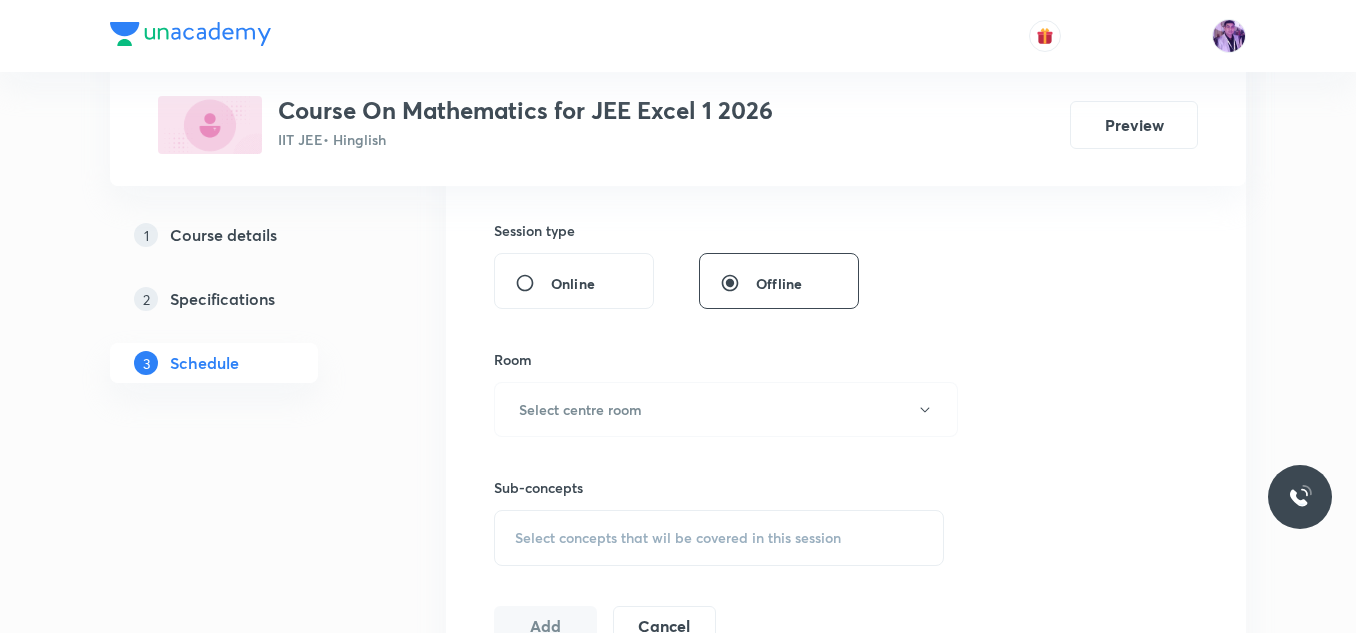 scroll, scrollTop: 800, scrollLeft: 0, axis: vertical 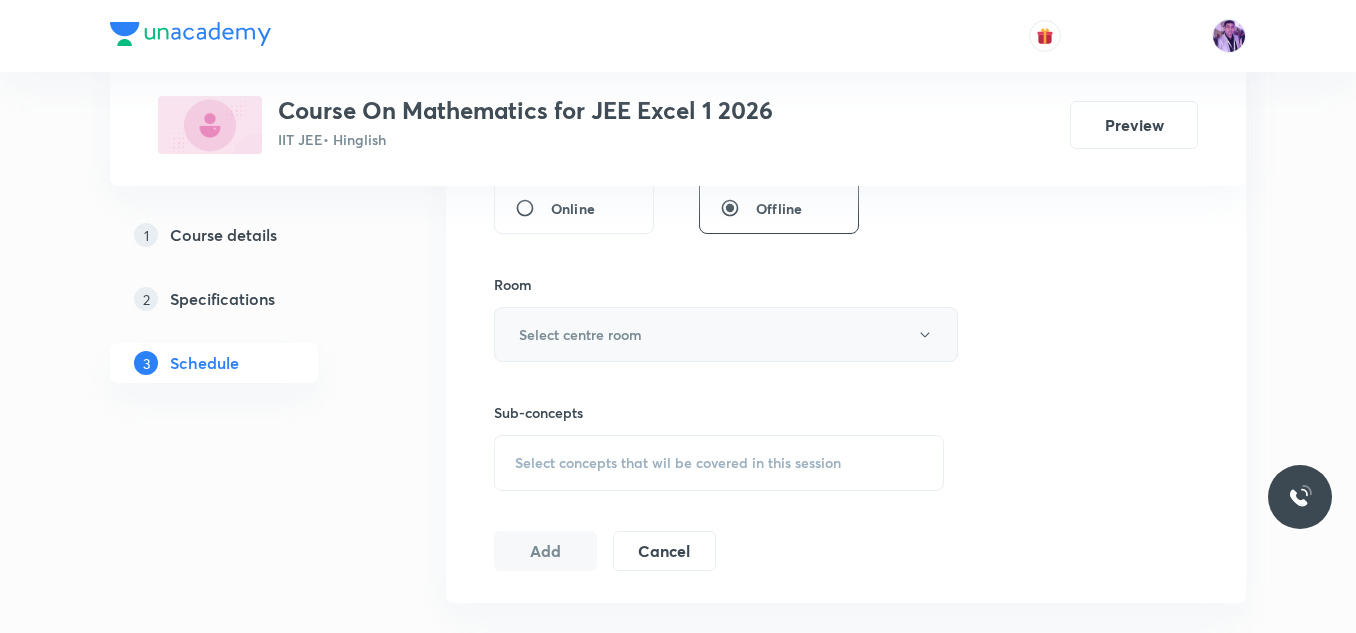 type on "70" 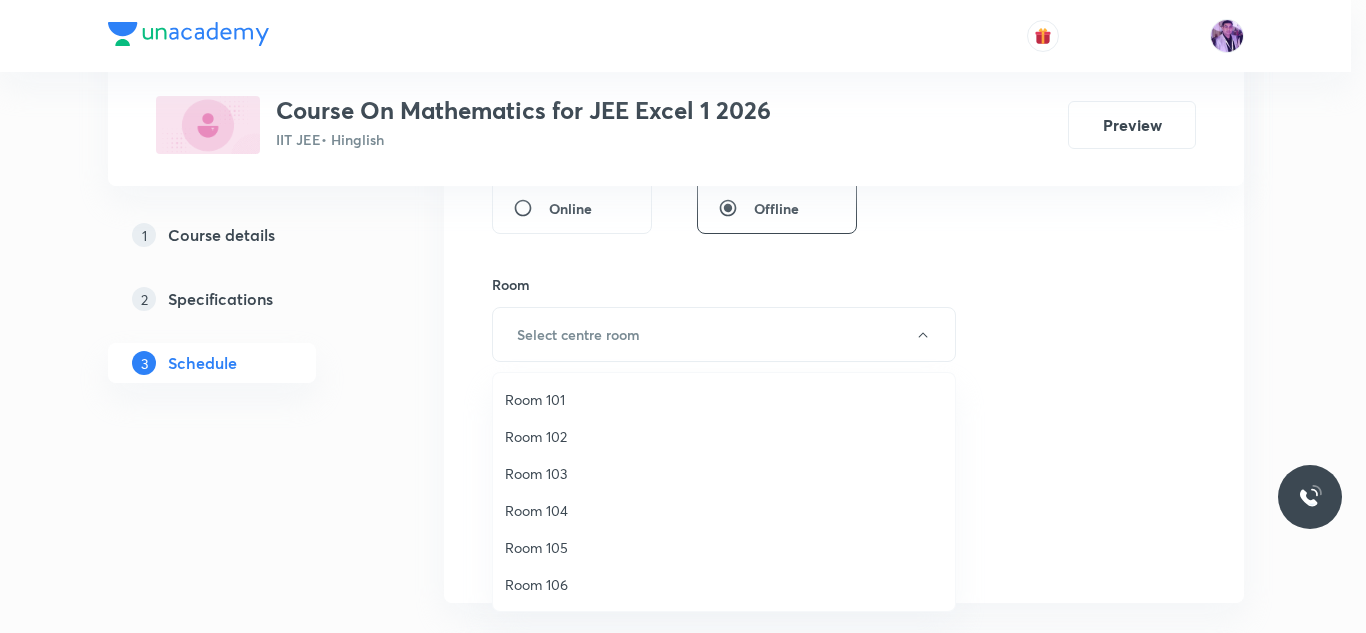 click on "Room 102" at bounding box center [724, 436] 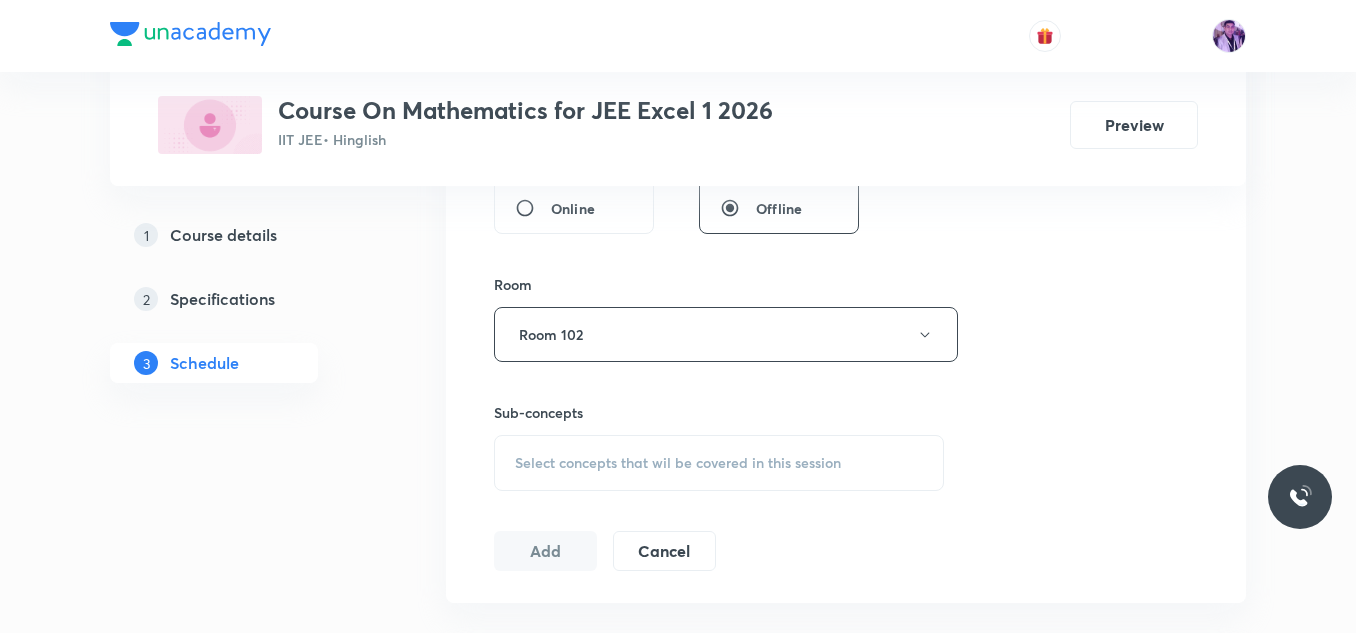 click on "Select concepts that wil be covered in this session" at bounding box center [678, 463] 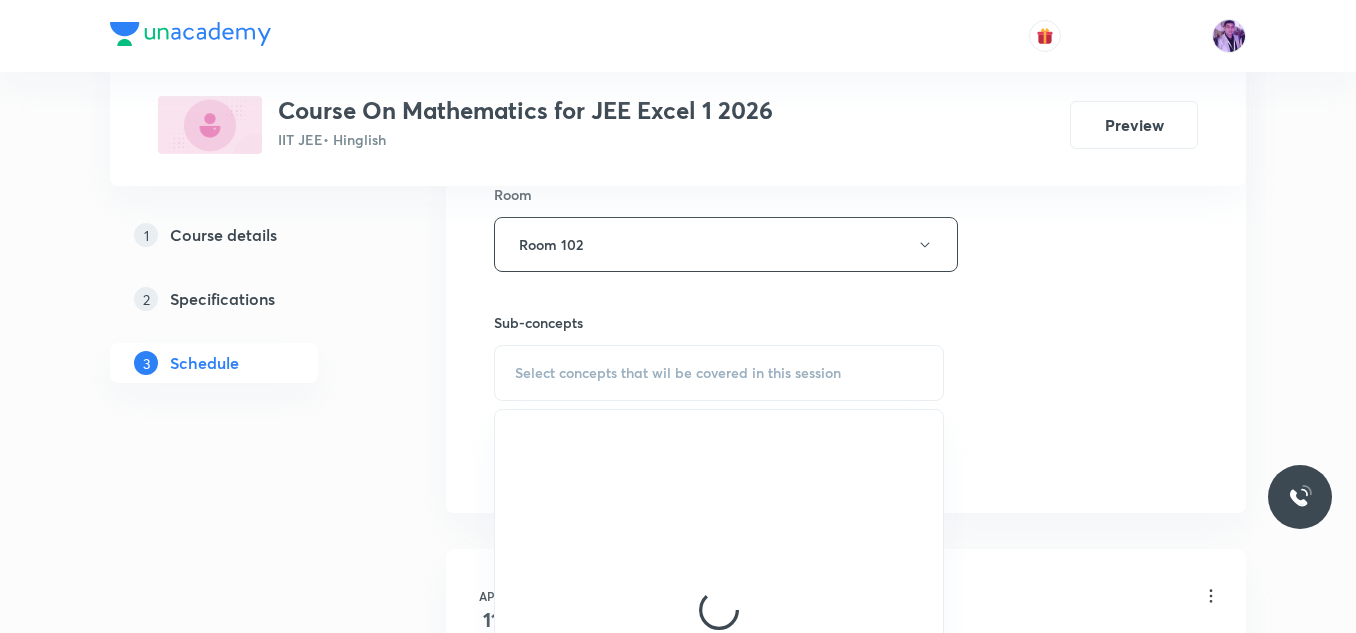 scroll, scrollTop: 1000, scrollLeft: 0, axis: vertical 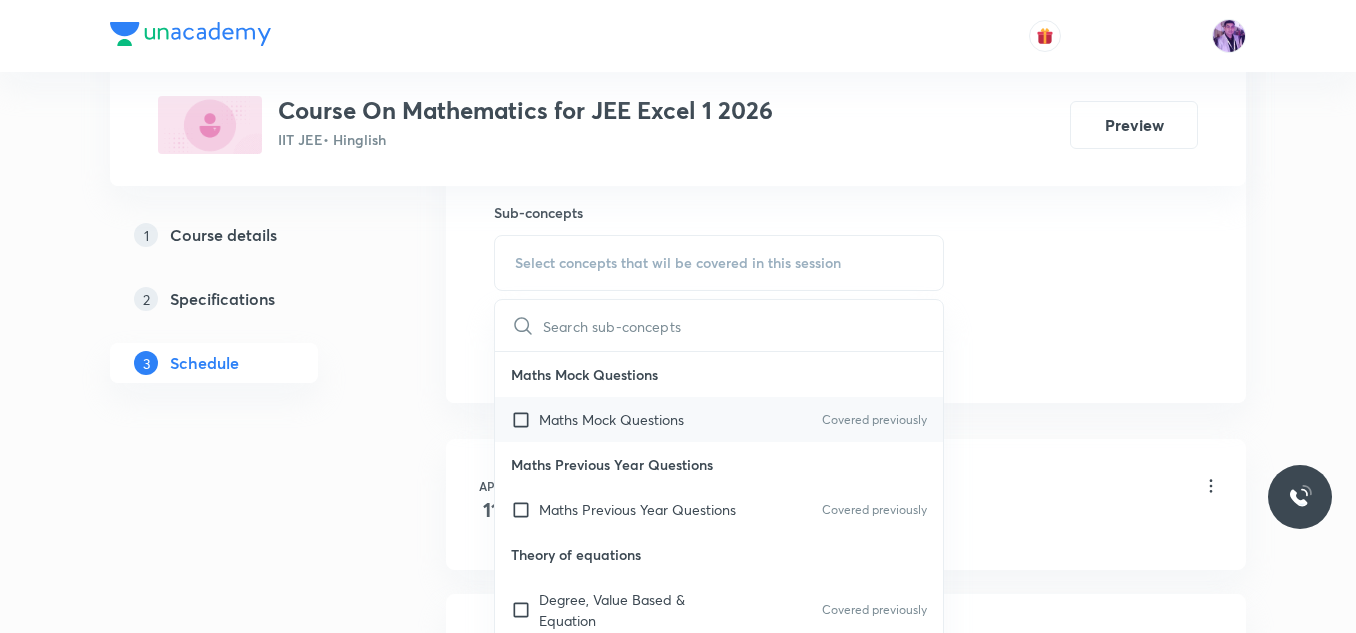 click on "Maths Mock Questions" at bounding box center (611, 419) 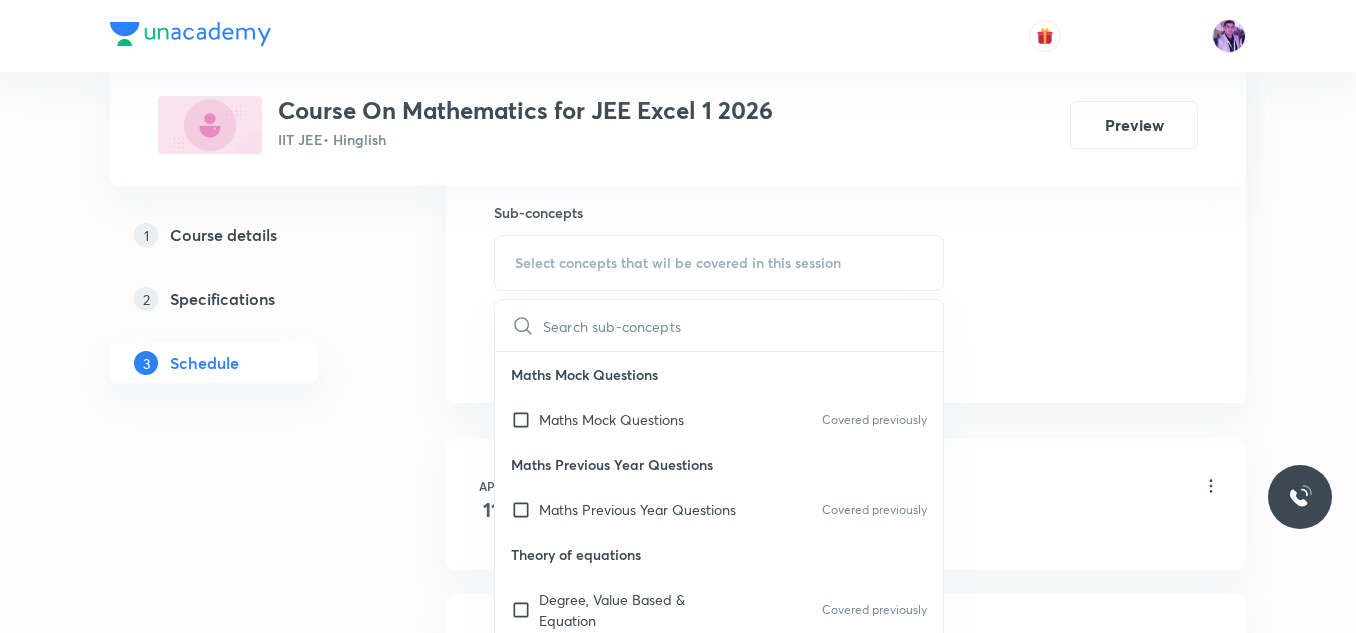 checkbox on "true" 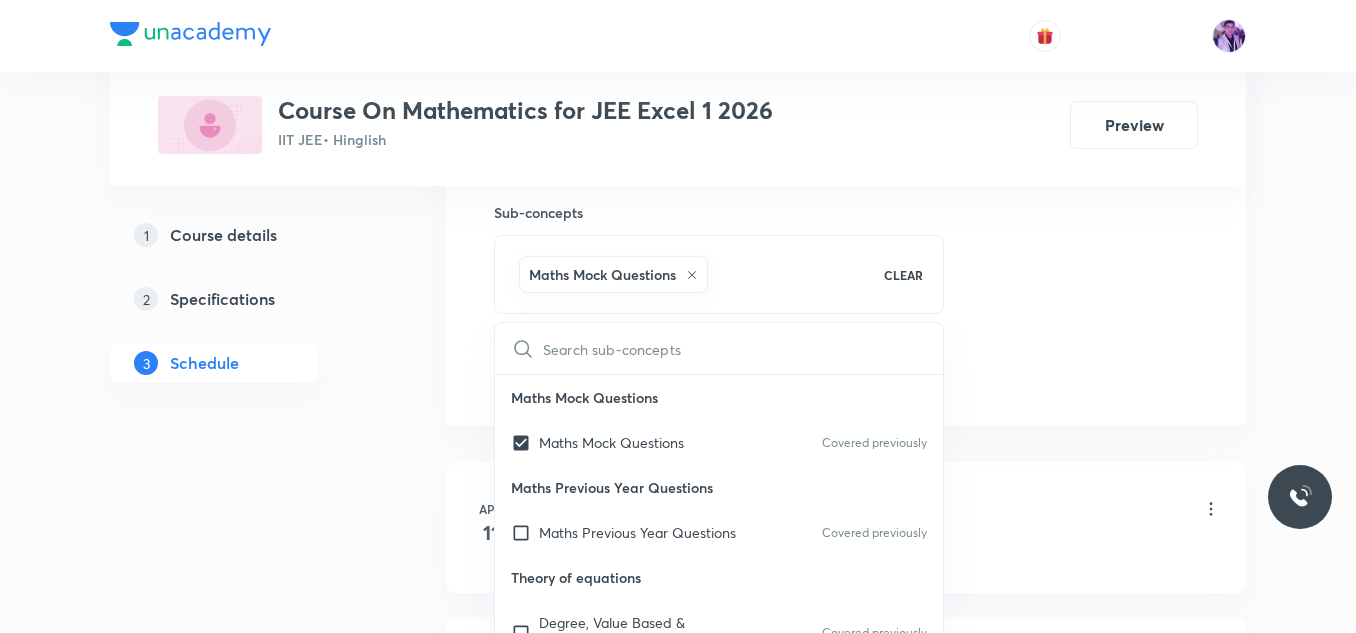 click on "Plus Courses Course On Mathematics for JEE Excel 1 2026 IIT JEE  • Hinglish Preview 1 Course details 2 Specifications 3 Schedule Schedule 59  classes Session  60 Live class Session title 14/99 Continuity - 3 ​ Schedule for Jul 11, 2025, 6:40 PM ​ Duration (in minutes) 70 ​   Session type Online Offline Room Room 102 Sub-concepts Maths Mock Questions CLEAR ​ Maths Mock Questions Maths Mock Questions Covered previously Maths Previous Year Questions Maths Previous Year Questions Covered previously Theory of equations Degree, Value Based & Equation Covered previously Geometrical Meaning of the Zeroes of a Polynomial Covered previously Location of roots Geometrical meaning of Roots of an equation Points in solving an equation Covered previously Graph of Quadratic Expression & its Analysis Range of Quadratic Equation Remainder and factor theorems Identity Covered previously Quadratic equations Common Roots Covered previously Location of Roots General Equation of Second Degree in Variable x and y Matrices" at bounding box center (678, 4423) 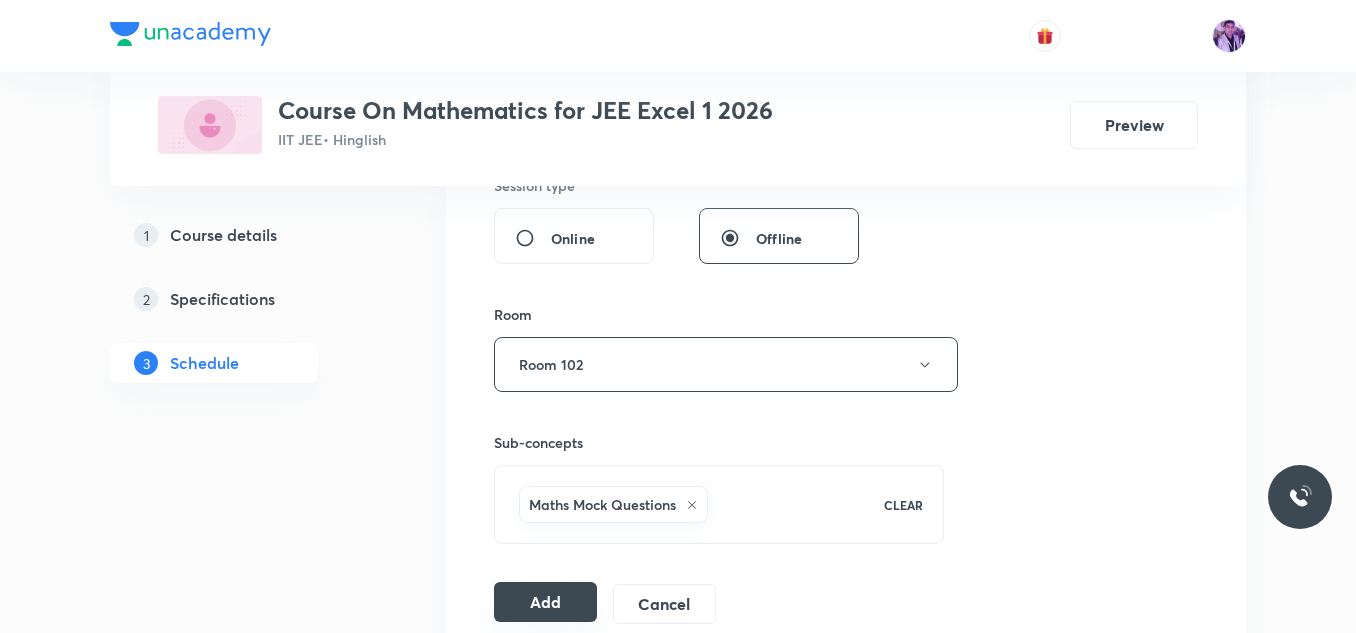 scroll, scrollTop: 700, scrollLeft: 0, axis: vertical 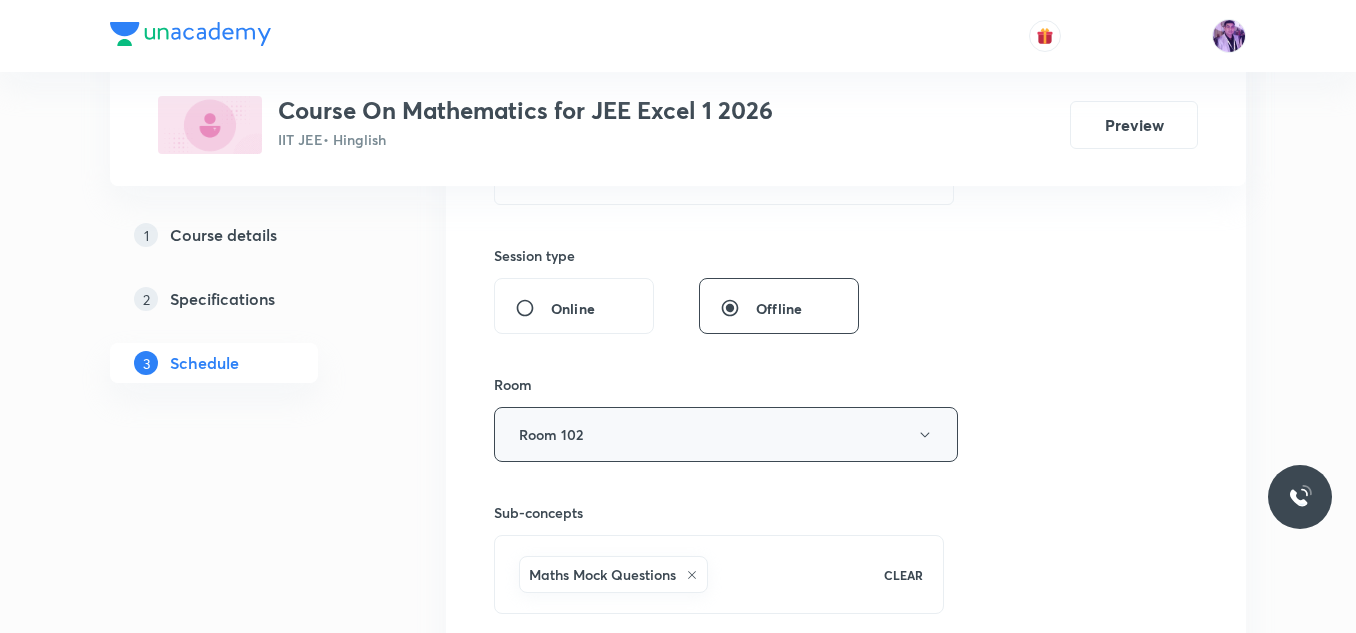 click on "Room 102" at bounding box center [726, 434] 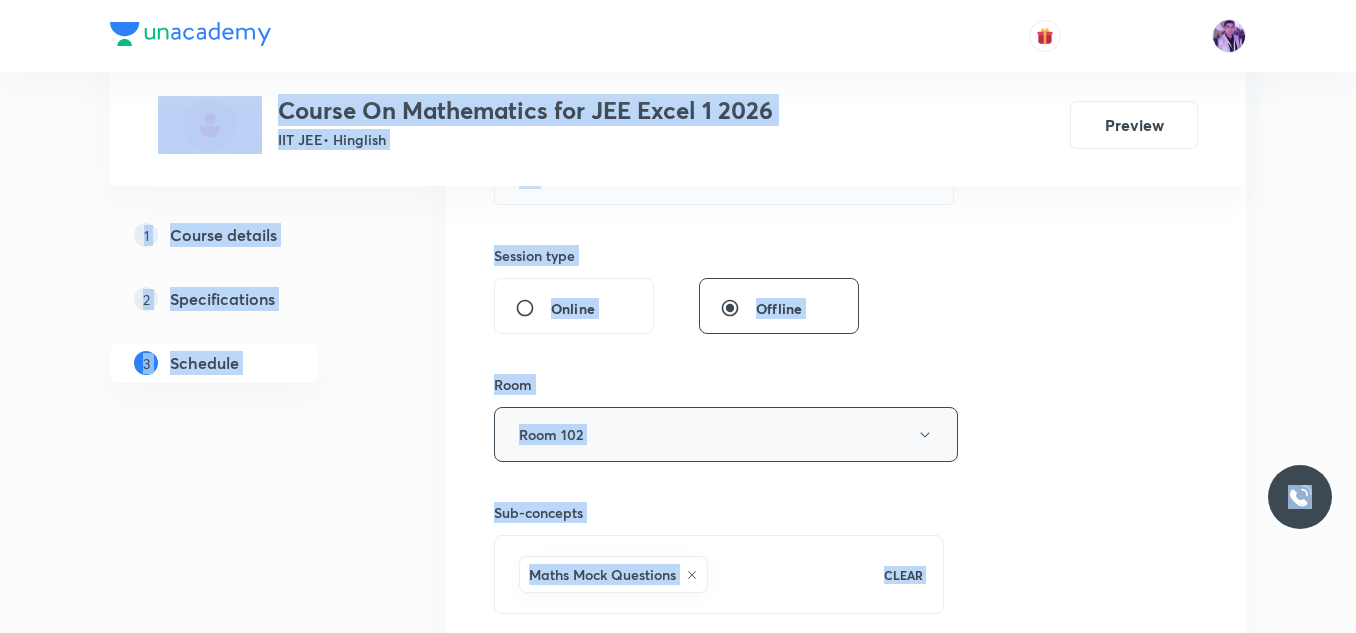 click on "Room 102" at bounding box center [726, 434] 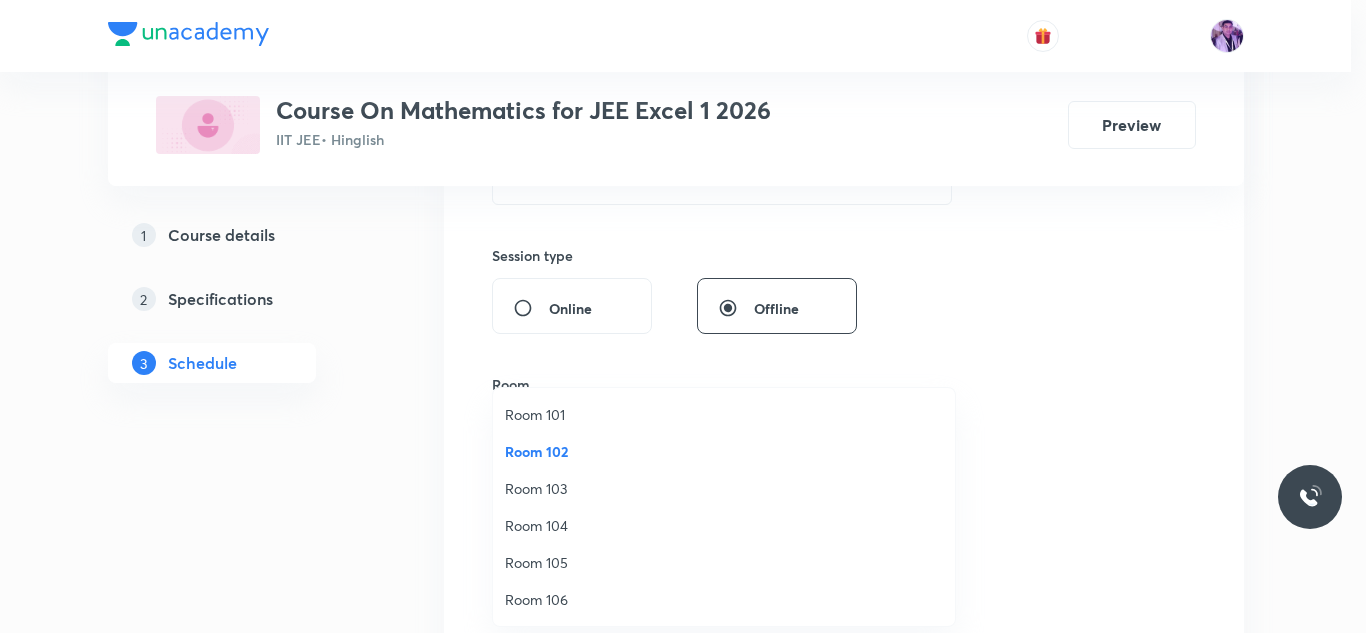 click on "Room 103" at bounding box center [724, 488] 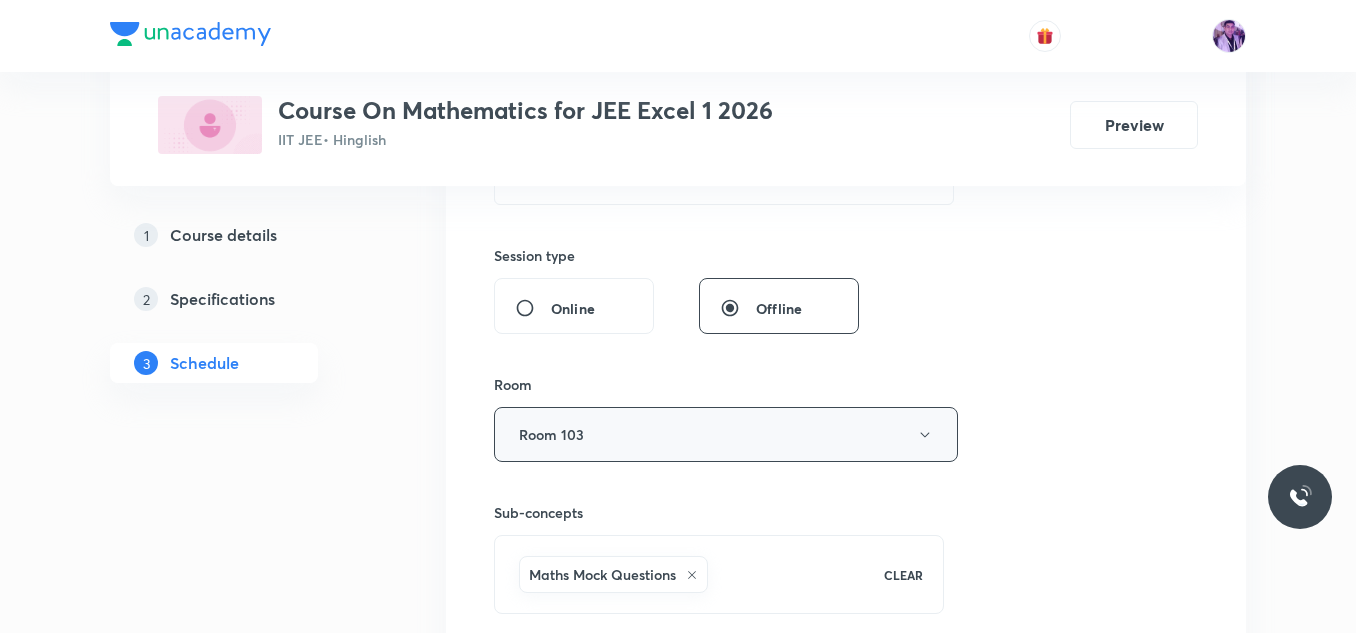click on "Room 103" at bounding box center (726, 434) 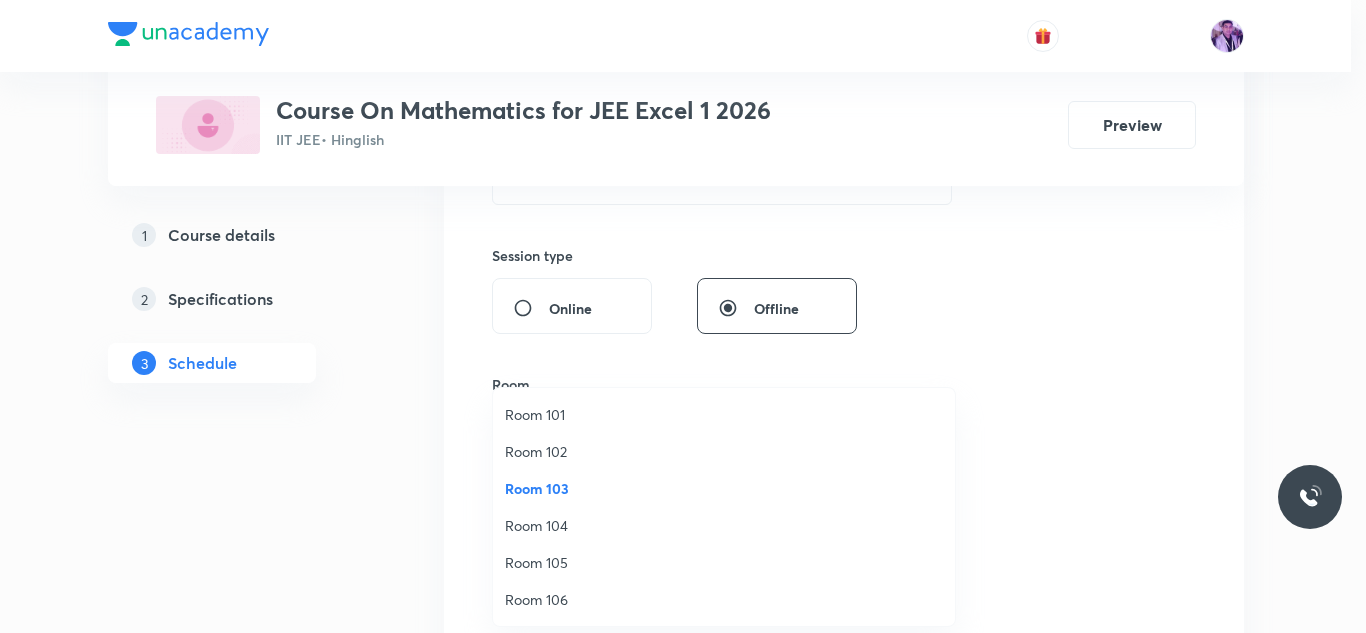 click on "Room 101" at bounding box center (724, 414) 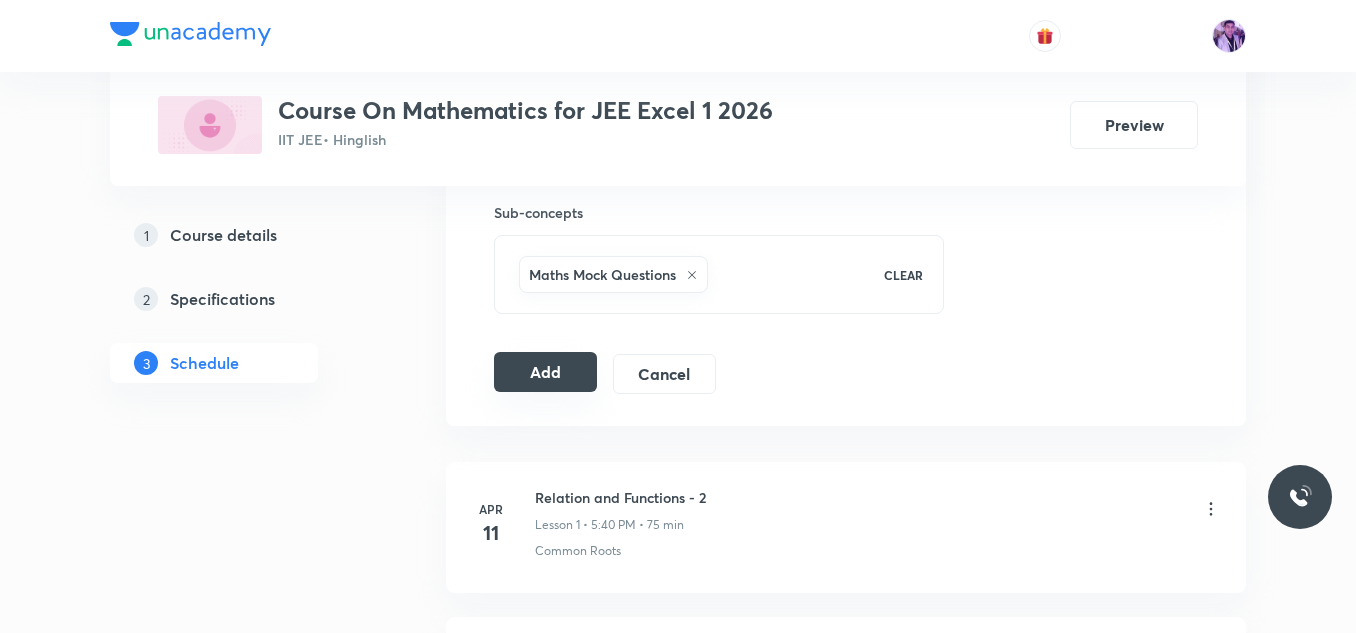 click on "Add" at bounding box center (545, 372) 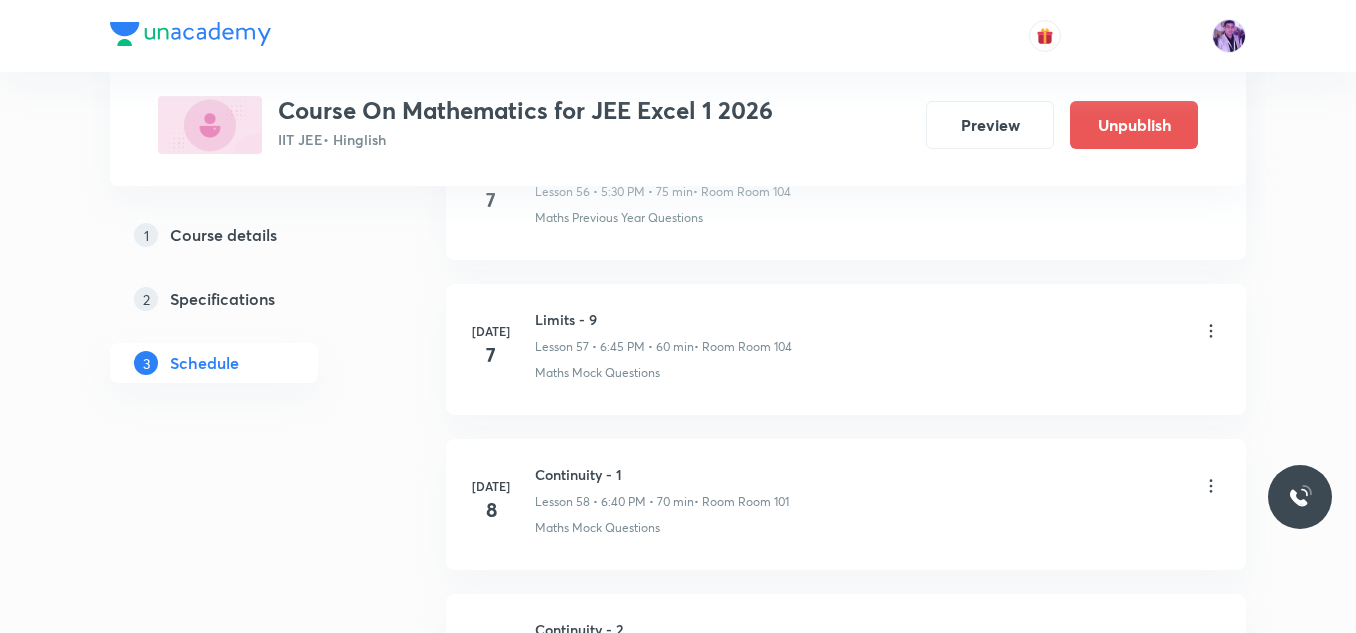 scroll, scrollTop: 8851, scrollLeft: 0, axis: vertical 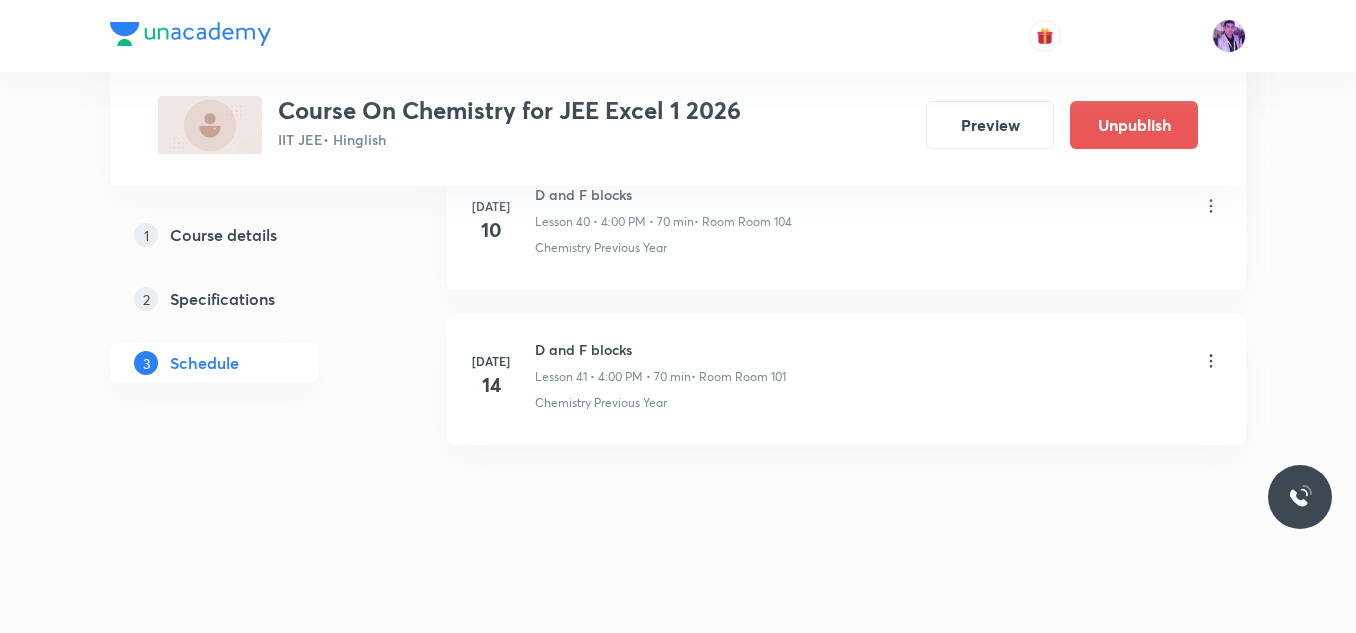 click 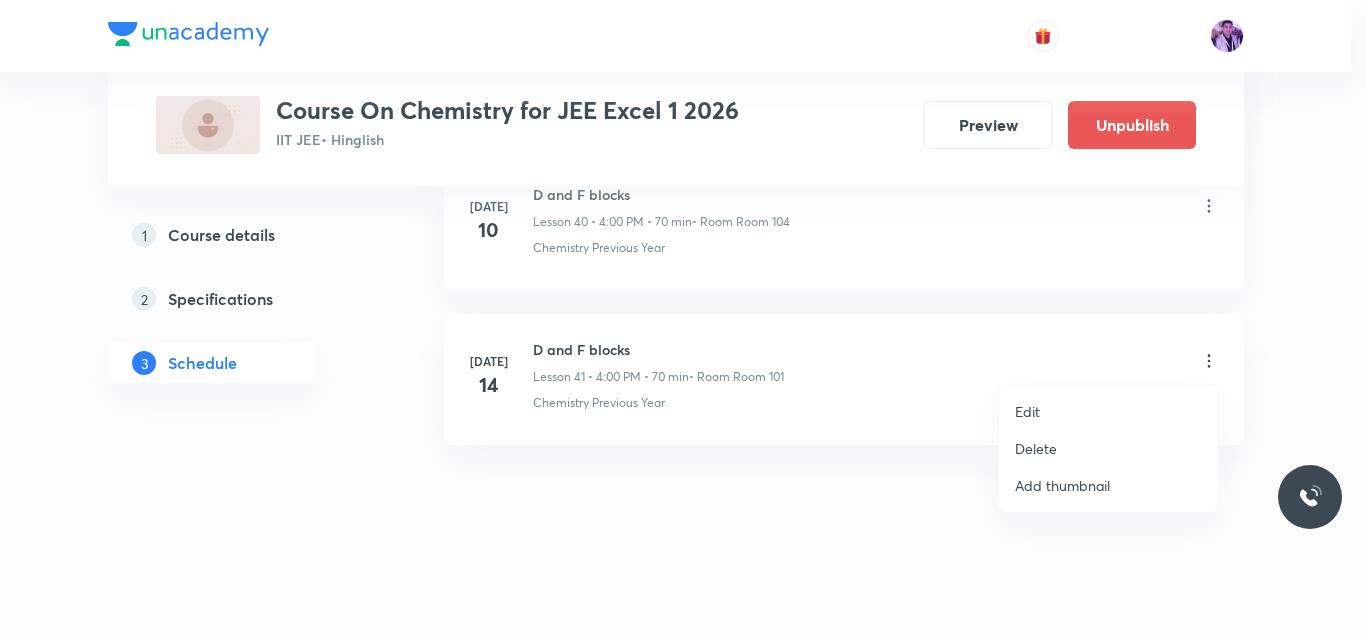 click on "Edit" at bounding box center (1108, 411) 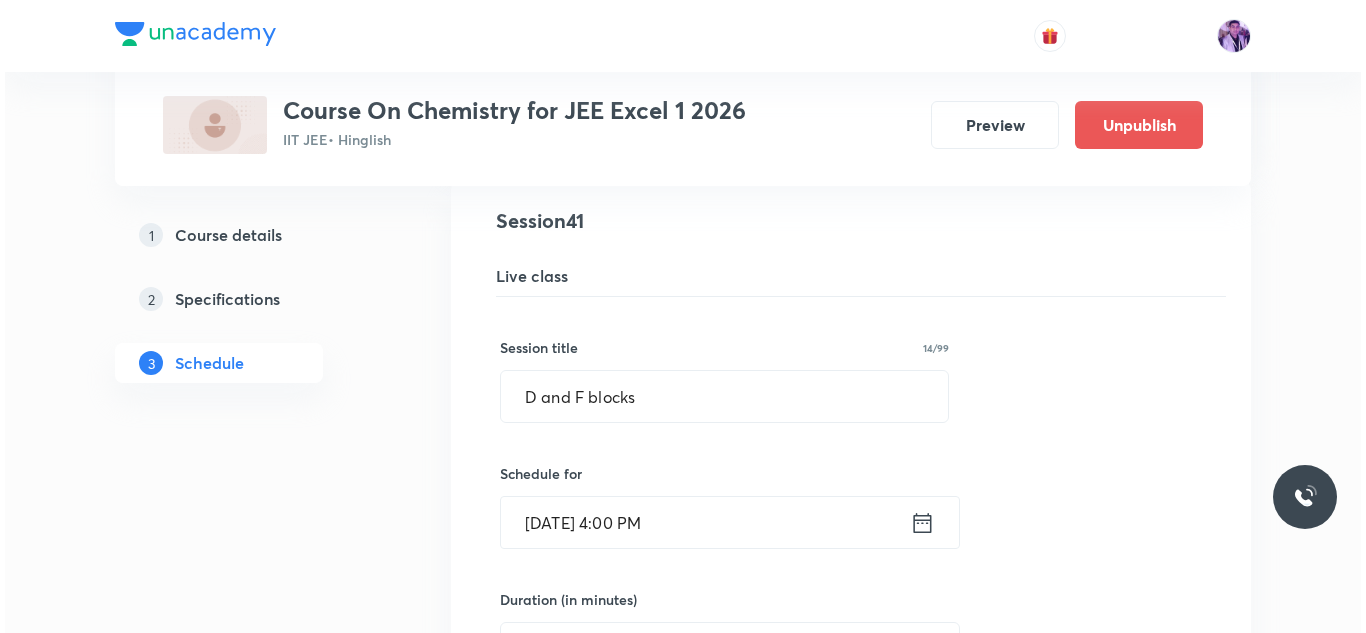 scroll, scrollTop: 6475, scrollLeft: 0, axis: vertical 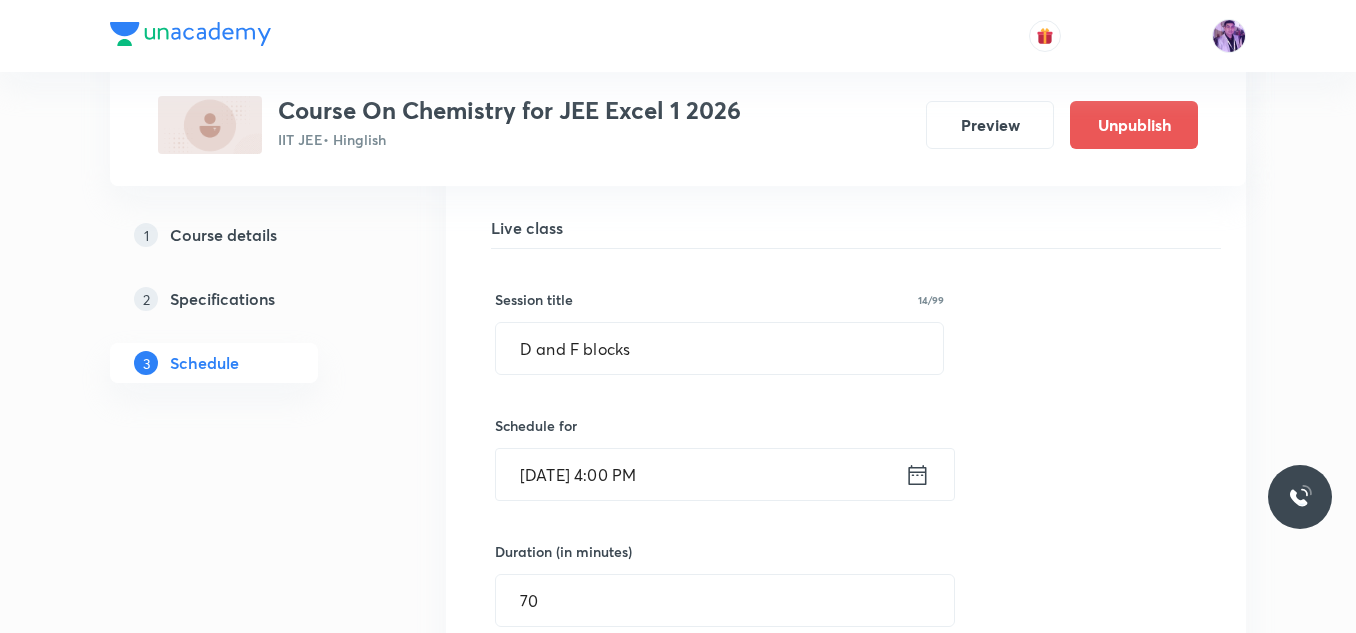 click on "[DATE] 4:00 PM" at bounding box center (700, 474) 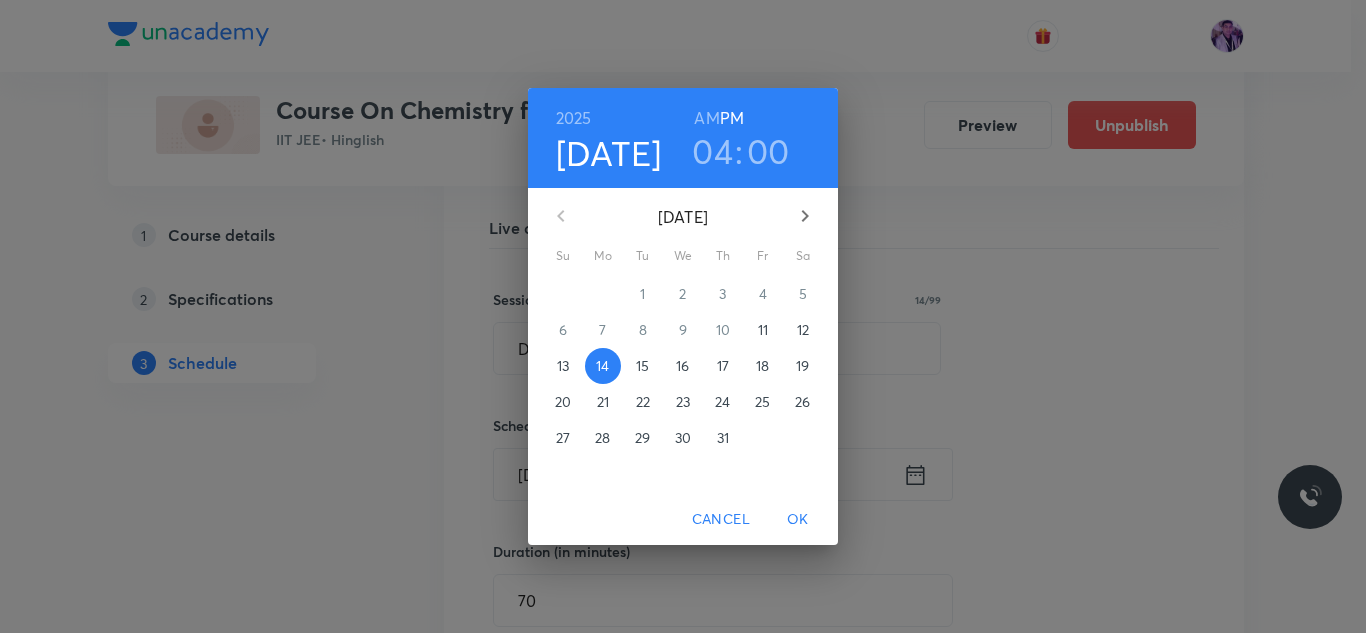 click on "11" at bounding box center (763, 330) 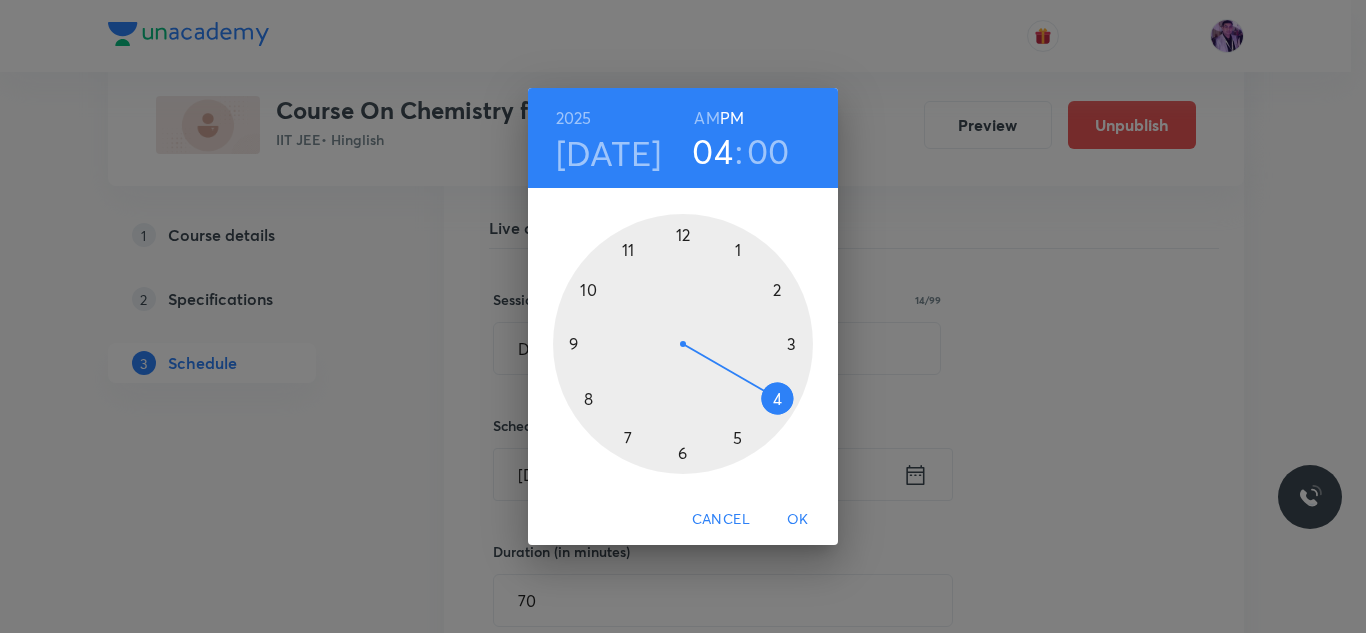 click on "OK" at bounding box center (798, 519) 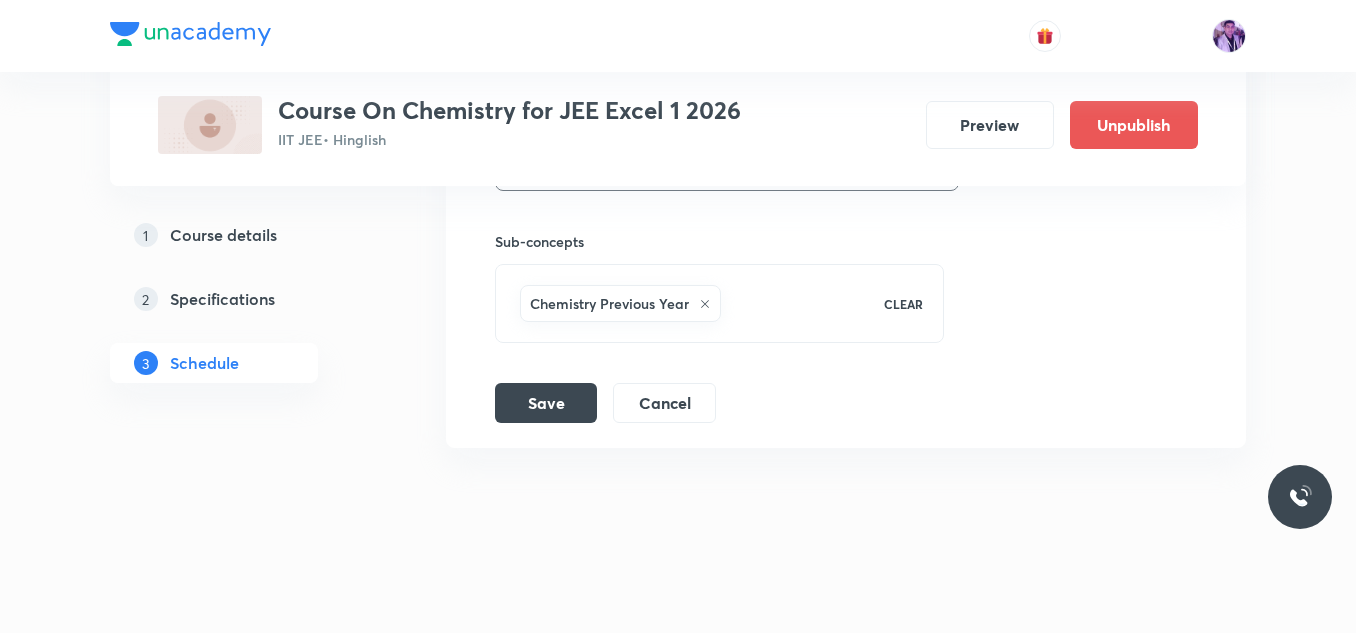 scroll, scrollTop: 7175, scrollLeft: 0, axis: vertical 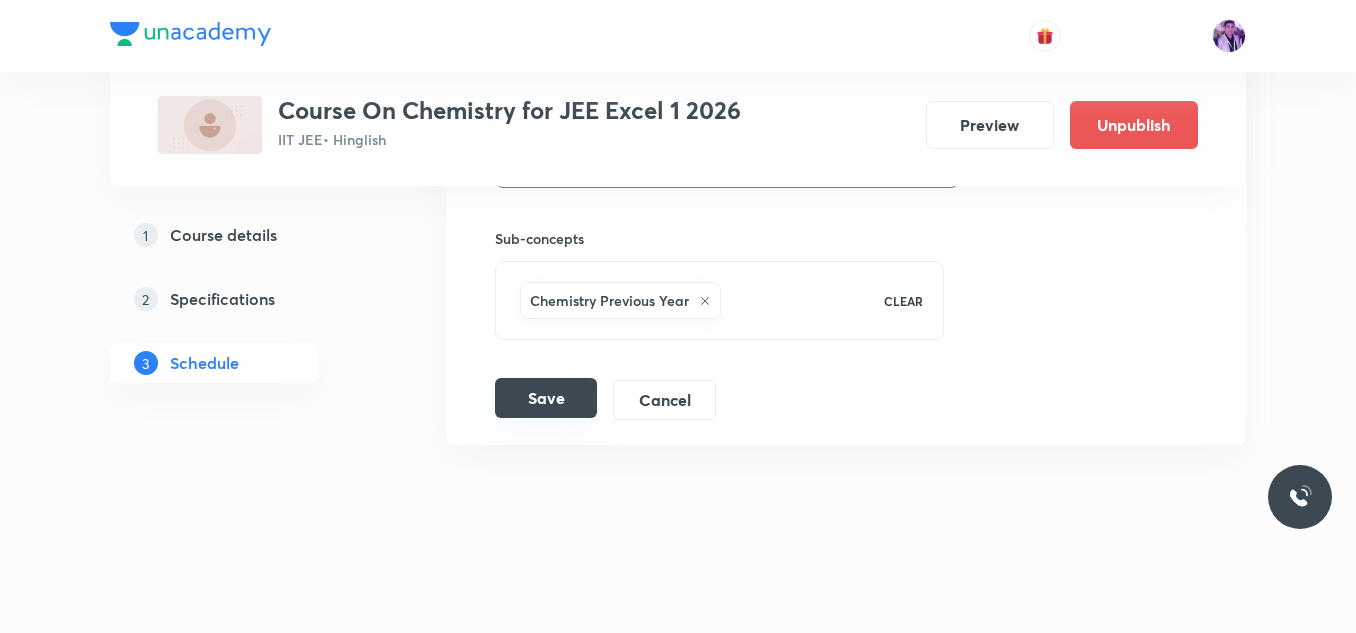 click on "Save" at bounding box center [546, 398] 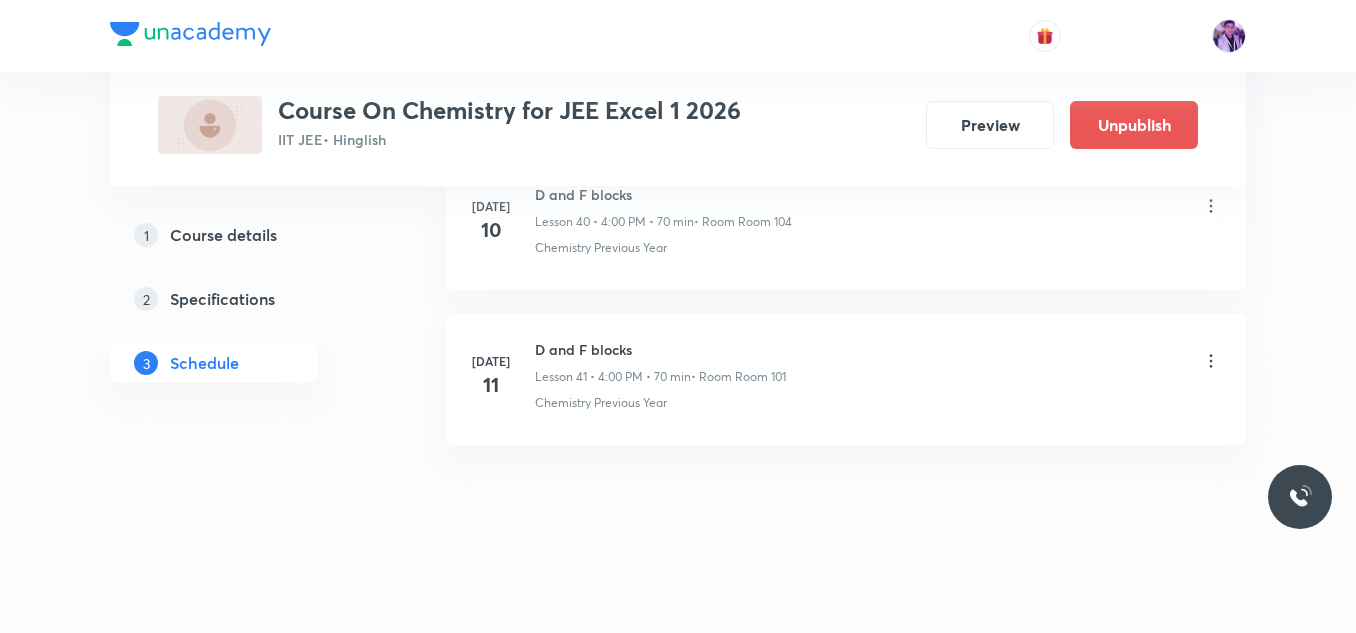 scroll, scrollTop: 6406, scrollLeft: 0, axis: vertical 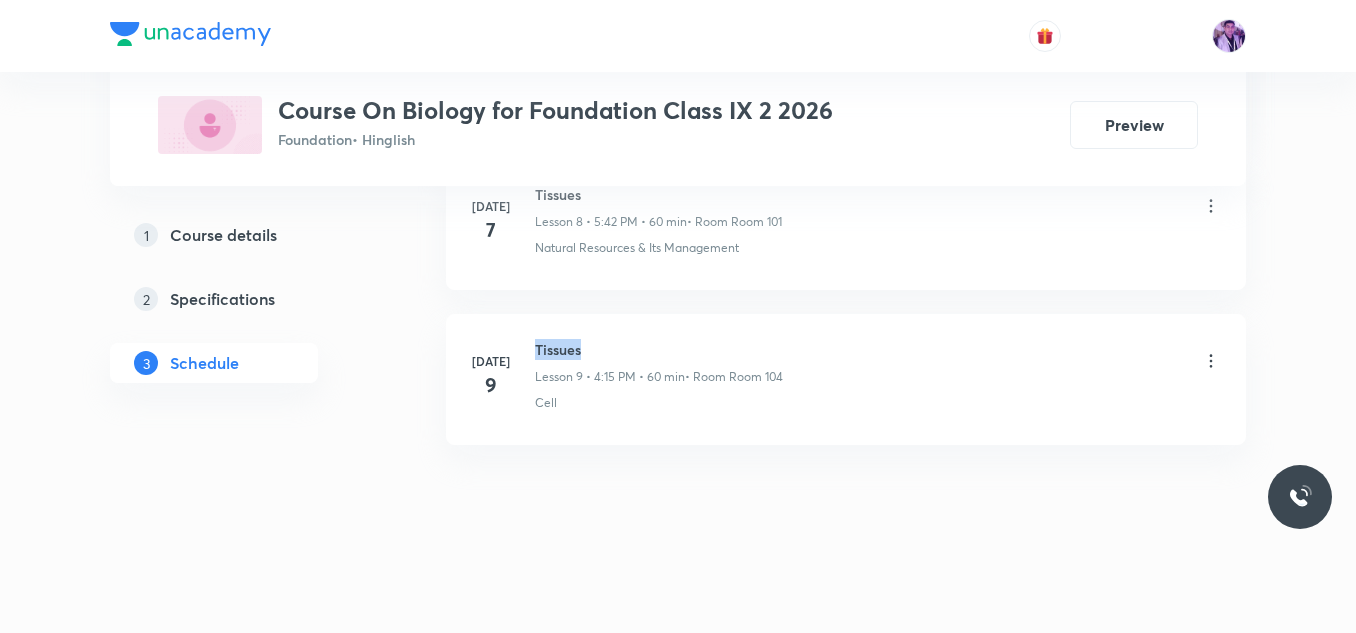 drag, startPoint x: 534, startPoint y: 346, endPoint x: 600, endPoint y: 352, distance: 66.27216 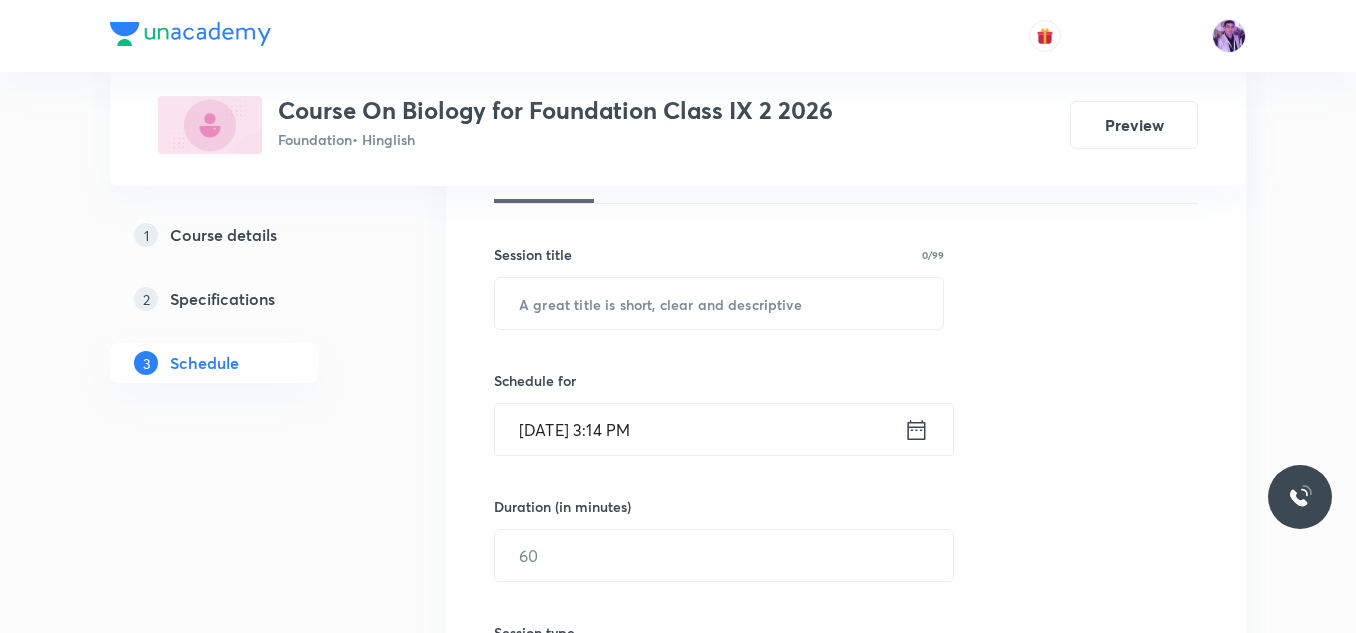 scroll, scrollTop: 0, scrollLeft: 0, axis: both 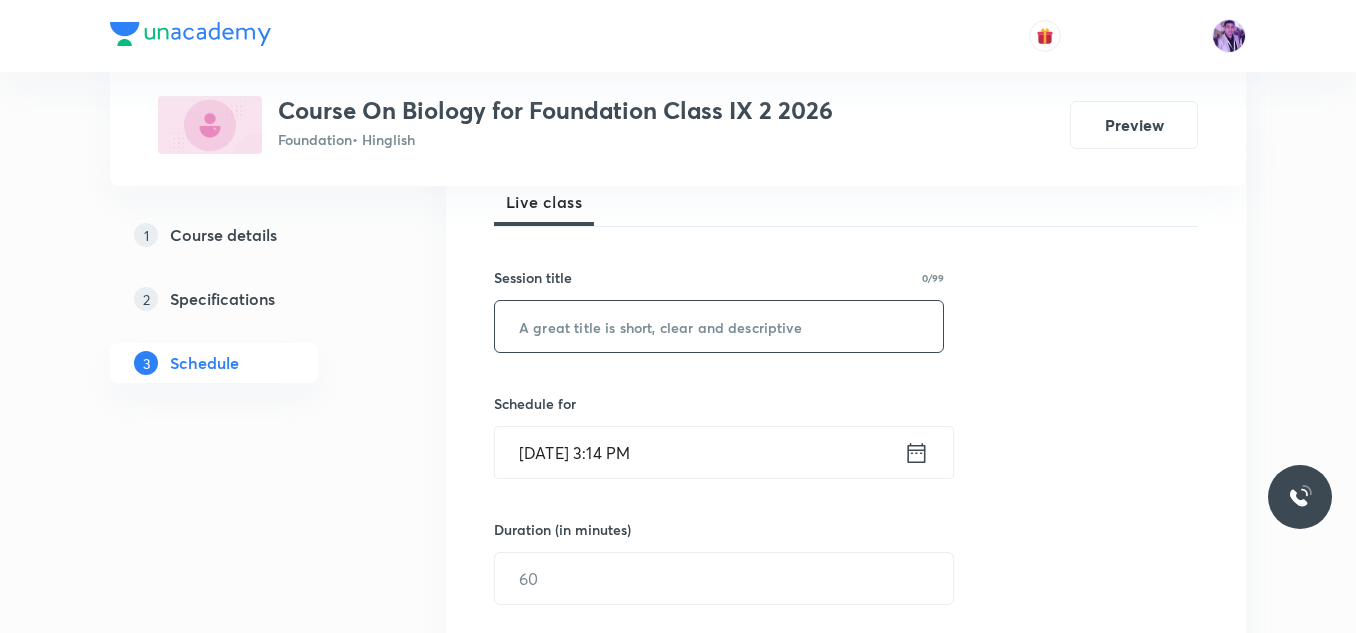 click at bounding box center (719, 326) 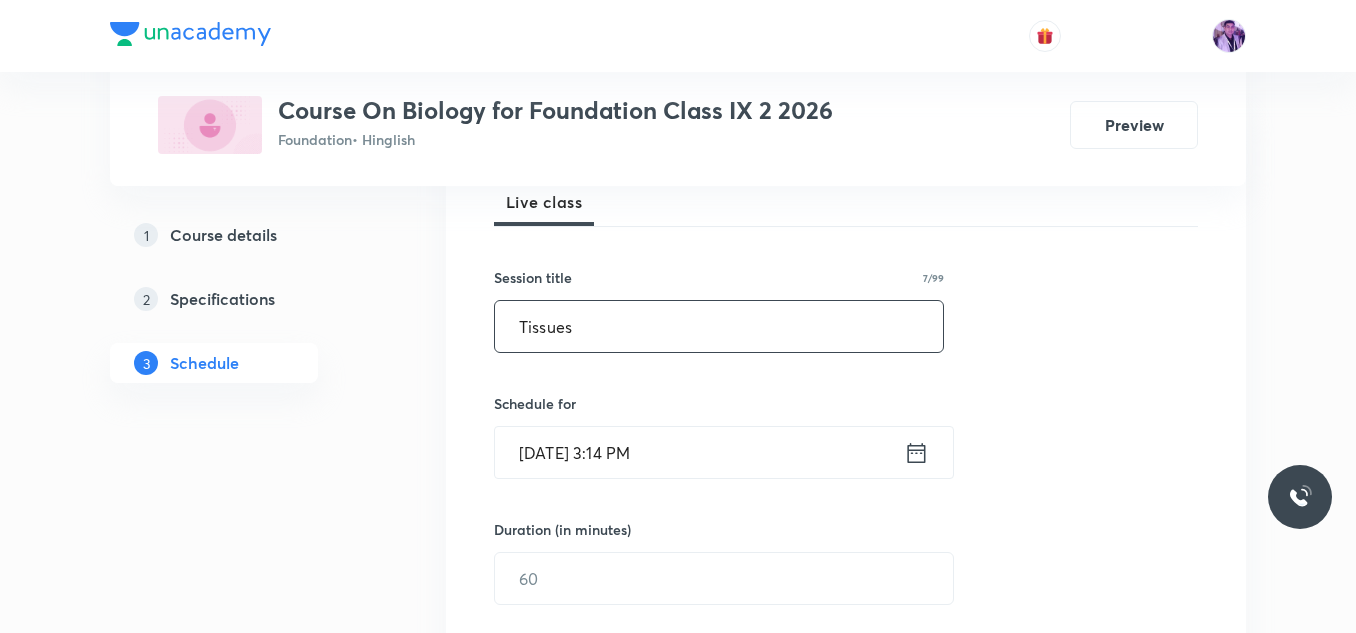 drag, startPoint x: 734, startPoint y: 337, endPoint x: 652, endPoint y: 419, distance: 115.965515 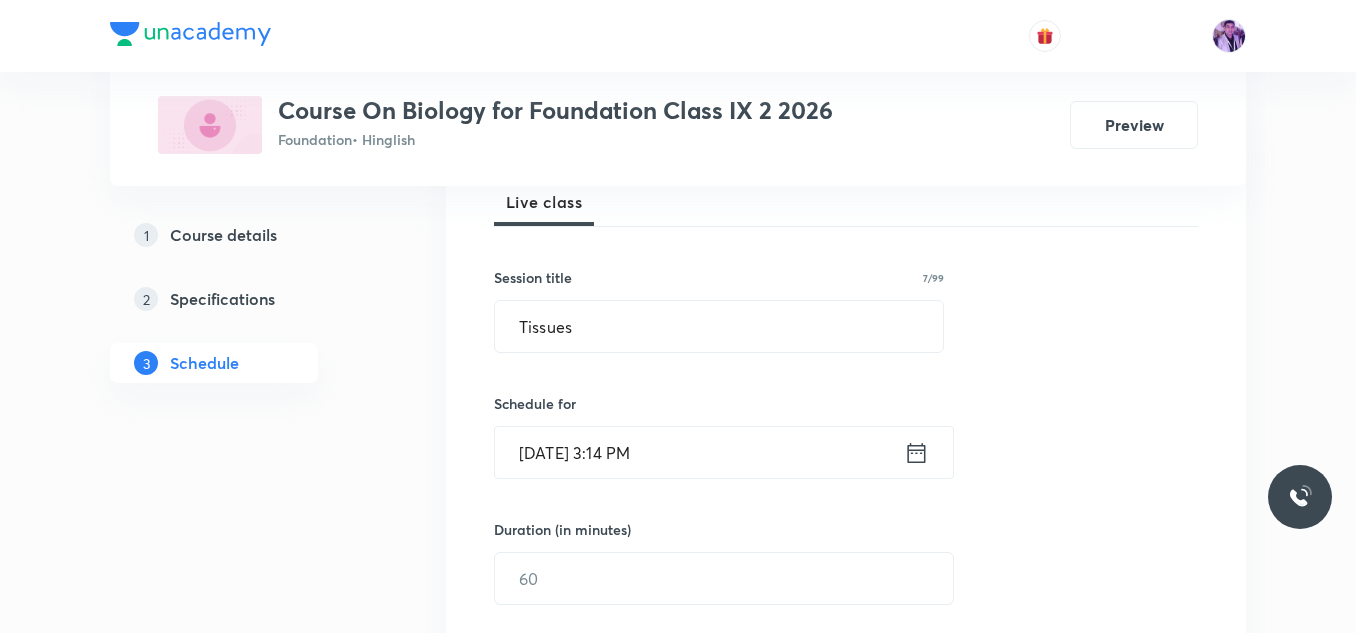 click on "Jul 11, 2025, 3:14 PM" at bounding box center [699, 452] 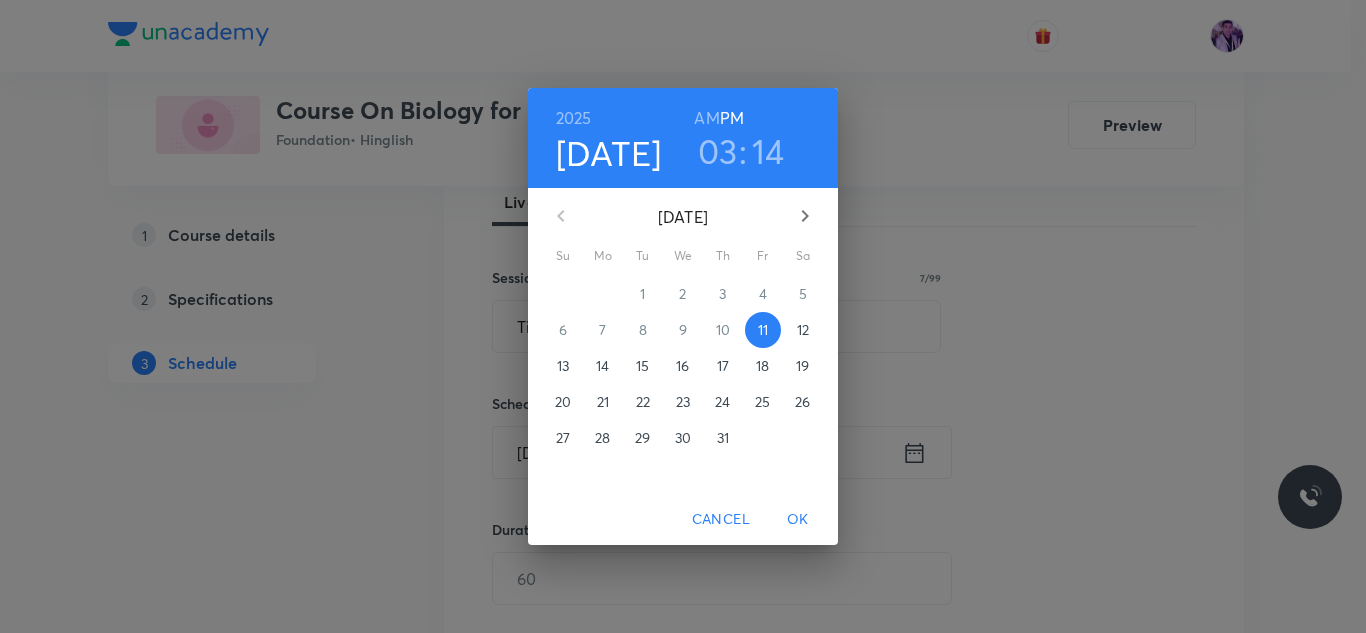 click on "03" at bounding box center (718, 151) 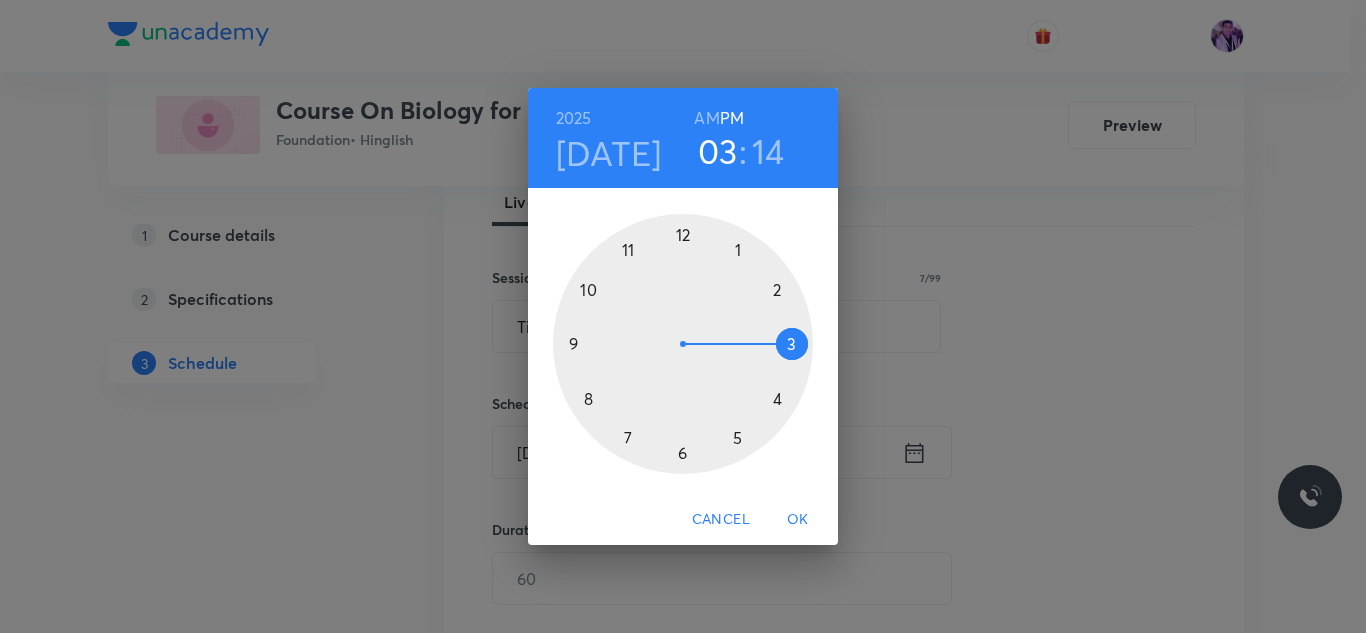 click at bounding box center [683, 344] 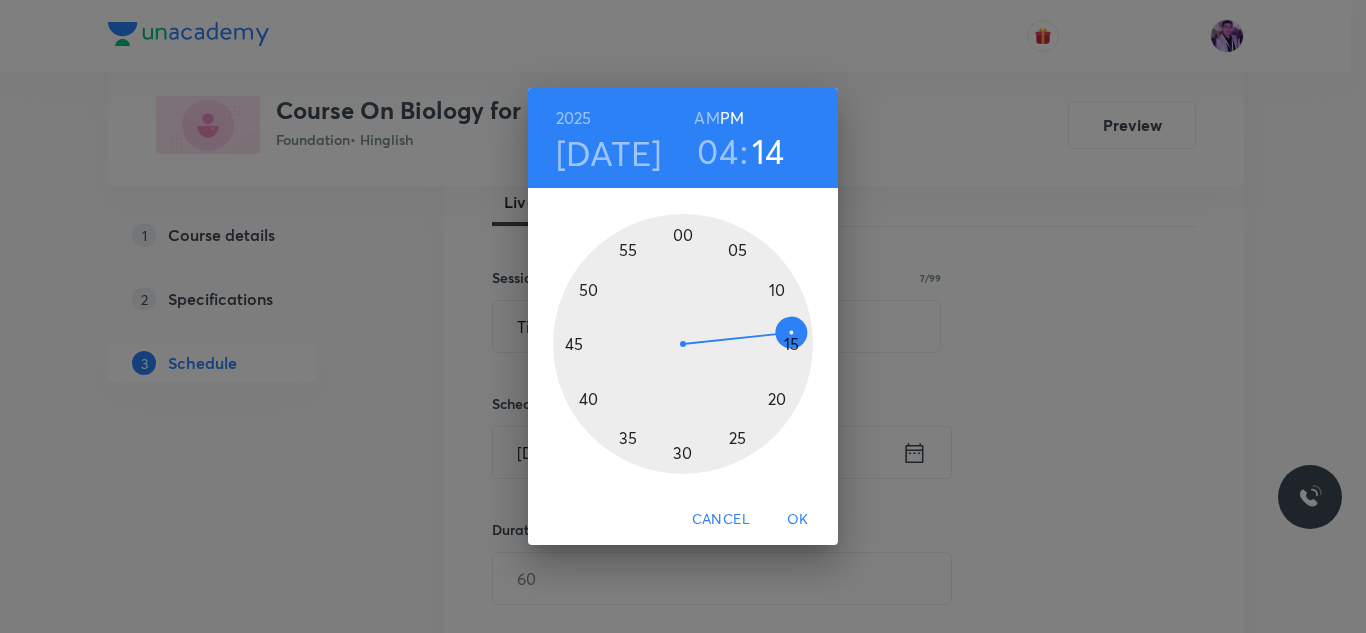 click at bounding box center [683, 344] 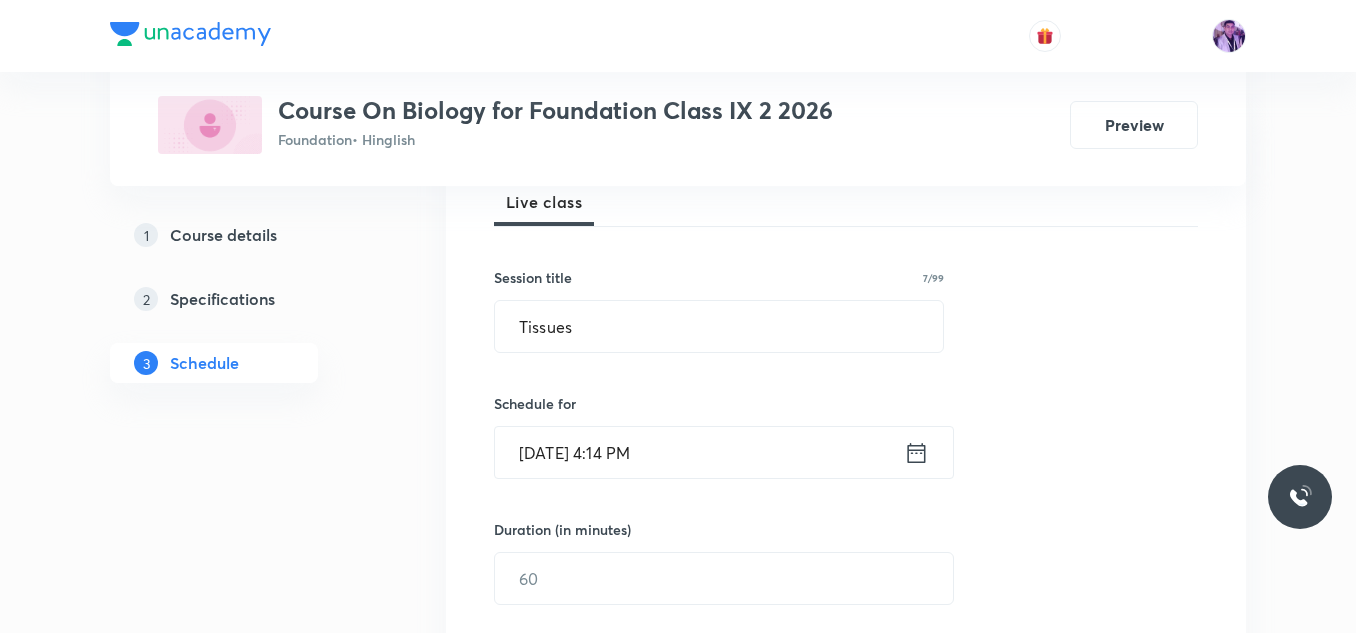 scroll, scrollTop: 500, scrollLeft: 0, axis: vertical 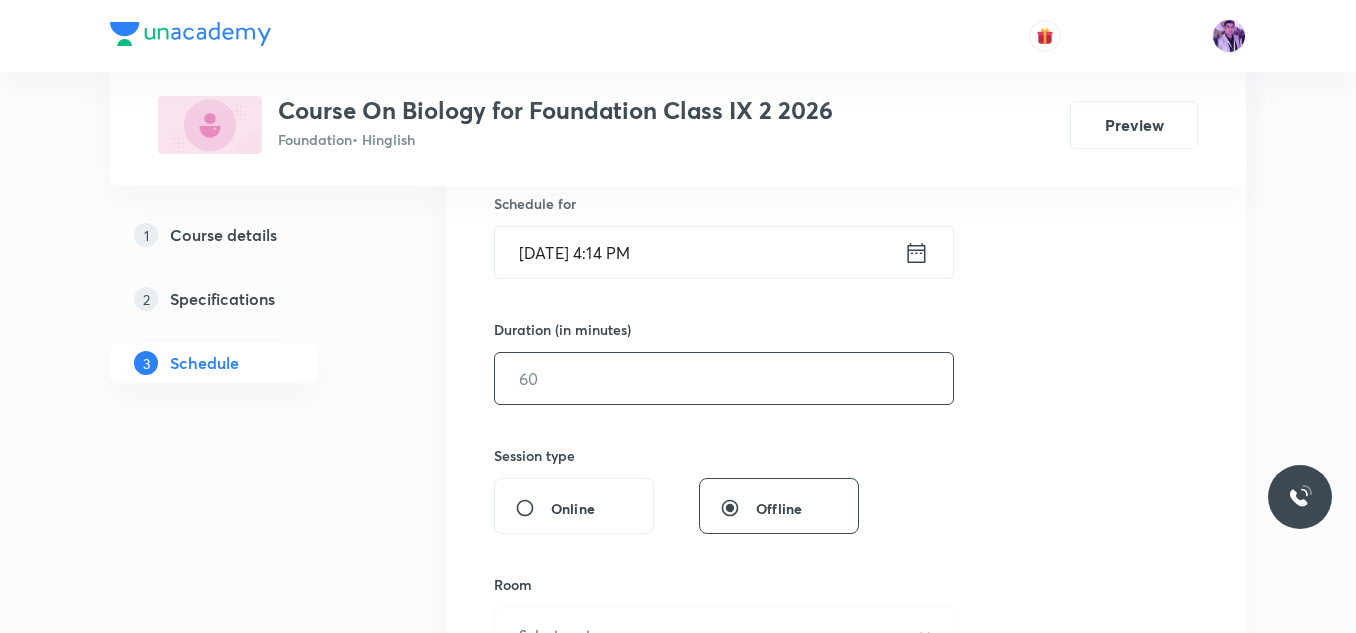 click at bounding box center [724, 378] 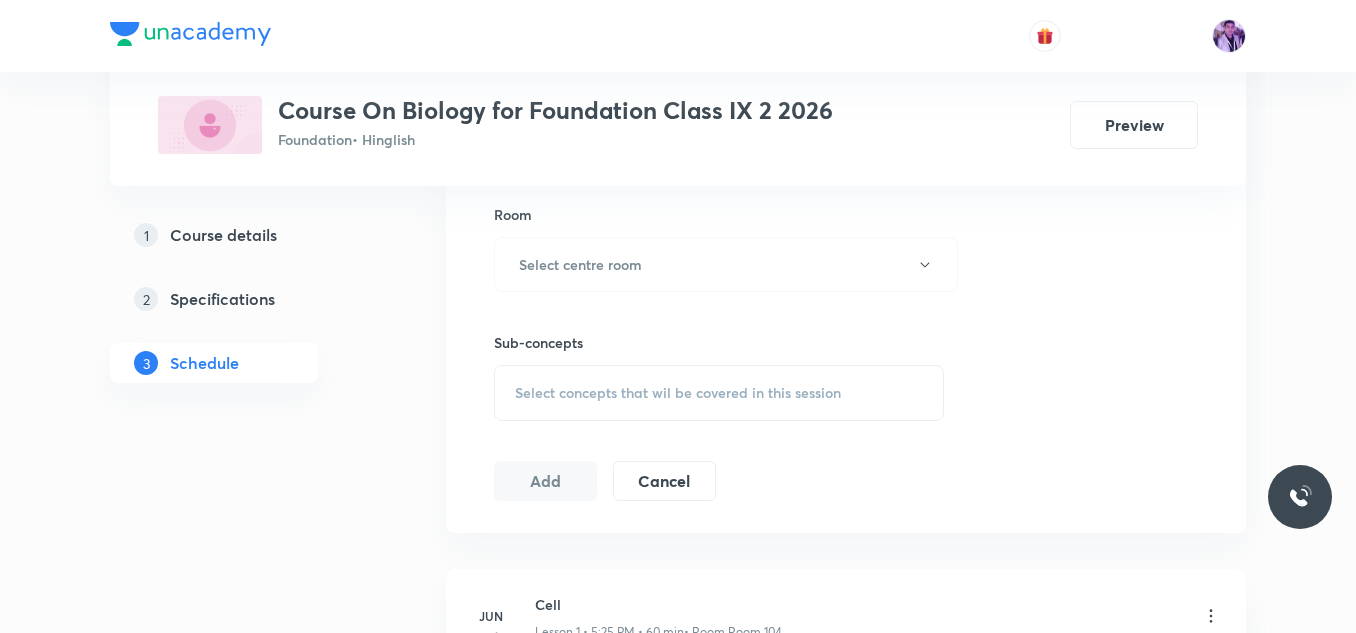 scroll, scrollTop: 900, scrollLeft: 0, axis: vertical 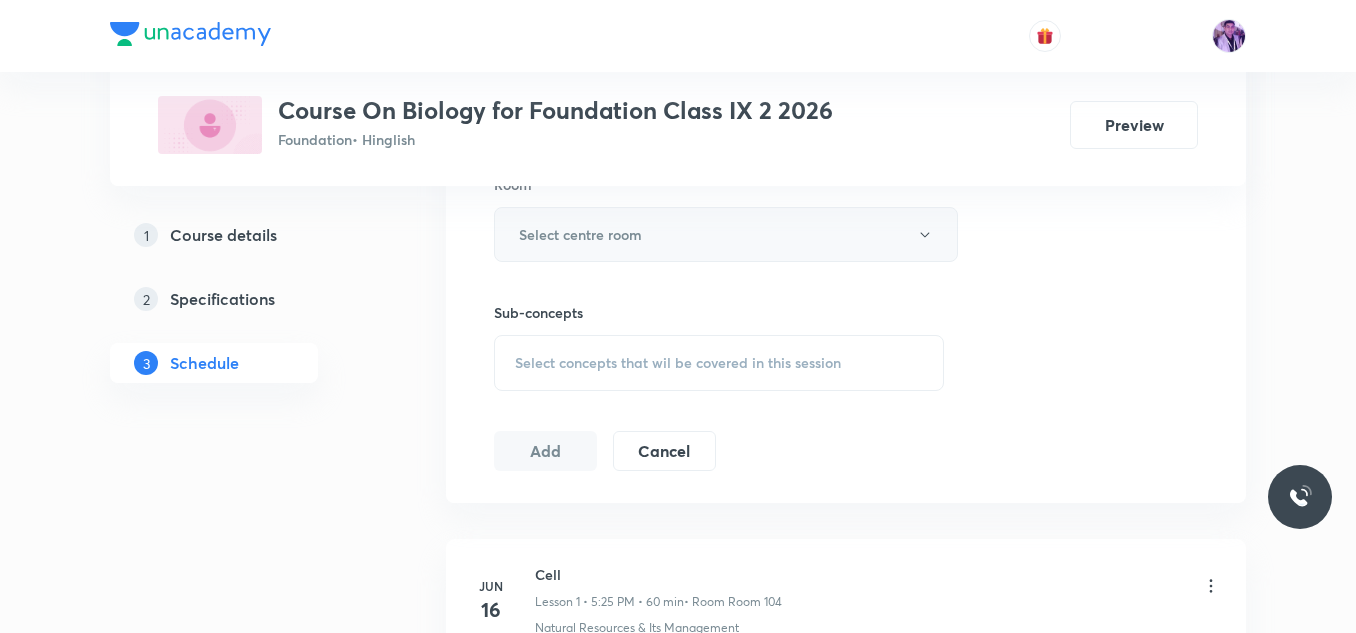 type on "60" 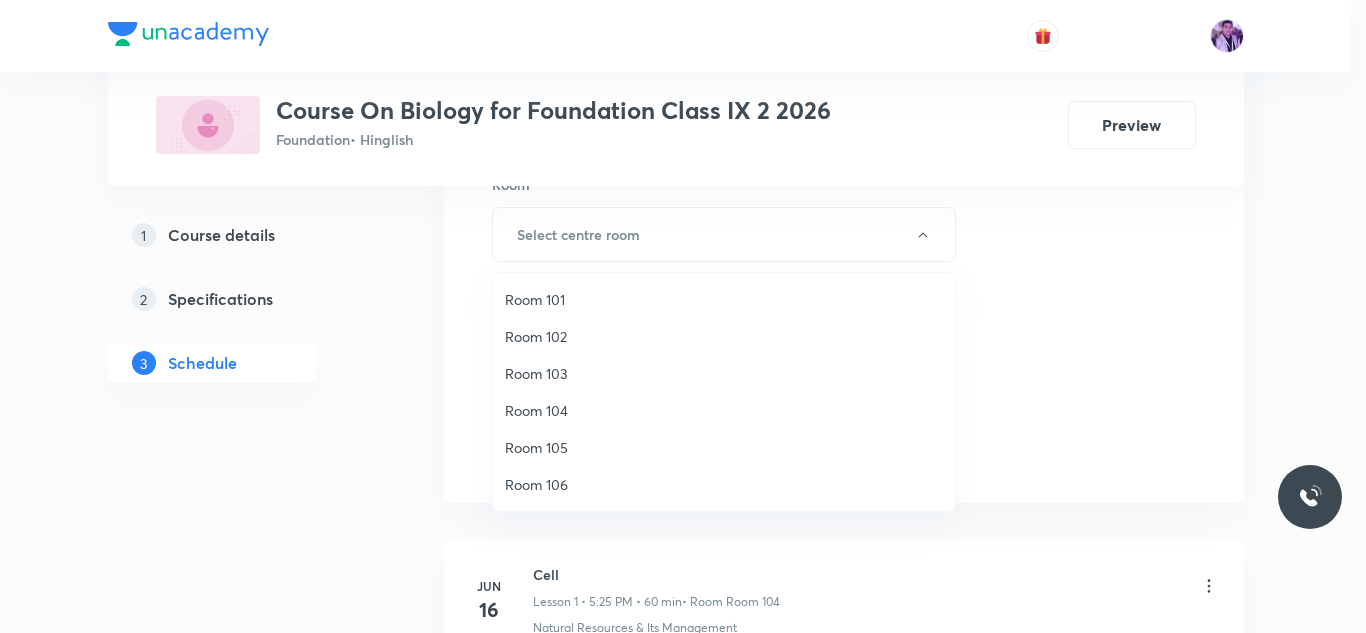 click on "Room 102" at bounding box center [724, 336] 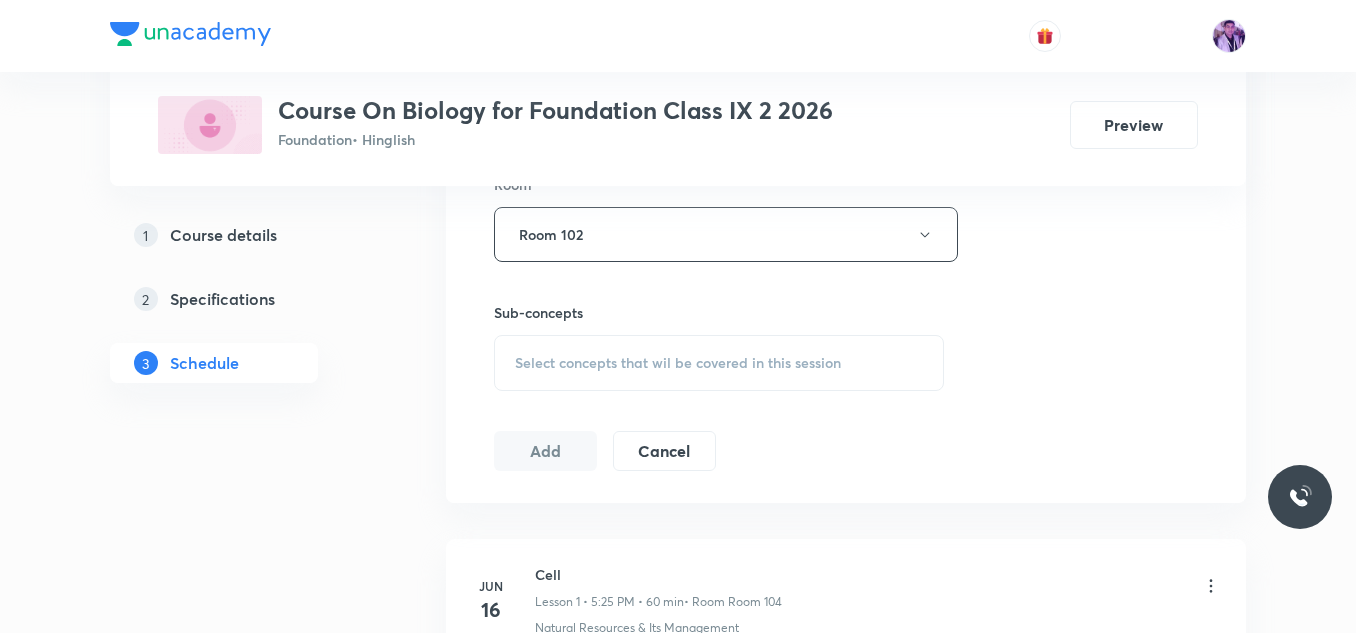 click on "Select concepts that wil be covered in this session" at bounding box center (678, 363) 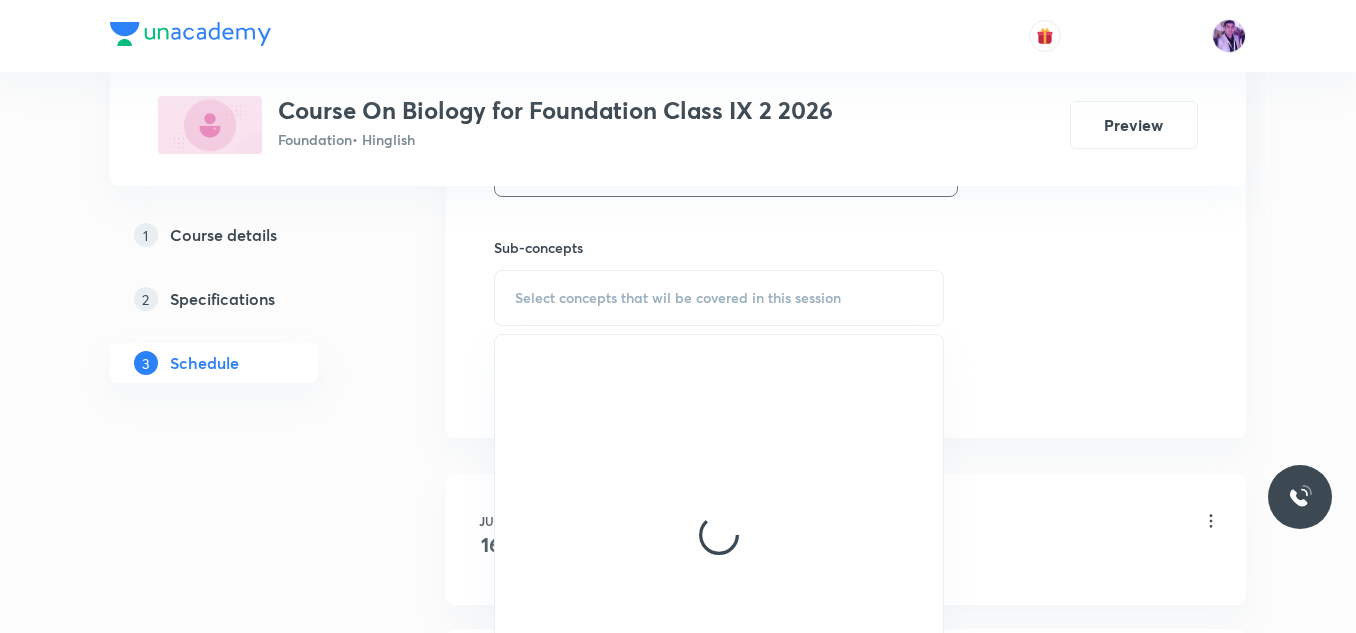 scroll, scrollTop: 1000, scrollLeft: 0, axis: vertical 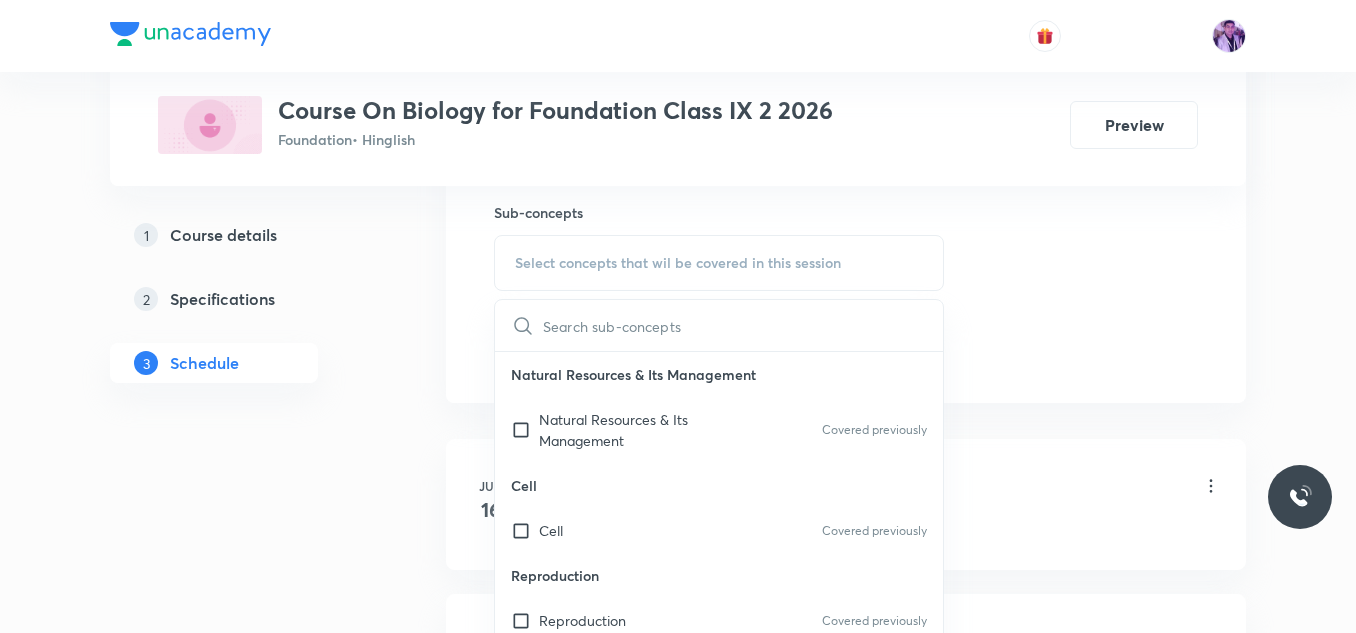 drag, startPoint x: 568, startPoint y: 545, endPoint x: 518, endPoint y: 521, distance: 55.461697 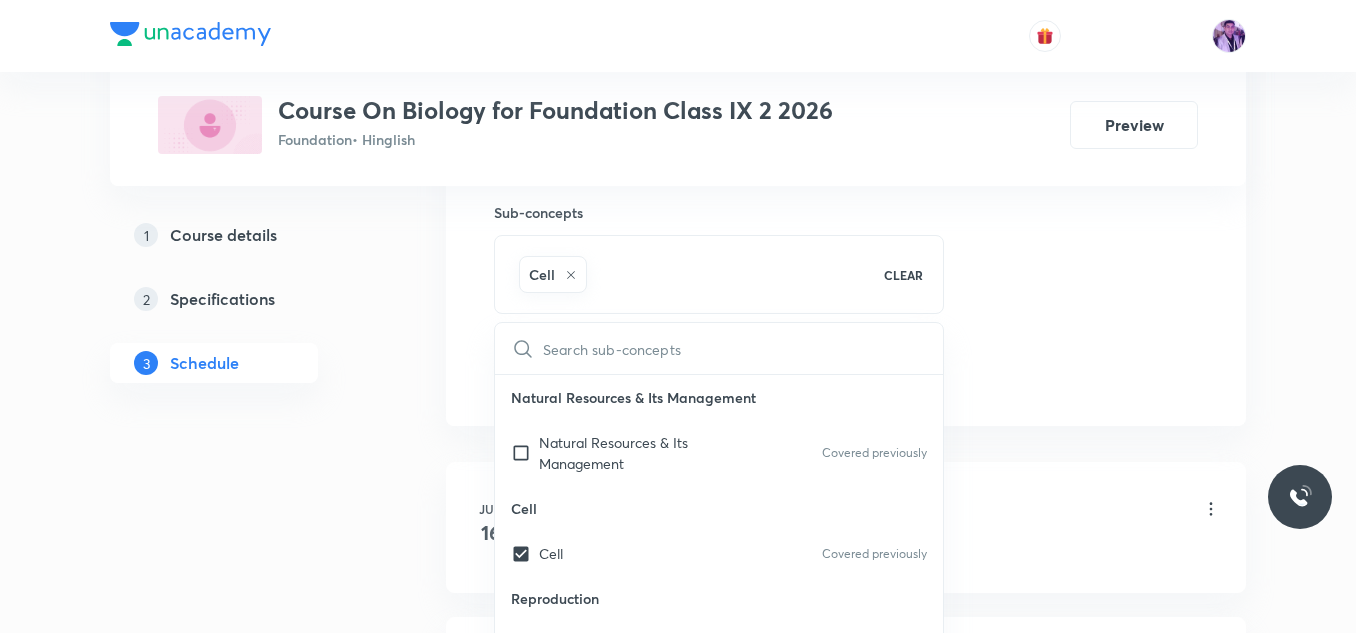click on "Plus Courses Course On Biology for Foundation Class IX 2 2026 Foundation  • Hinglish Preview 1 Course details 2 Specifications 3 Schedule Schedule 9  classes Session  10 Live class Session title 7/99 Tissues ​ Schedule for Jul 11, 2025, 4:14 PM ​ Duration (in minutes) 60 ​   Session type Online Offline Room Room 102 Sub-concepts Cell CLEAR ​ Natural Resources & Its Management Natural Resources & Its Management Covered previously Cell Cell Covered previously Reproduction Reproduction Covered previously Origin & Evolution Origin & Evolution Heredity and Variation Heredity and Variation Covered previously Improvement in Food Resources Improvement in Food Resources Diversity in Living Organisms Diversity in Living Organisms Plant and Animal Nutrition Plant and Animal Nutrition Tissue Tissue Human Disease Human Disease Our Environment Our Environment Respiration Respiration Transportation Transportation Excretion Excretion Control and Coordination Control and Coordination Microorganisms Friend or Foe ECG" at bounding box center (678, 548) 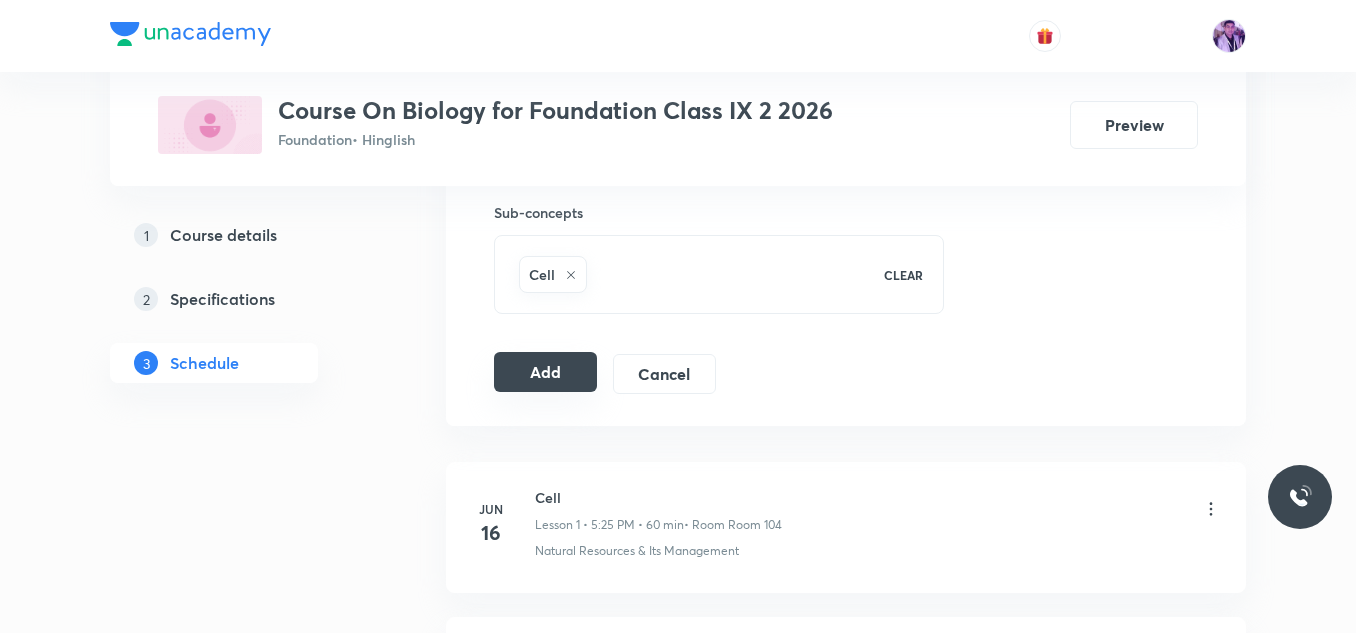 click on "Add" at bounding box center (545, 372) 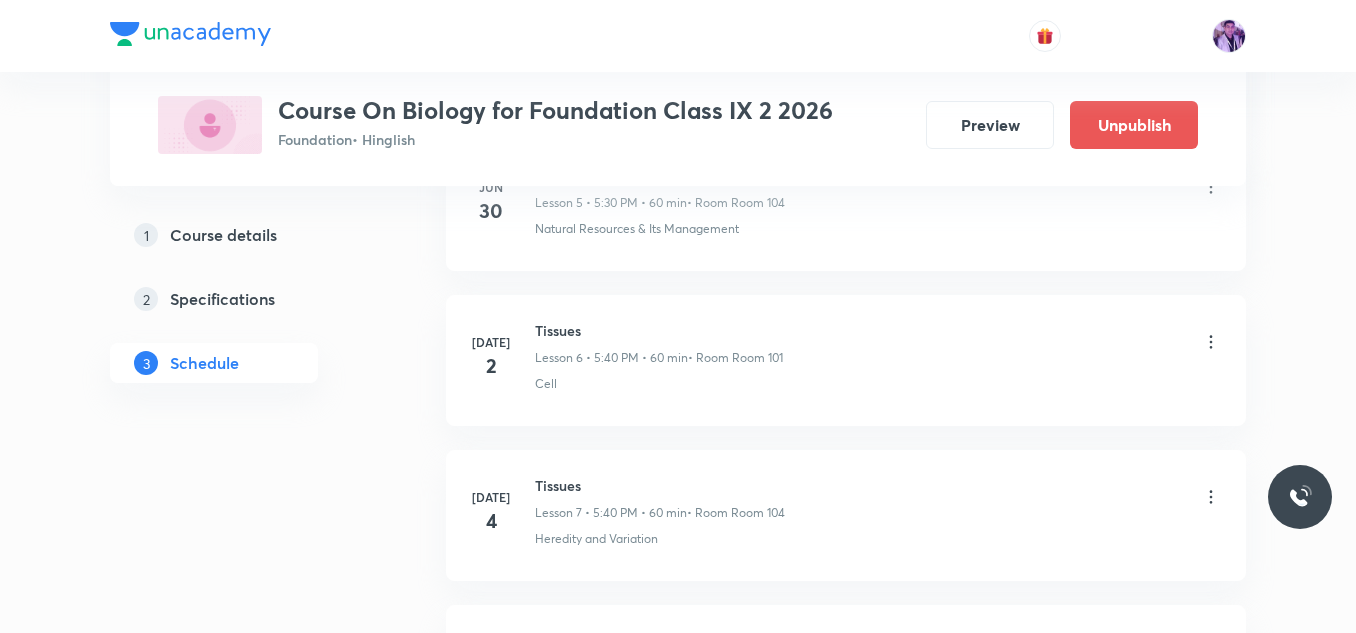 scroll, scrollTop: 1601, scrollLeft: 0, axis: vertical 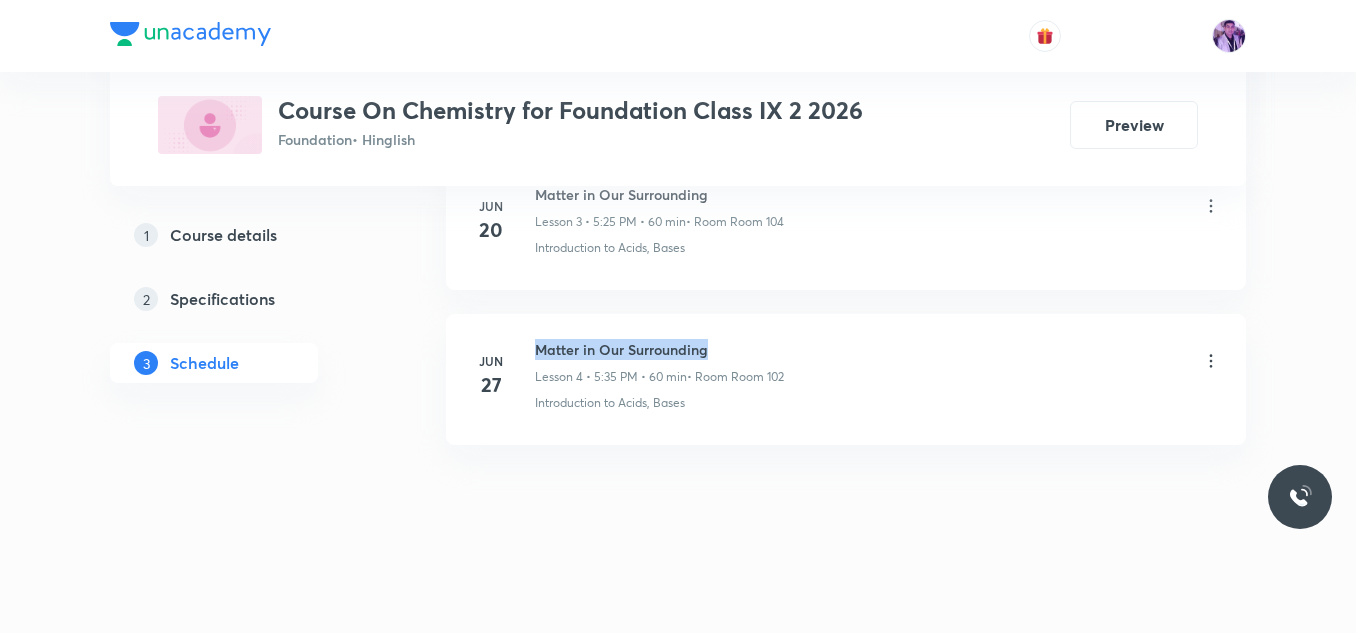 drag, startPoint x: 541, startPoint y: 350, endPoint x: 736, endPoint y: 334, distance: 195.6553 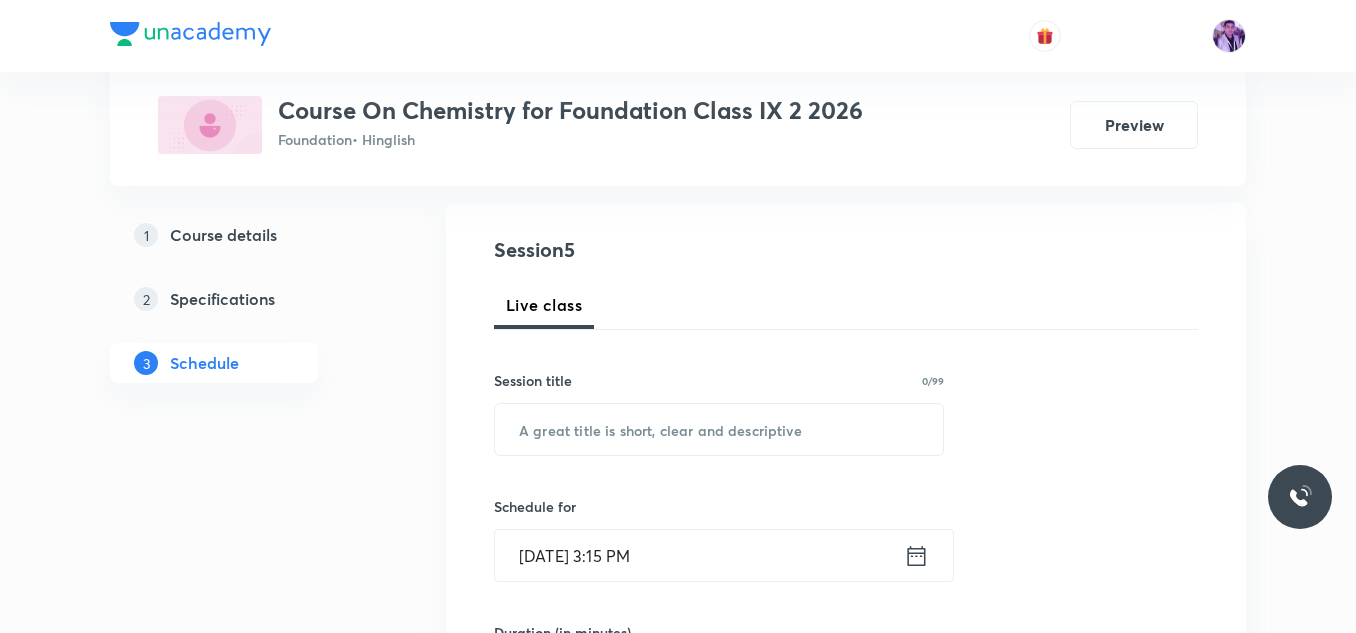 scroll, scrollTop: 0, scrollLeft: 0, axis: both 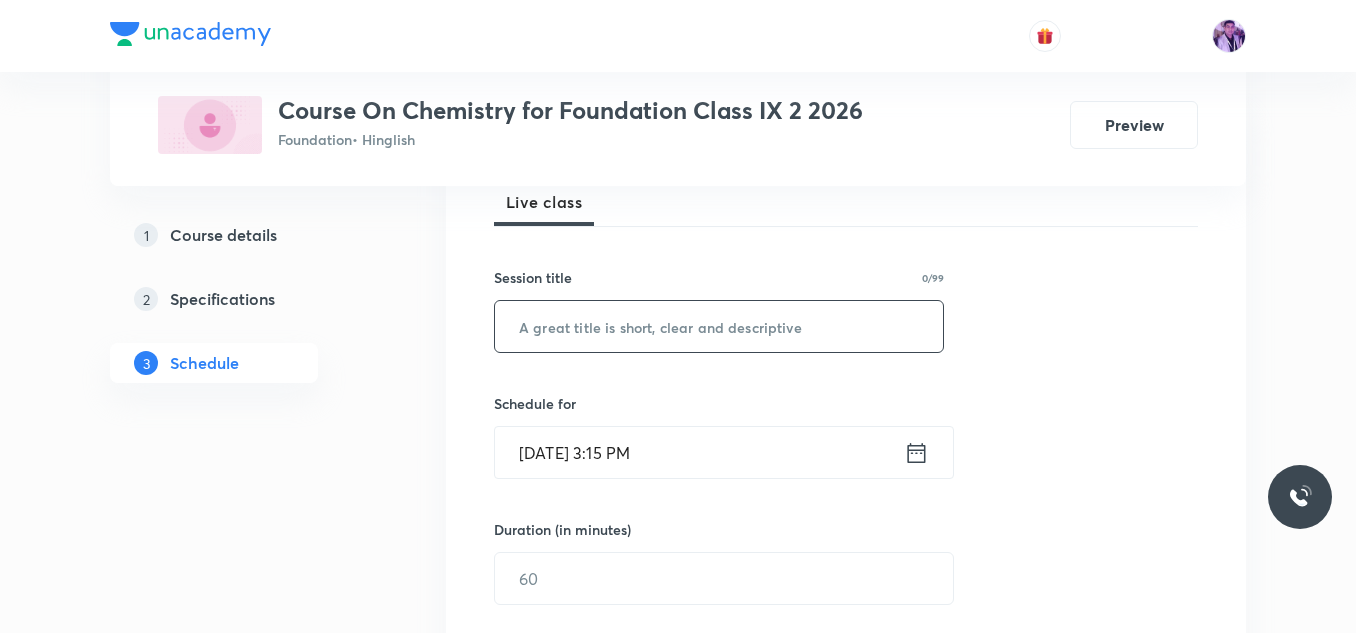 click at bounding box center (719, 326) 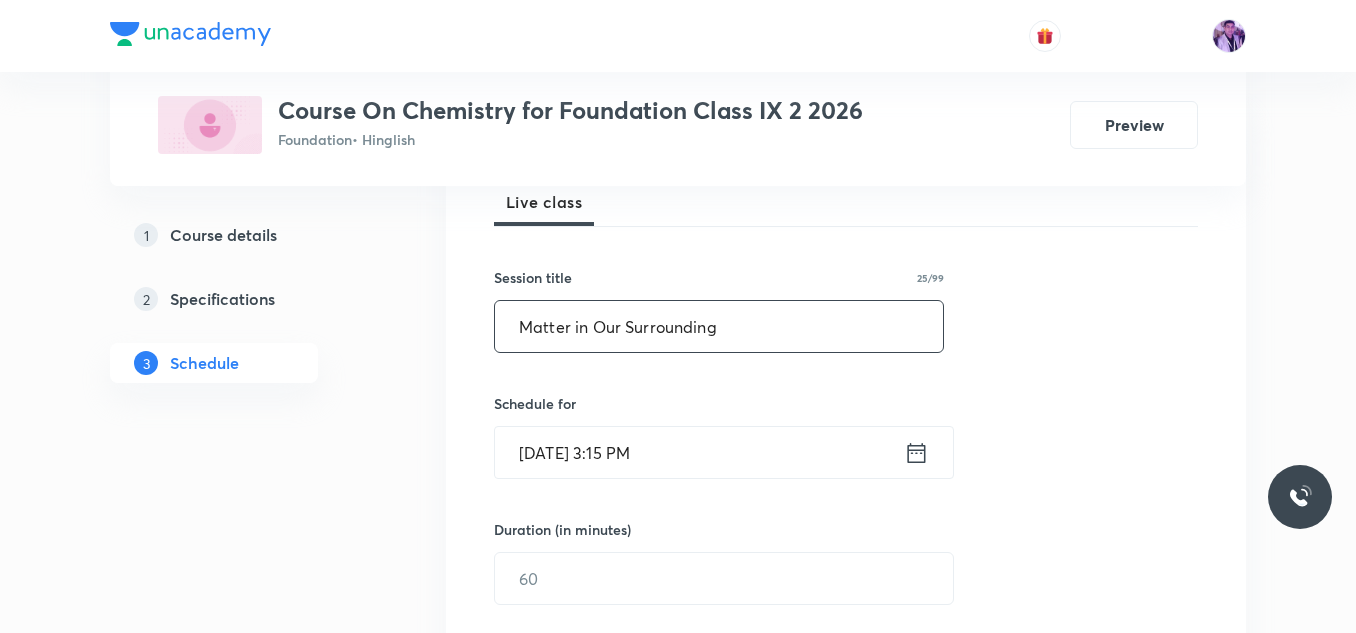 type on "Matter in Our Surrounding" 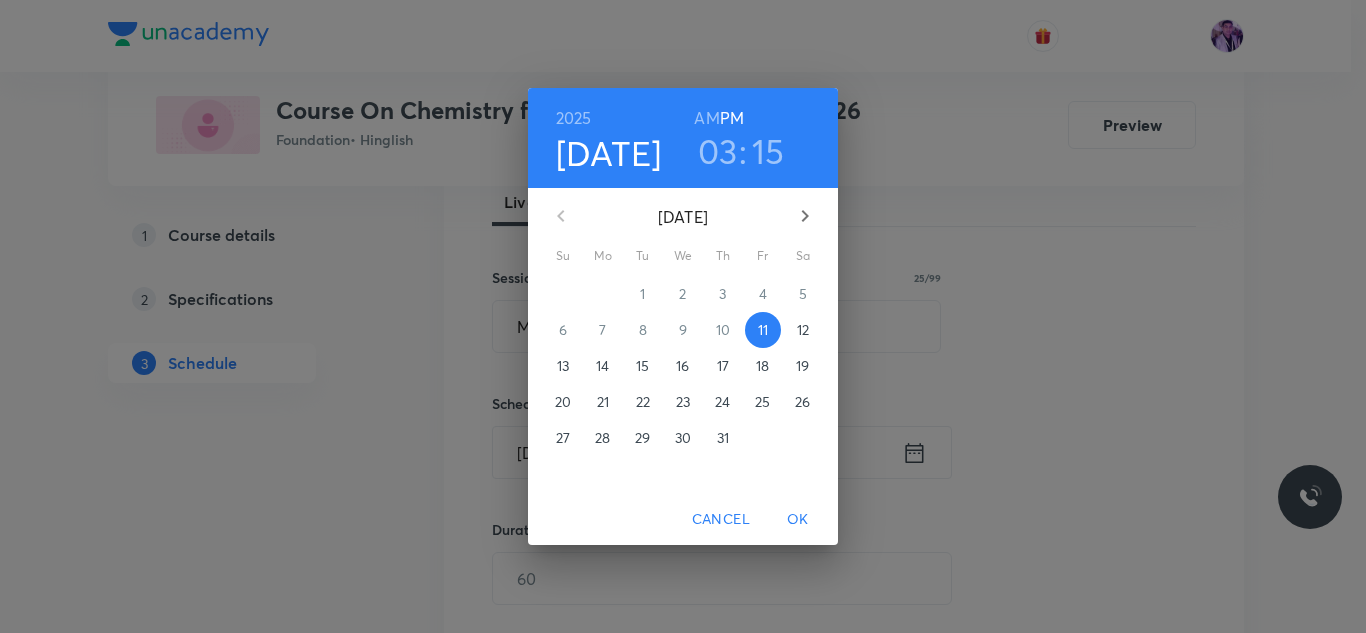 click on "03" at bounding box center (718, 151) 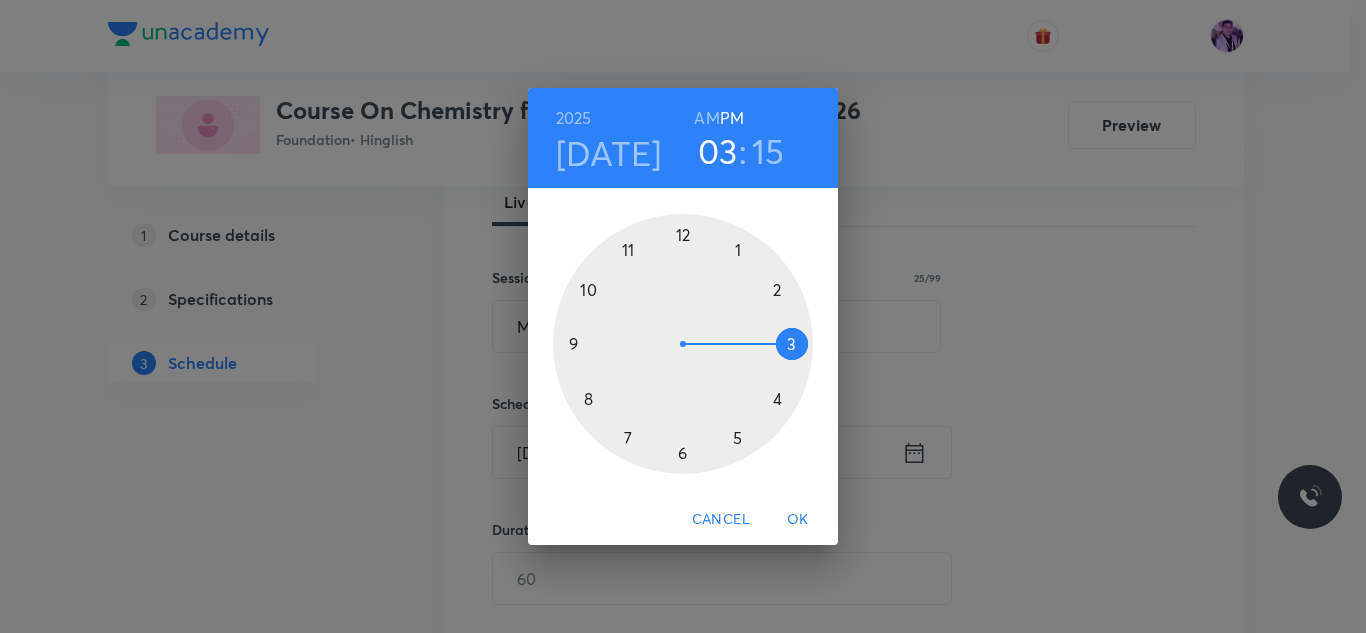 click at bounding box center (683, 344) 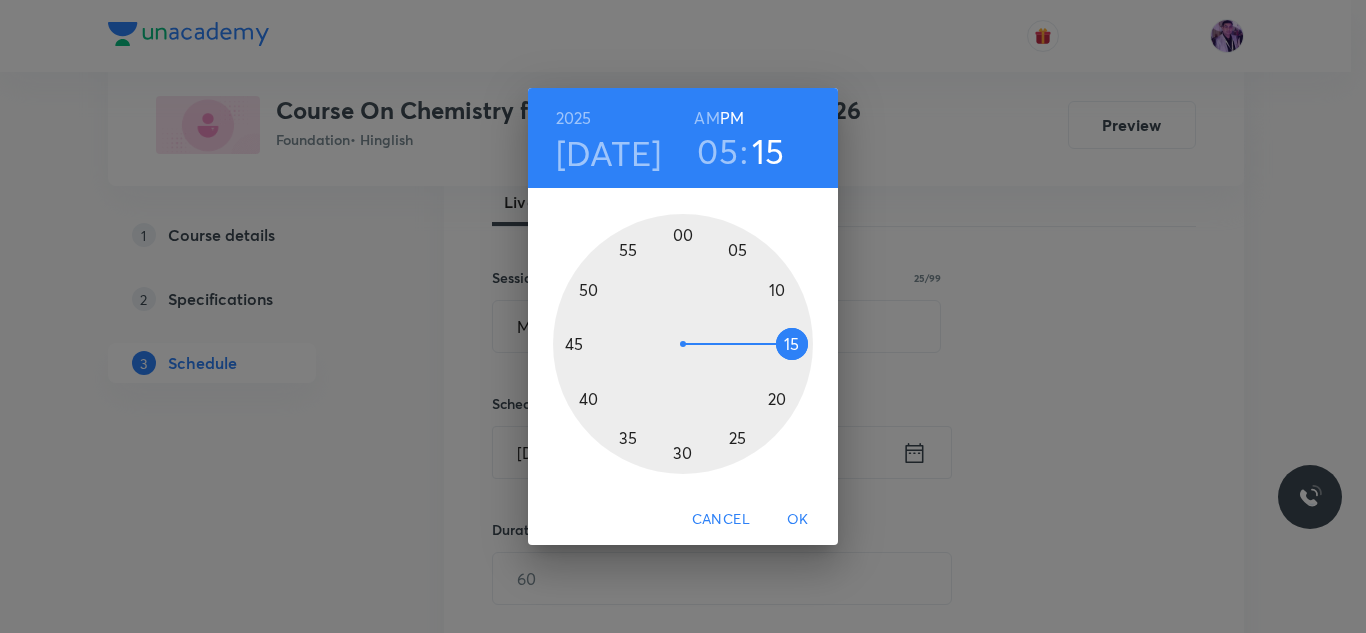 click at bounding box center [683, 344] 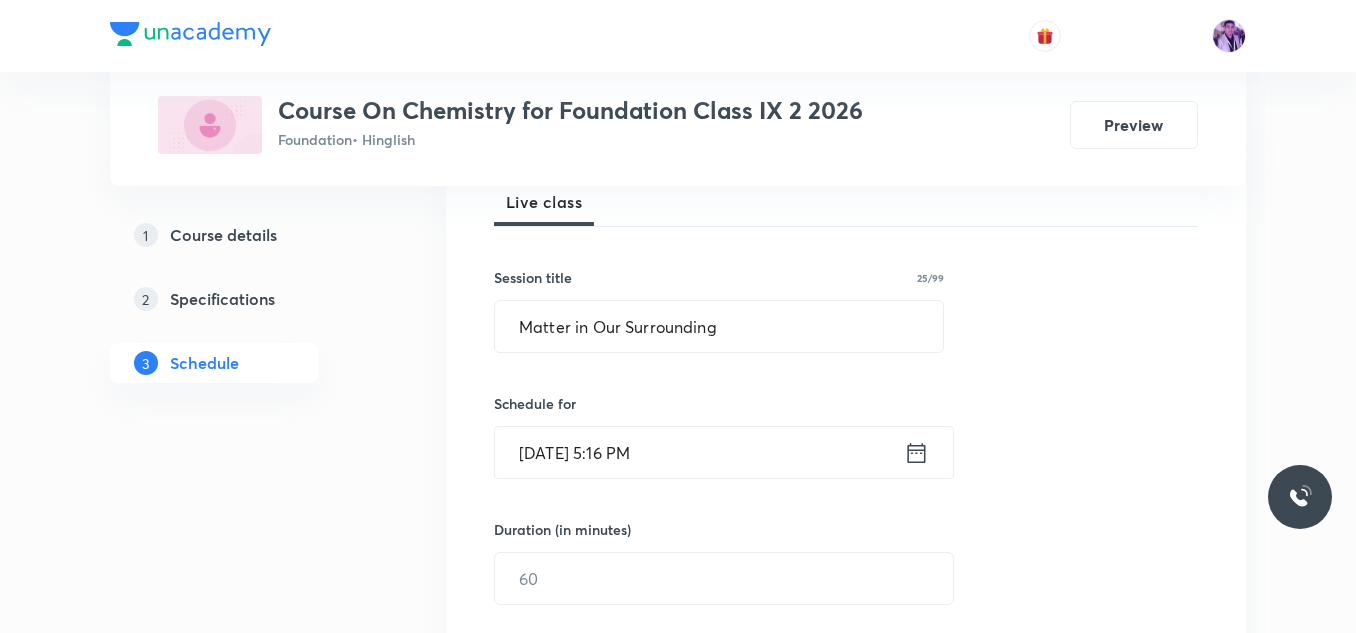 click on "Jul 11, 2025, 5:16 PM" at bounding box center [699, 452] 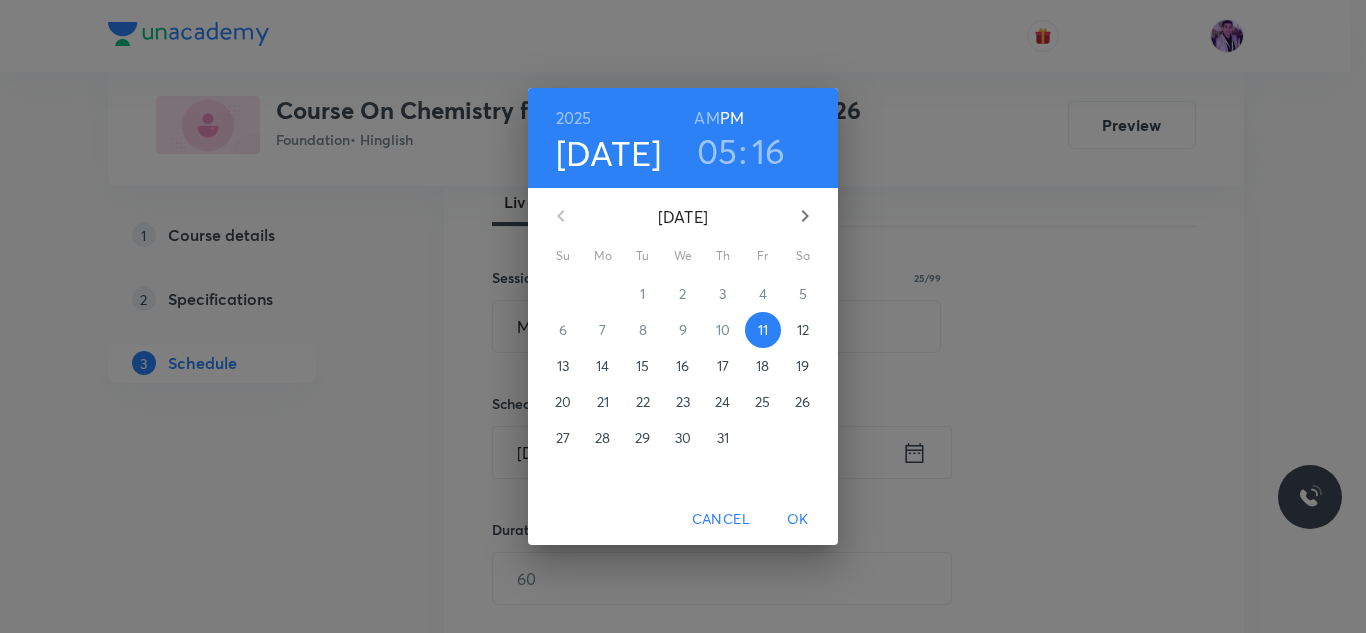 click on "05" at bounding box center (717, 151) 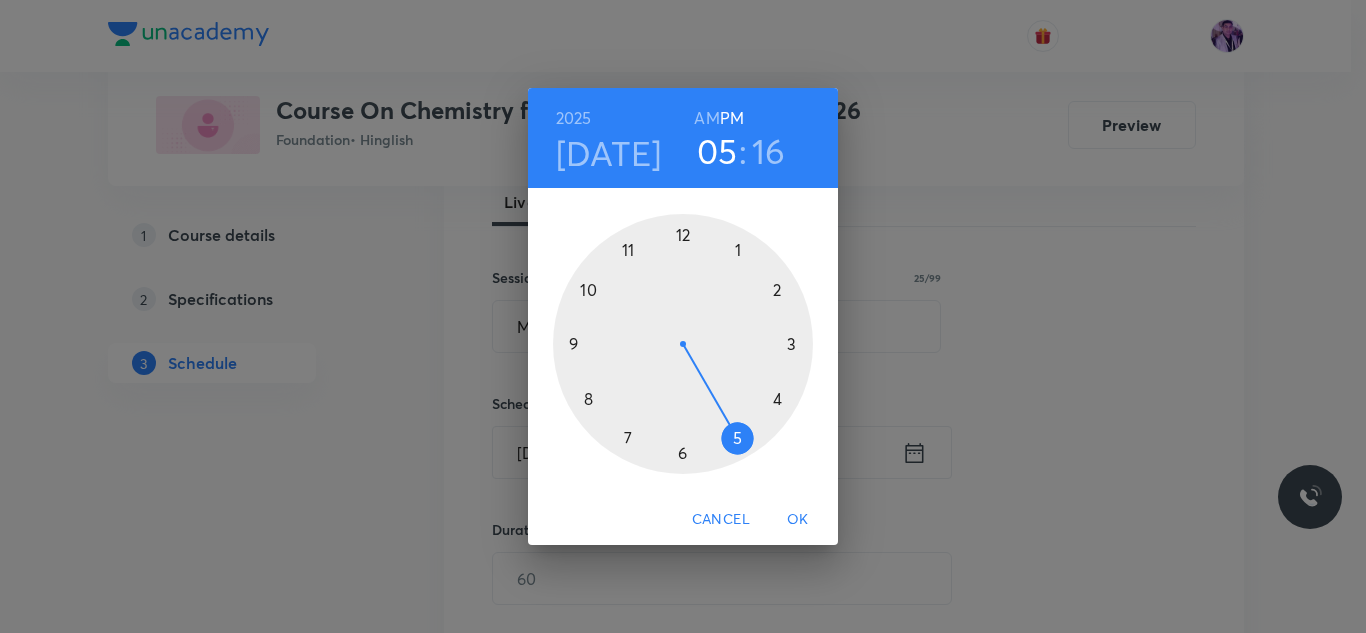 click at bounding box center (683, 344) 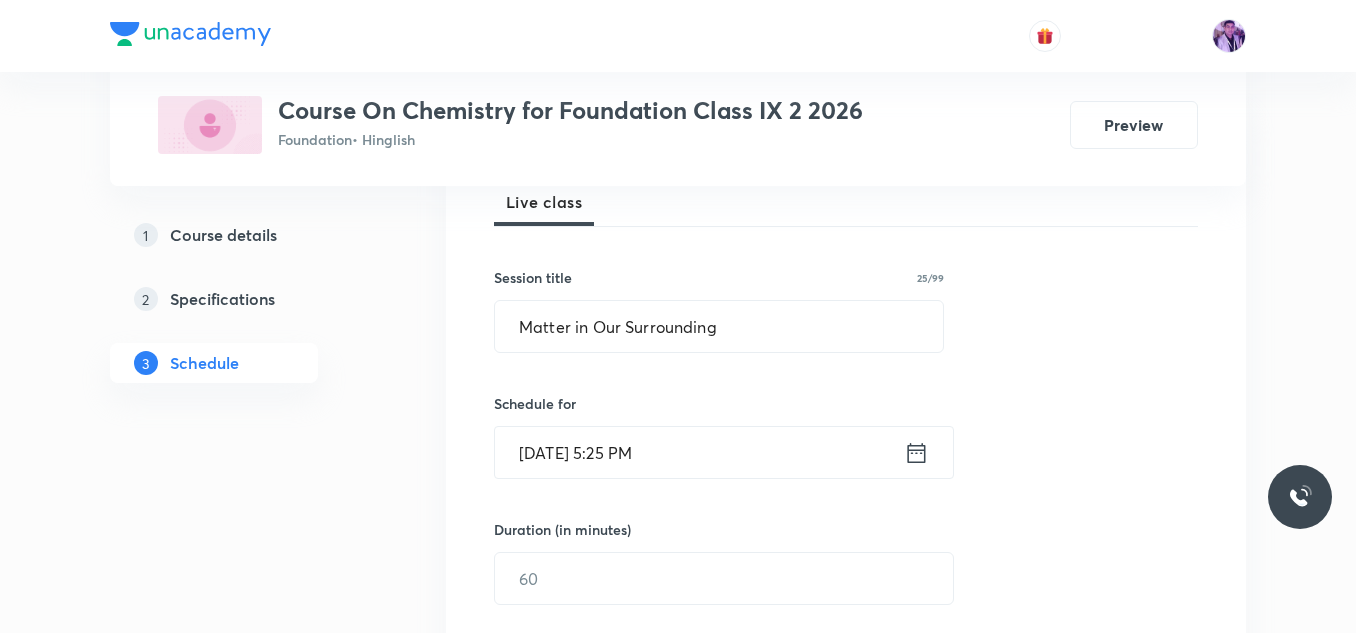 click on "Jul 11, 2025, 5:25 PM" at bounding box center (699, 452) 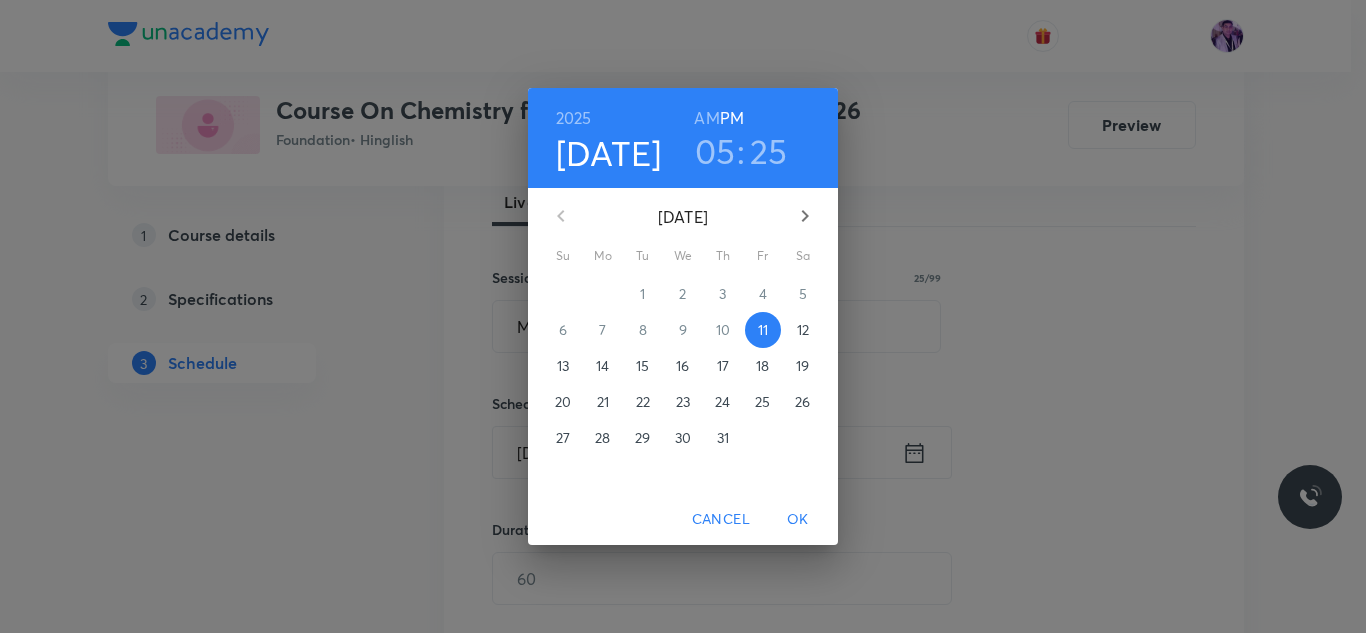 click on "25" at bounding box center (769, 151) 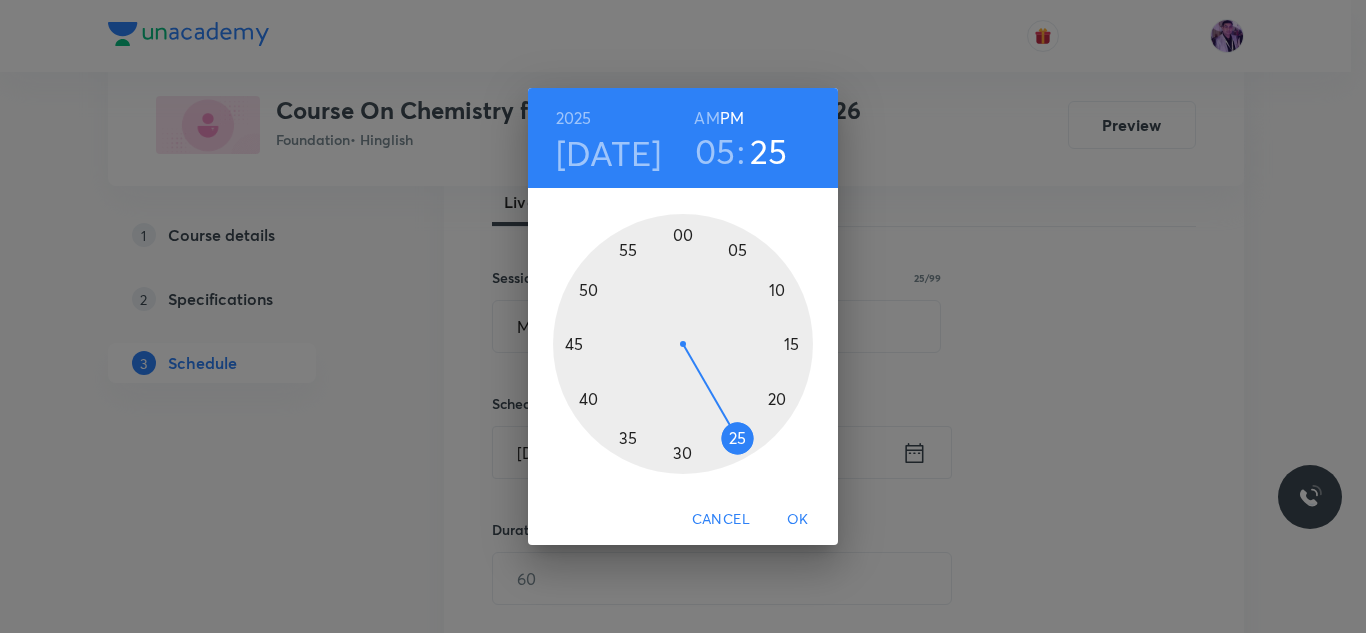 click at bounding box center [683, 344] 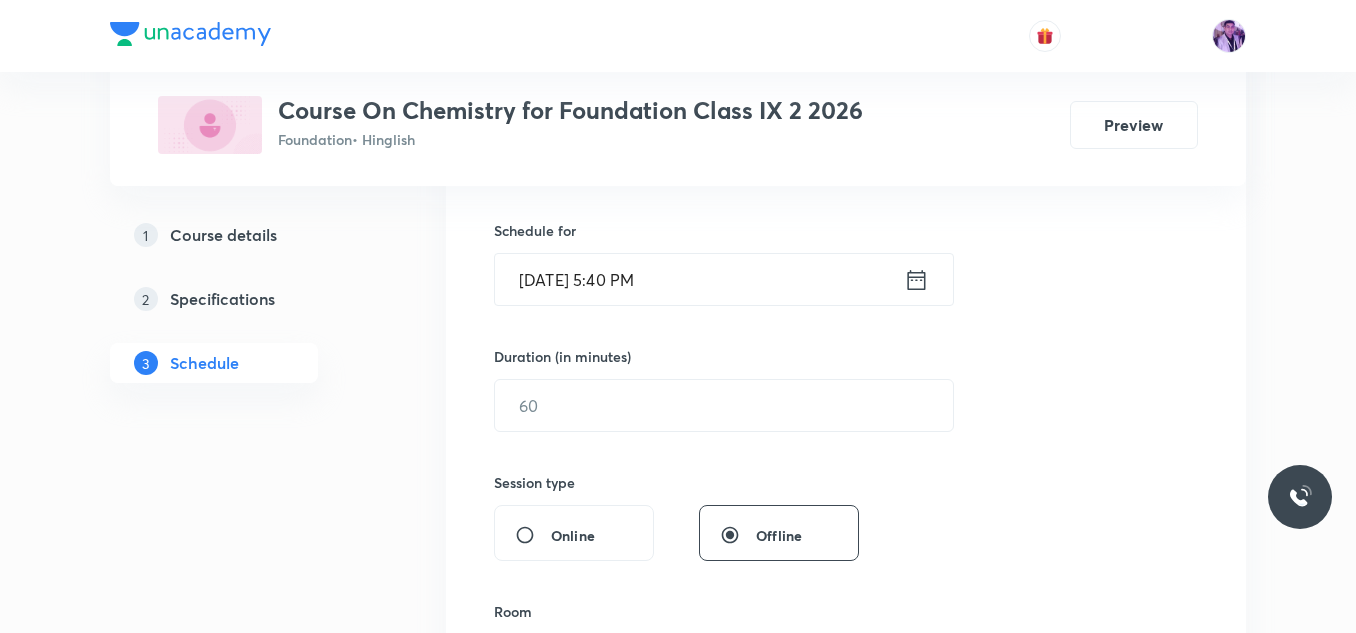 scroll, scrollTop: 500, scrollLeft: 0, axis: vertical 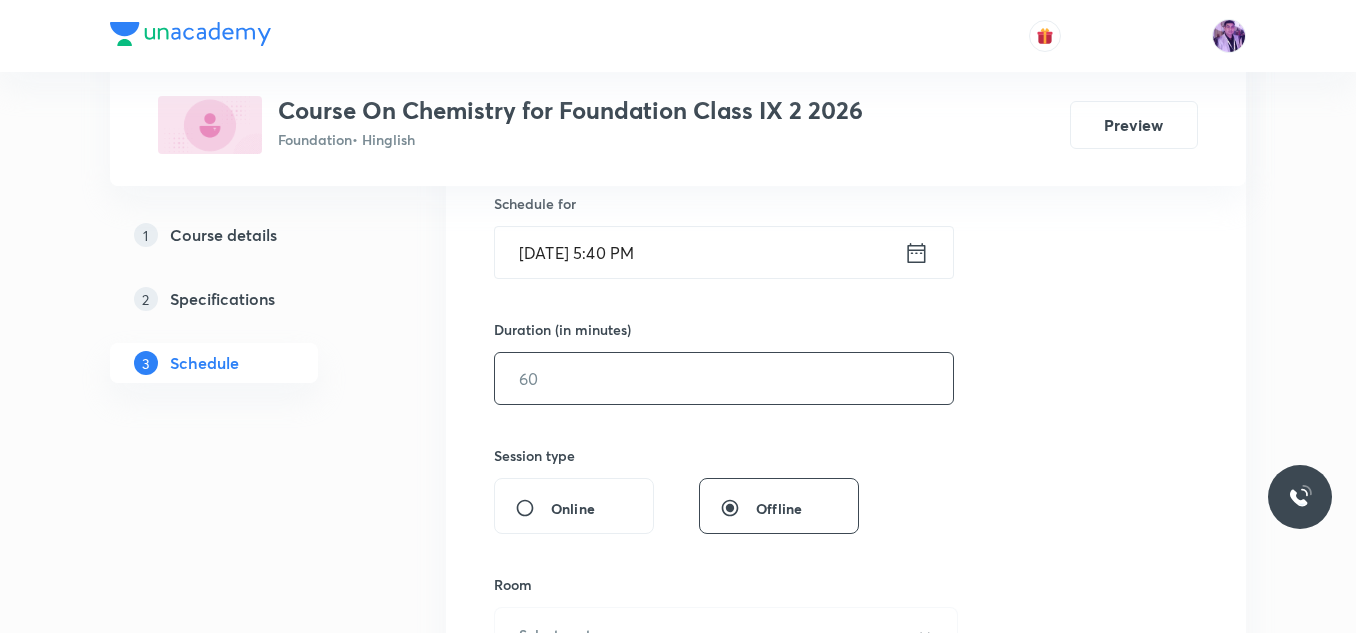 click at bounding box center [724, 378] 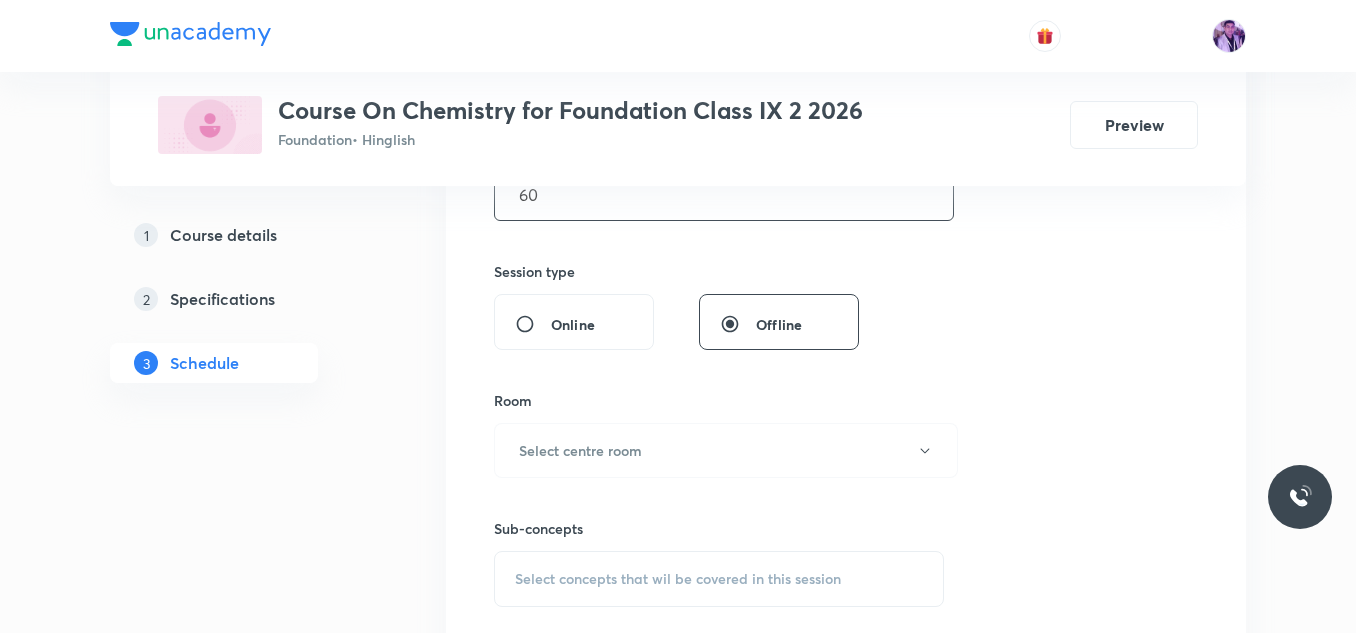 scroll, scrollTop: 700, scrollLeft: 0, axis: vertical 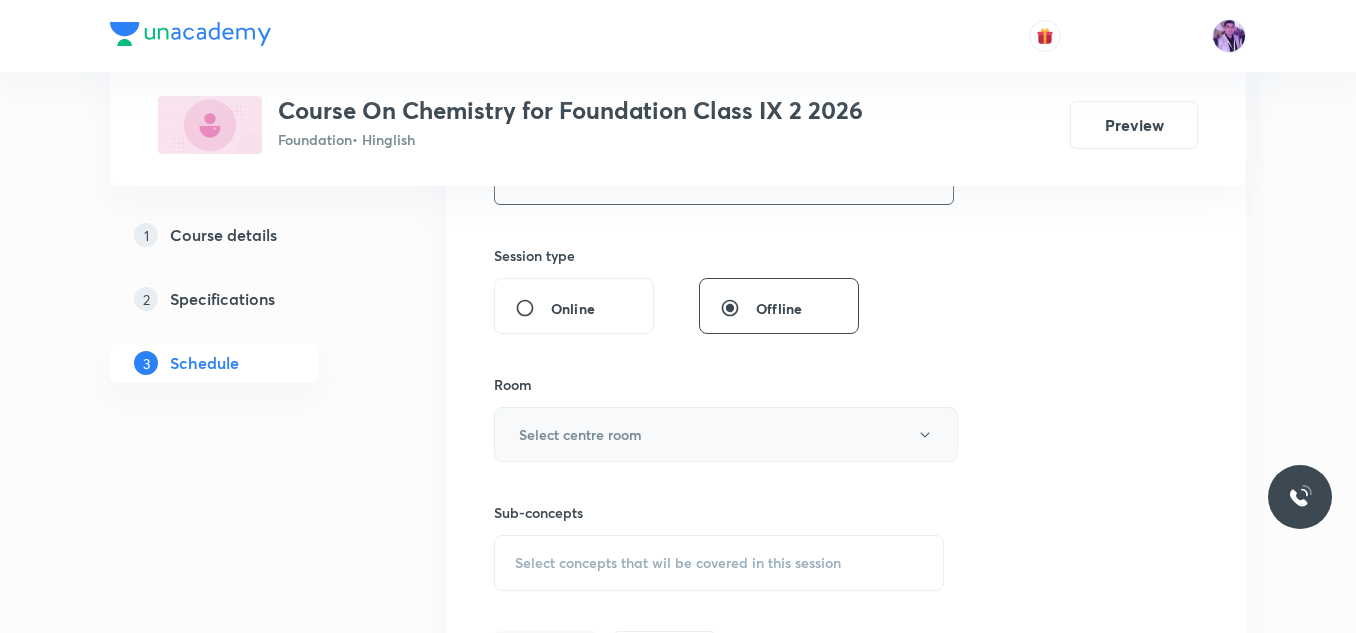 type on "60" 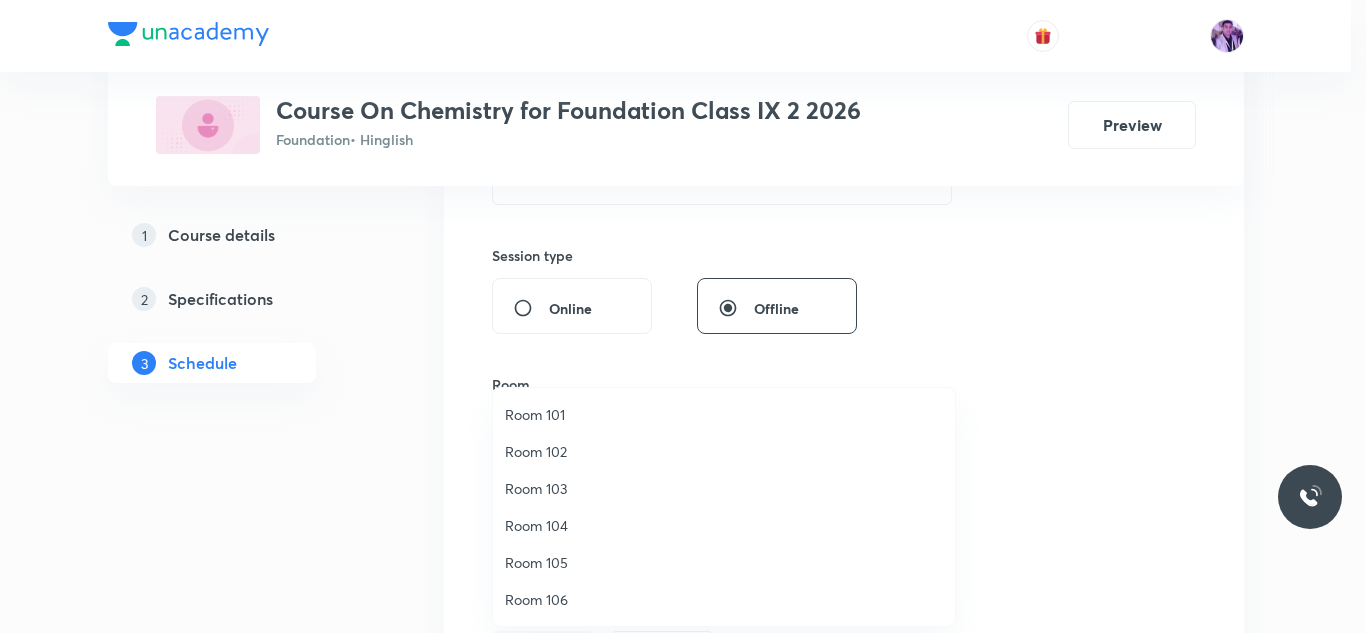 click on "Room 102" at bounding box center (724, 451) 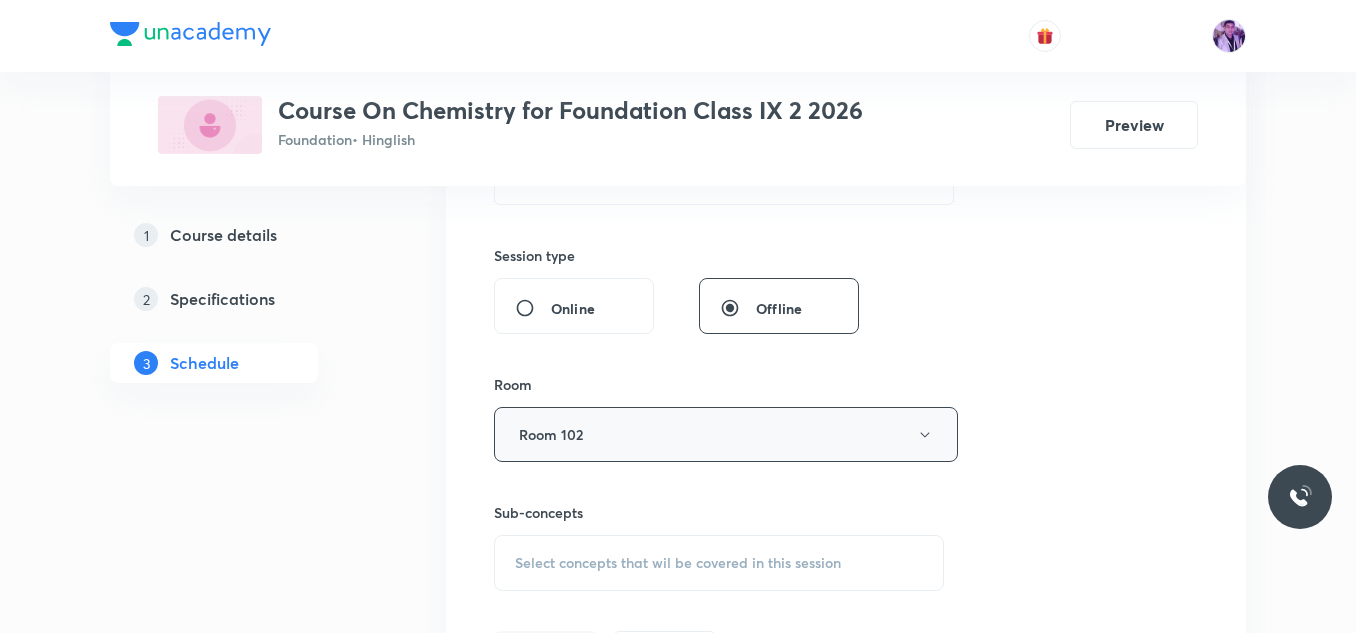 click on "Room 102" at bounding box center [726, 434] 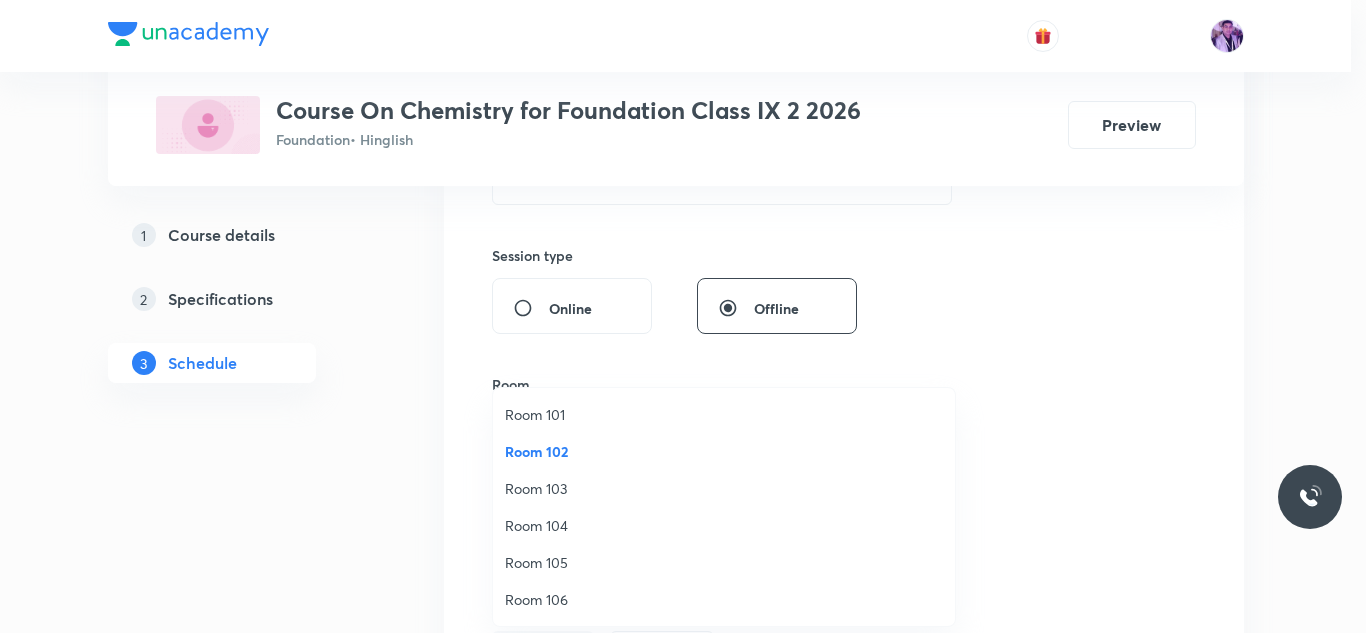 click on "Room 102" at bounding box center [724, 451] 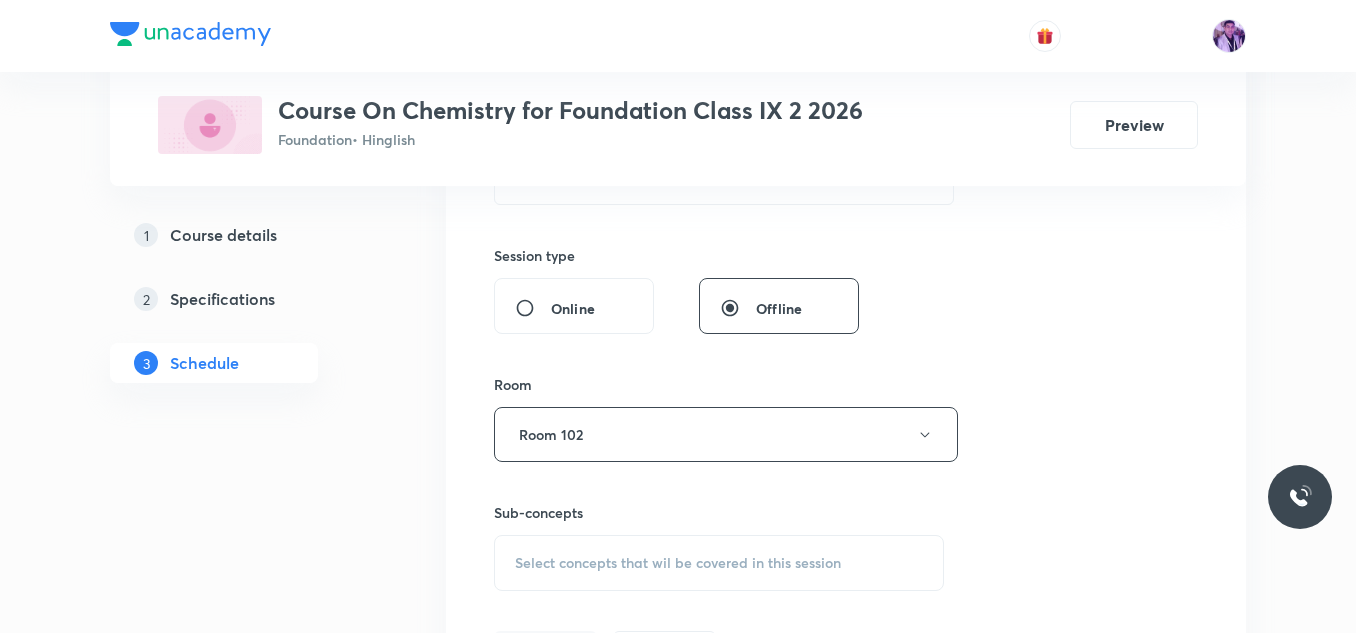 click on "Select concepts that wil be covered in this session" at bounding box center [678, 563] 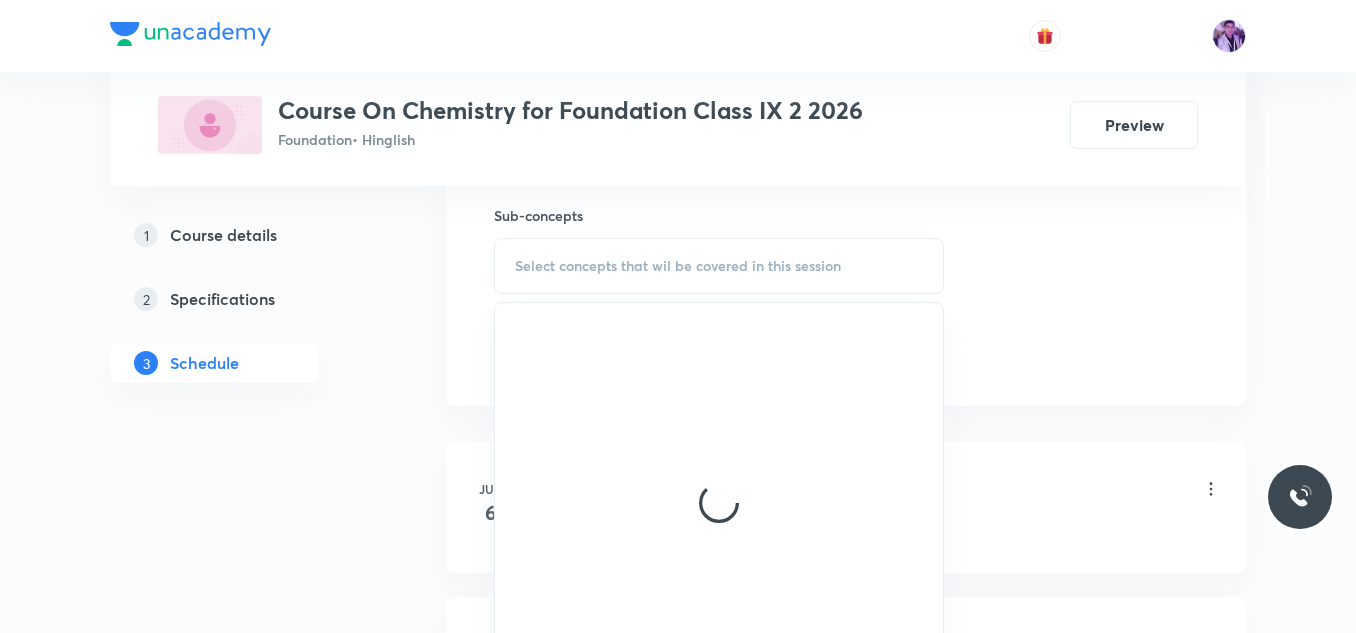 scroll, scrollTop: 1000, scrollLeft: 0, axis: vertical 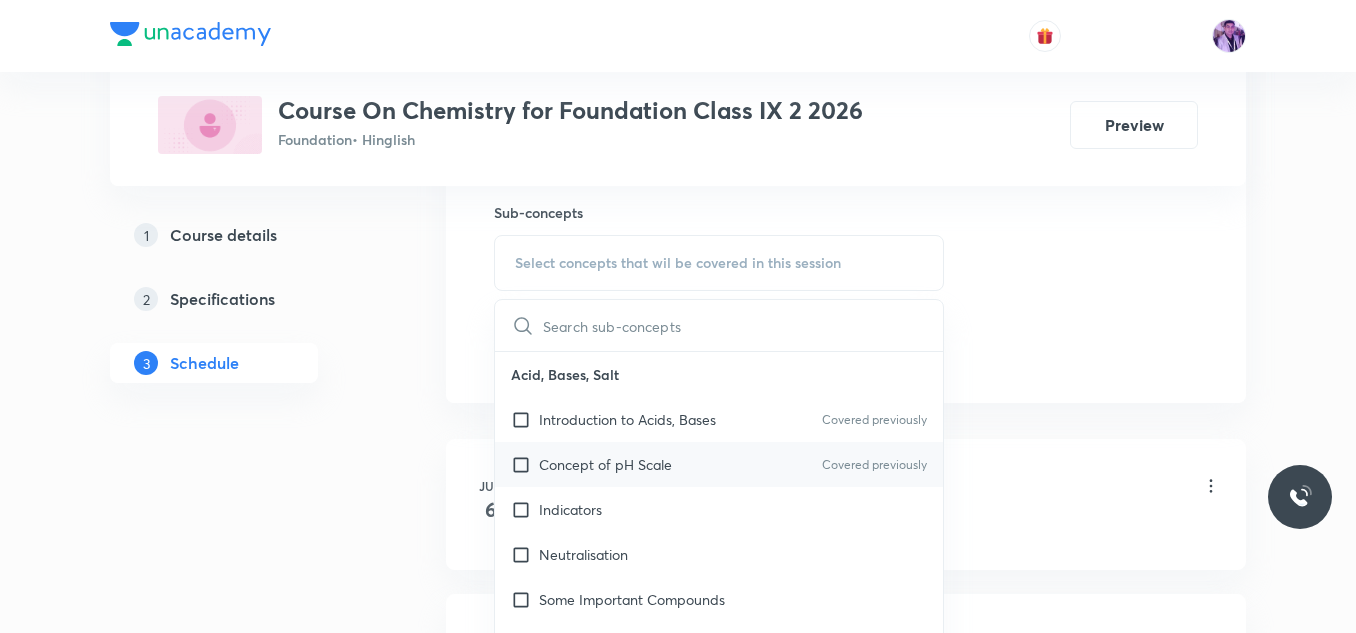 click on "Concept of pH Scale" at bounding box center [605, 464] 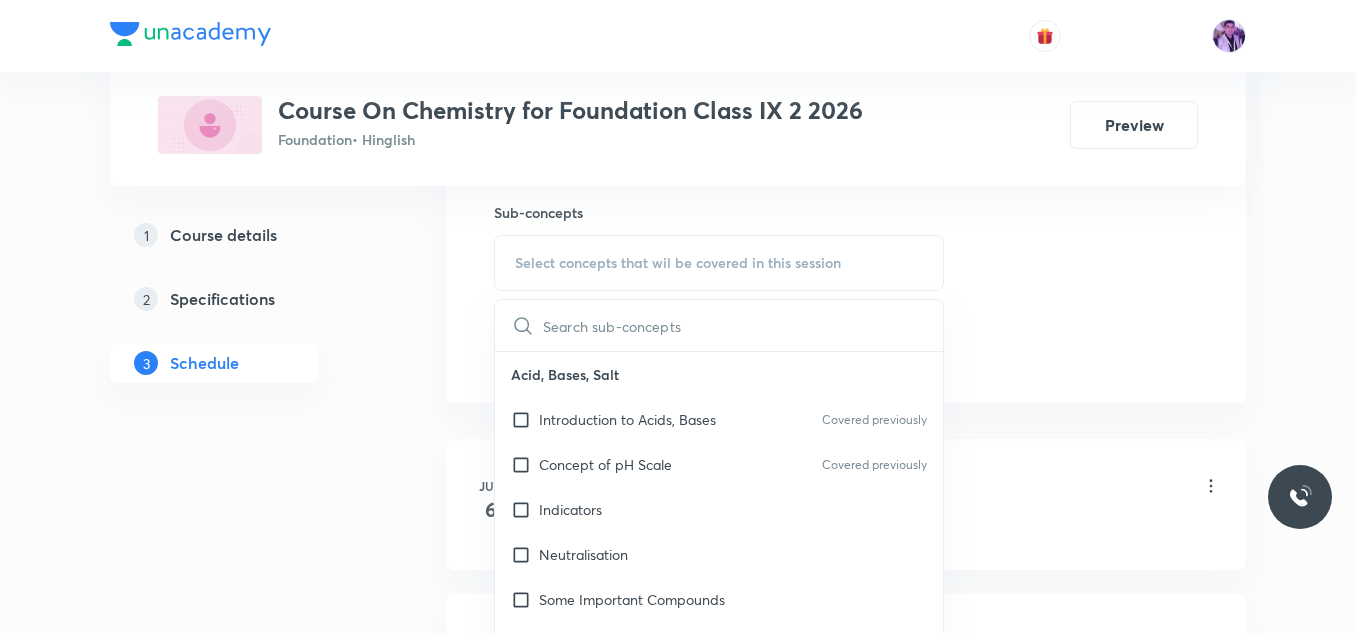 checkbox on "true" 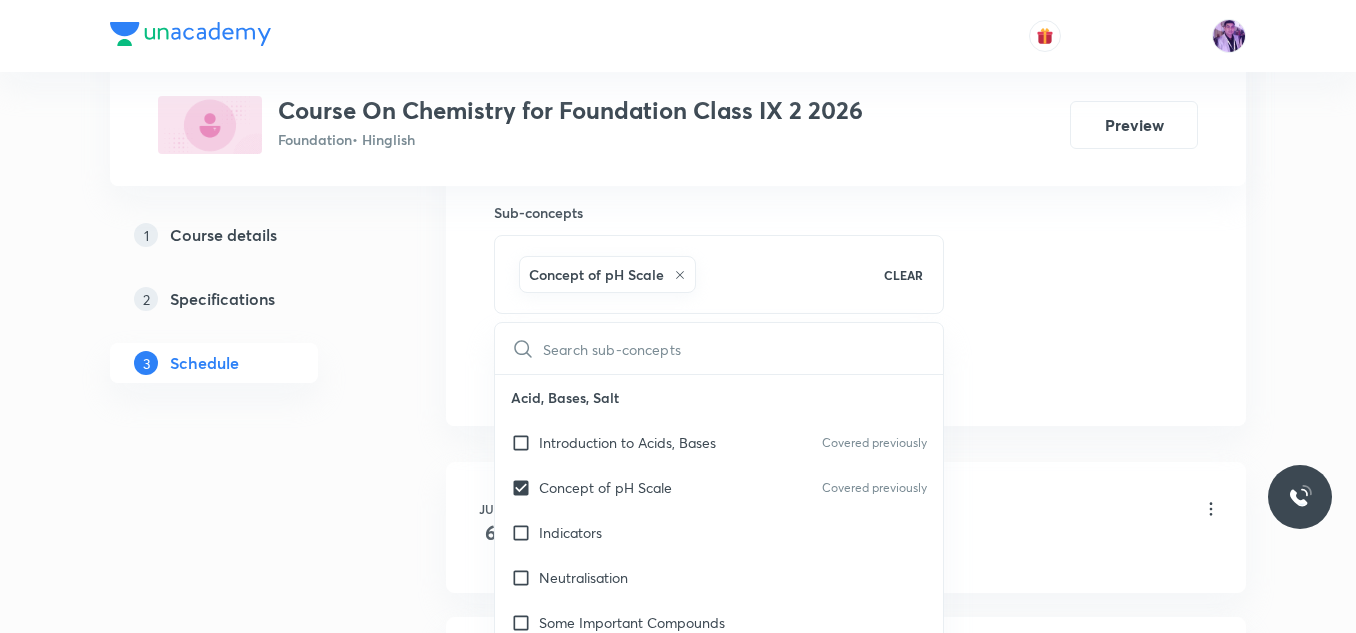 click on "Plus Courses Course On Chemistry for Foundation Class IX 2 2026 Foundation  • Hinglish Preview 1 Course details 2 Specifications 3 Schedule Schedule 4  classes Session  5 Live class Session title 25/99 Matter in Our Surrounding ​ Schedule for Jul 11, 2025, 5:40 PM ​ Duration (in minutes) 60 ​   Session type Online Offline Room Room 102 Sub-concepts Concept of pH Scale CLEAR ​ Acid, Bases, Salt Introduction to Acids, Bases Covered previously Concept of pH Scale Covered previously Indicators Neutralisation Some Important Compounds Chemical Properties of Acids and Bases Periodic Classification Periodic Classification of Elements : Need for Classification Early Attempts at Classification of Elements Dobereiner’s Triads & Newland’s Law of Octaves Mendeleev’s Periodic Table Modern Periodic Table Trends in Periodic Table Electronic Configuration With Respect to Noble Gases Metals and Non Metals Metals and Non-metals Properties of Metals and Non-metals Reactivity Series Basic Metallurgical Processes 6" at bounding box center [678, 161] 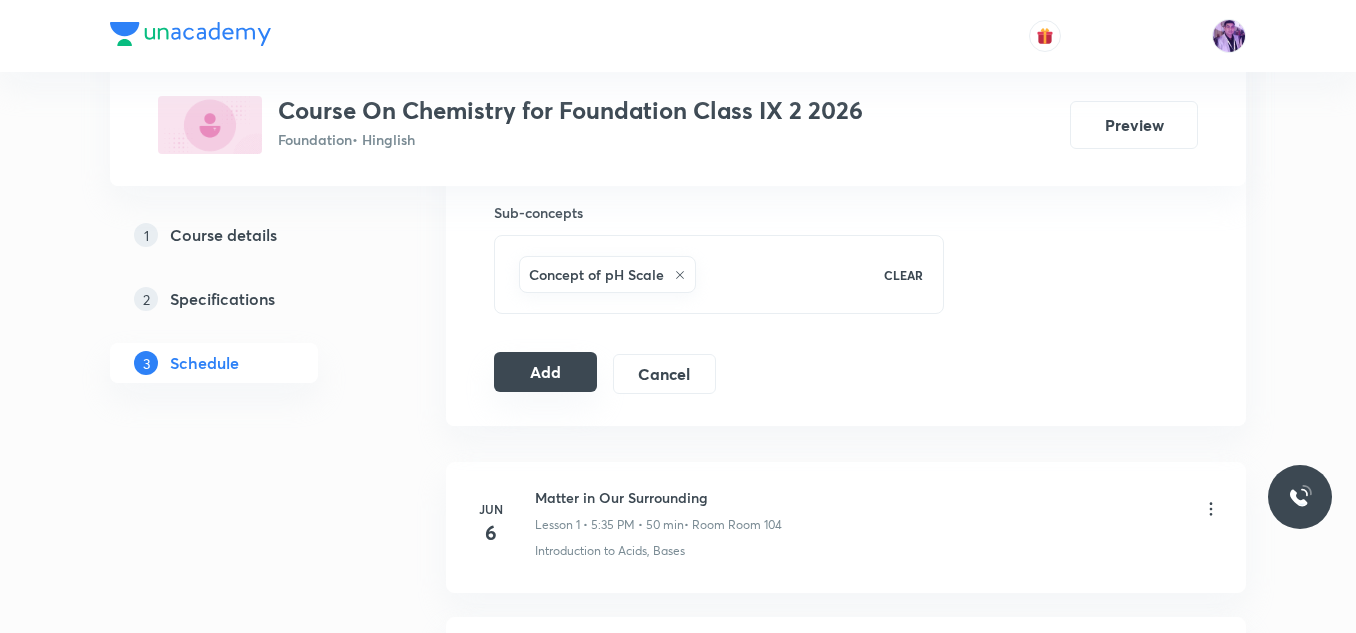 click on "Add" at bounding box center (545, 372) 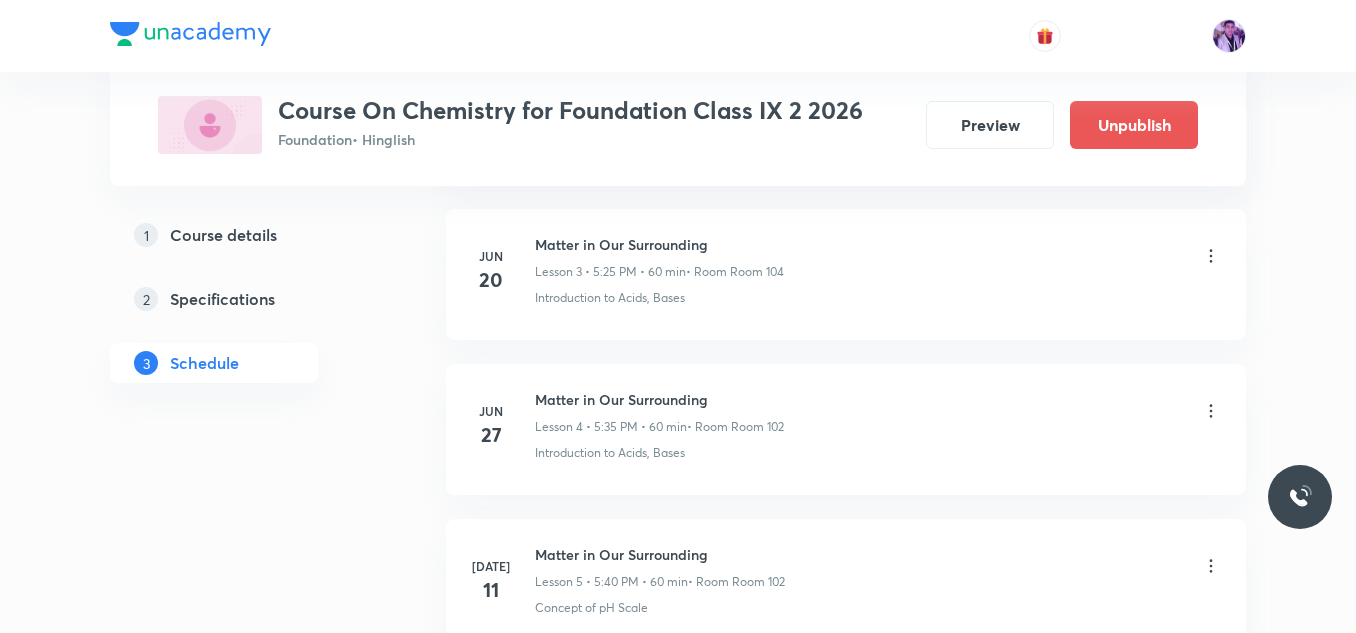 scroll, scrollTop: 826, scrollLeft: 0, axis: vertical 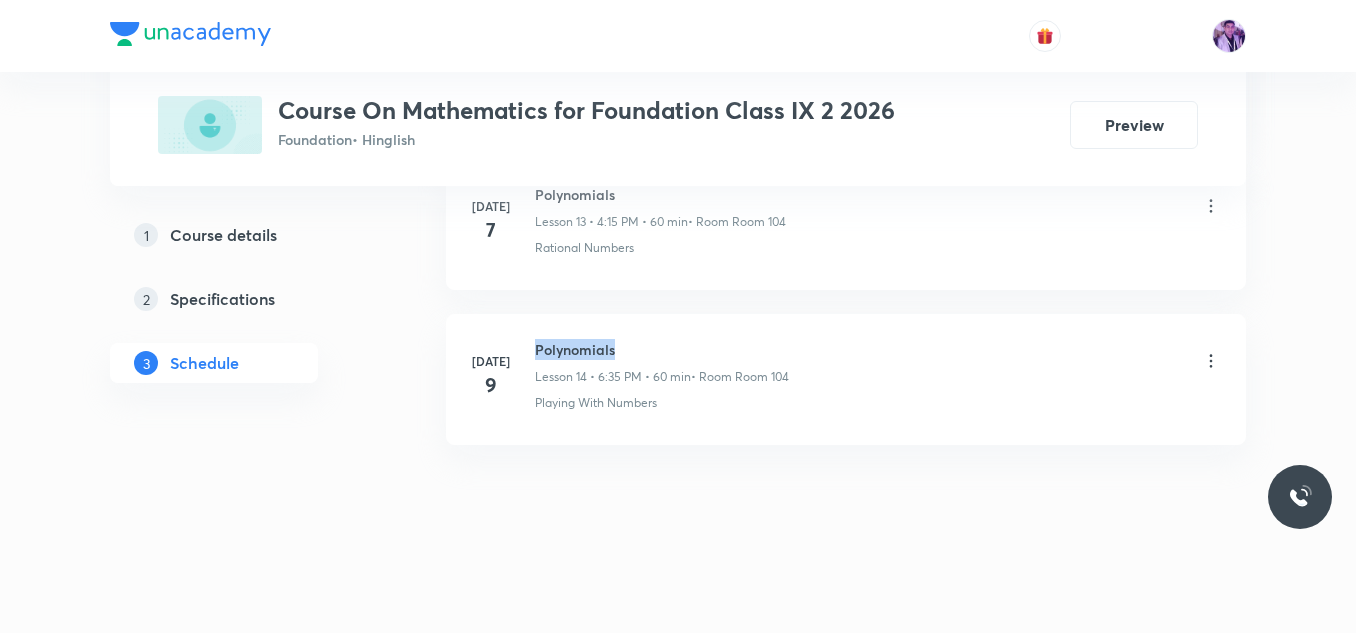 drag, startPoint x: 536, startPoint y: 355, endPoint x: 634, endPoint y: 345, distance: 98.50888 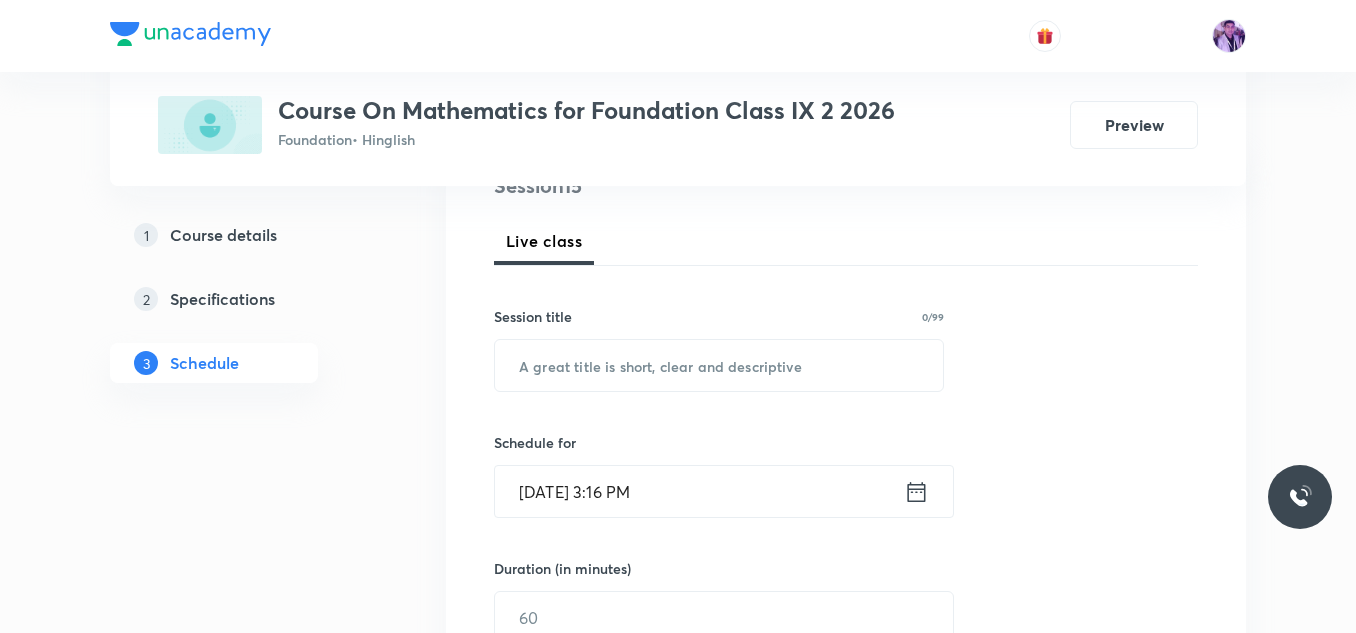 scroll, scrollTop: 309, scrollLeft: 0, axis: vertical 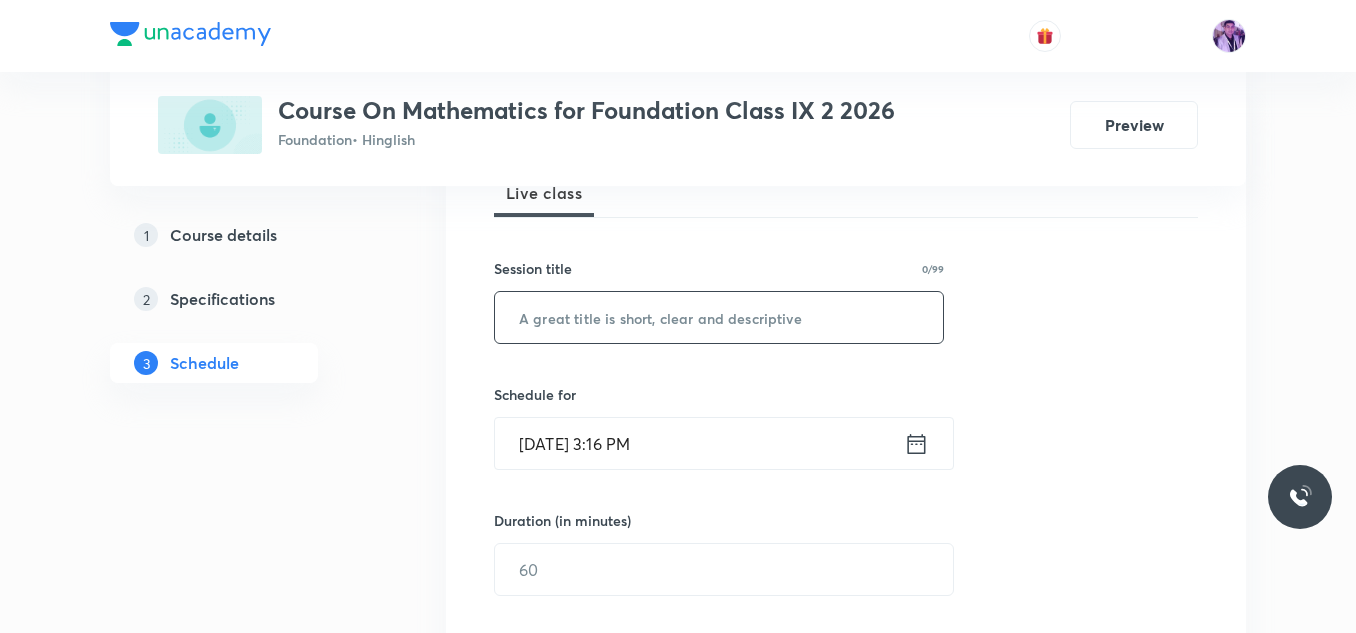 click at bounding box center (719, 317) 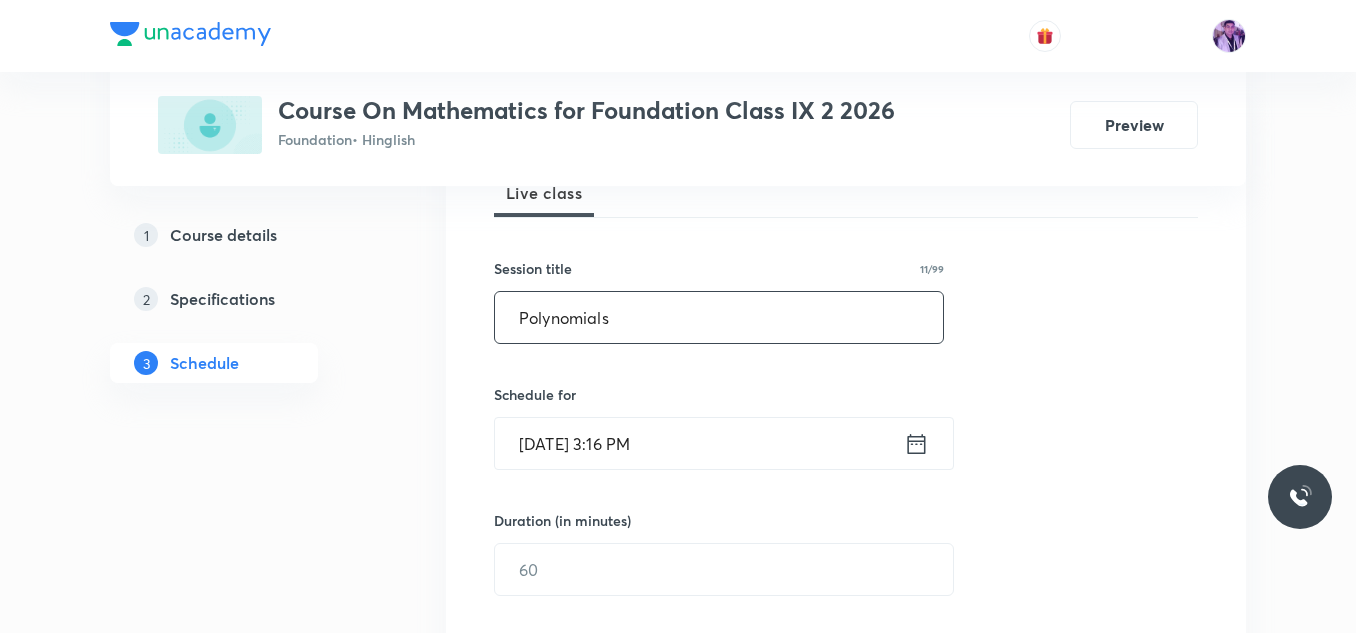 type on "Polynomials" 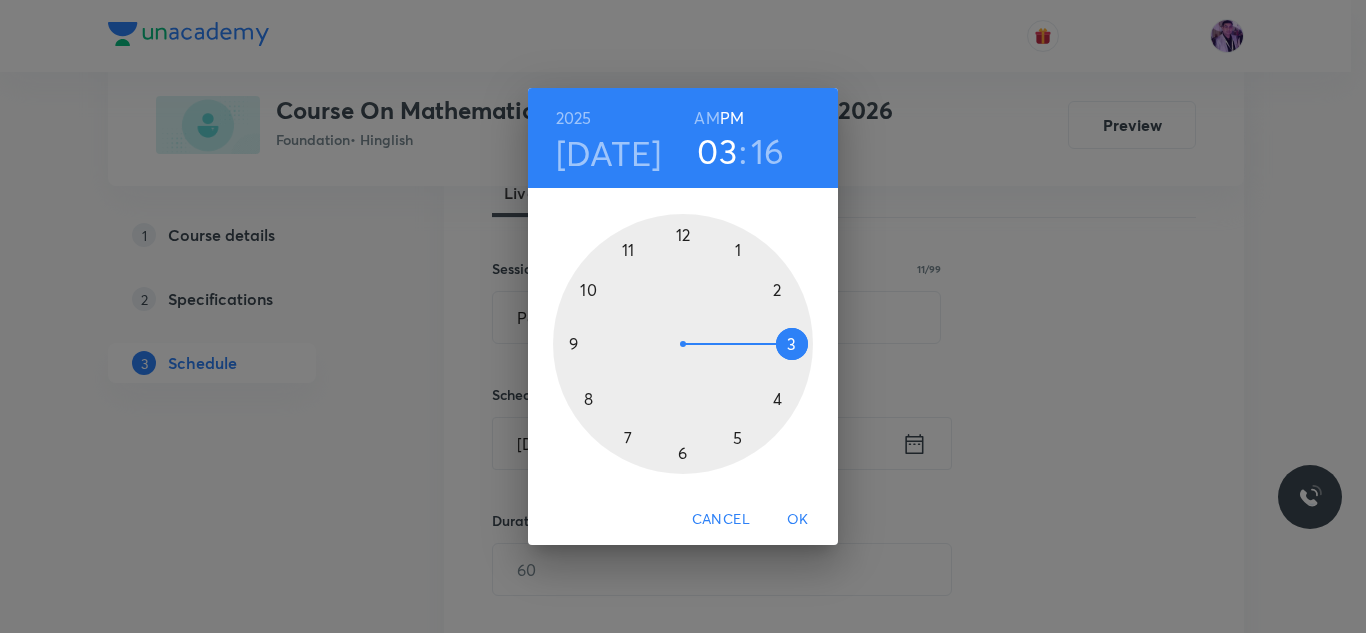 click on "03" at bounding box center (717, 151) 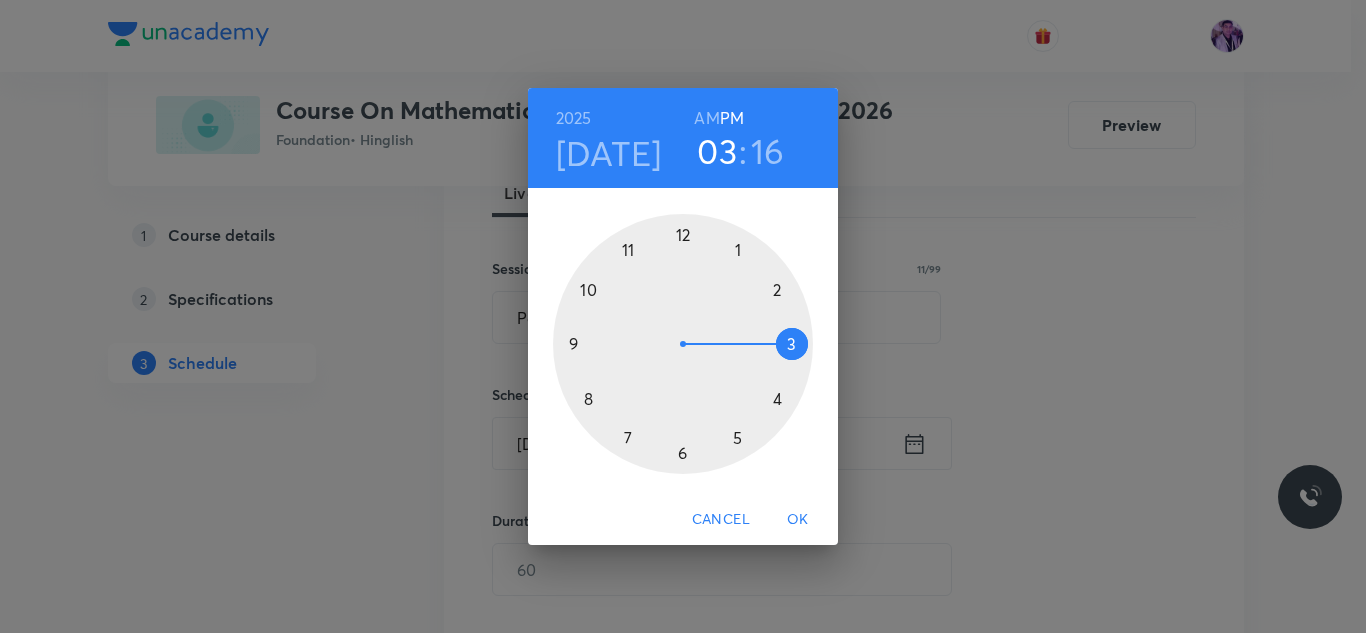 click at bounding box center [683, 344] 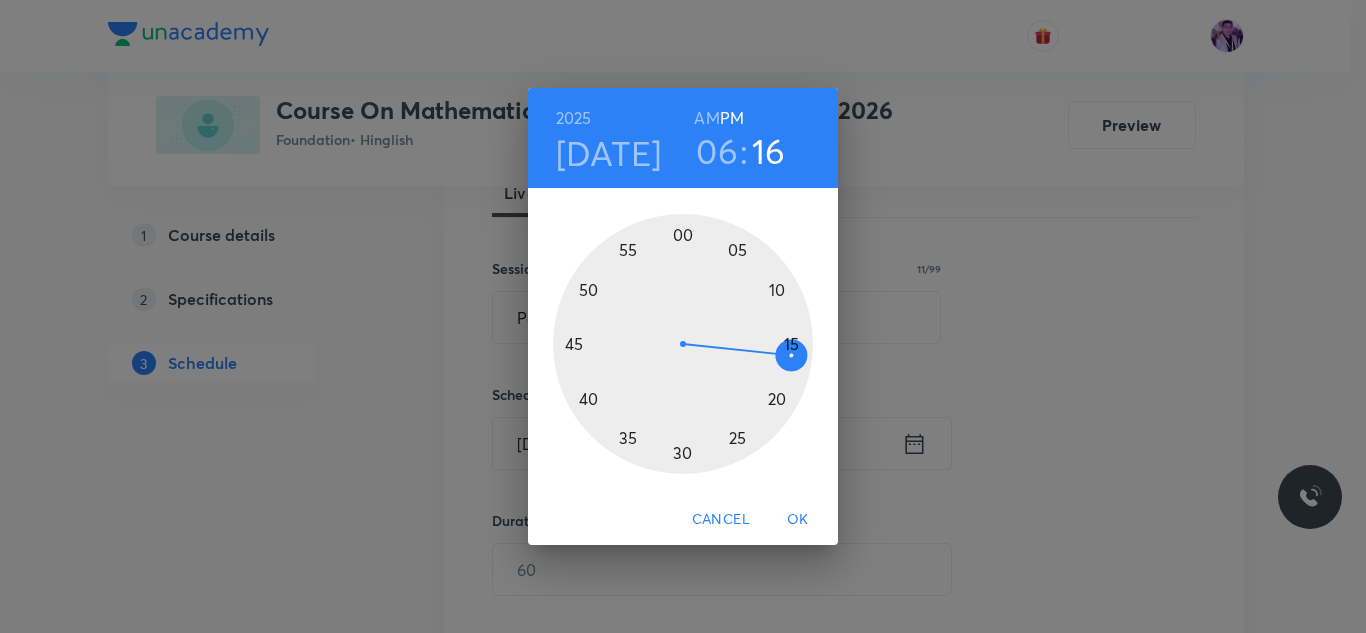 click at bounding box center (683, 344) 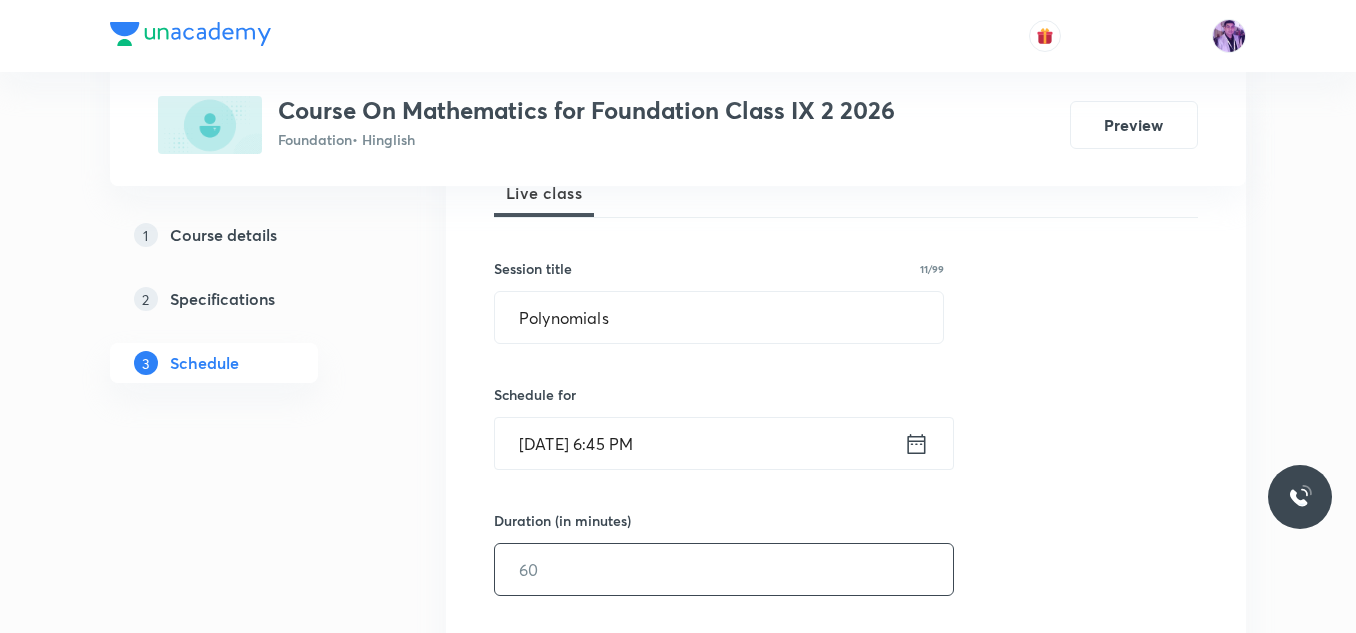 click at bounding box center [724, 569] 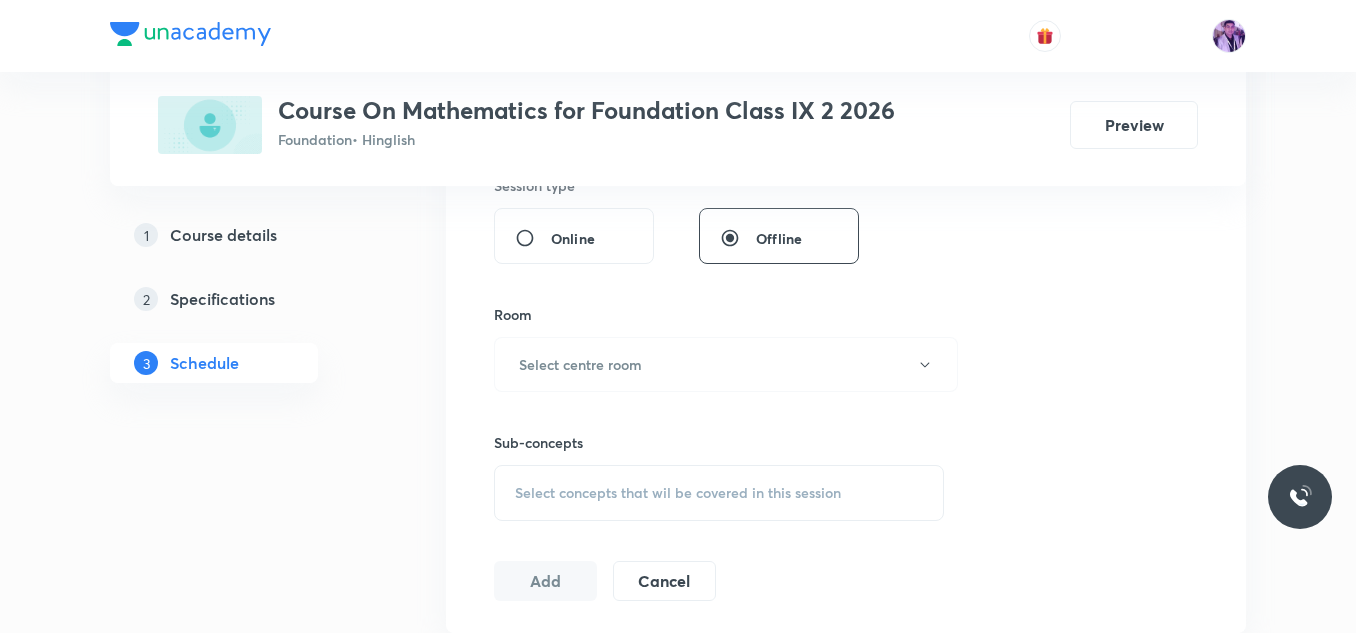 scroll, scrollTop: 809, scrollLeft: 0, axis: vertical 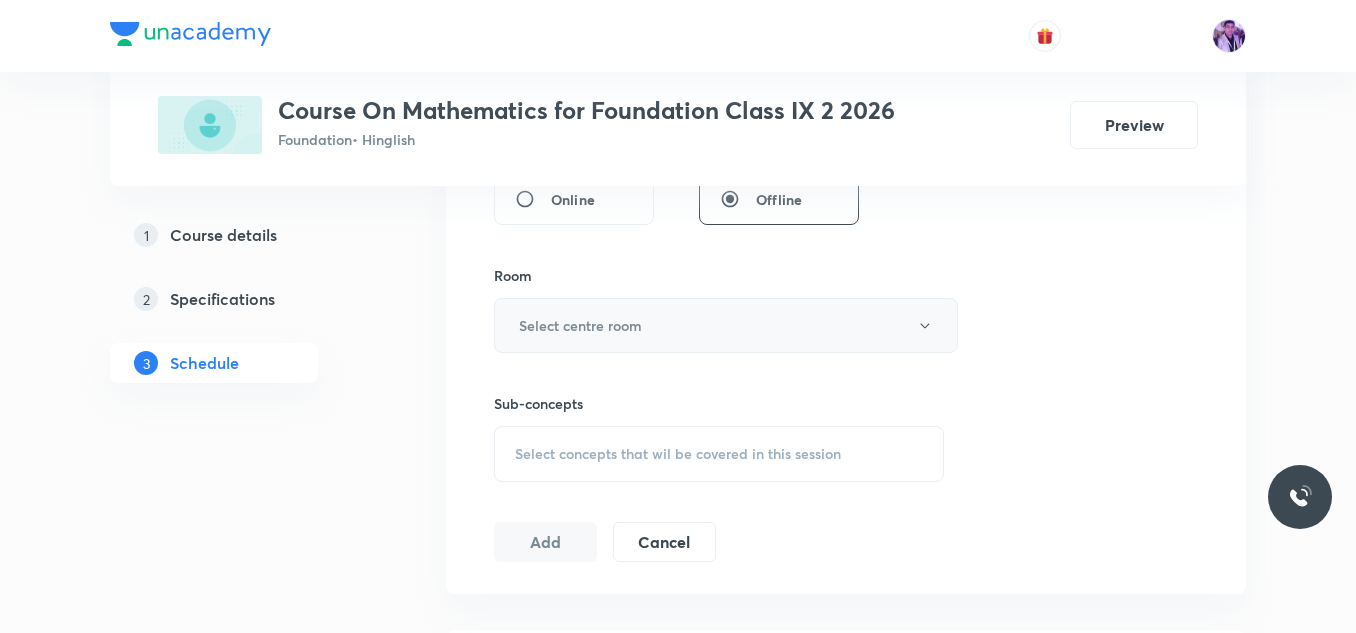 type on "60" 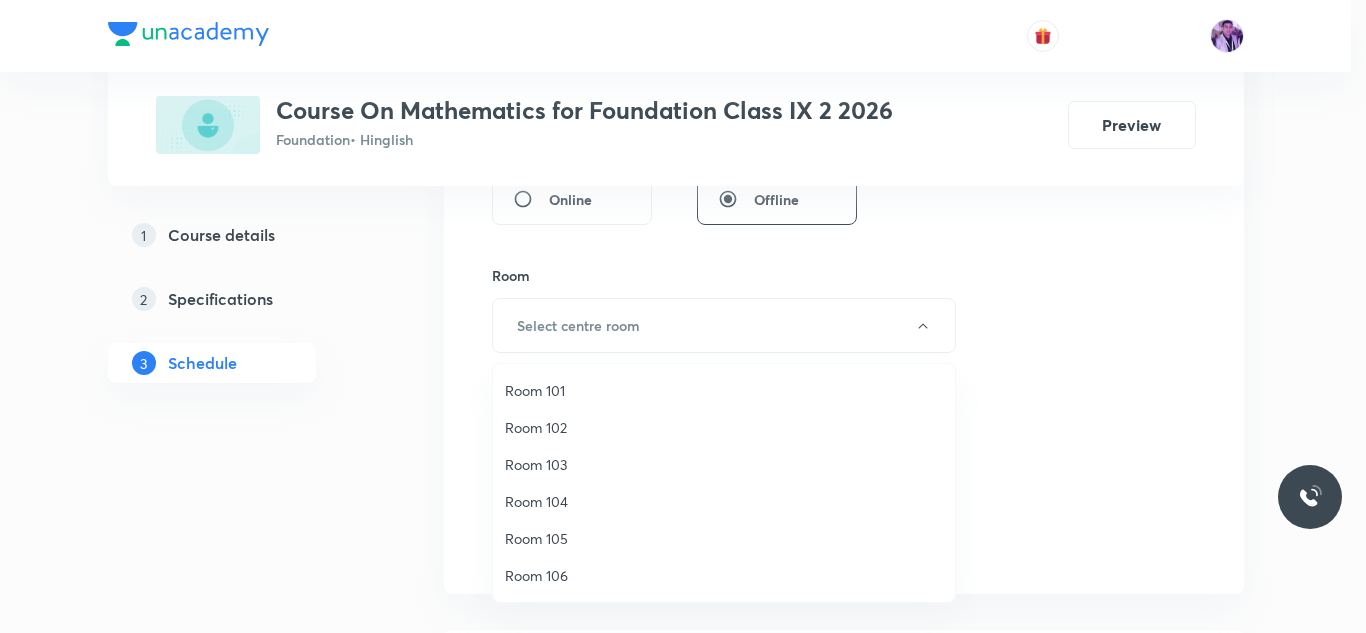 click on "Room 102" at bounding box center (724, 427) 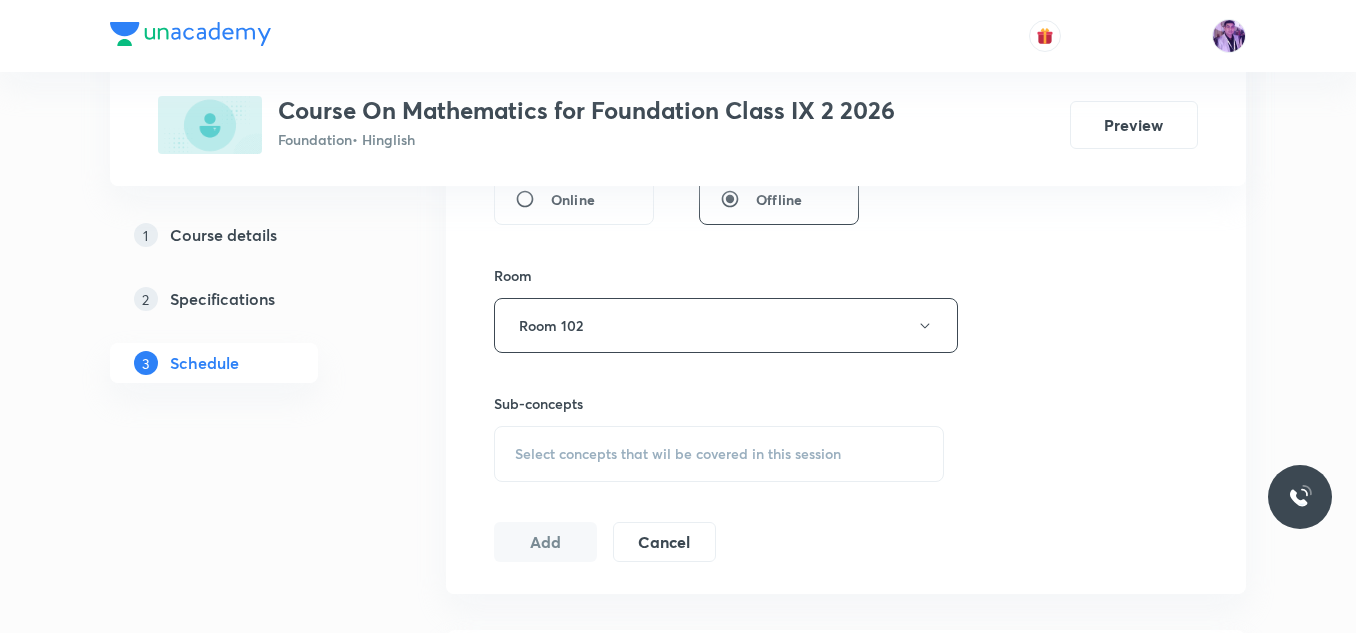 click on "Select concepts that wil be covered in this session" at bounding box center [678, 454] 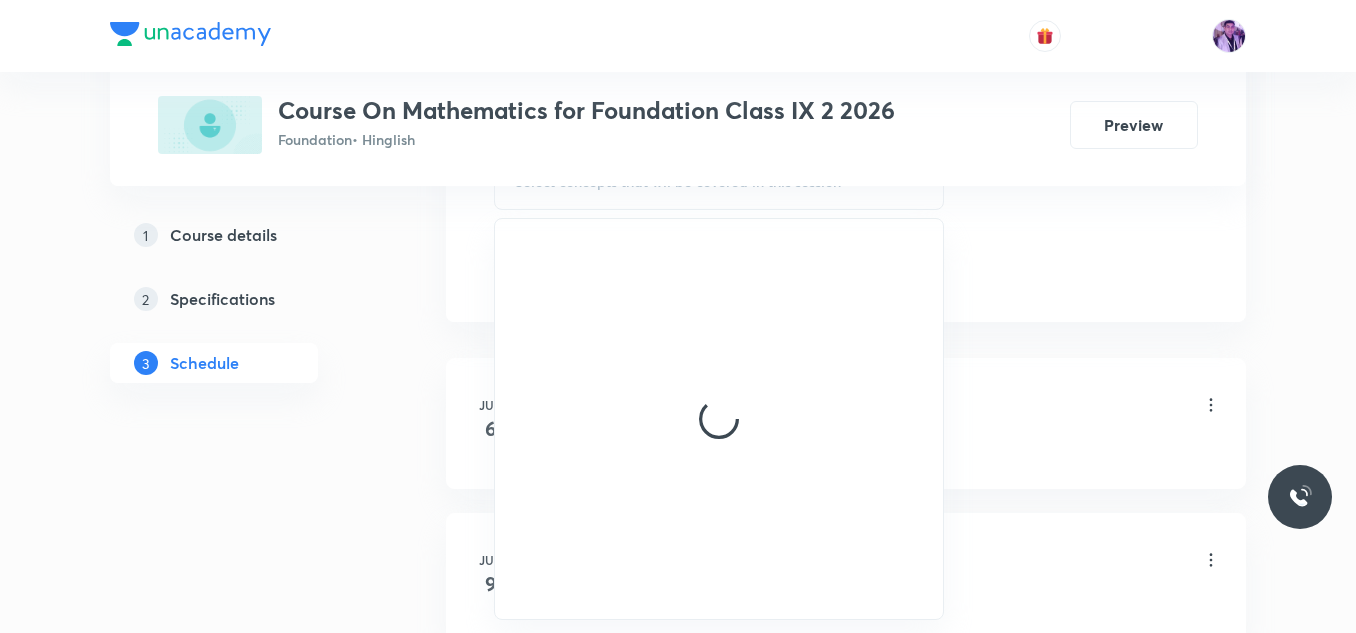 scroll, scrollTop: 1109, scrollLeft: 0, axis: vertical 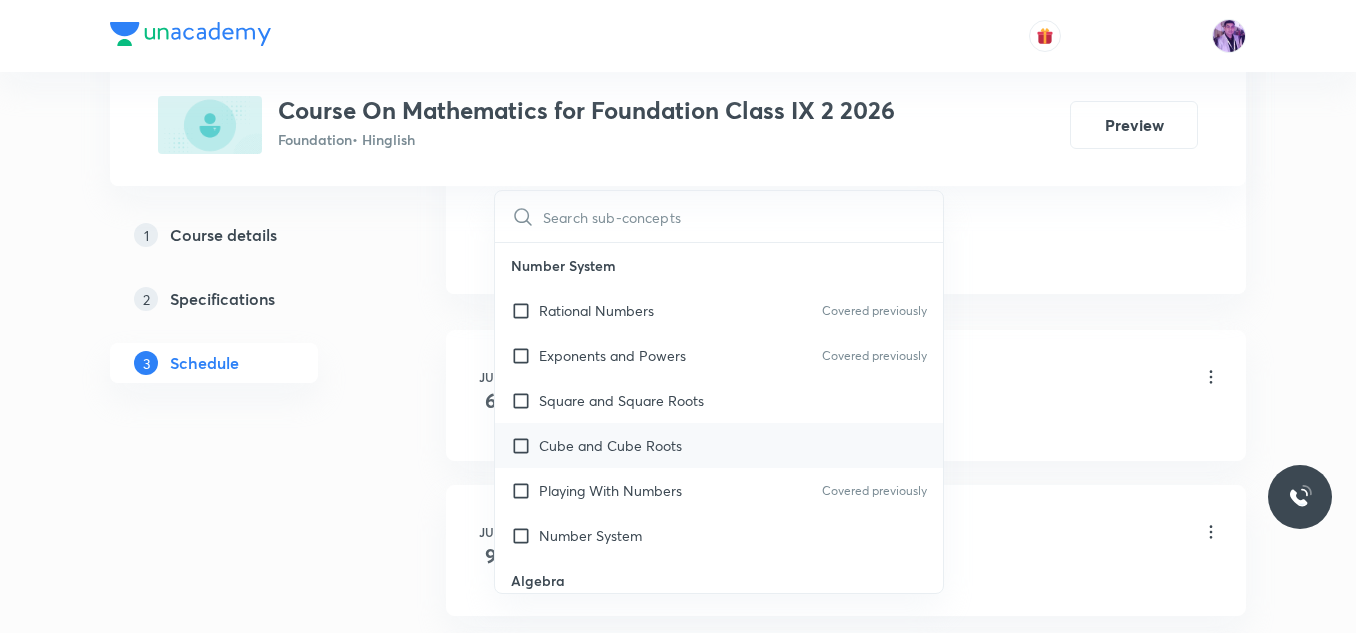 click on "Cube and Cube Roots" at bounding box center (719, 445) 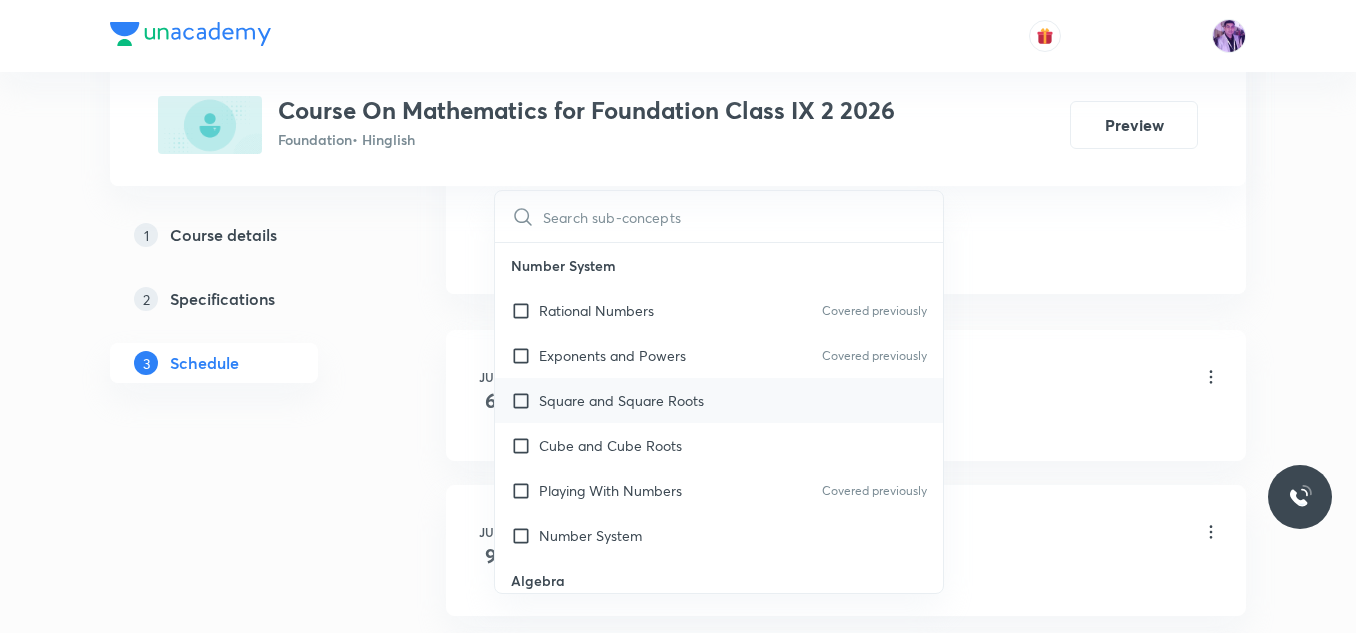 checkbox on "true" 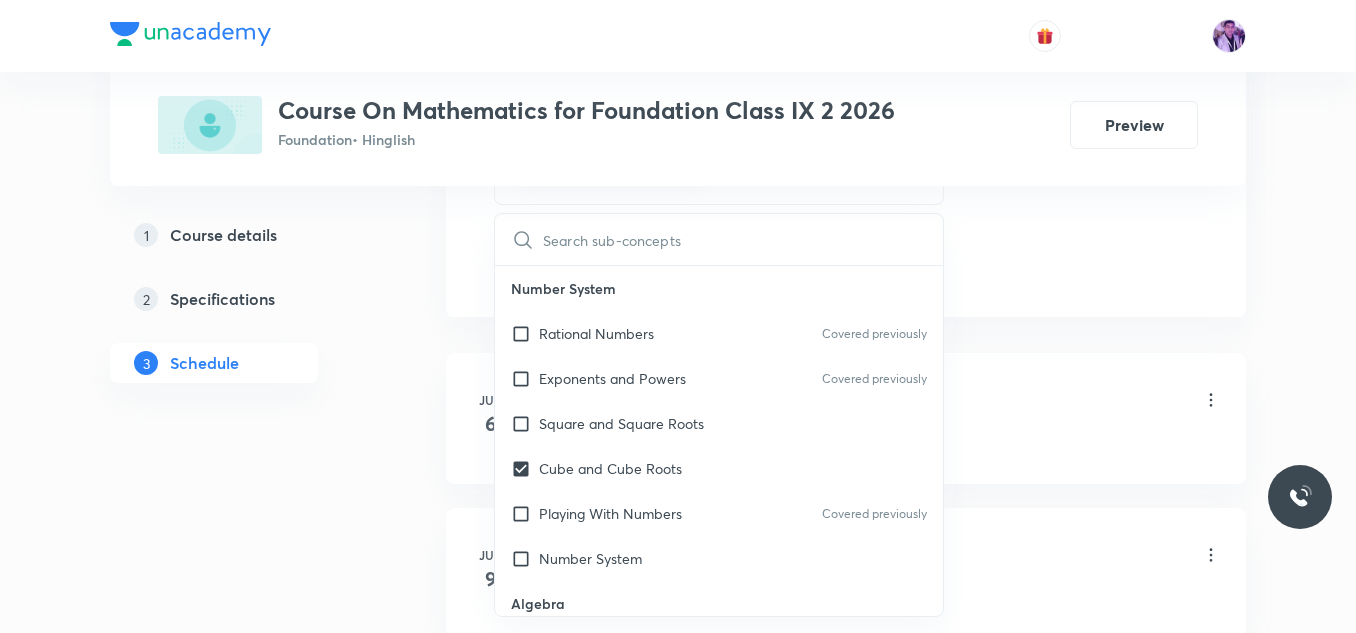 click on "Plus Courses Course On Mathematics for Foundation Class IX 2 2026 Foundation  • Hinglish Preview 1 Course details 2 Specifications 3 Schedule Schedule 14  classes Session  15 Live class Session title 11/99 Polynomials ​ Schedule for Jul 29, 2025, 6:45 PM ​ Duration (in minutes) 60 ​   Session type Online Offline Room Room 102 Sub-concepts Cube and Cube Roots CLEAR ​ Number System Rational Numbers Covered previously Exponents and Powers Covered previously Square and Square Roots Cube and Cube Roots Playing With Numbers Covered previously Number System Algebra Linear Equation in One Variables Algebraic Expression Factorization Direct and Inverse Proportion Direct Proportion Inverse Proportion Proportional Increase or Decrease of Given Quantities Geometry Understanding Quadrilaterals Practical Geometry Visualizing Solid Shapes Volume and Surface Area Area of Trapezium and Polygon Concept of Surface Area Concept of Volume Commercial Mathematics Ratio Proportion Percentage Sale Tax/Value added Tax Axis 6" at bounding box center (678, 827) 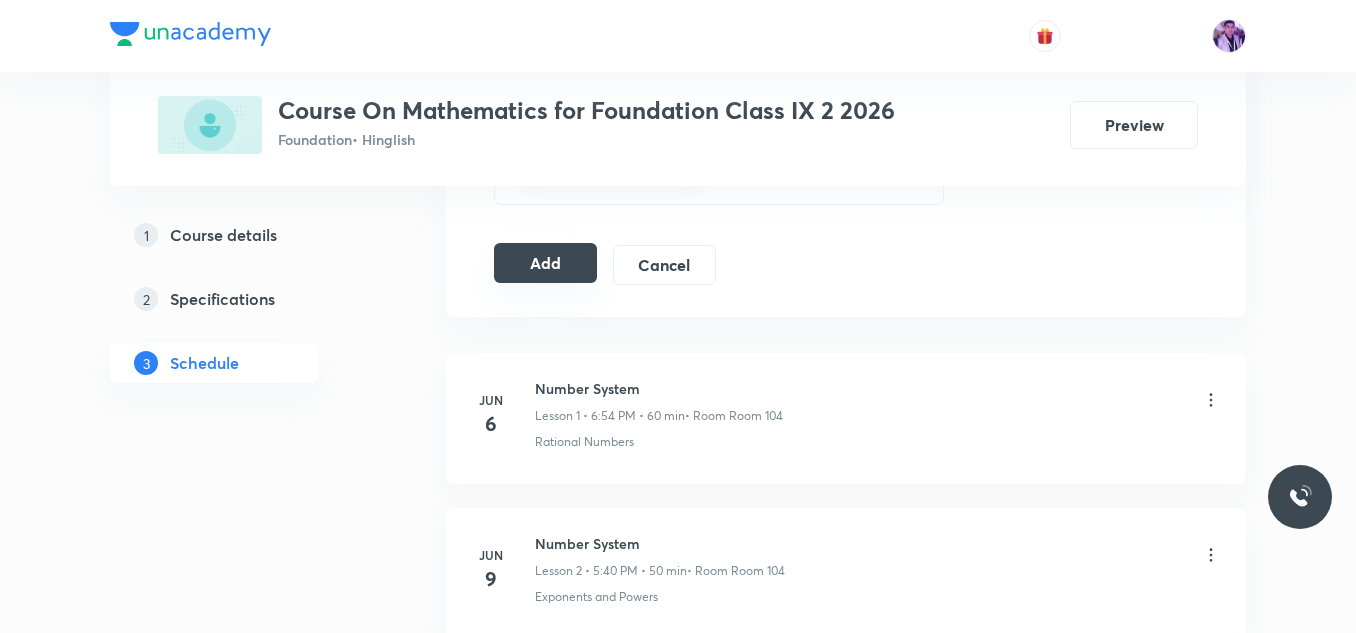 click on "Add" at bounding box center [545, 263] 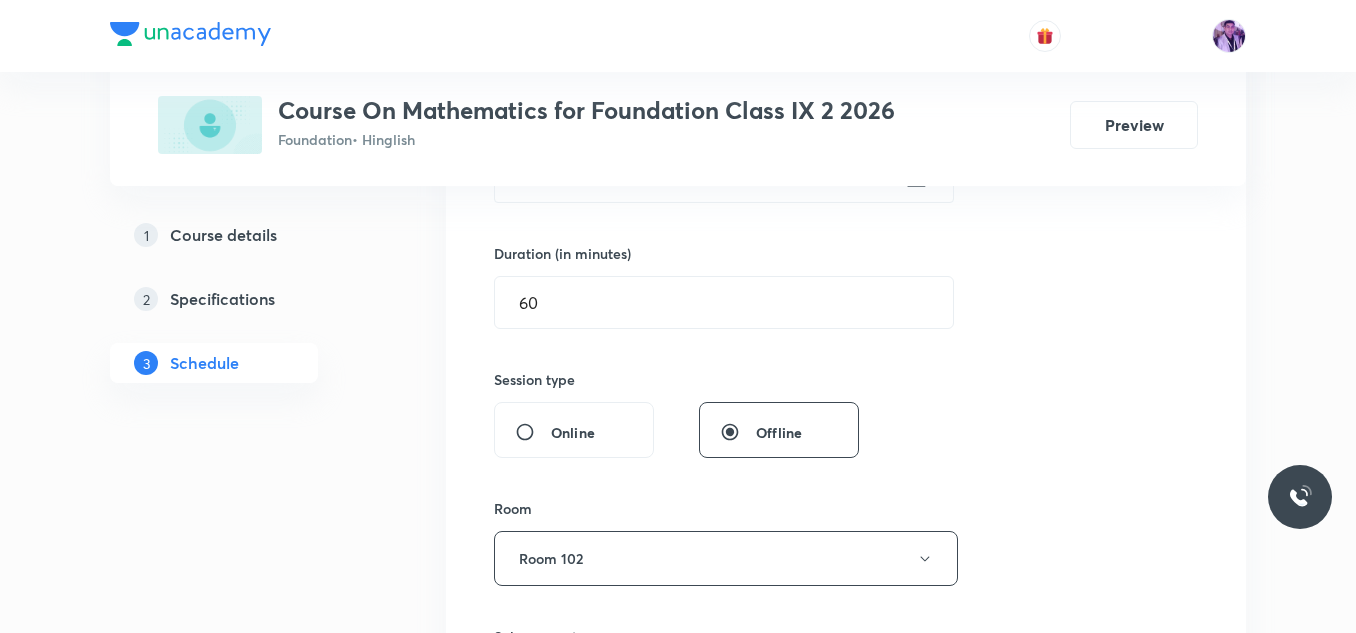 scroll, scrollTop: 509, scrollLeft: 0, axis: vertical 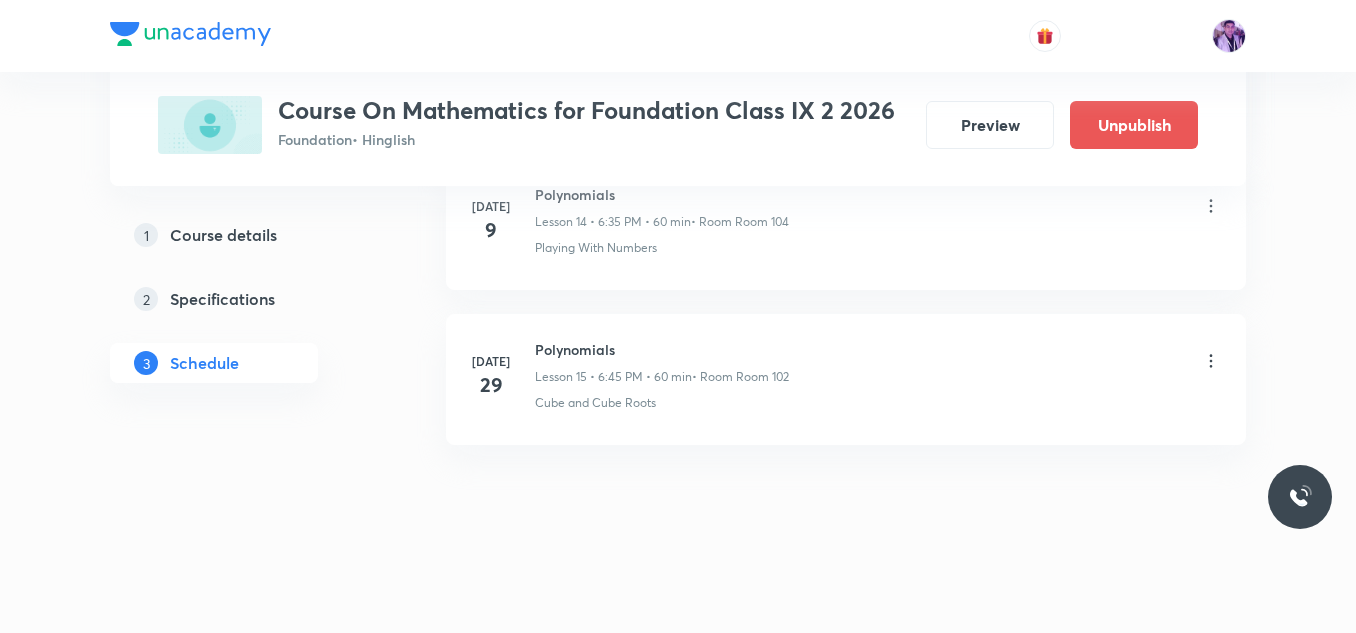 click 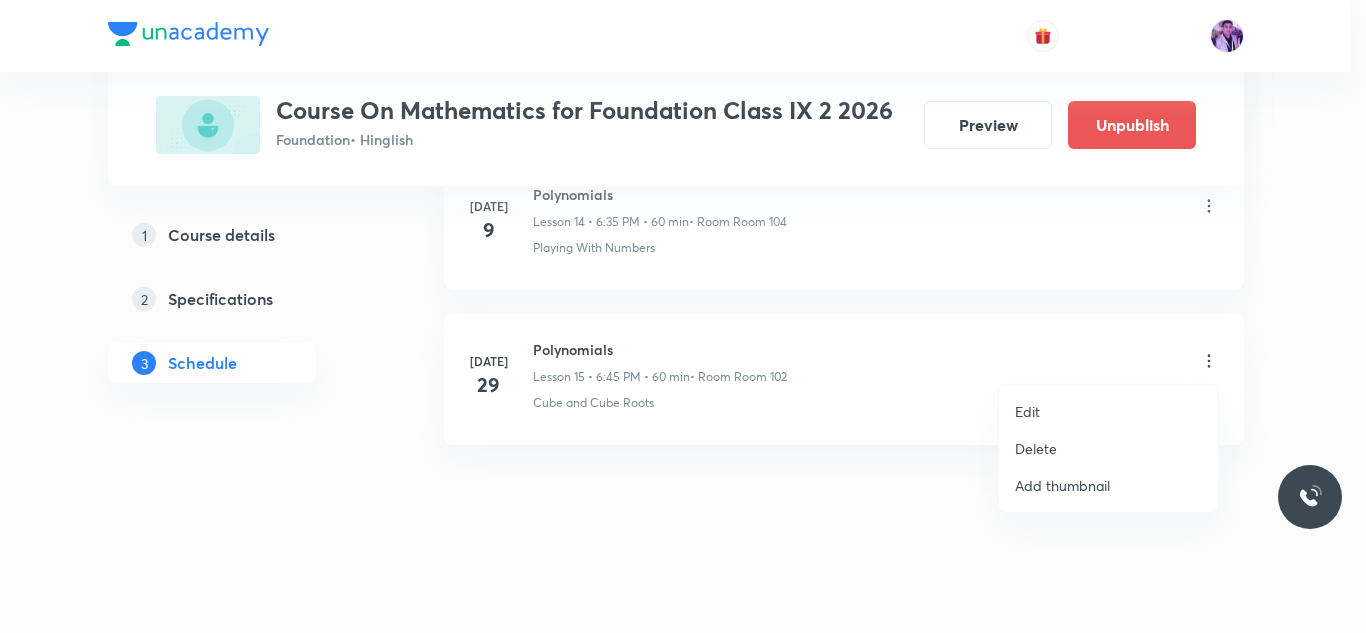 click on "Edit" at bounding box center (1108, 411) 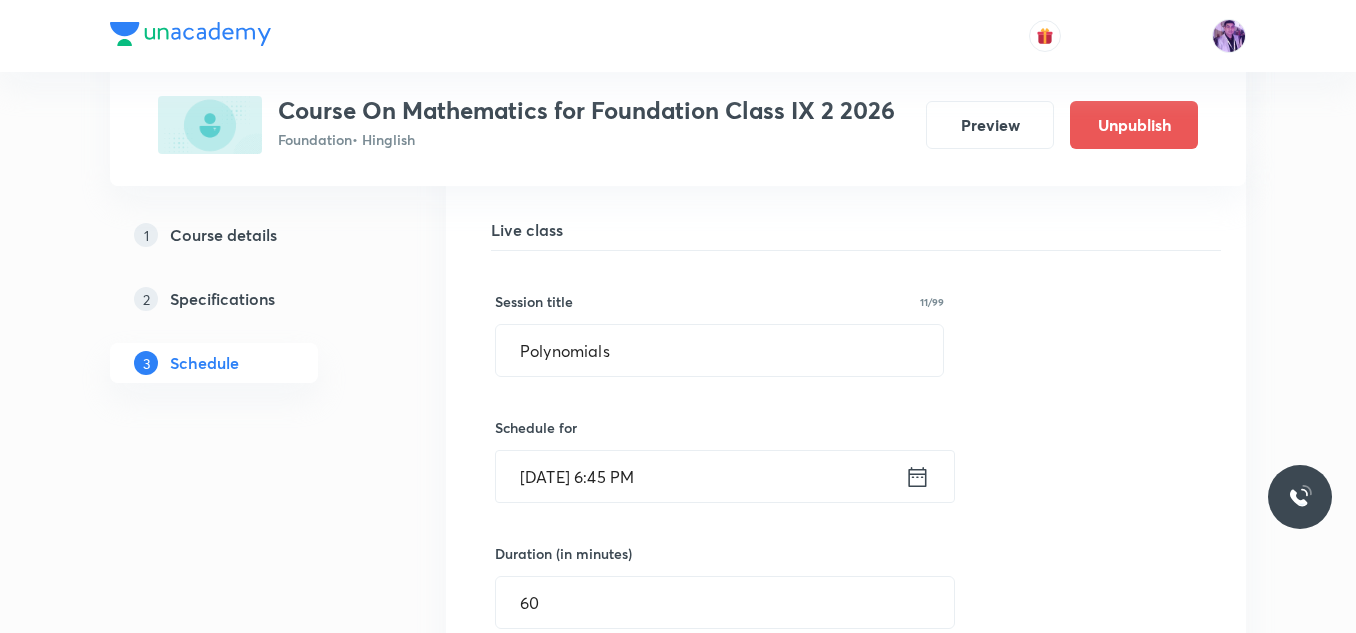 scroll, scrollTop: 2476, scrollLeft: 0, axis: vertical 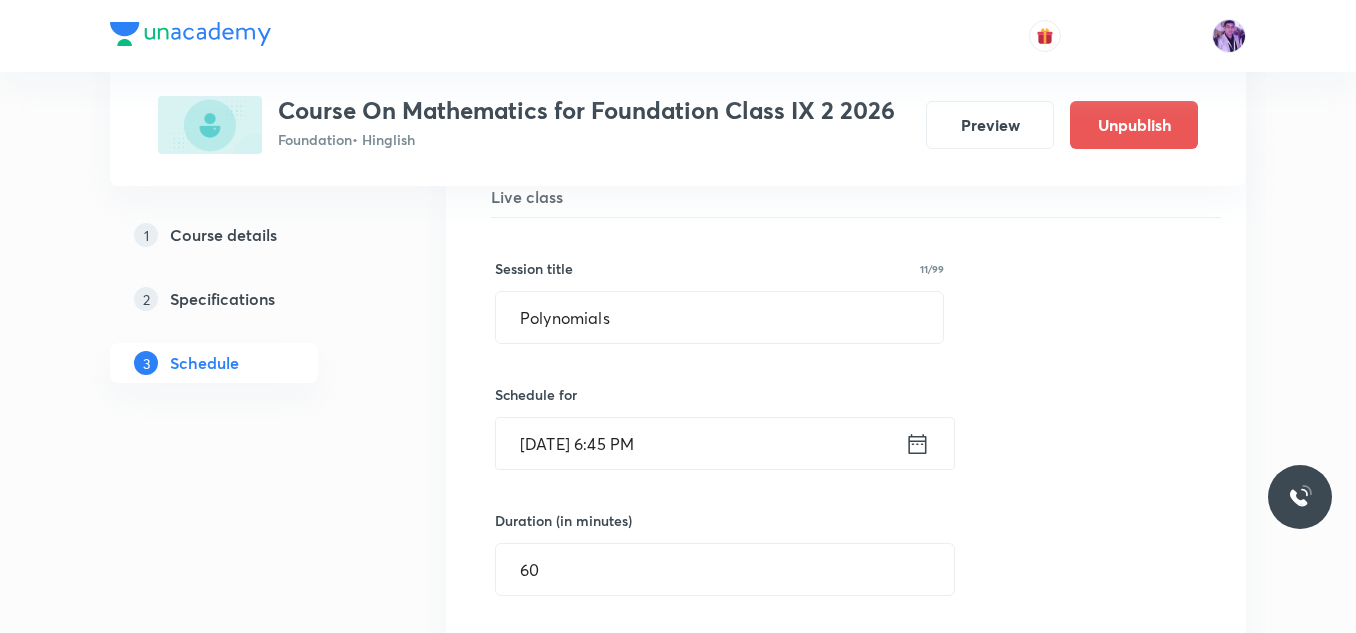 click on "Jul 29, 2025, 6:45 PM" at bounding box center [700, 443] 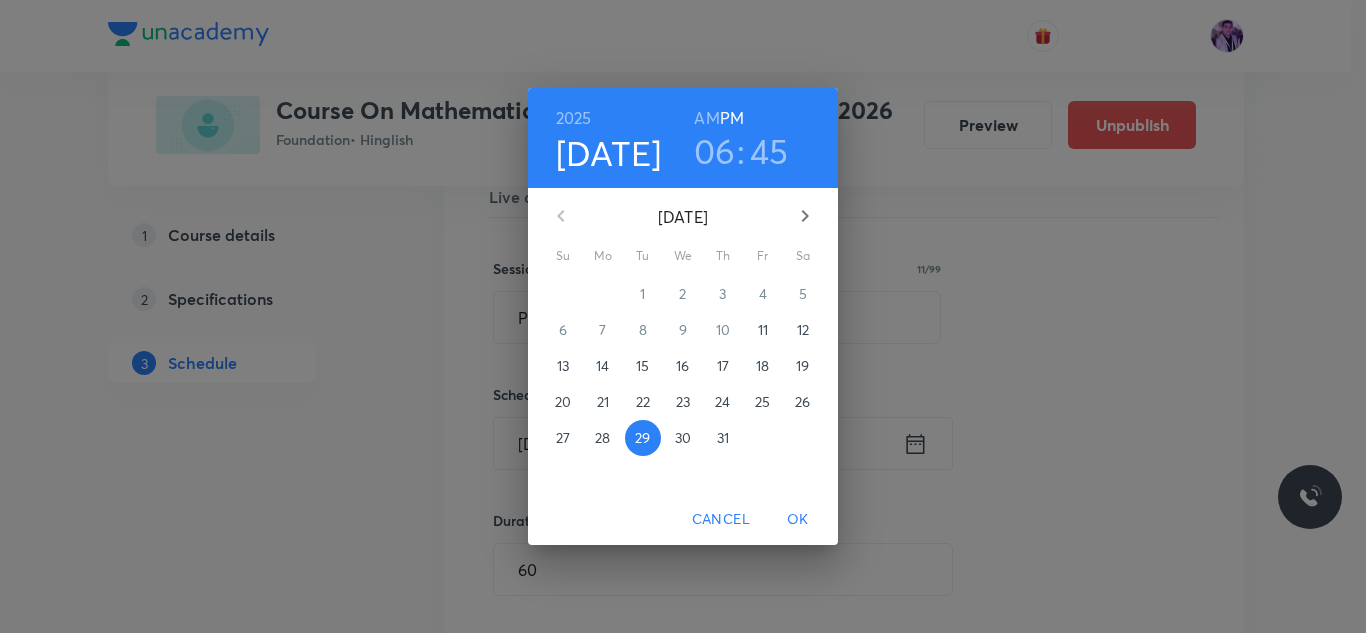 click on "06" at bounding box center [715, 151] 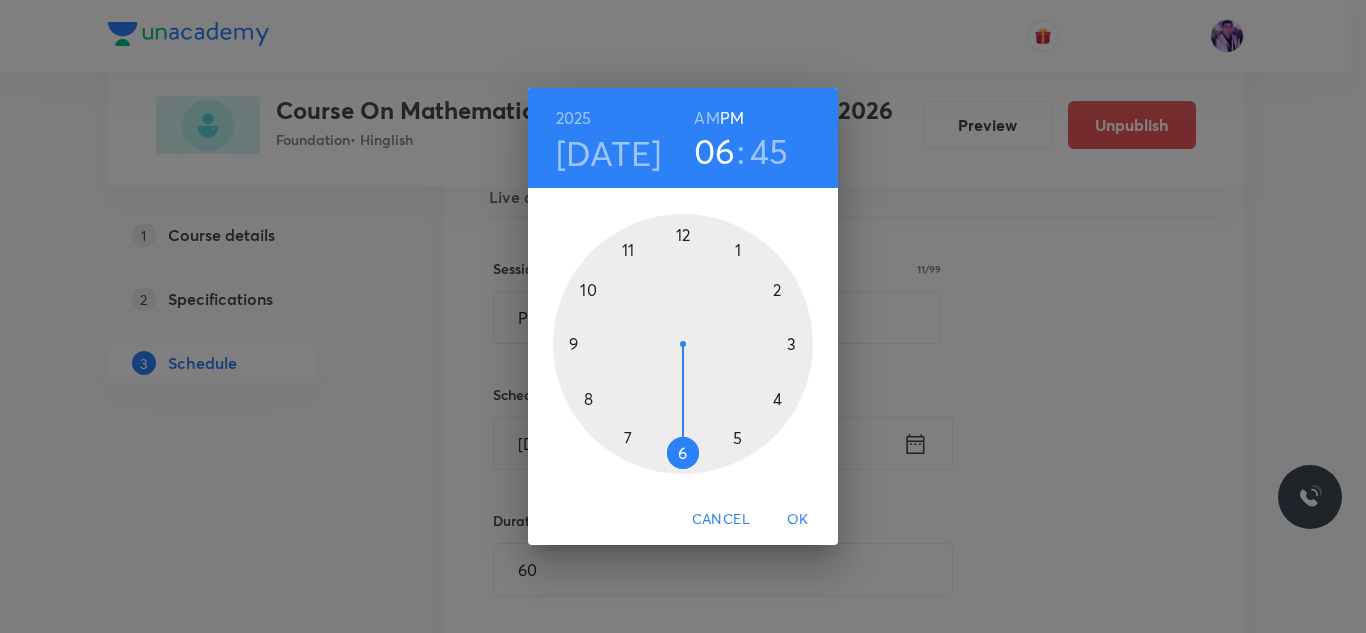 click on "Jul 29" at bounding box center (609, 153) 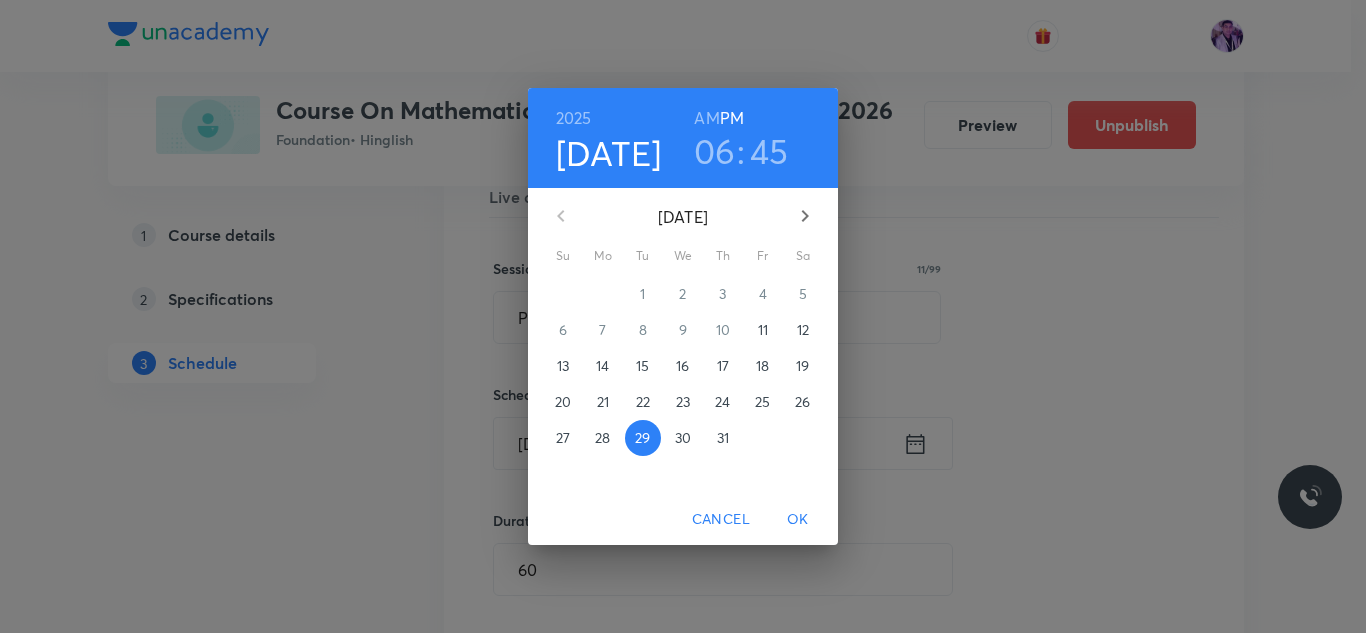 click on "Jul 29" at bounding box center (609, 153) 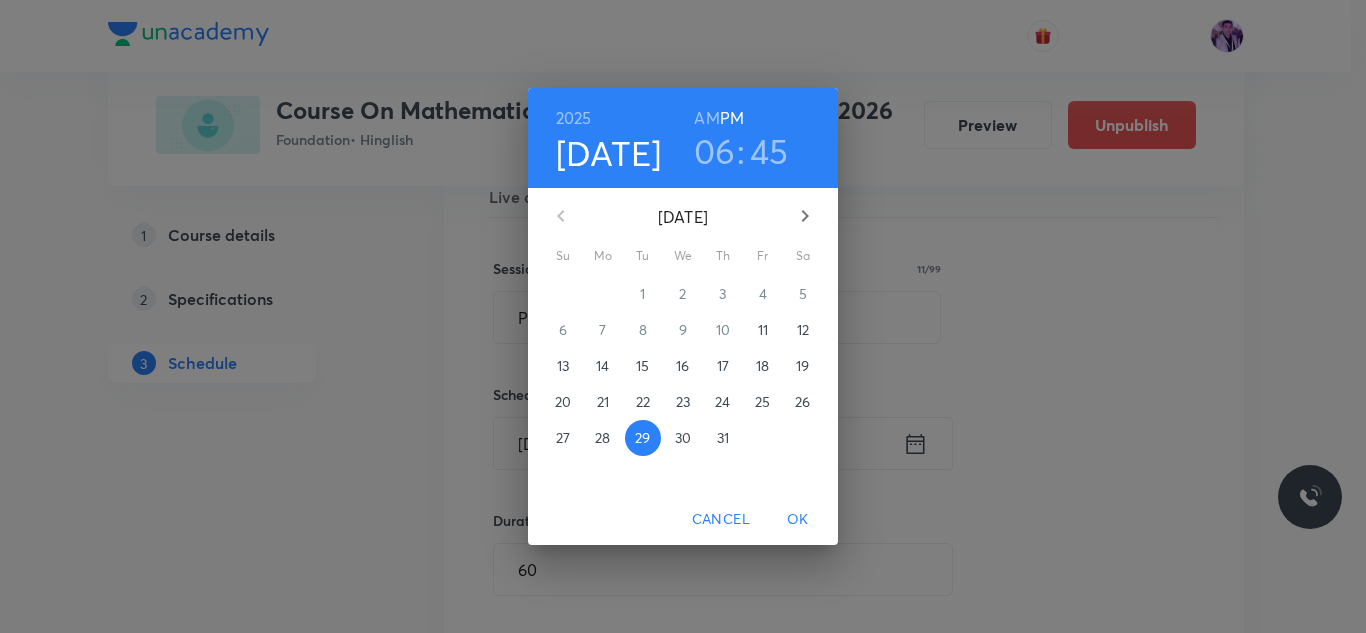 click on "11" at bounding box center (763, 330) 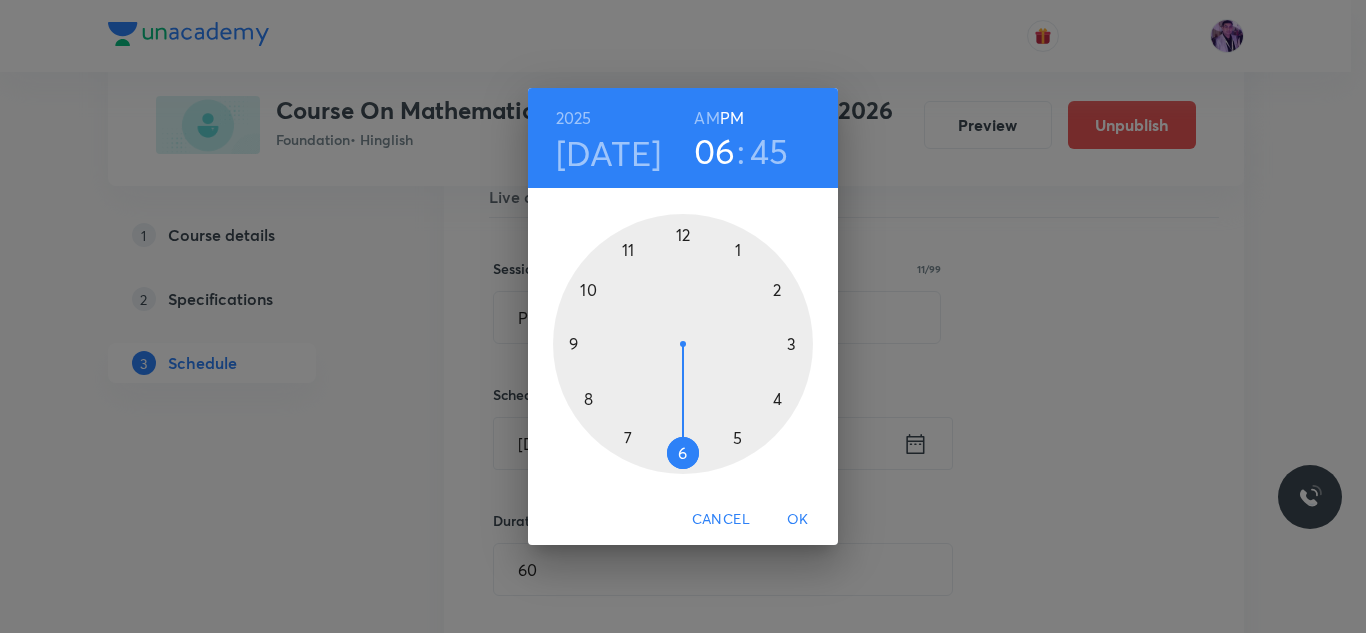 click on "OK" at bounding box center [798, 519] 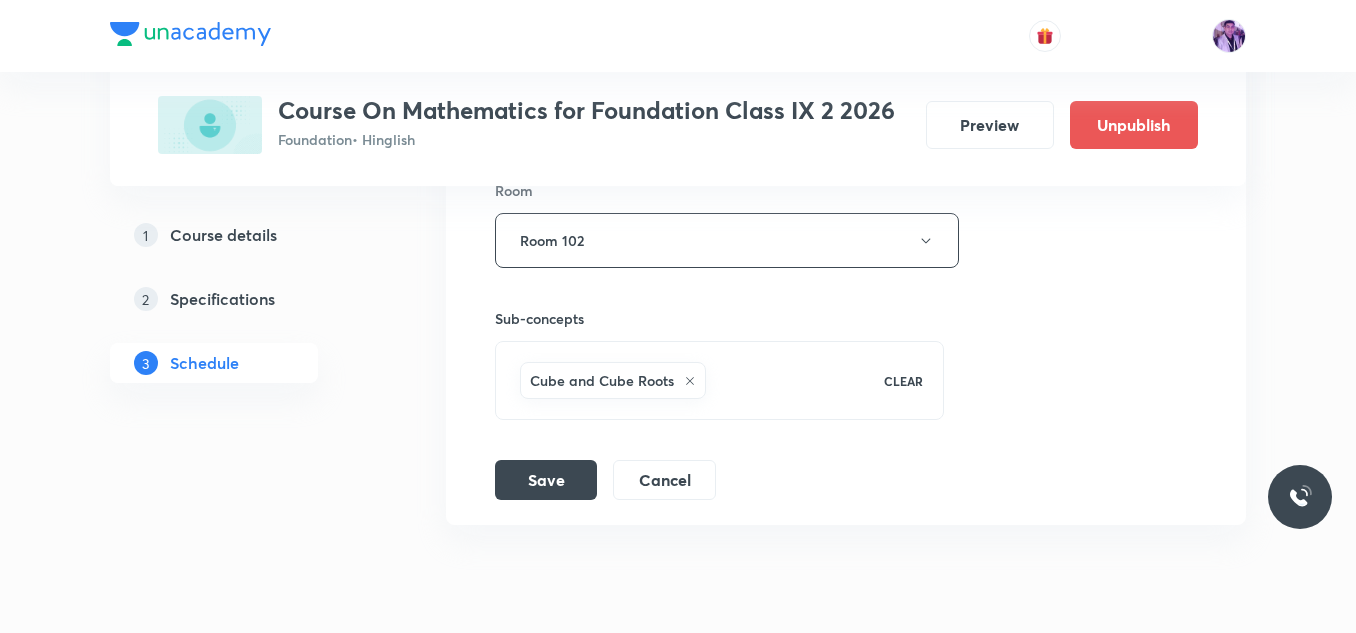 scroll, scrollTop: 3076, scrollLeft: 0, axis: vertical 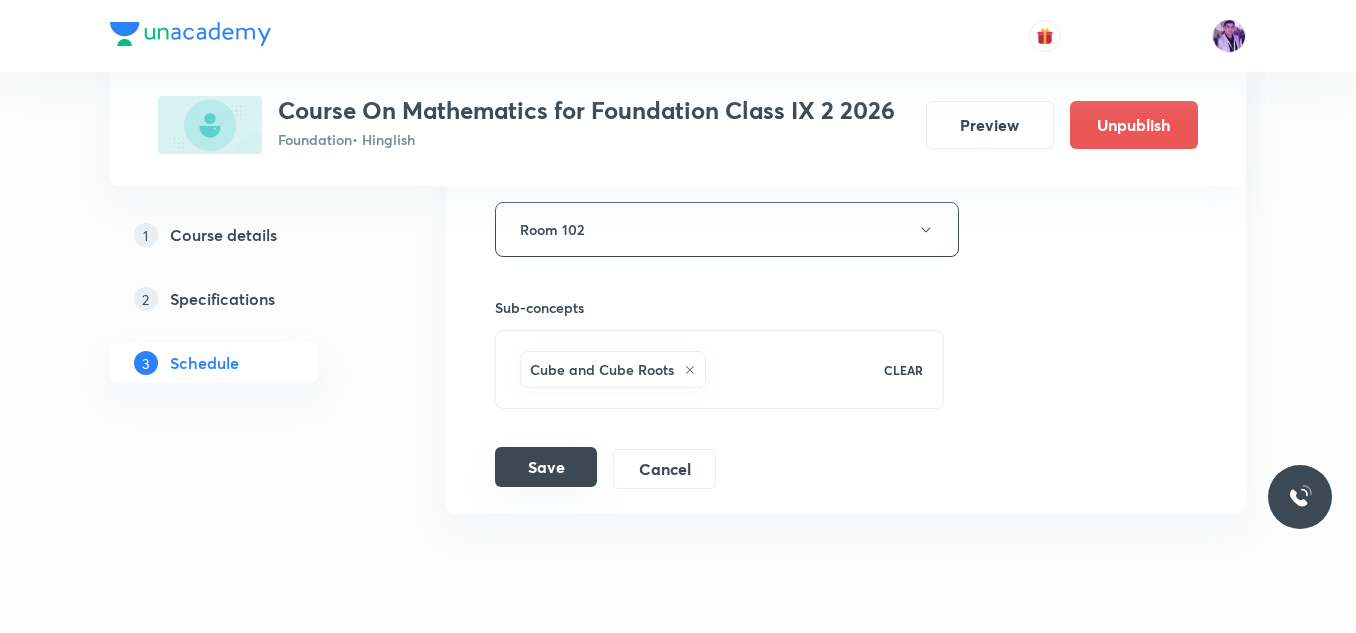 click on "Save" at bounding box center [546, 467] 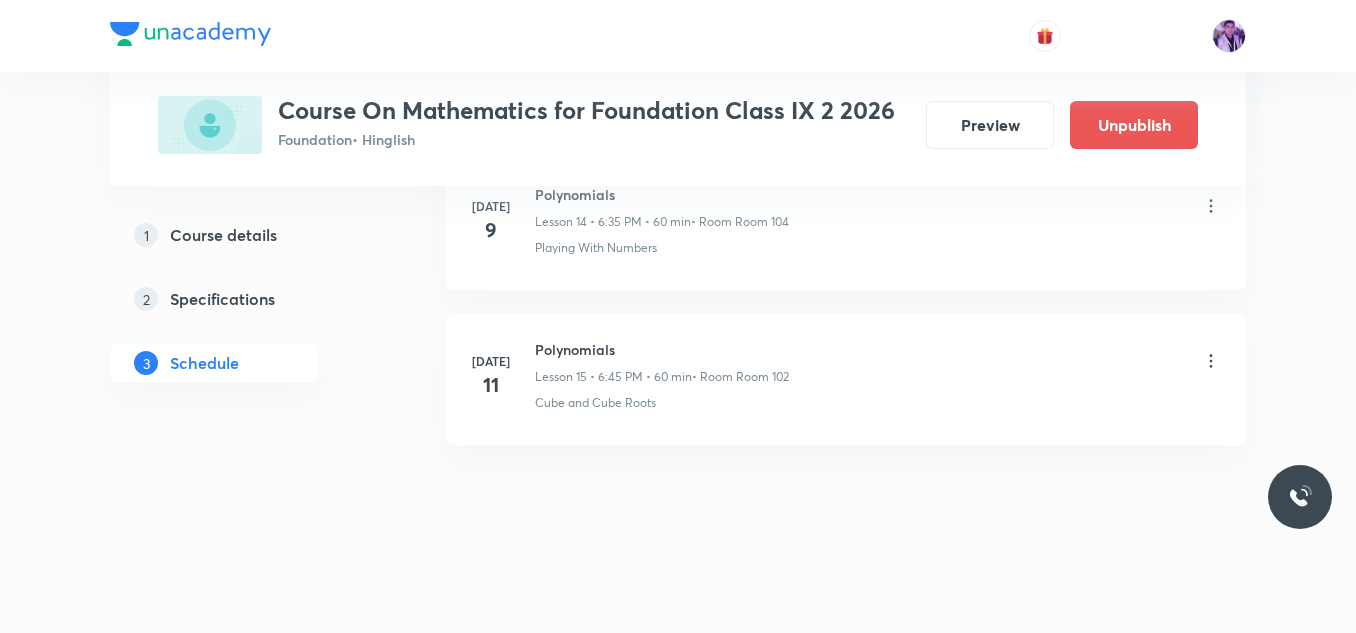 scroll, scrollTop: 2376, scrollLeft: 0, axis: vertical 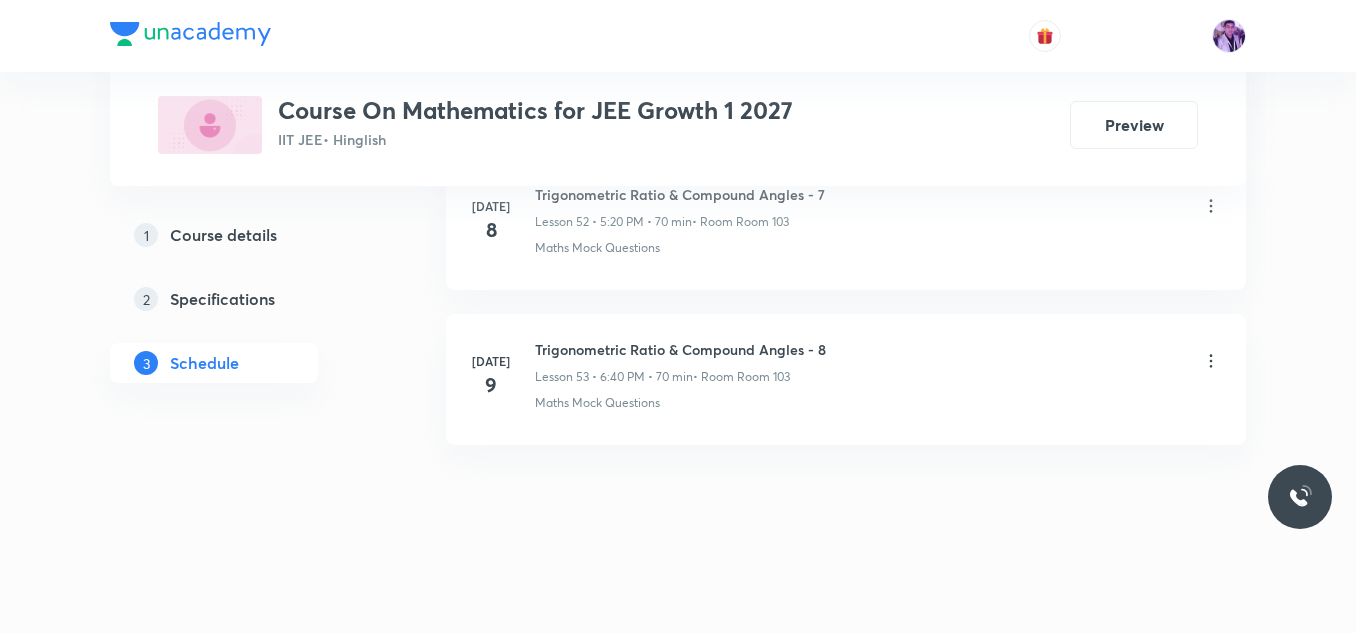 click on "Trigonometric Ratio & Compound Angles - 8" at bounding box center [680, 349] 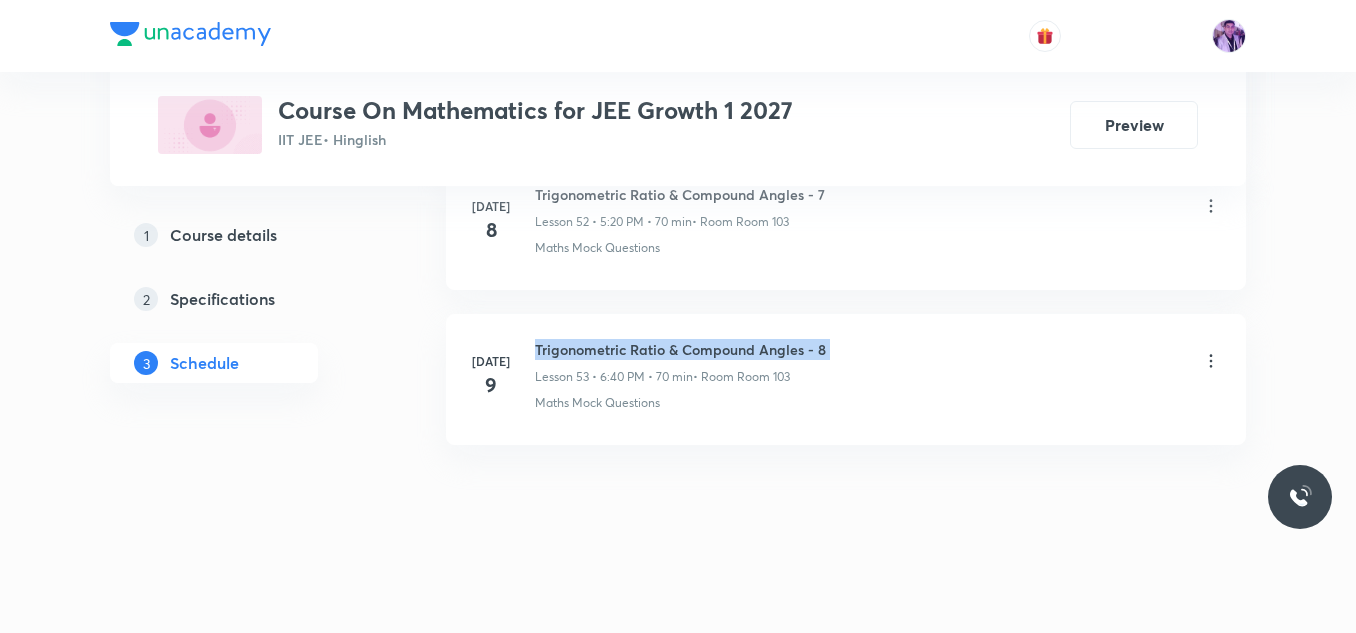 drag, startPoint x: 537, startPoint y: 350, endPoint x: 842, endPoint y: 338, distance: 305.23596 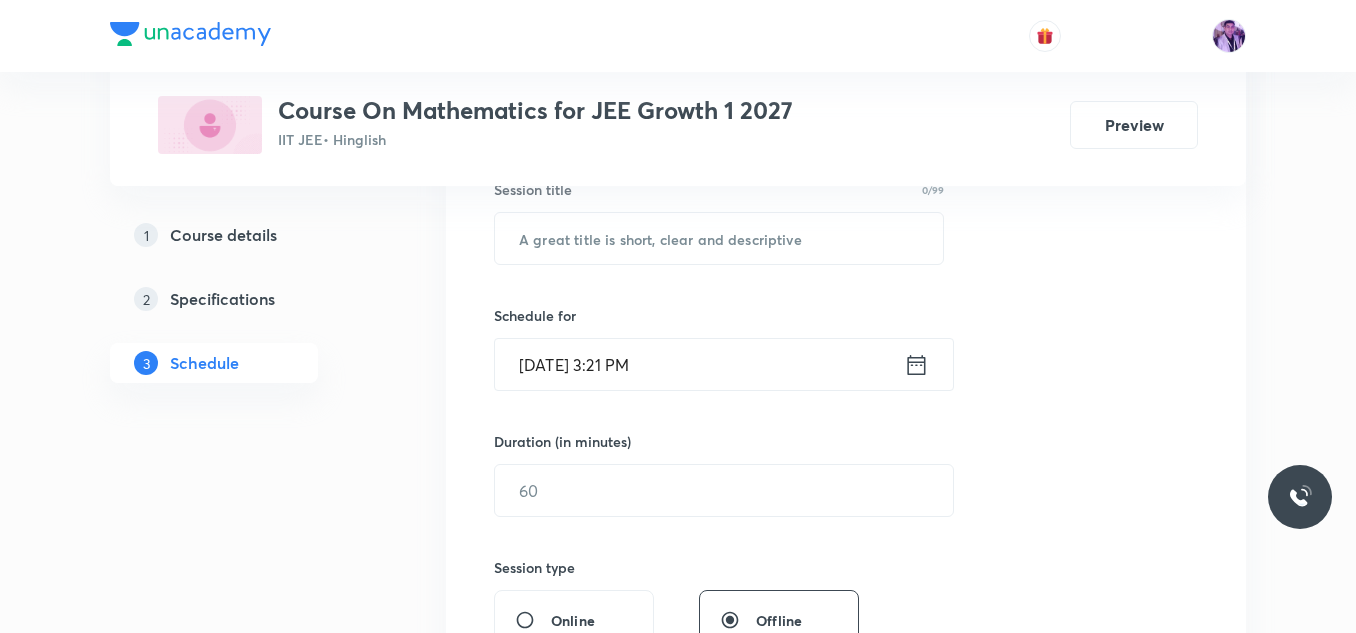 scroll, scrollTop: 326, scrollLeft: 0, axis: vertical 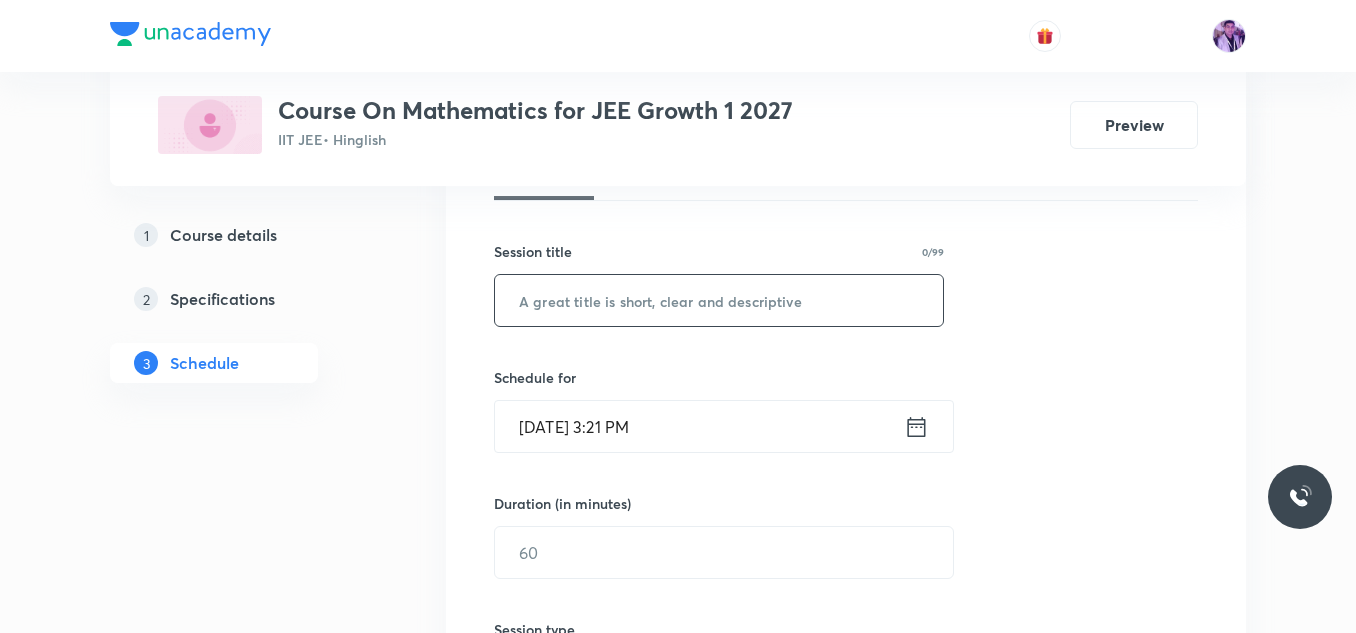 click at bounding box center [719, 300] 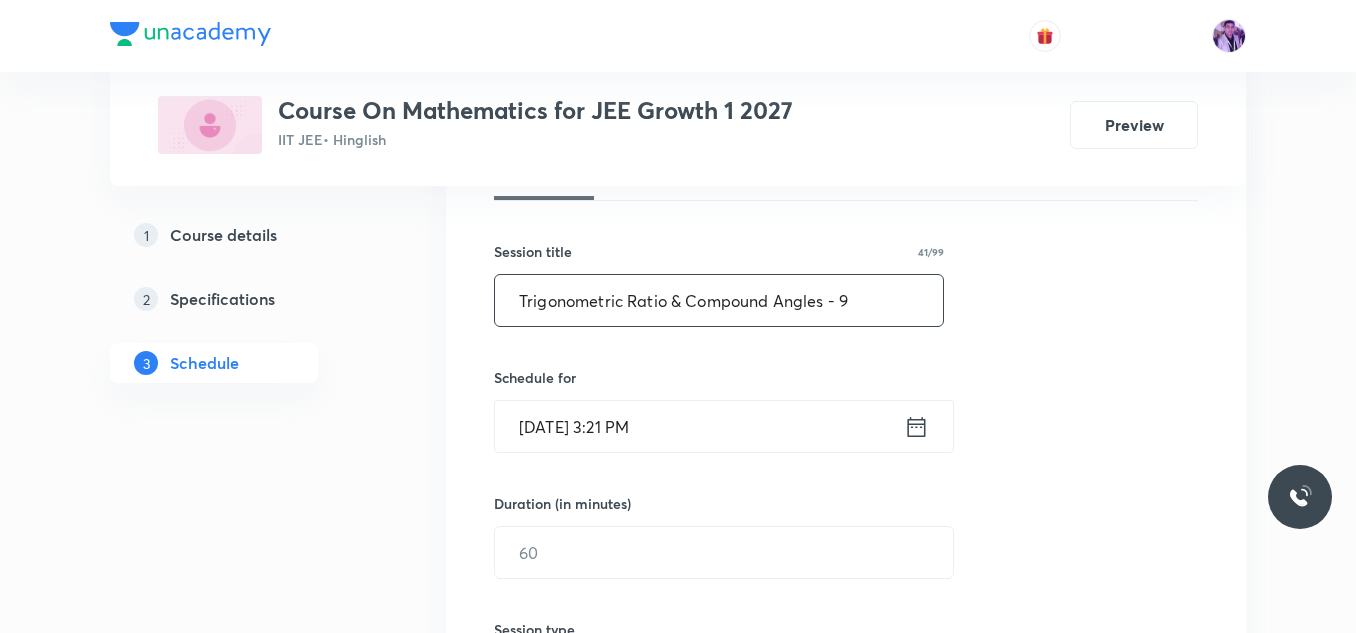 type on "Trigonometric Ratio & Compound Angles - 9" 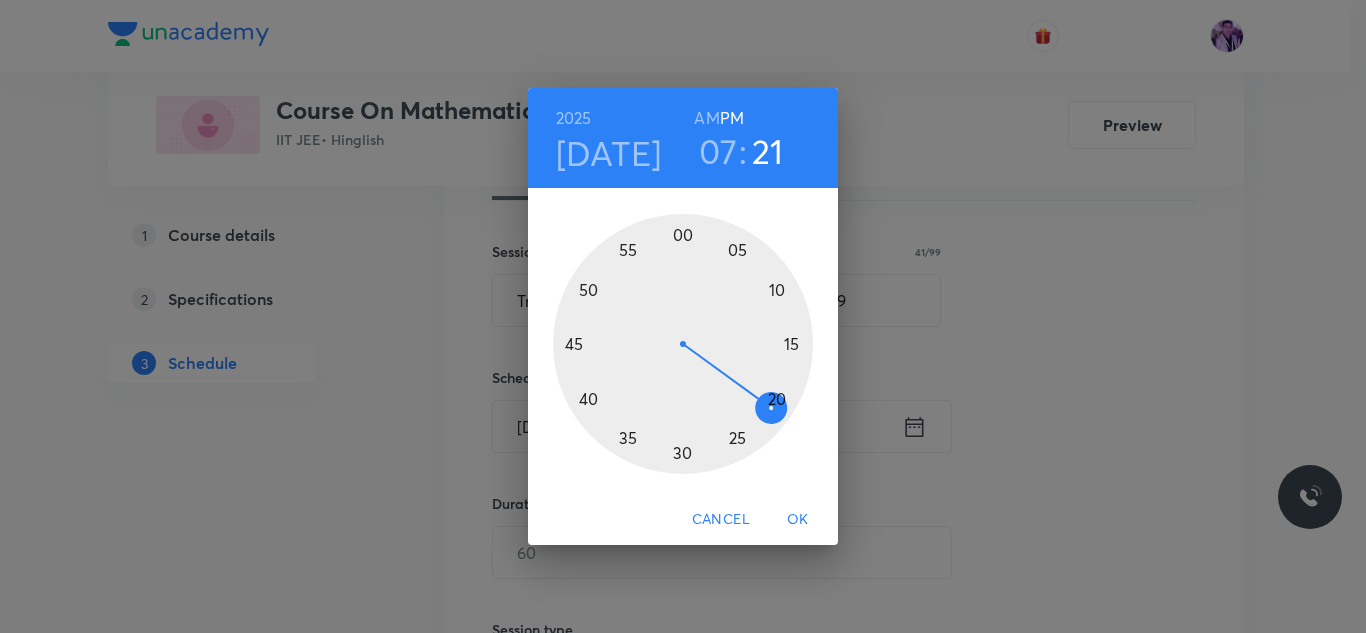 click on "07" at bounding box center [718, 151] 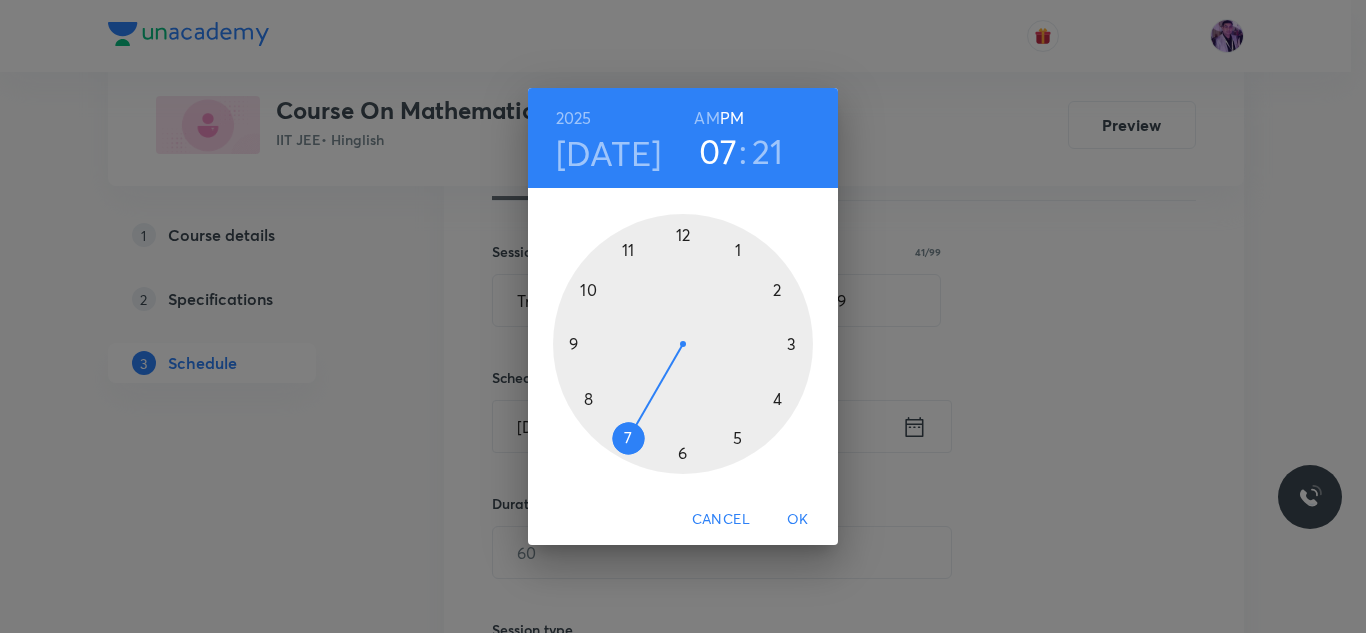 click at bounding box center (683, 344) 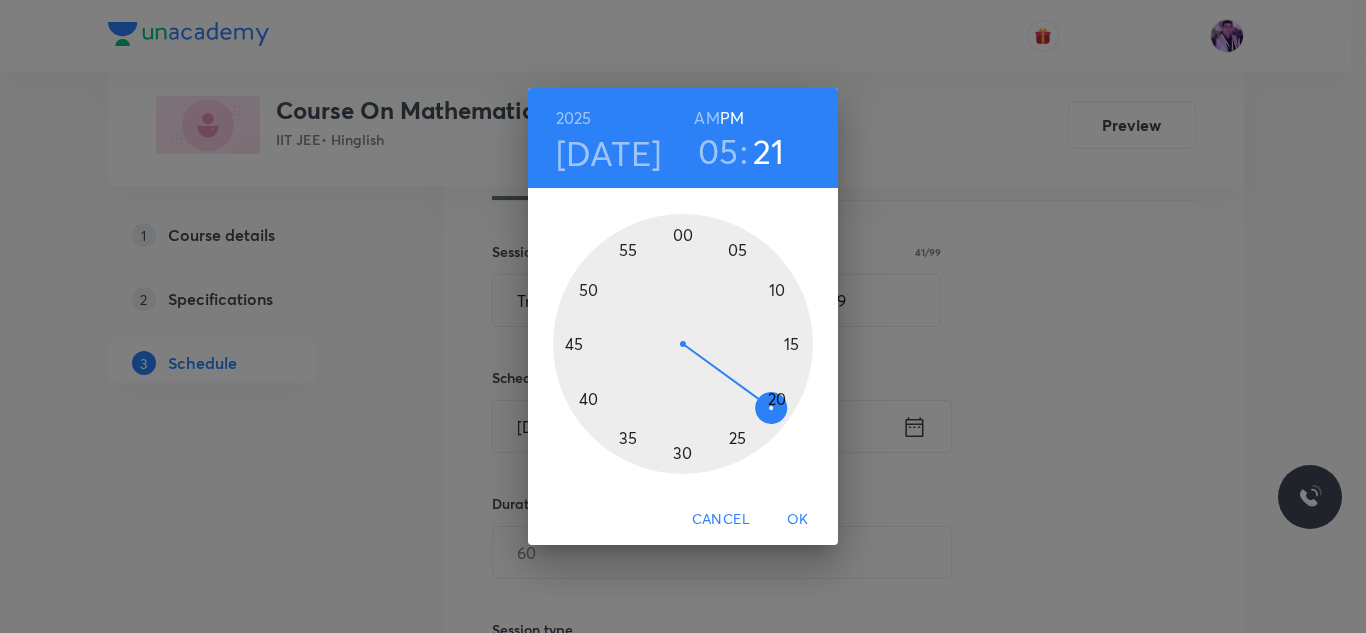 click at bounding box center (683, 344) 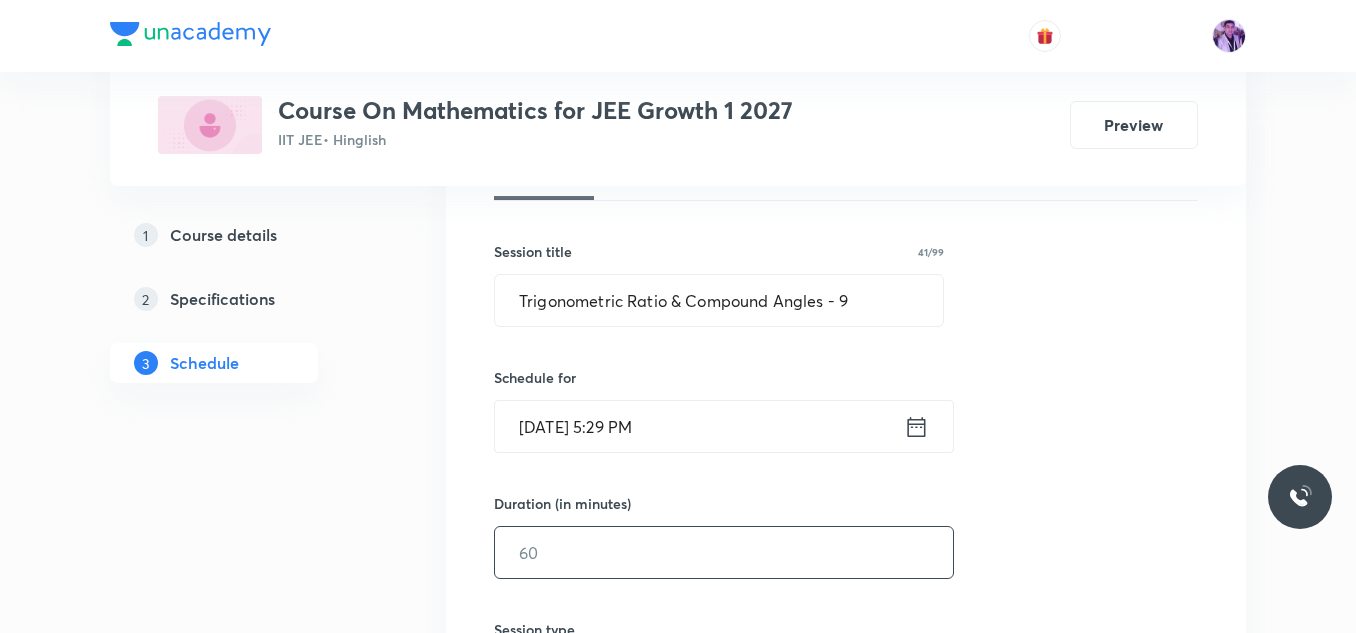 click at bounding box center (724, 552) 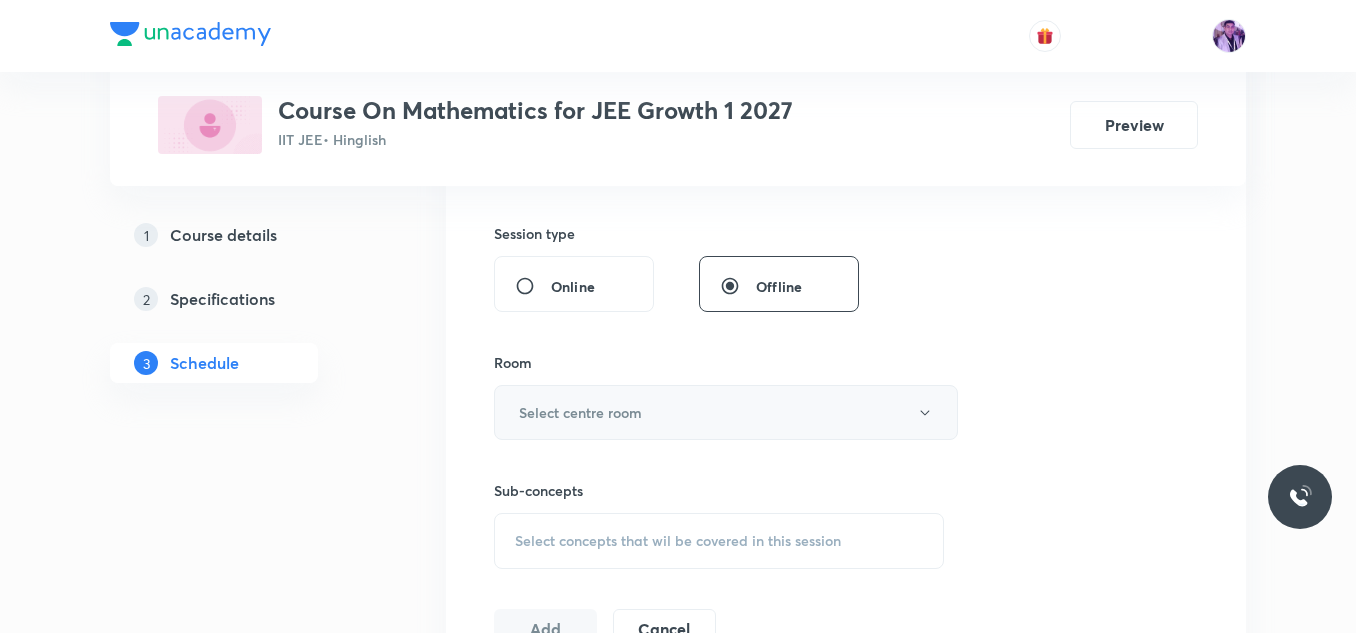 scroll, scrollTop: 726, scrollLeft: 0, axis: vertical 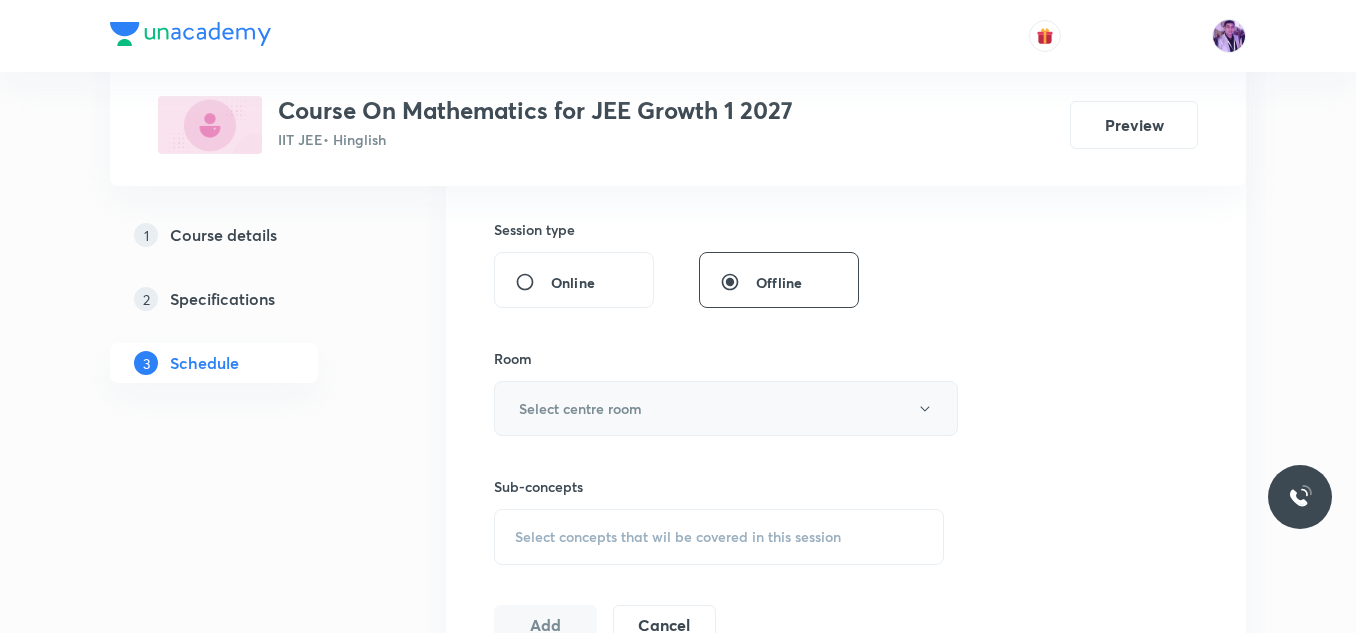 type on "60" 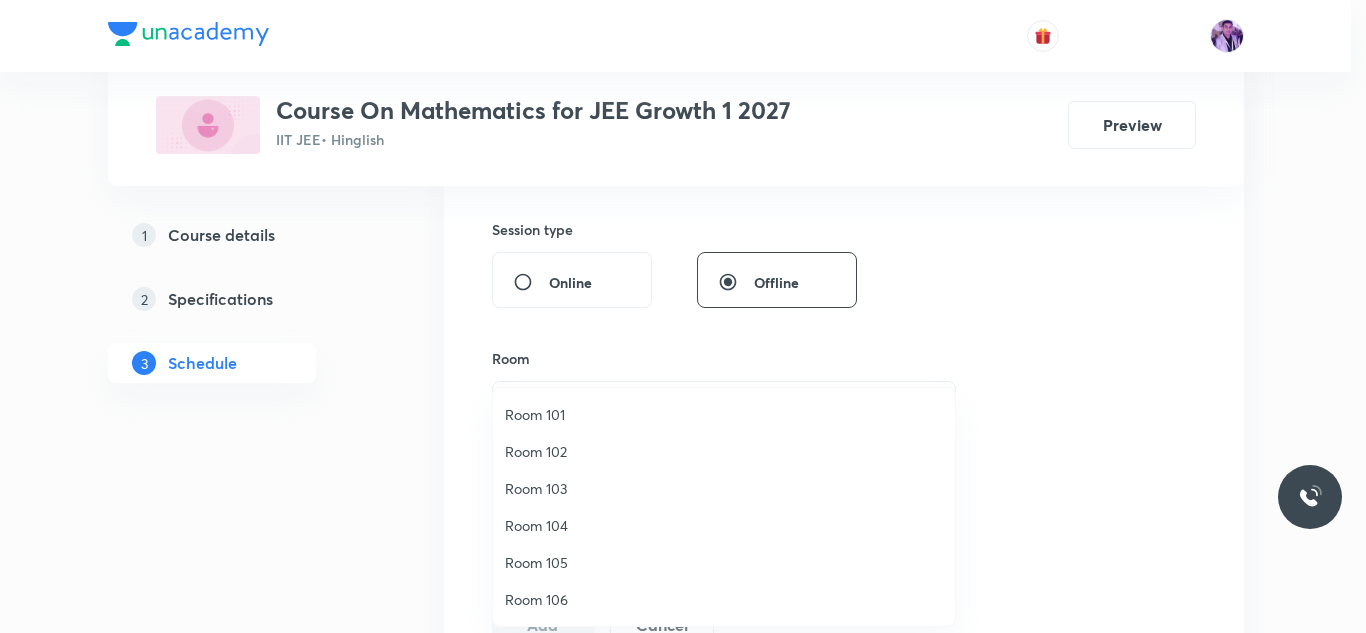 click on "Room 102" at bounding box center [724, 451] 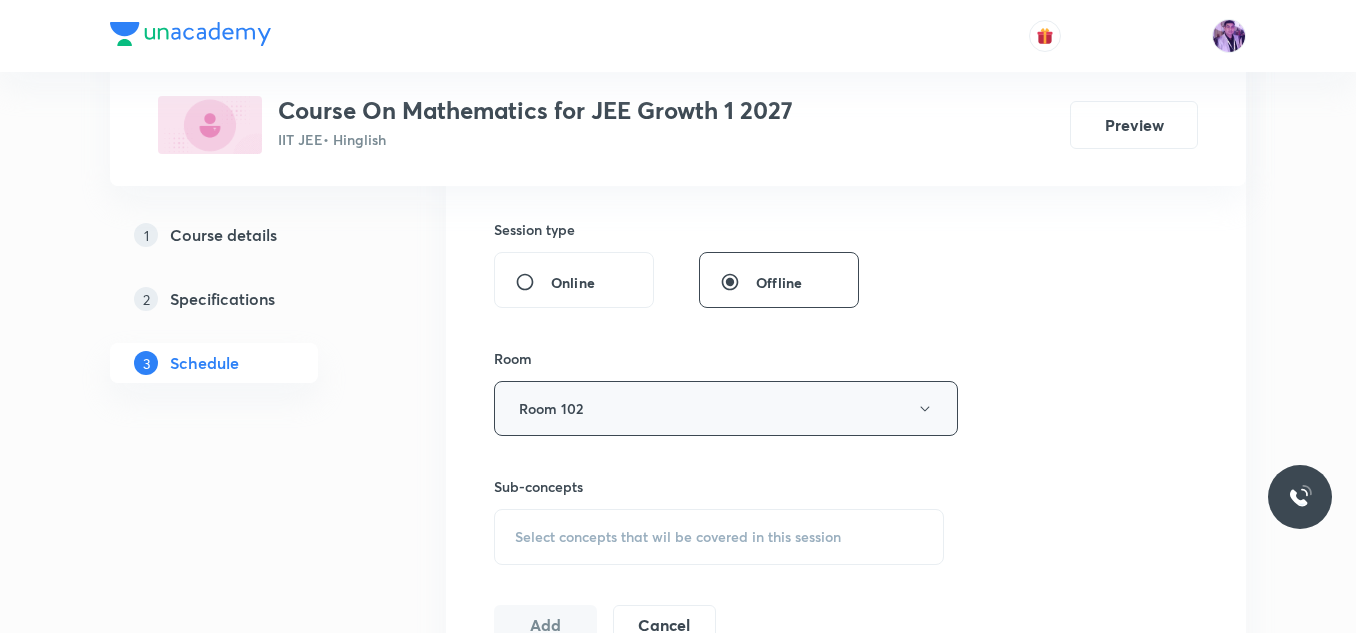 click on "Room 102" at bounding box center [726, 408] 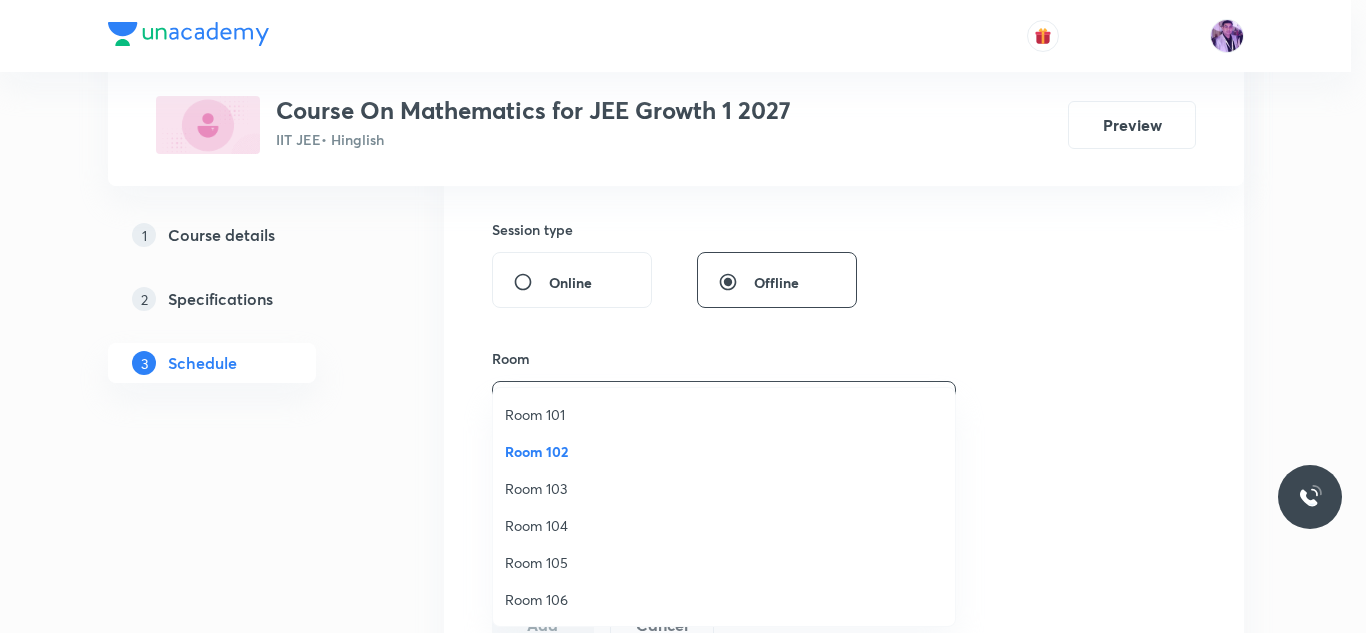 click on "Room 103" at bounding box center (724, 488) 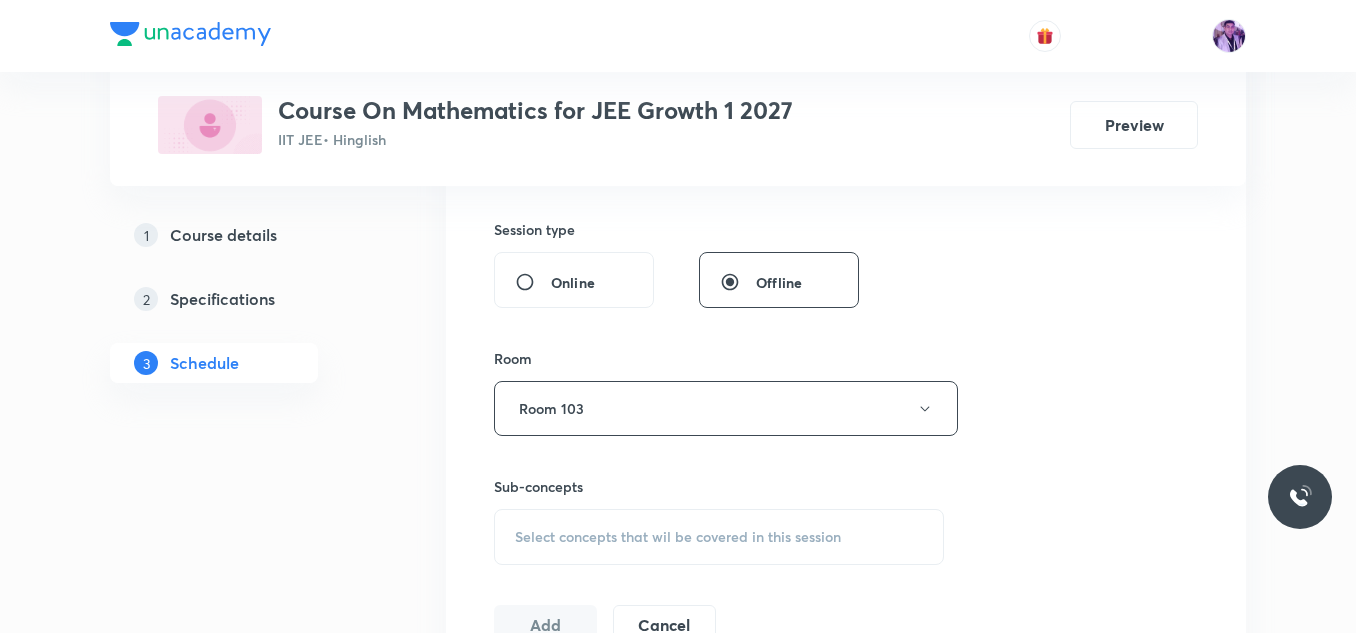 click on "Select concepts that wil be covered in this session" at bounding box center (678, 537) 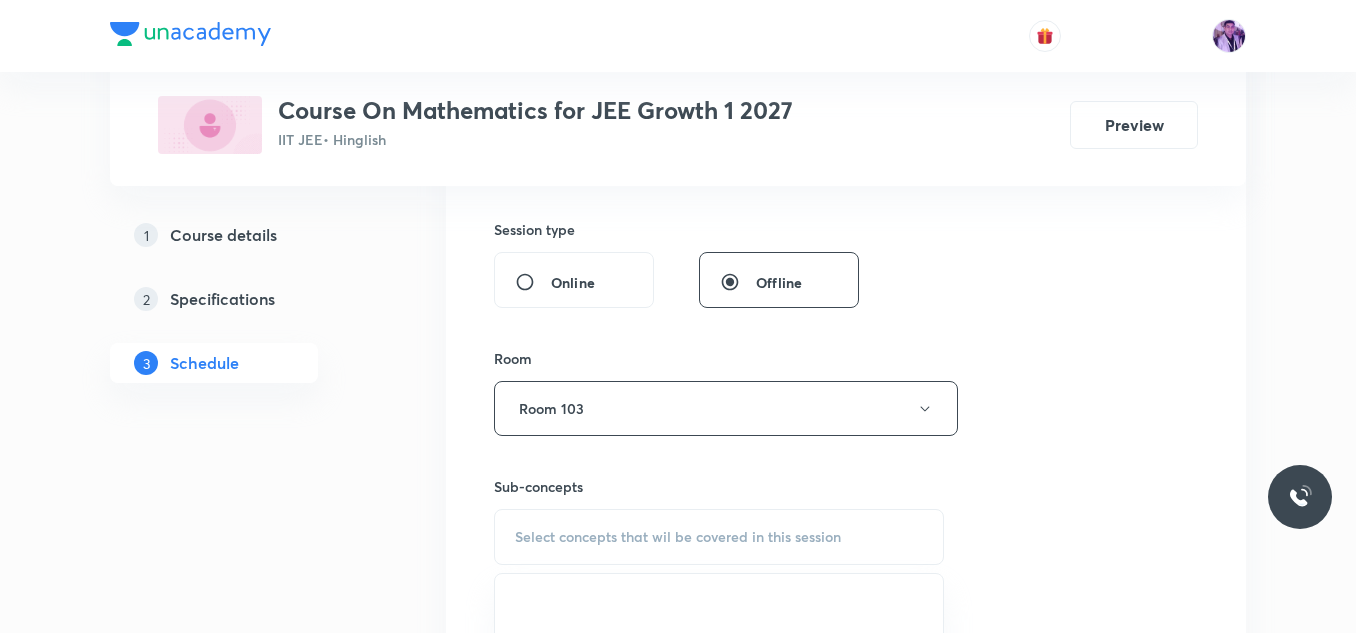 scroll, scrollTop: 926, scrollLeft: 0, axis: vertical 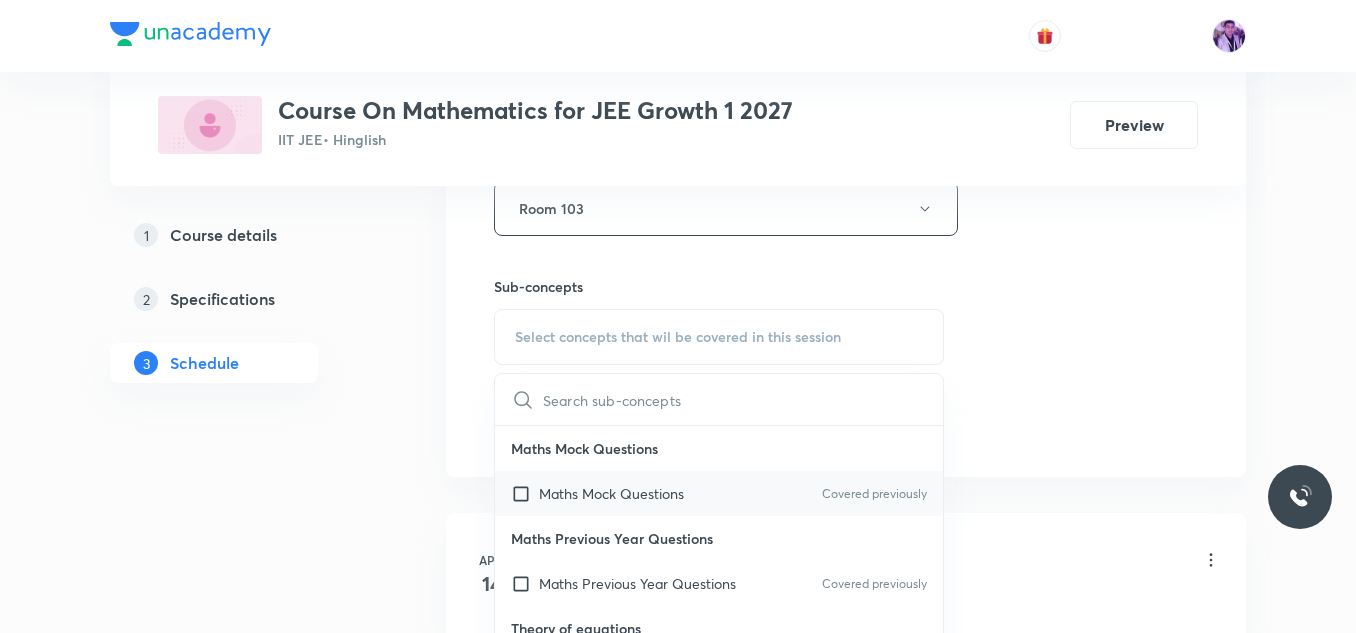 click on "Maths Mock Questions" at bounding box center [611, 493] 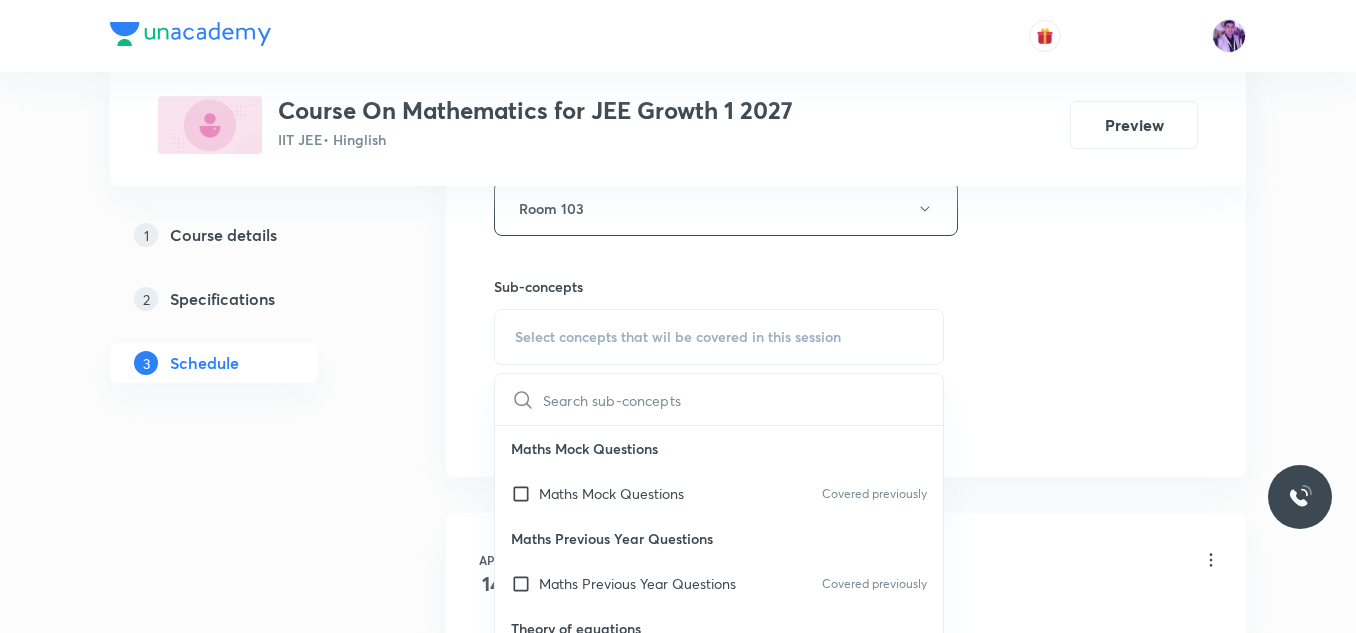 checkbox on "true" 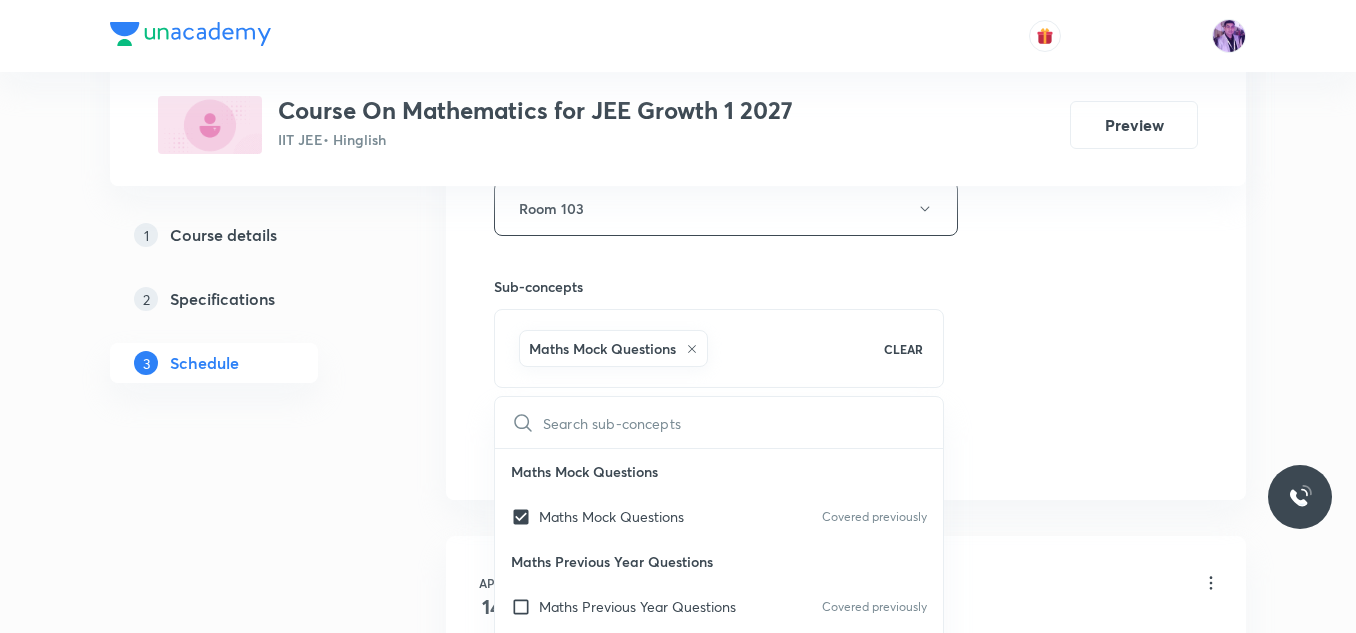 click on "Plus Courses Course On Mathematics for JEE Growth 1 2027 IIT JEE  • Hinglish Preview 1 Course details 2 Specifications 3 Schedule Schedule 53  classes Session  54 Live class Session title 41/99 Trigonometric Ratio & Compound Angles - 9 ​ Schedule for Jul 29, 2025, 5:29 PM ​ Duration (in minutes) 60 ​   Session type Online Offline Room Room 103 Sub-concepts Maths Mock Questions CLEAR ​ Maths Mock Questions Maths Mock Questions Covered previously Maths Previous Year Questions Maths Previous Year Questions Covered previously Theory of equations Degree, Value Based & Equation Covered previously Geometrical Meaning of the Zeroes of a Polynomial Location of roots Covered previously Geometrical meaning of Roots of an equation Covered previously Points in solving an equation Graph of Quadratic Expression & its Analysis Range of Quadratic Equation Remainder and factor theorems Identity Covered previously Quadratic equations Common Roots Covered previously Location of Roots Theory of Equations Complex Numbers" at bounding box center (678, 4032) 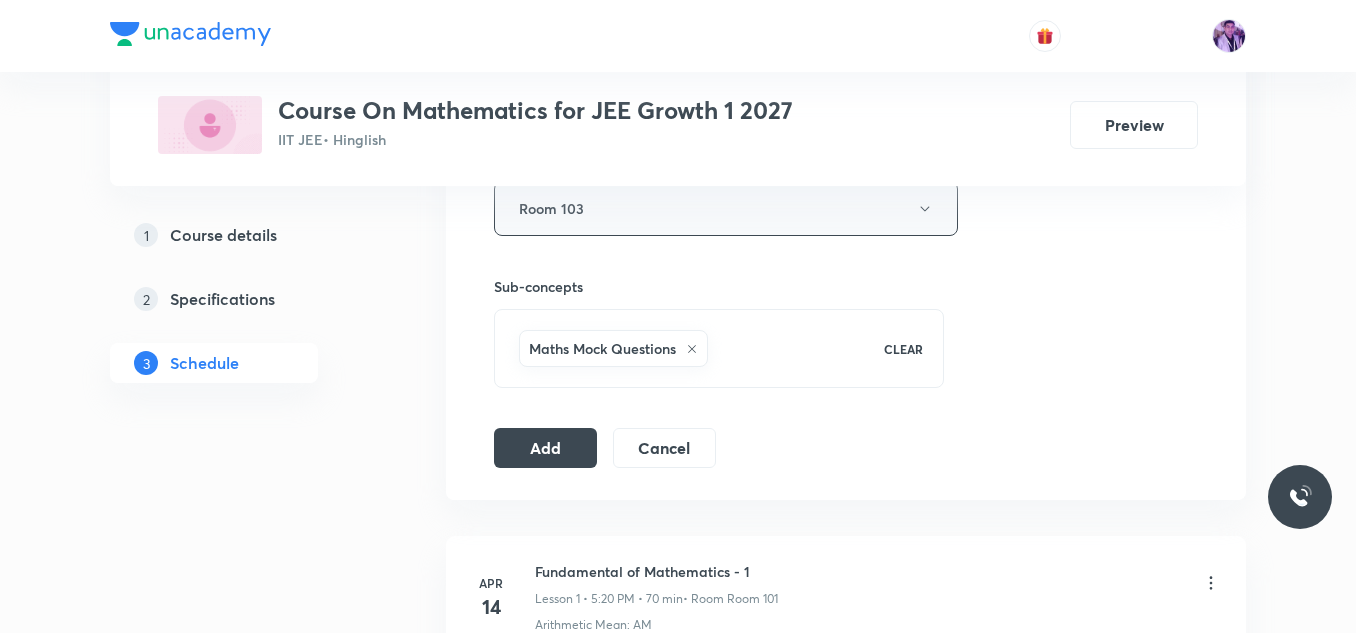 click on "Room 103" at bounding box center [726, 208] 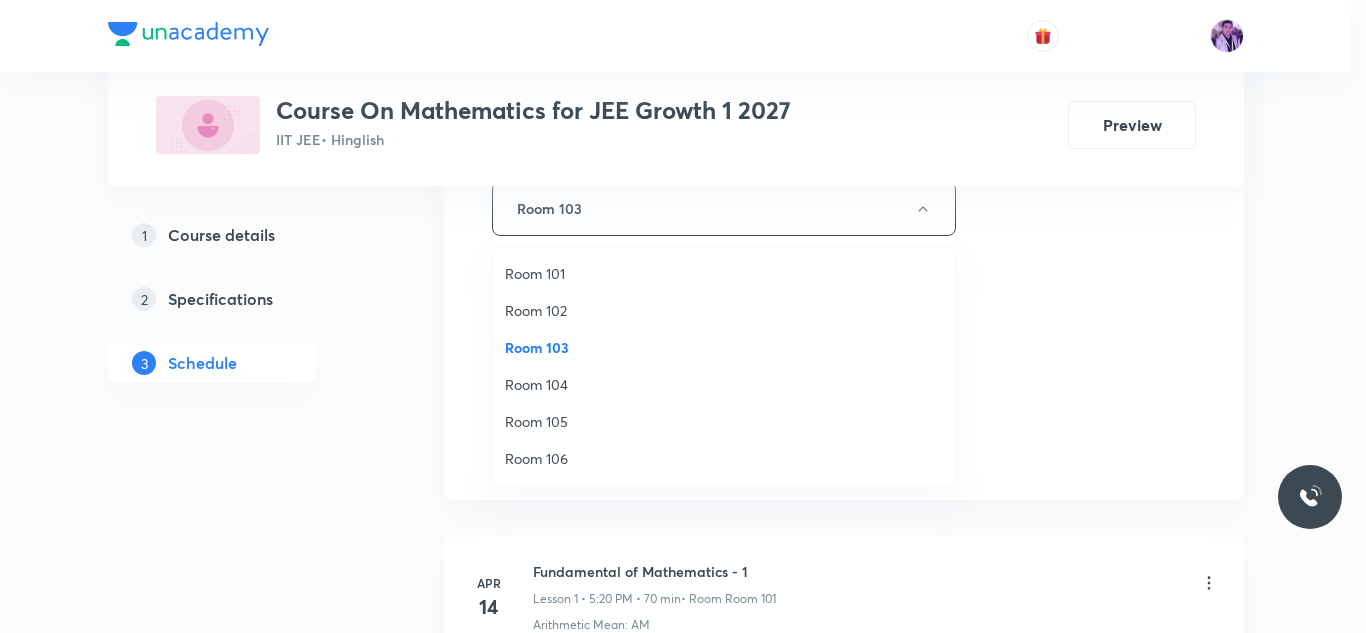 click on "Room 102" at bounding box center [724, 310] 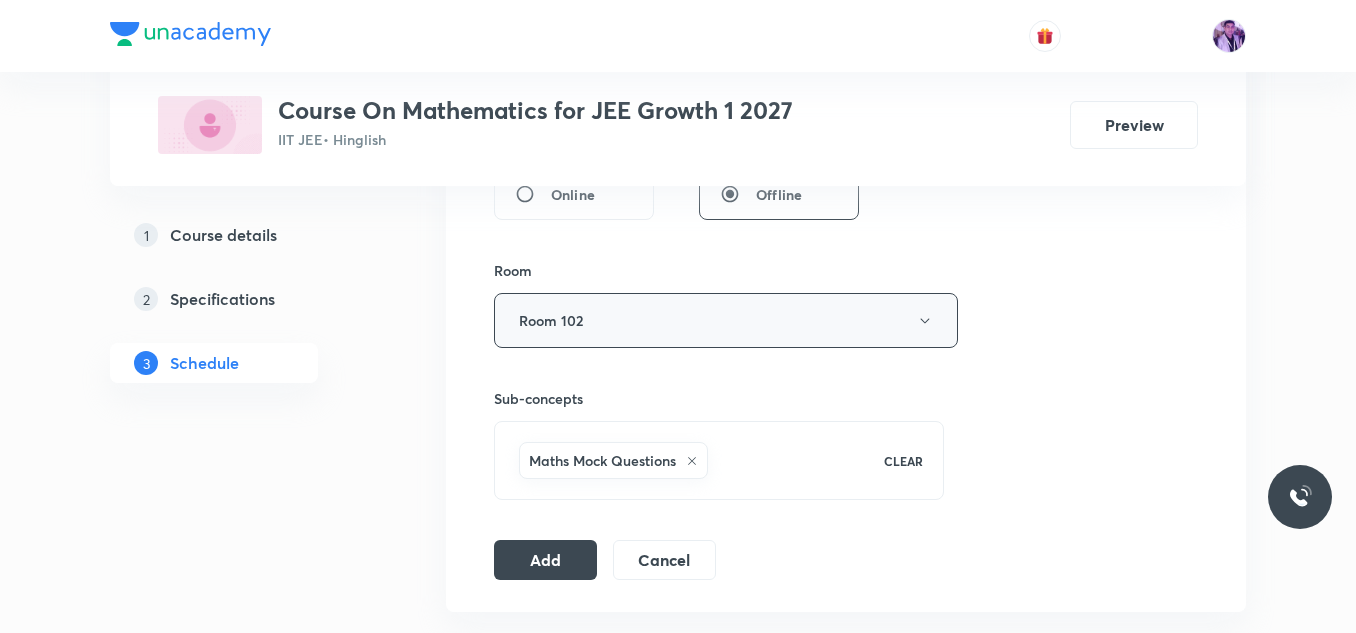 scroll, scrollTop: 926, scrollLeft: 0, axis: vertical 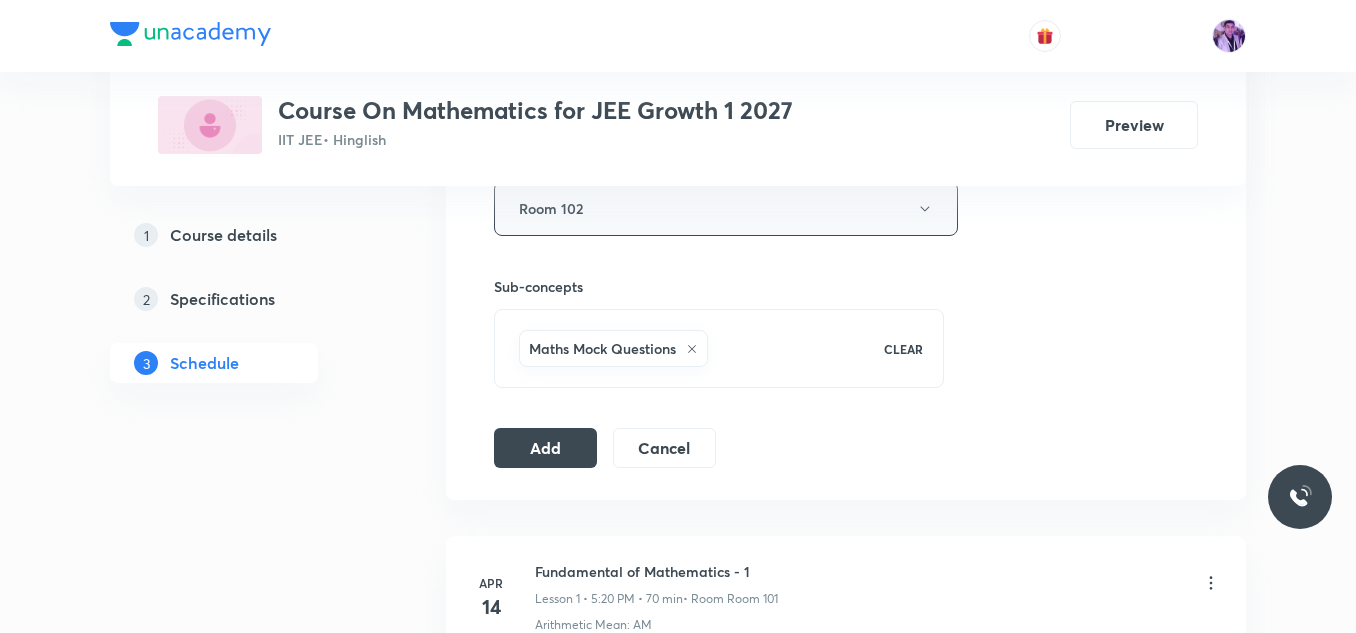 click on "Room 102" at bounding box center (726, 208) 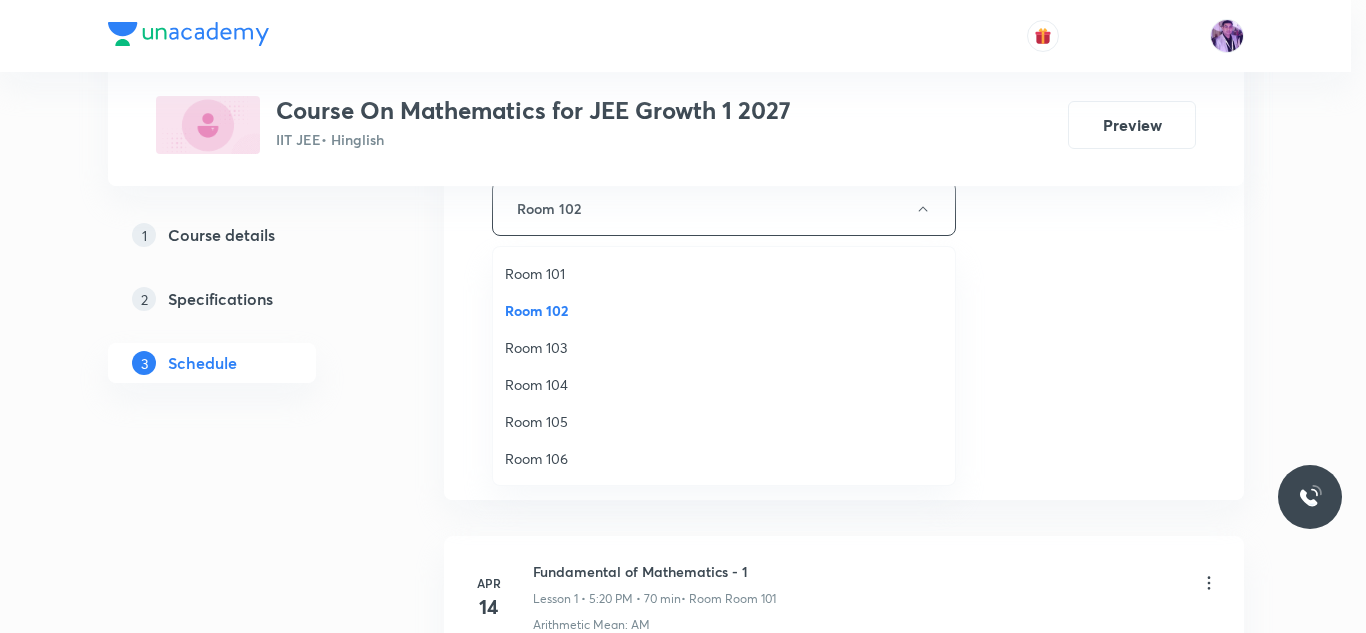 click on "Room 105" at bounding box center (724, 421) 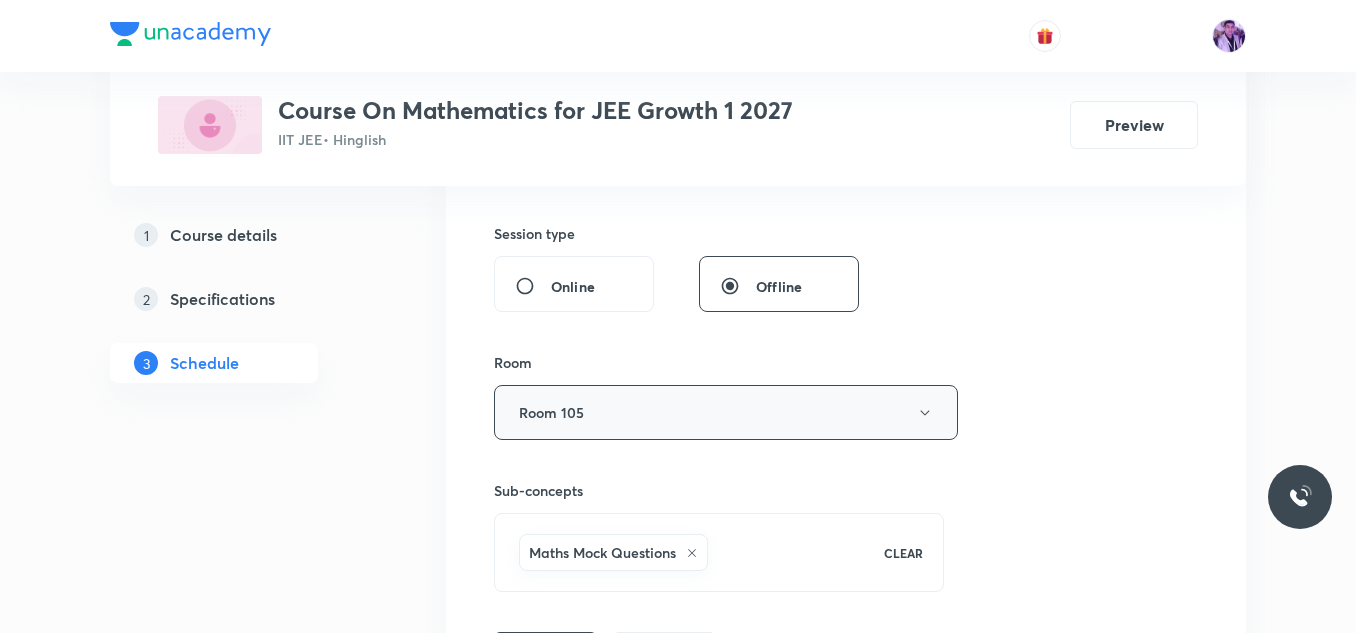 scroll, scrollTop: 826, scrollLeft: 0, axis: vertical 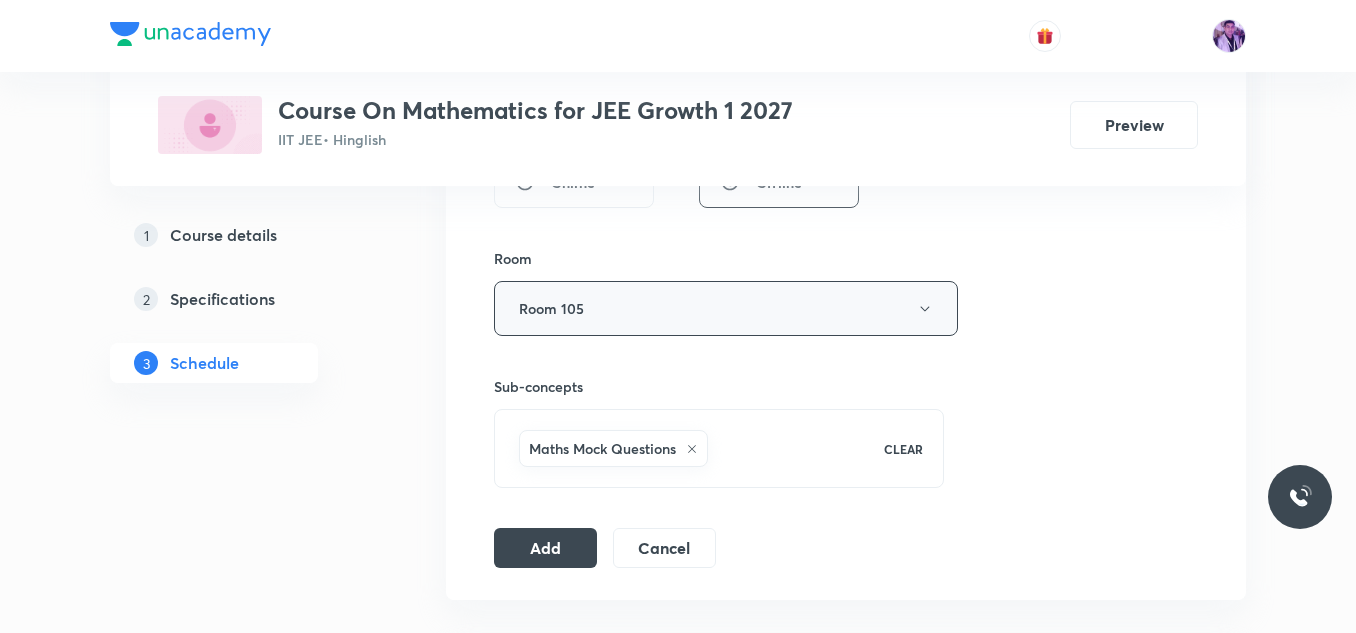 click on "Room 105" at bounding box center (726, 308) 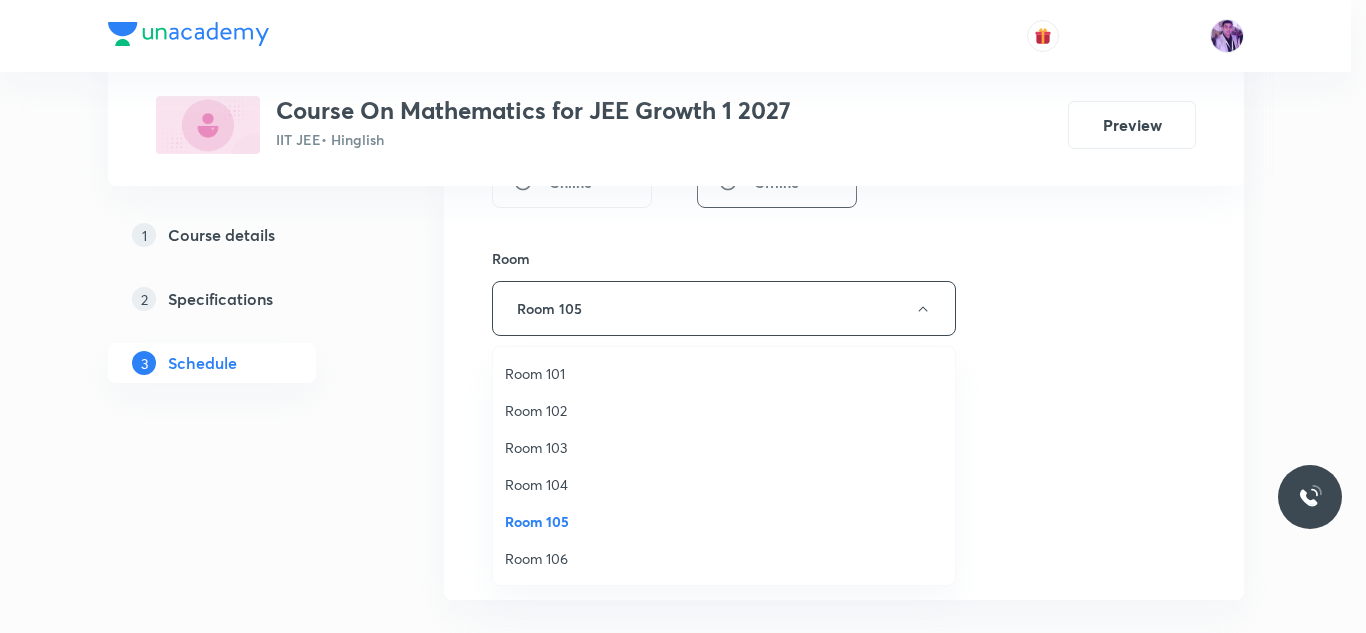 click on "Room 103" at bounding box center [724, 447] 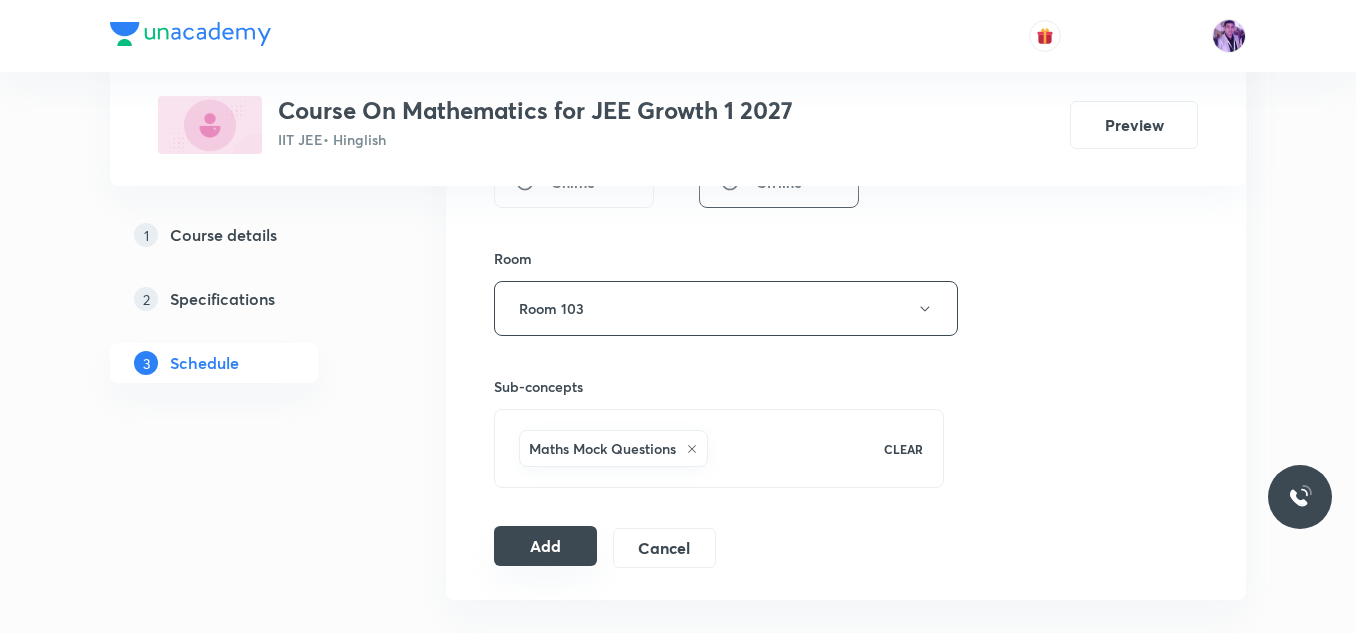 click on "Add" at bounding box center (545, 546) 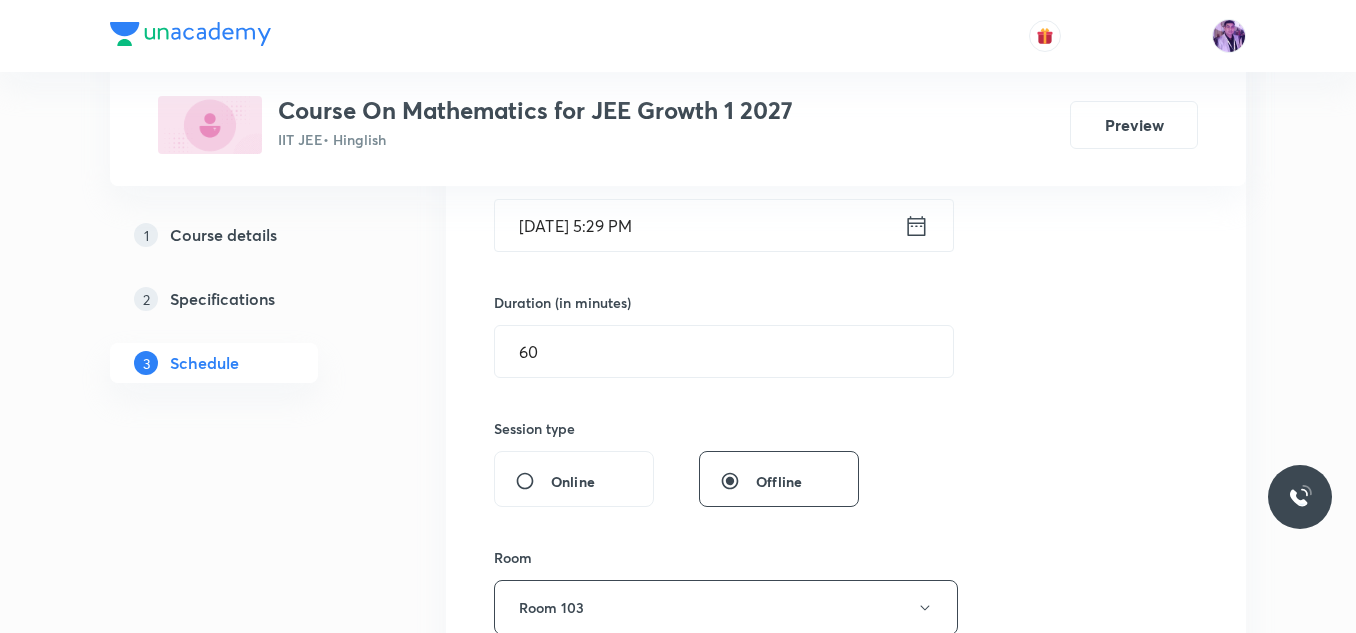 scroll, scrollTop: 526, scrollLeft: 0, axis: vertical 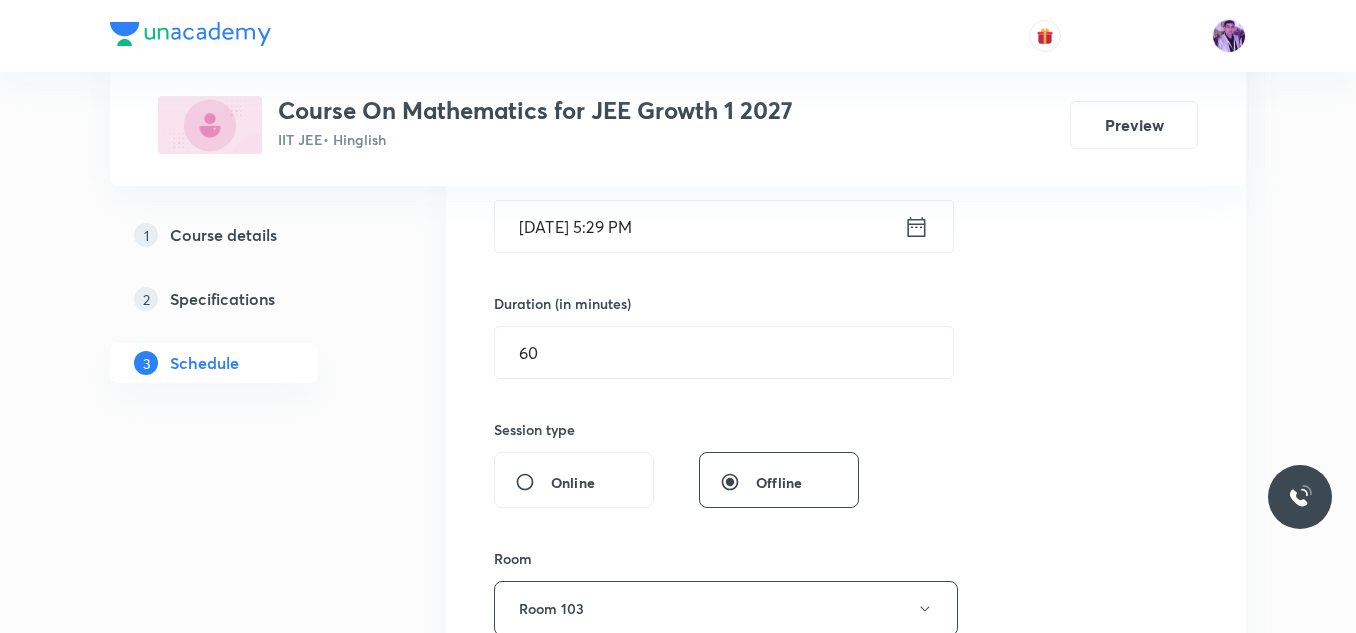 click on "Jul 29, 2025, 5:29 PM" at bounding box center [699, 226] 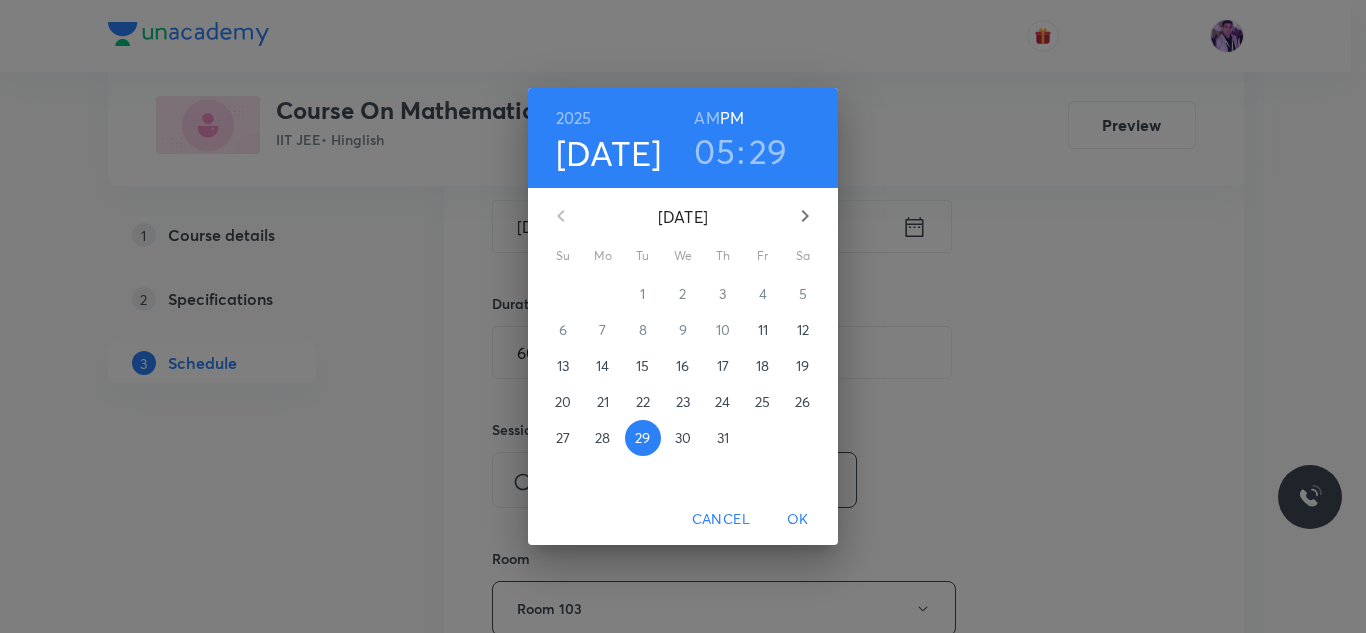 click on "11" at bounding box center (763, 330) 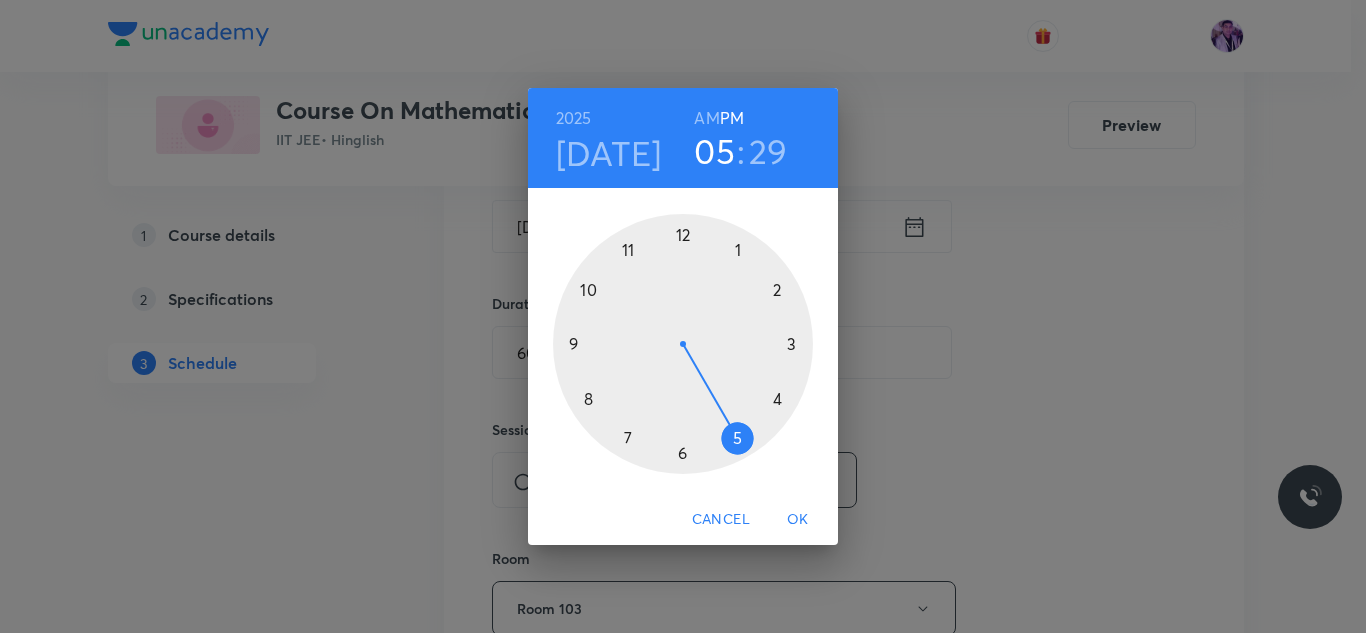 click on "OK" at bounding box center (798, 519) 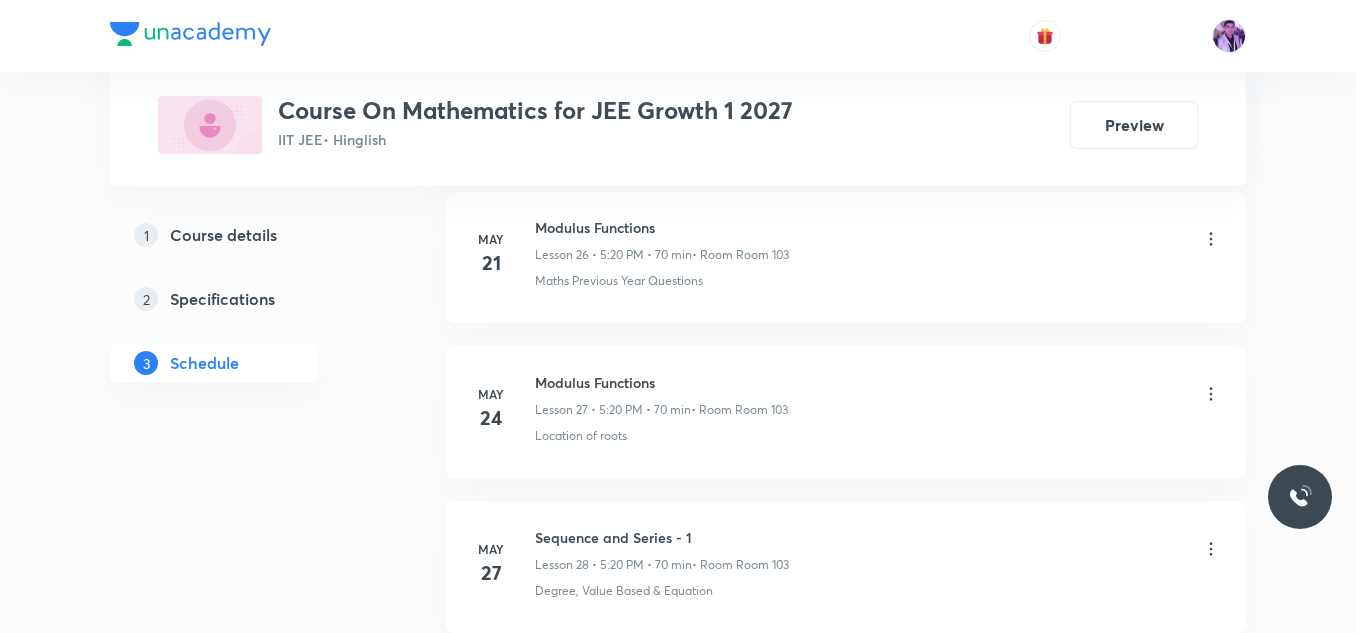 scroll, scrollTop: 8266, scrollLeft: 0, axis: vertical 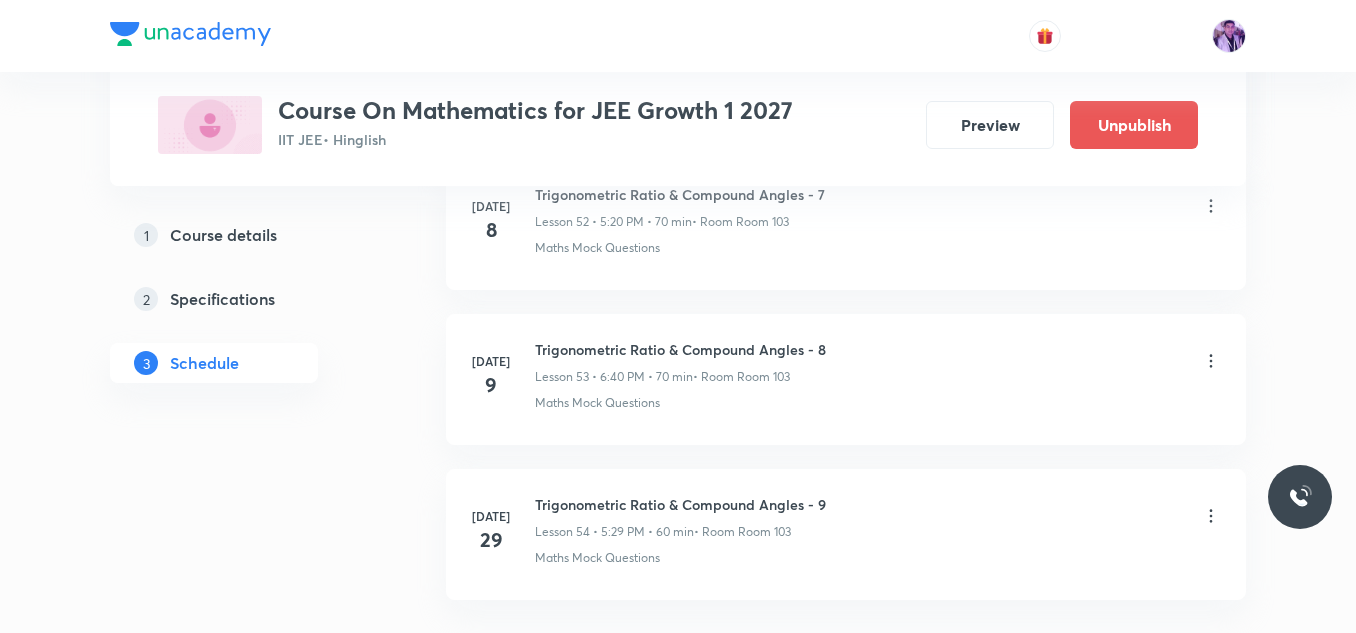 click 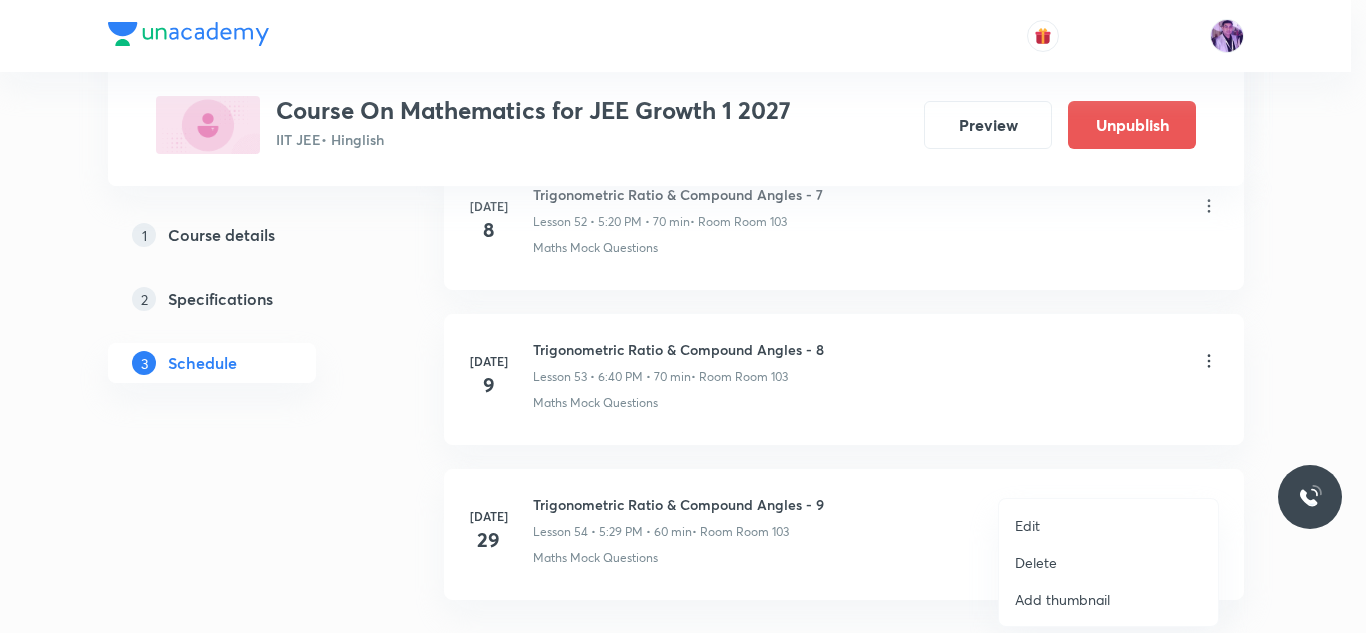 click on "Edit" at bounding box center (1108, 525) 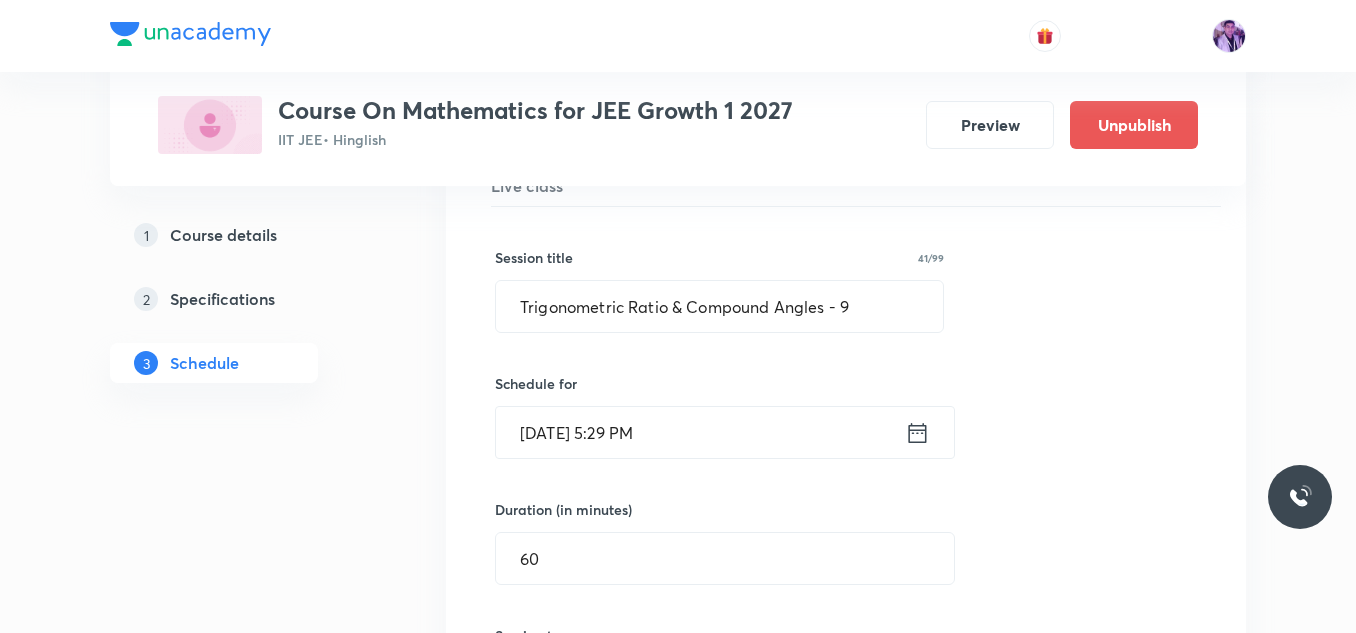 scroll, scrollTop: 8566, scrollLeft: 0, axis: vertical 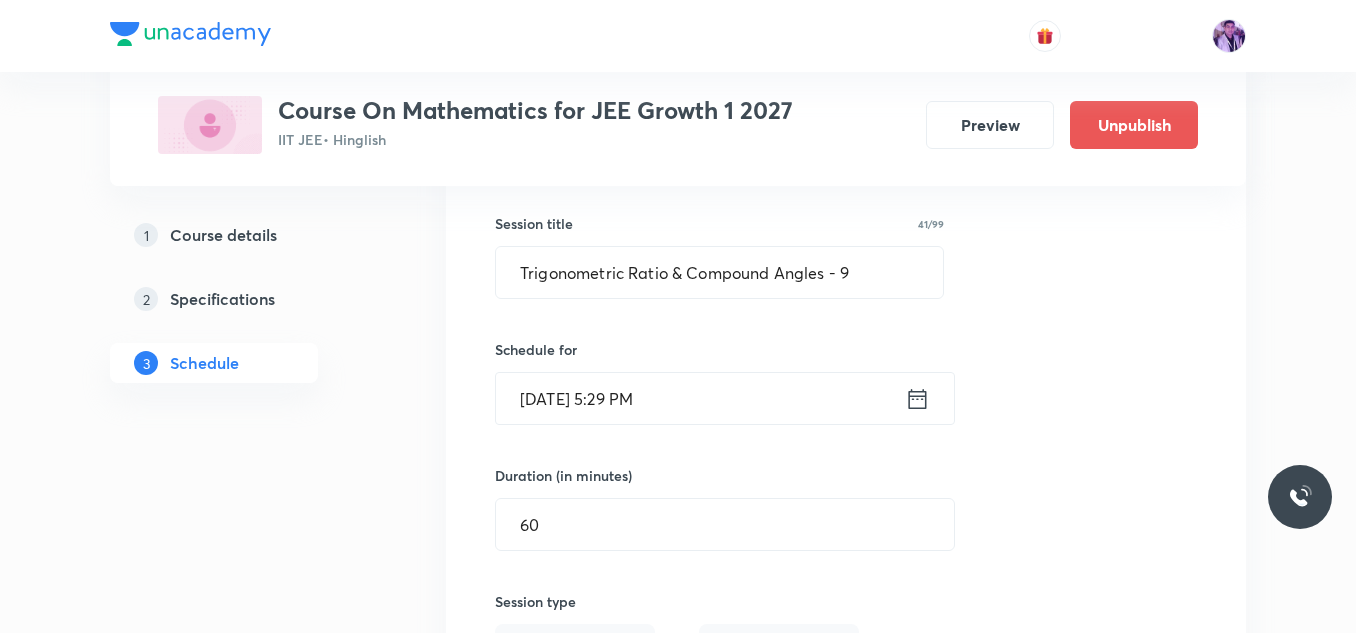 click on "Jul 29, 2025, 5:29 PM ​" at bounding box center (725, 398) 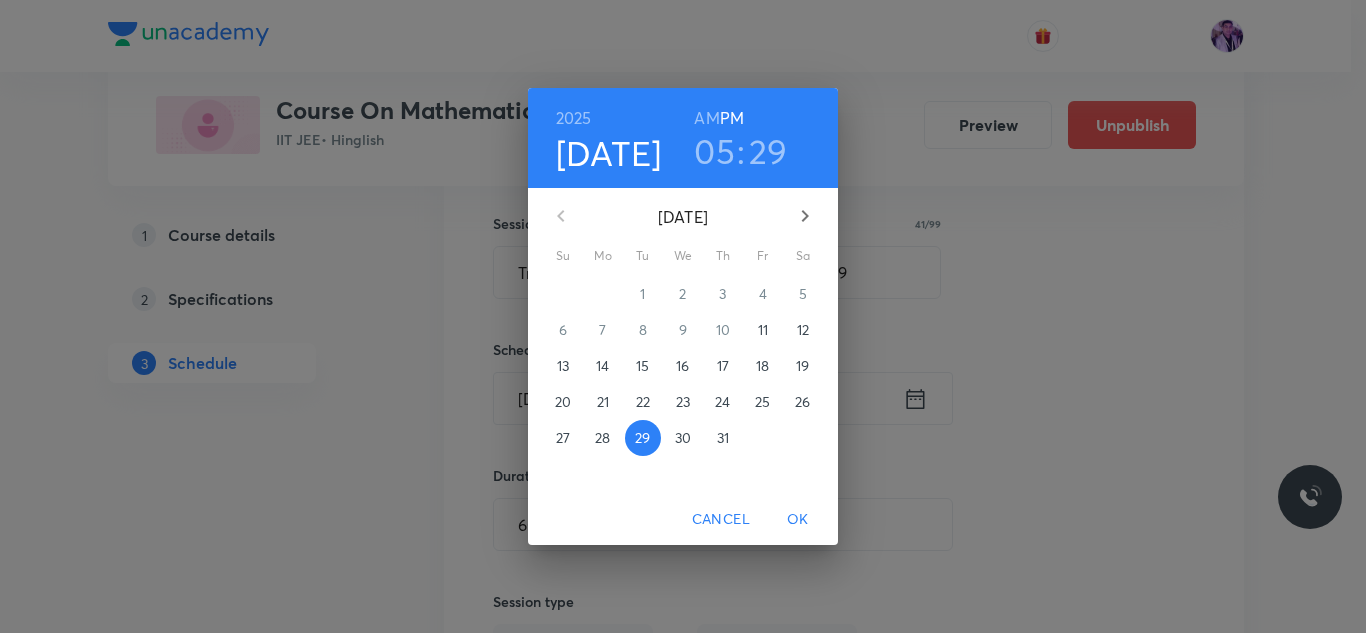 click on "05" at bounding box center (714, 151) 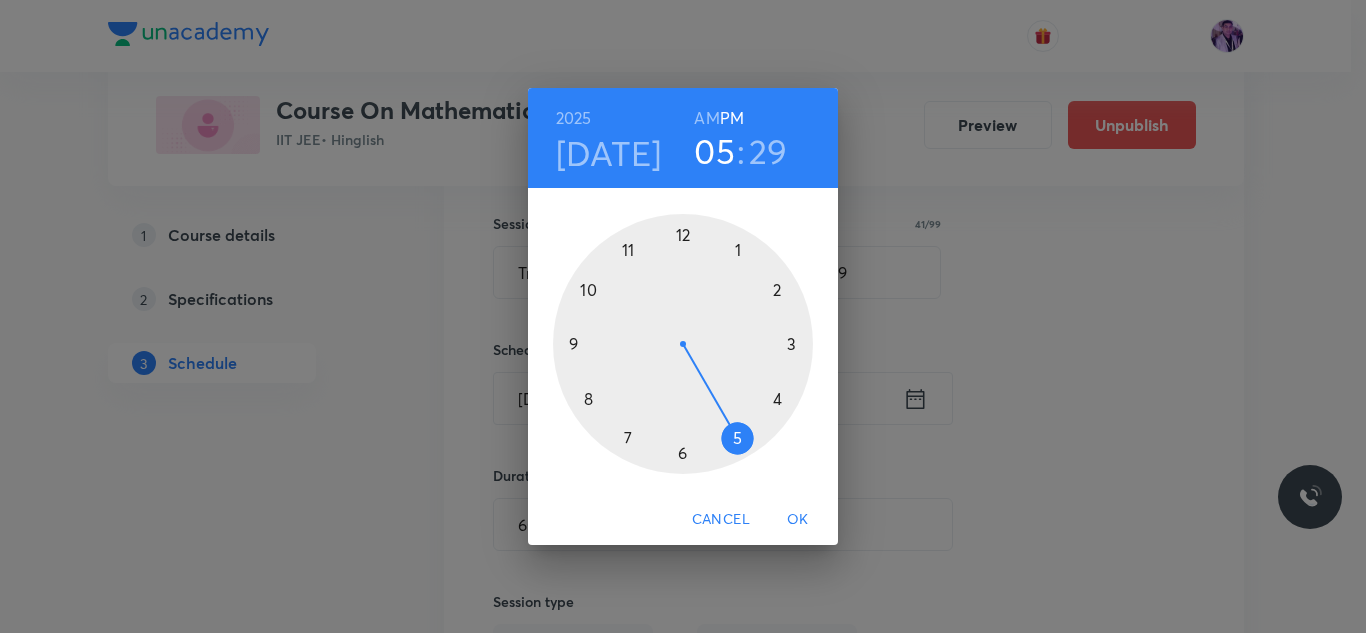 click at bounding box center (683, 344) 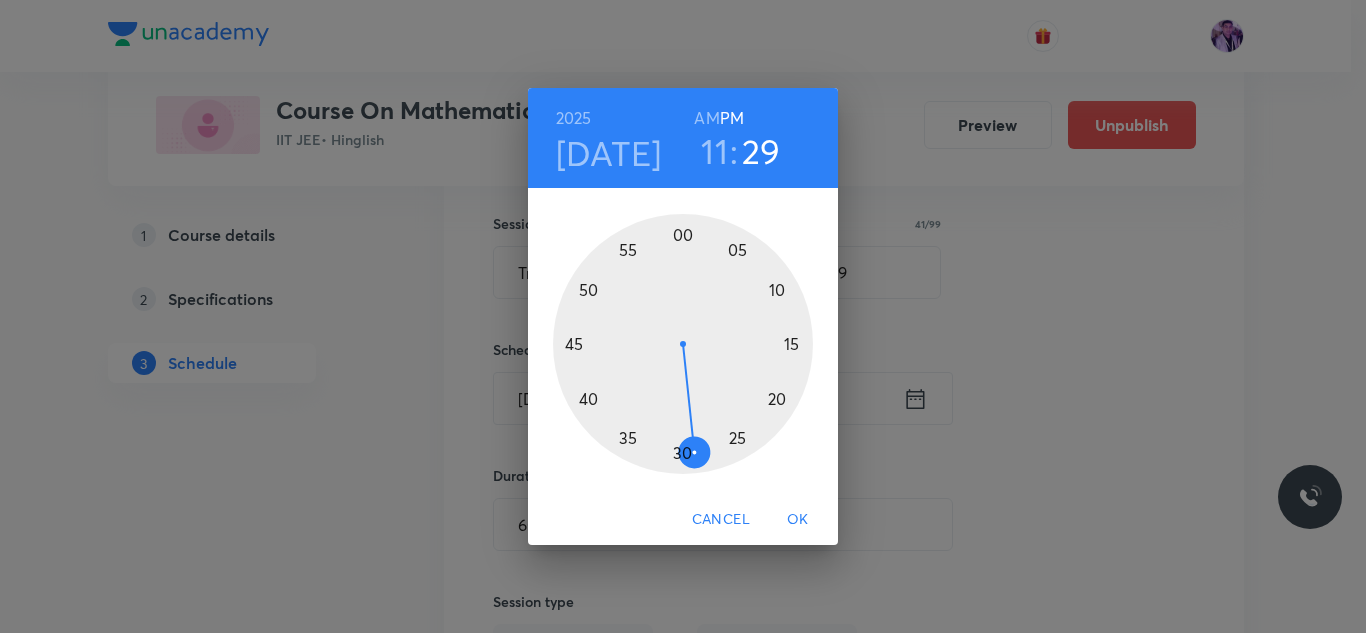 click on "Jul 29" at bounding box center (609, 153) 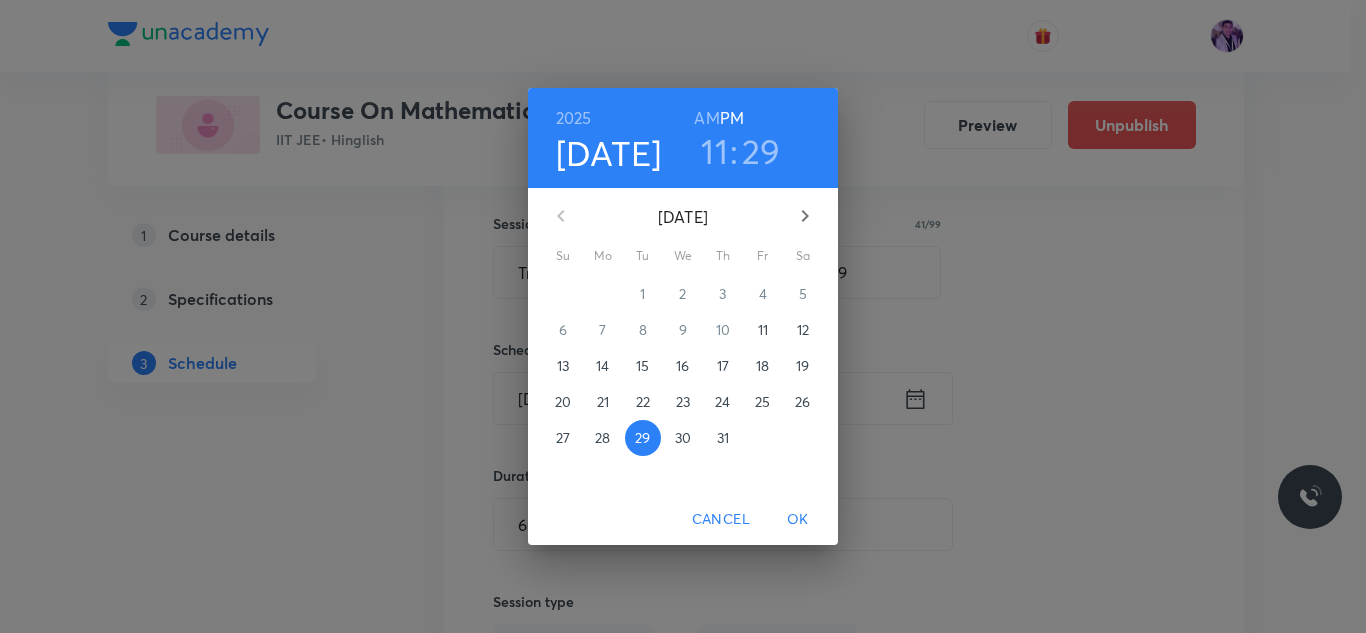 click on "11" at bounding box center [763, 330] 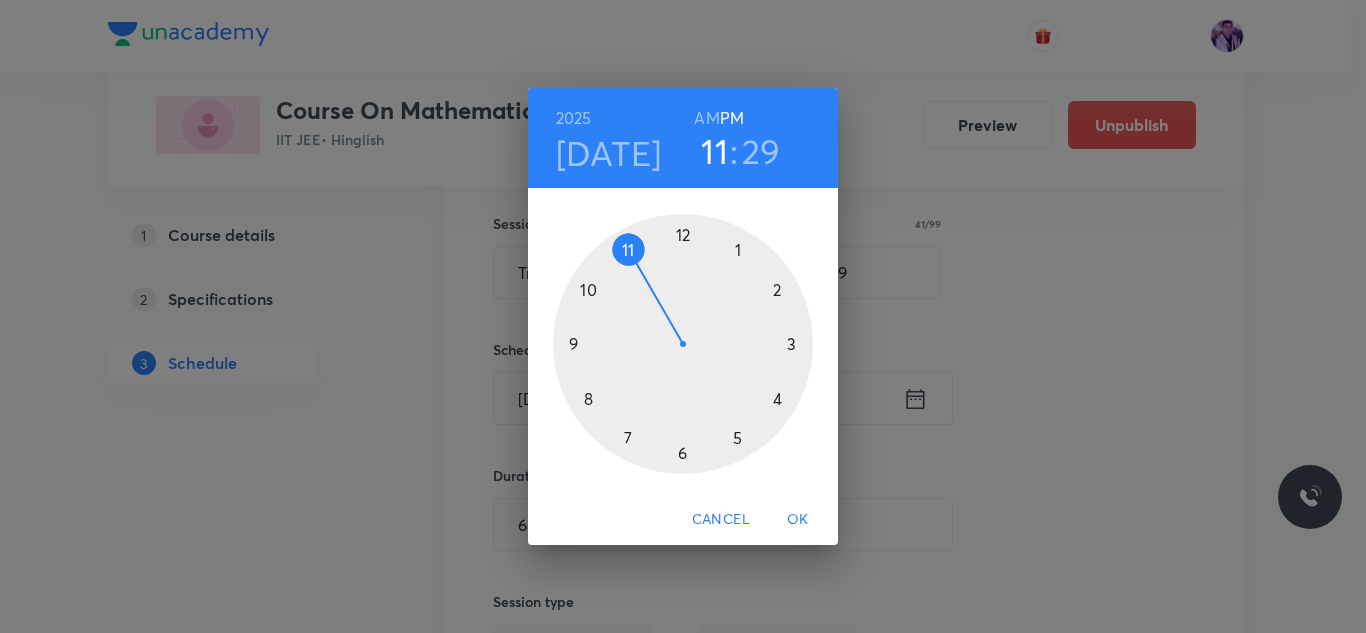 click at bounding box center [683, 344] 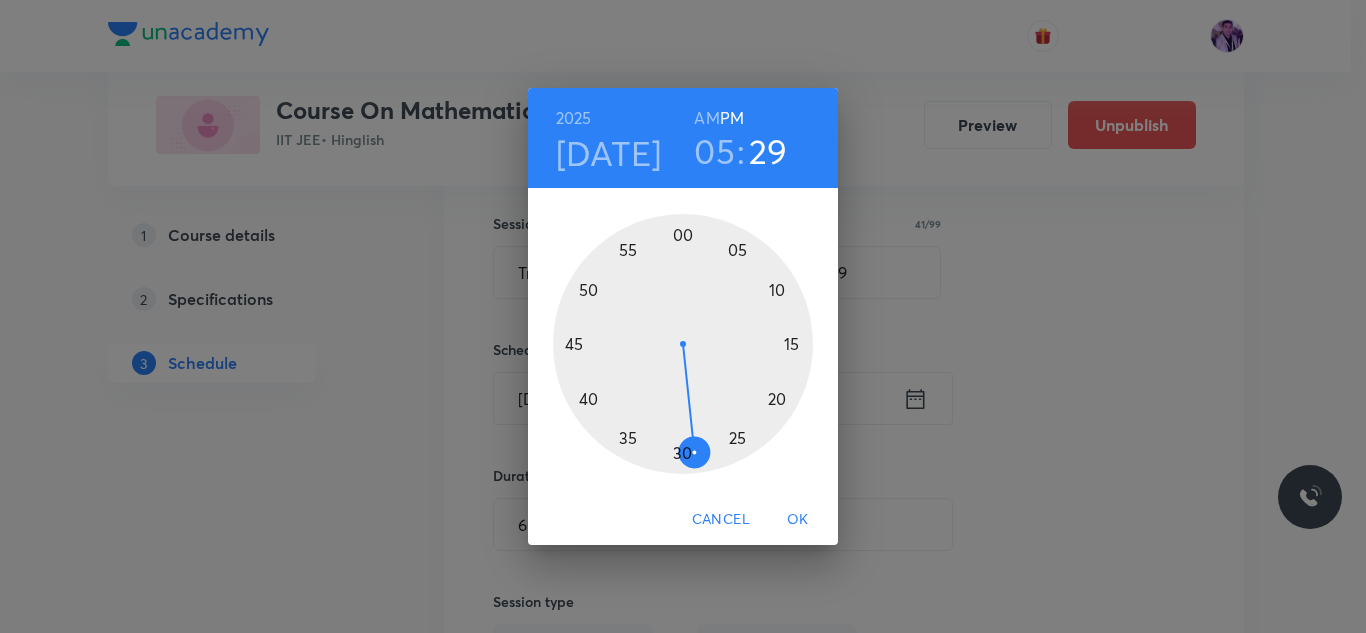click at bounding box center [683, 344] 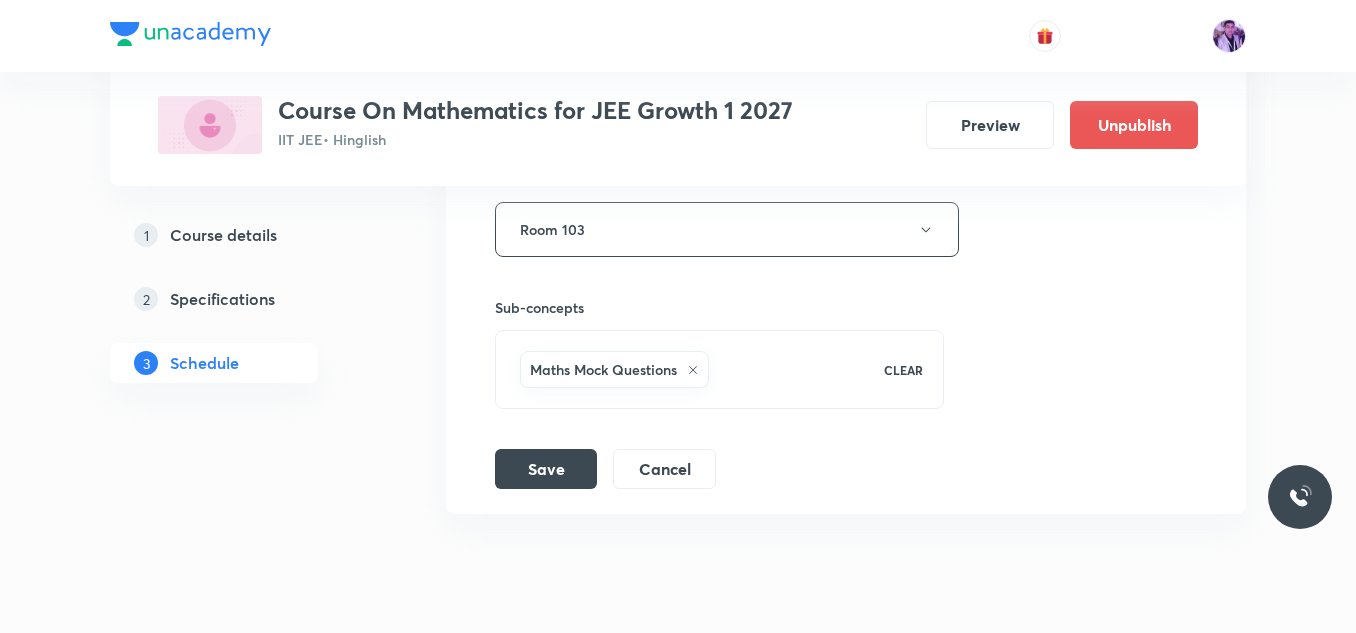 scroll, scrollTop: 9166, scrollLeft: 0, axis: vertical 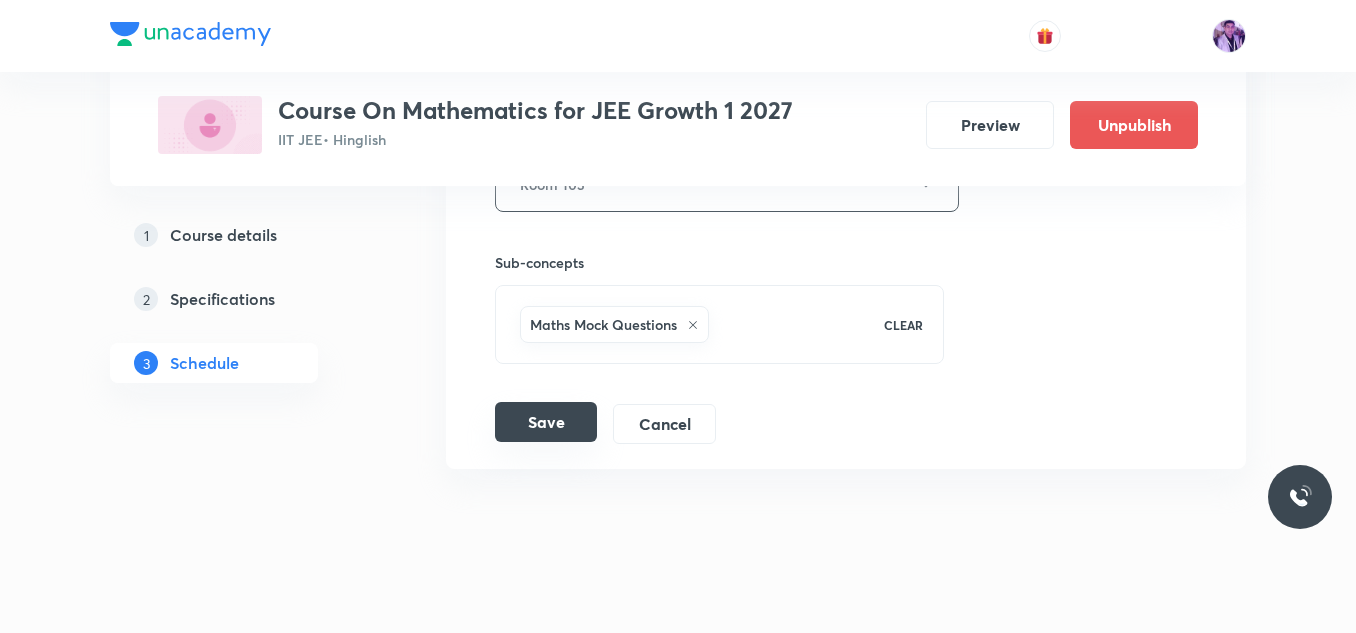 click on "Save" at bounding box center [546, 422] 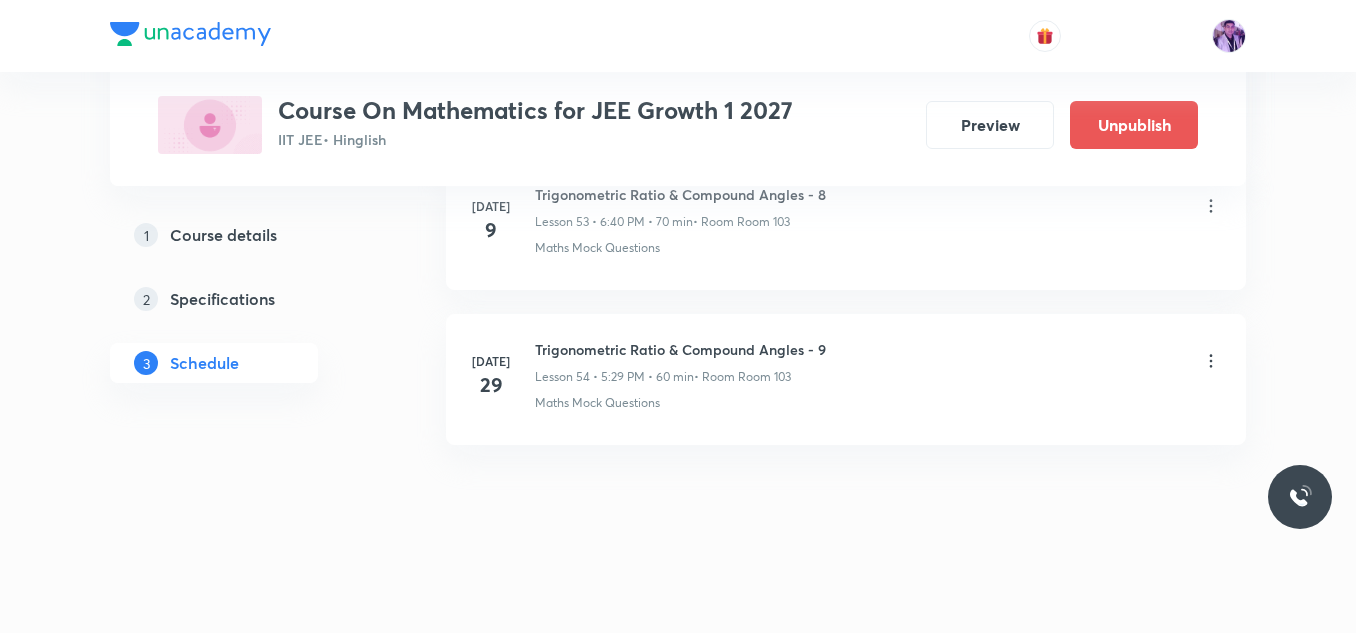 scroll, scrollTop: 8421, scrollLeft: 0, axis: vertical 